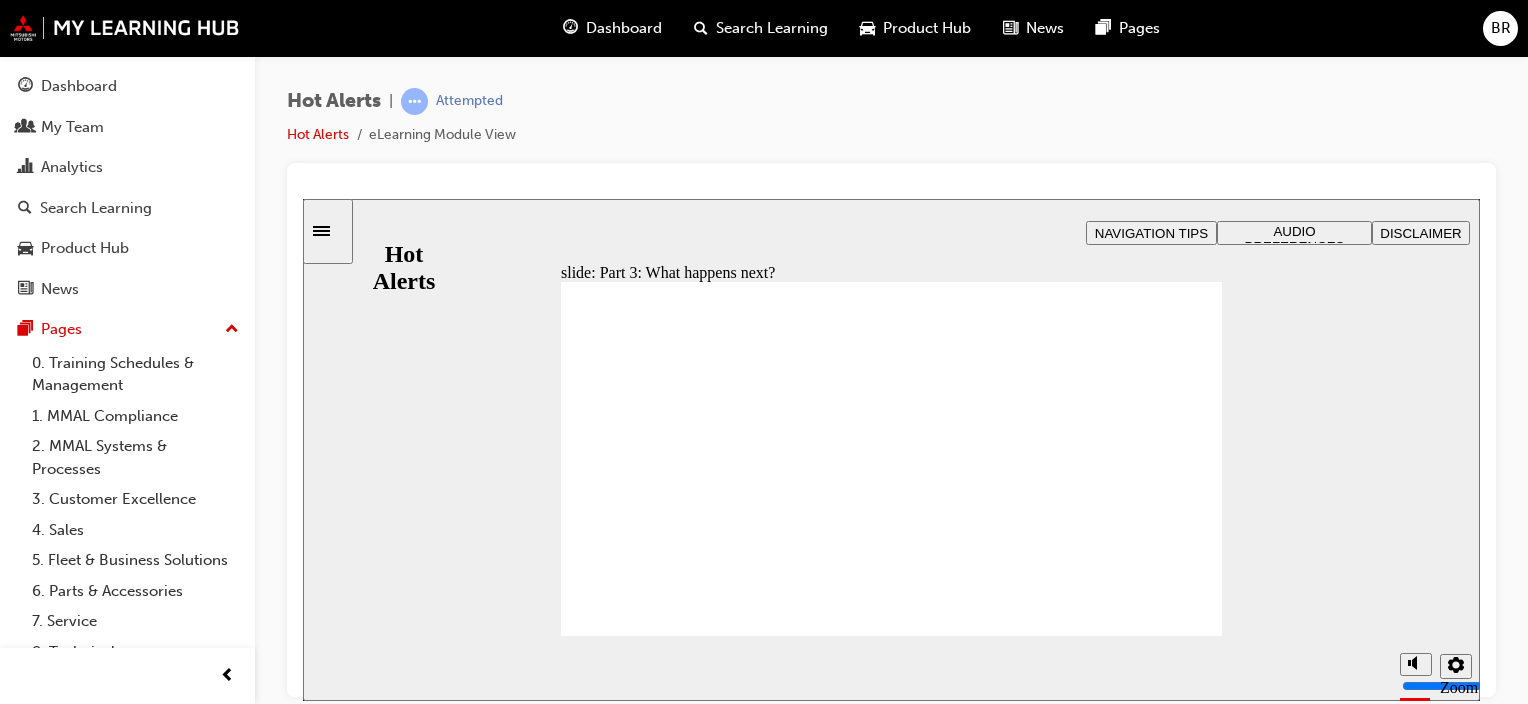 scroll, scrollTop: 0, scrollLeft: 0, axis: both 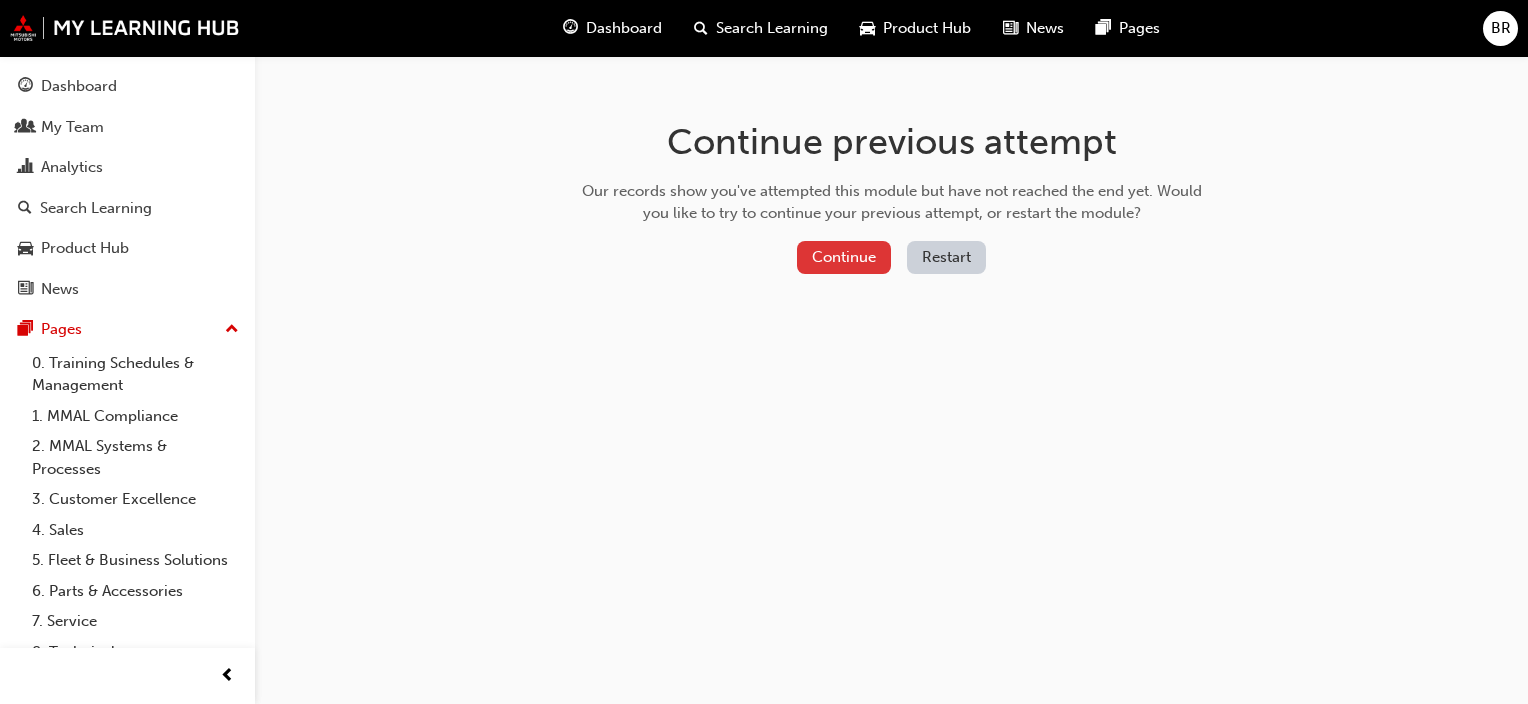 click on "Continue" at bounding box center [844, 257] 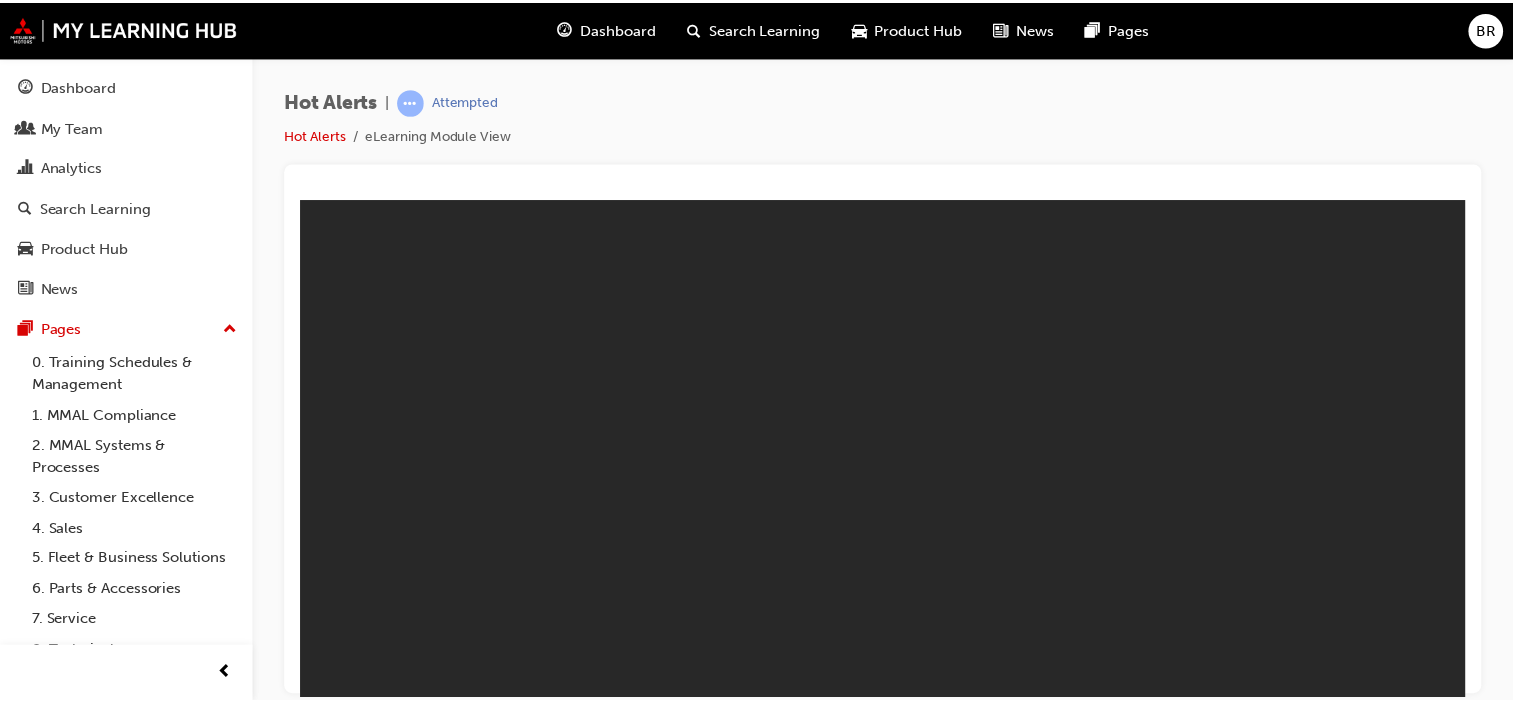 scroll, scrollTop: 0, scrollLeft: 0, axis: both 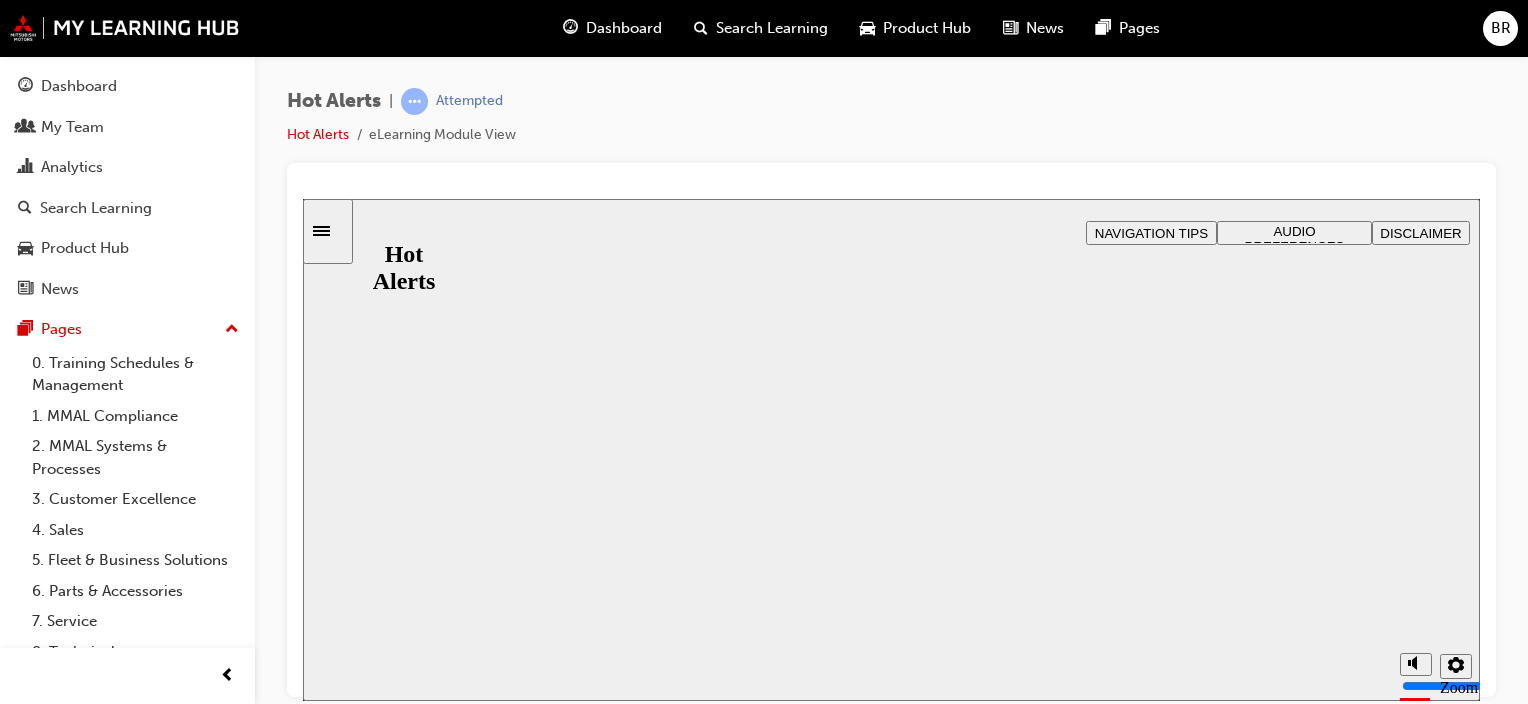 click on "Resume" at bounding box center (341, 1918) 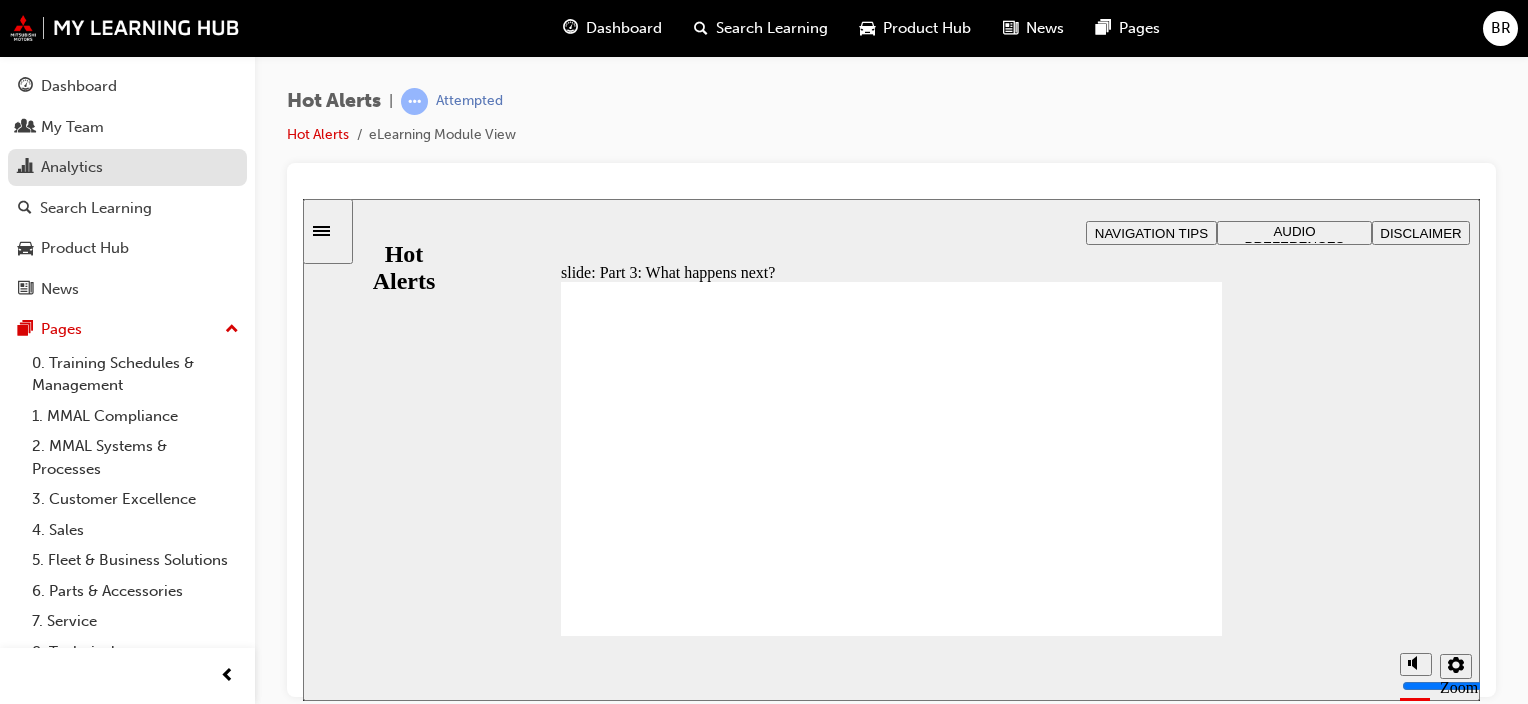 click on "Analytics" at bounding box center (127, 167) 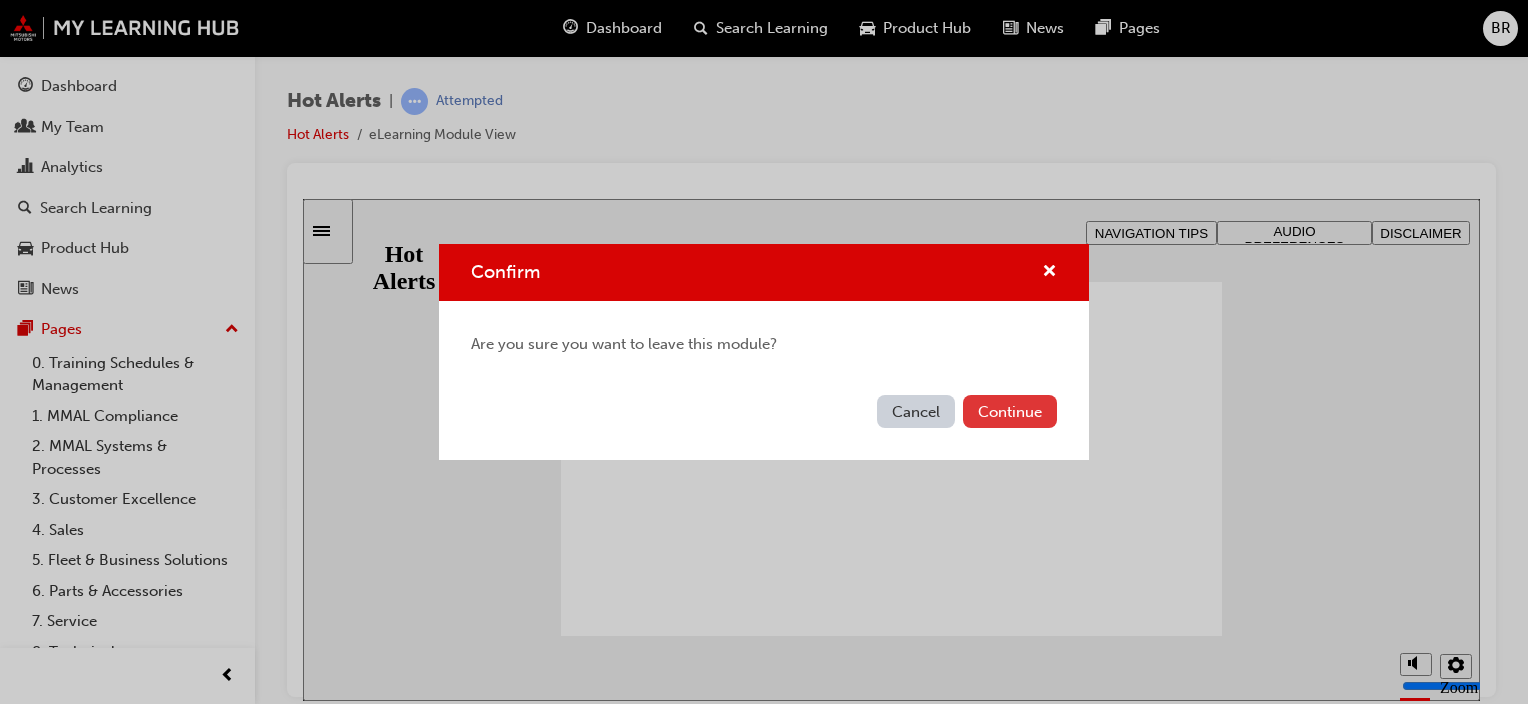 click on "Continue" at bounding box center [1010, 411] 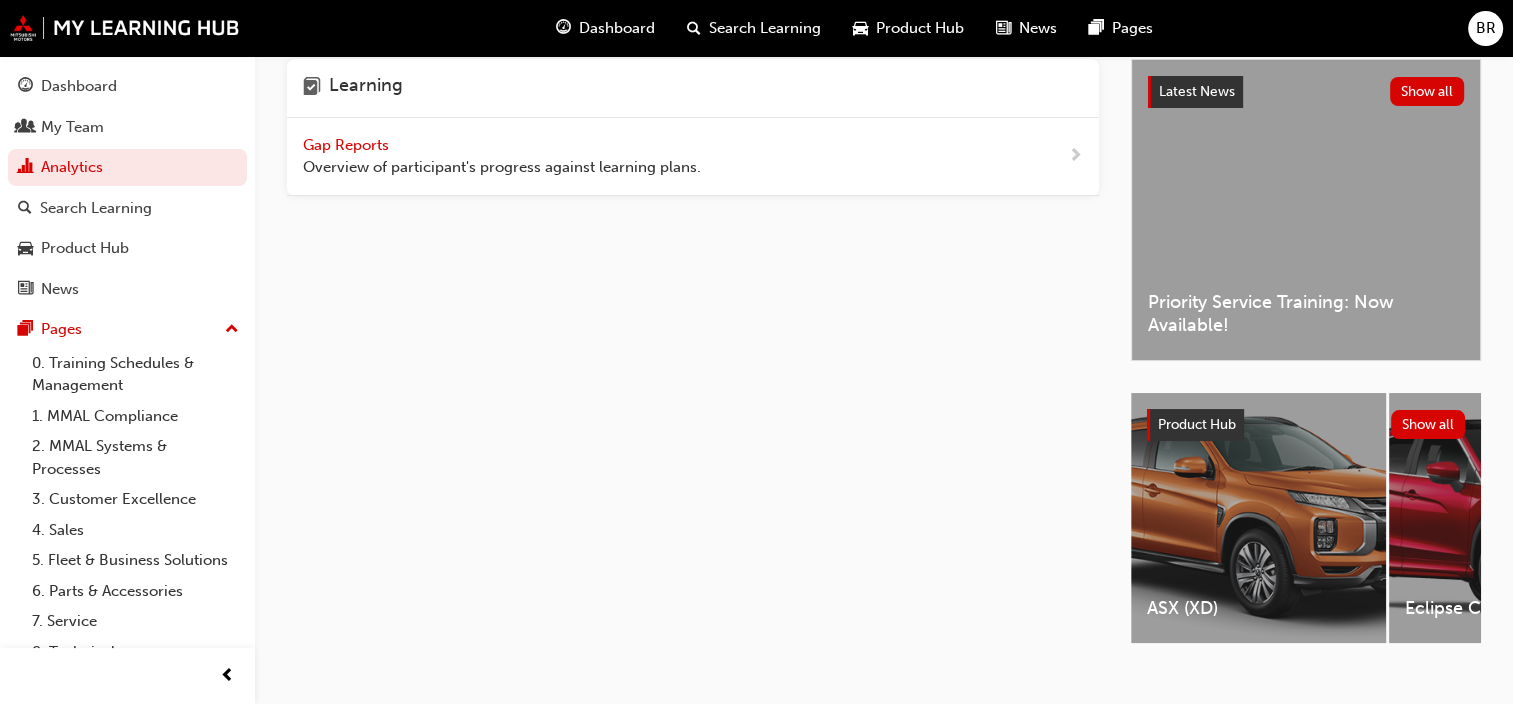 scroll, scrollTop: 19, scrollLeft: 0, axis: vertical 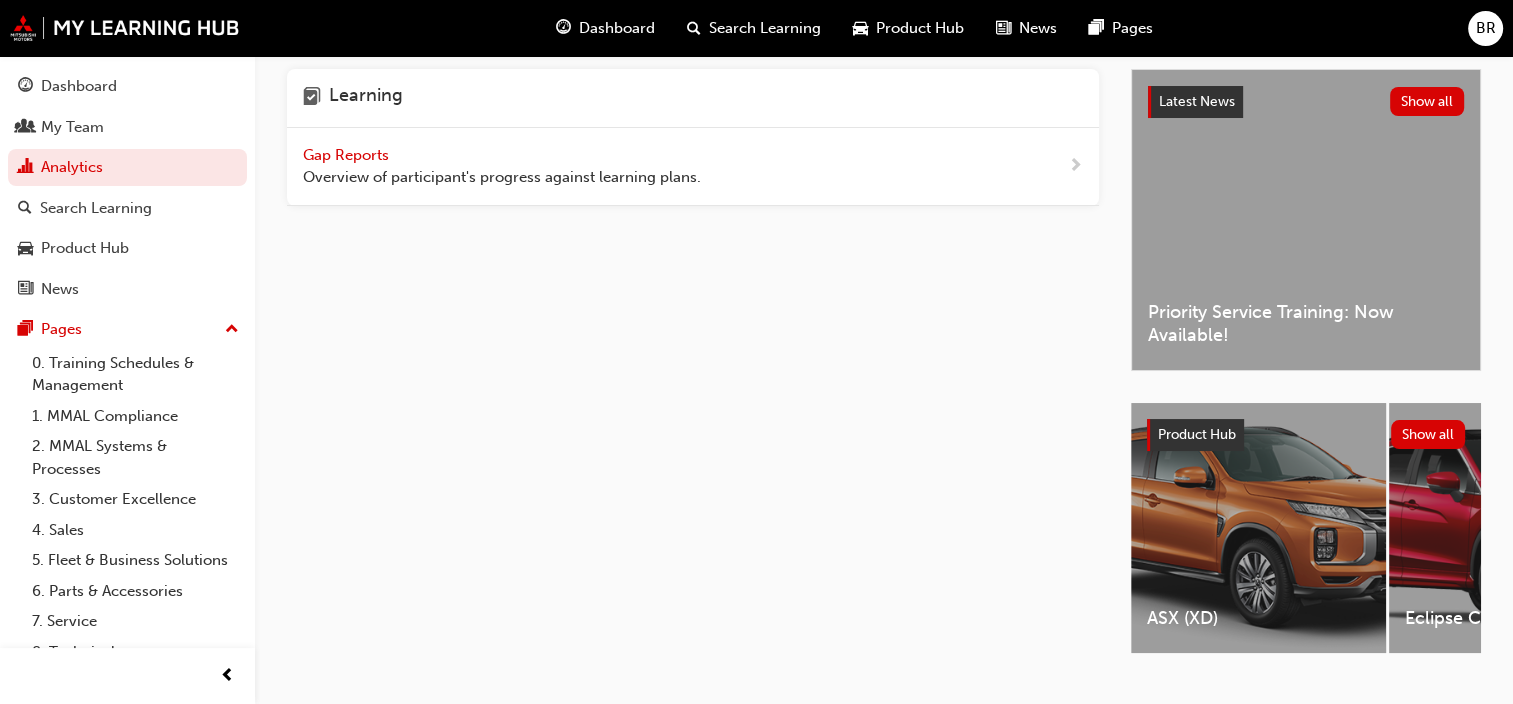 click on "Gap Reports" at bounding box center [348, 155] 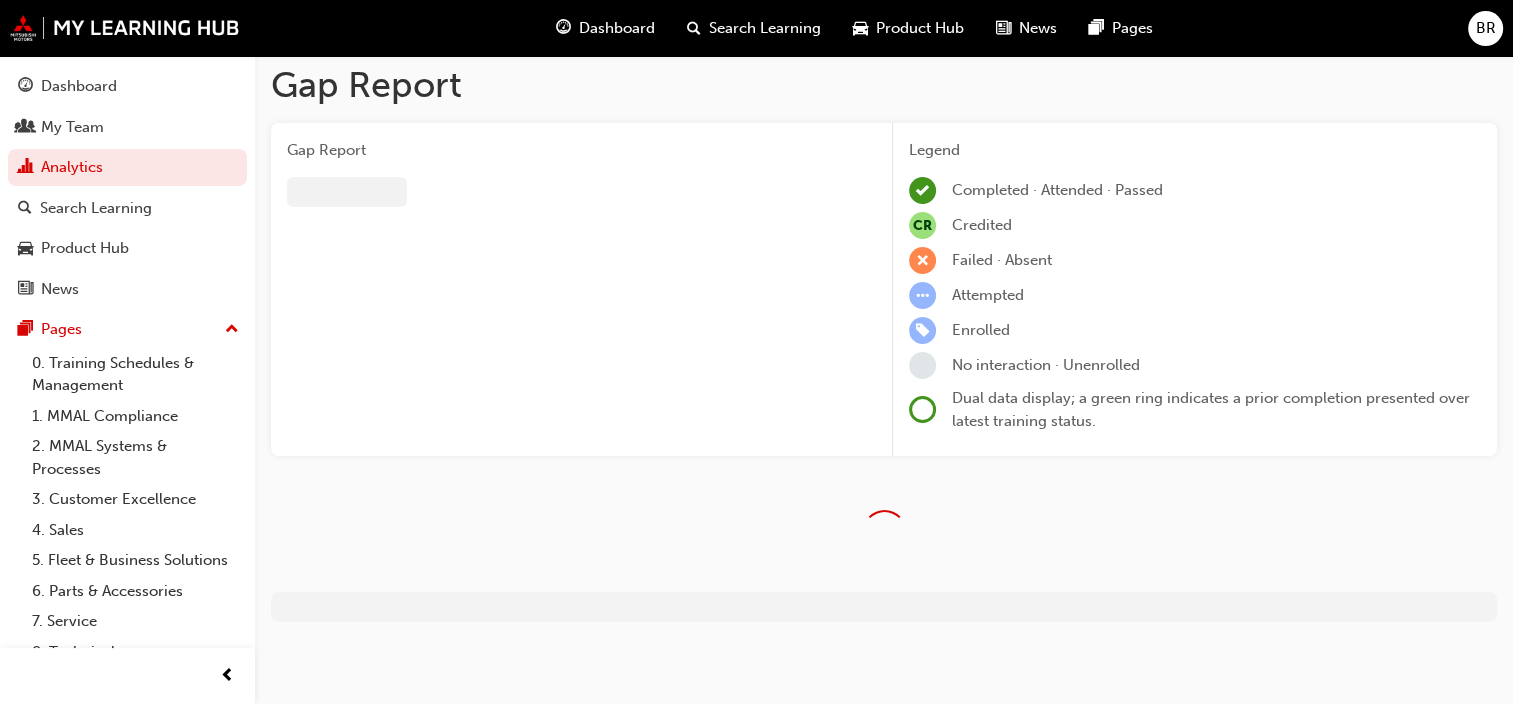 scroll, scrollTop: 0, scrollLeft: 0, axis: both 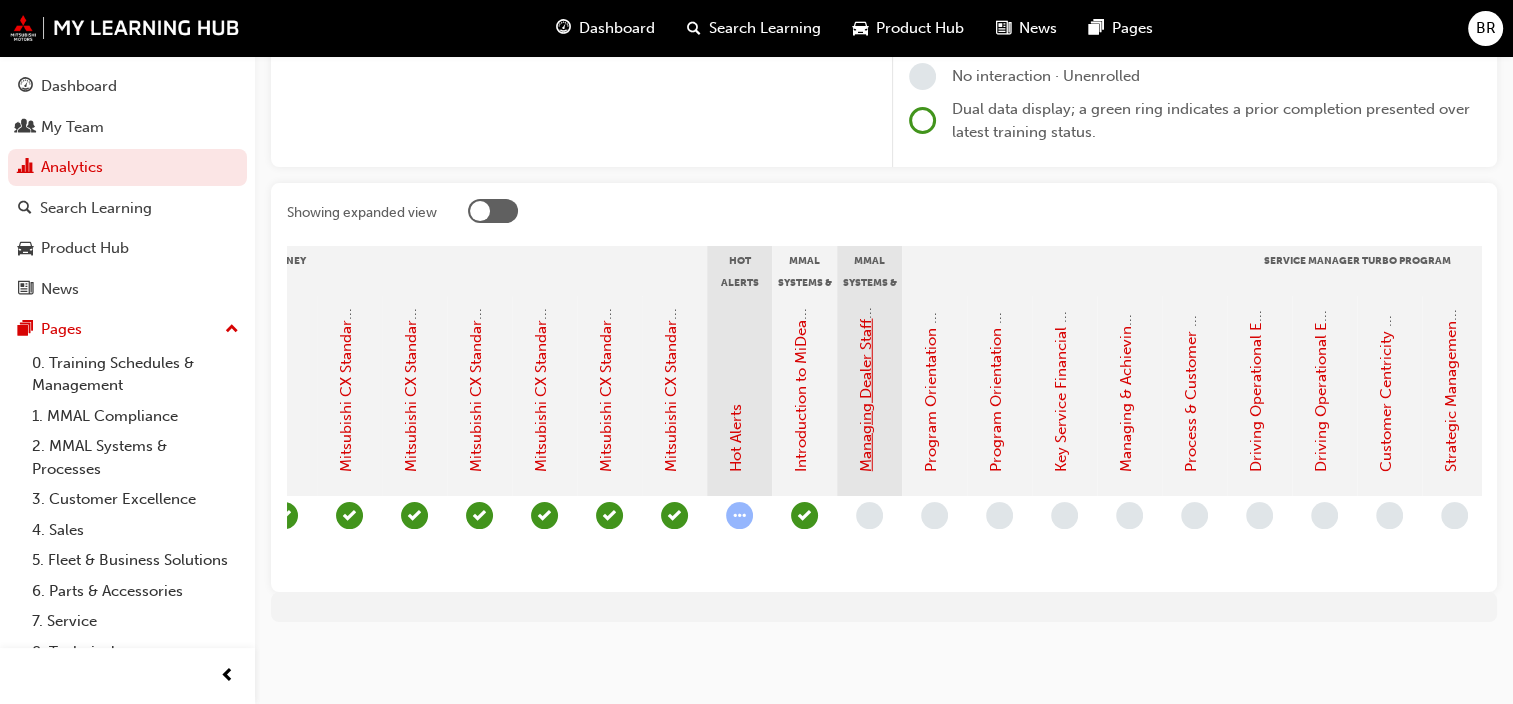 click on "Managing Dealer Staff SAP Records" at bounding box center (866, 350) 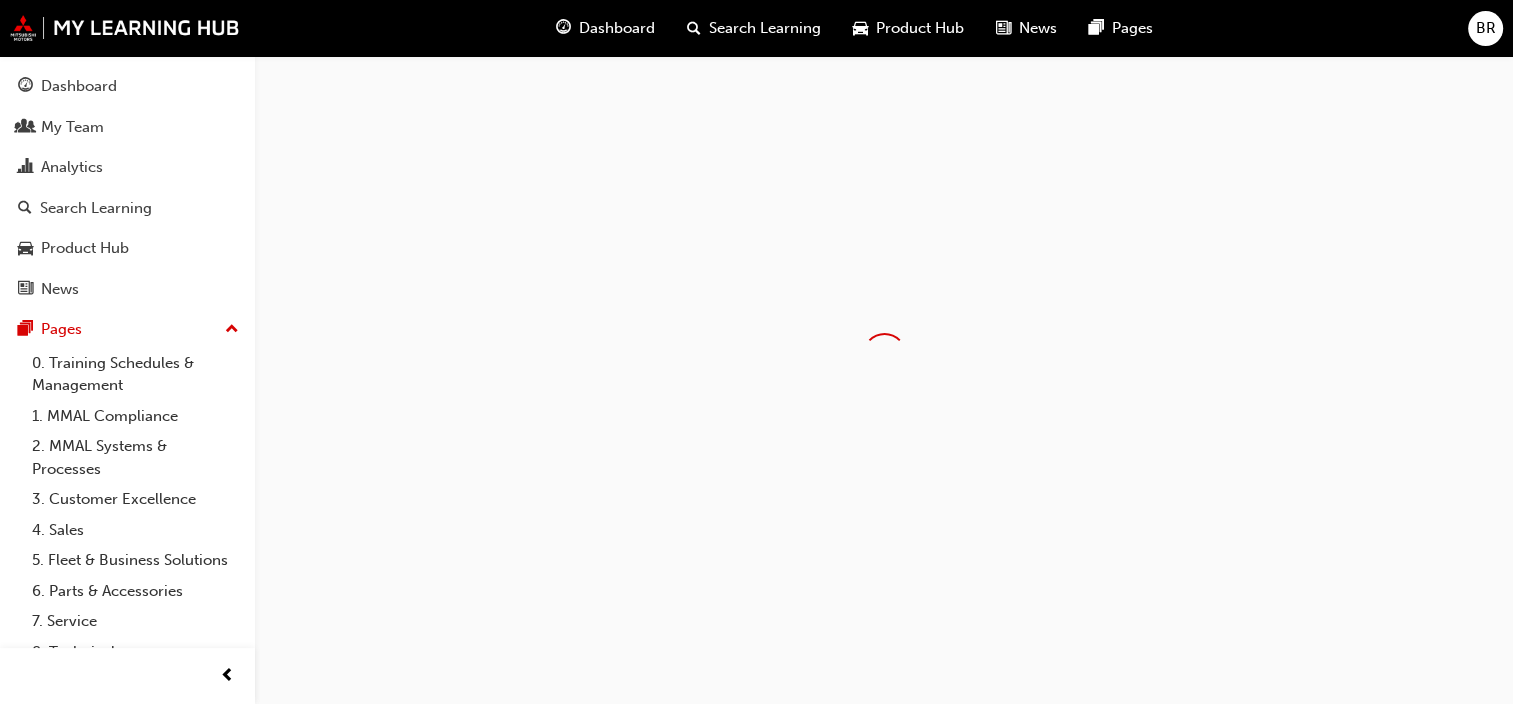 scroll, scrollTop: 0, scrollLeft: 0, axis: both 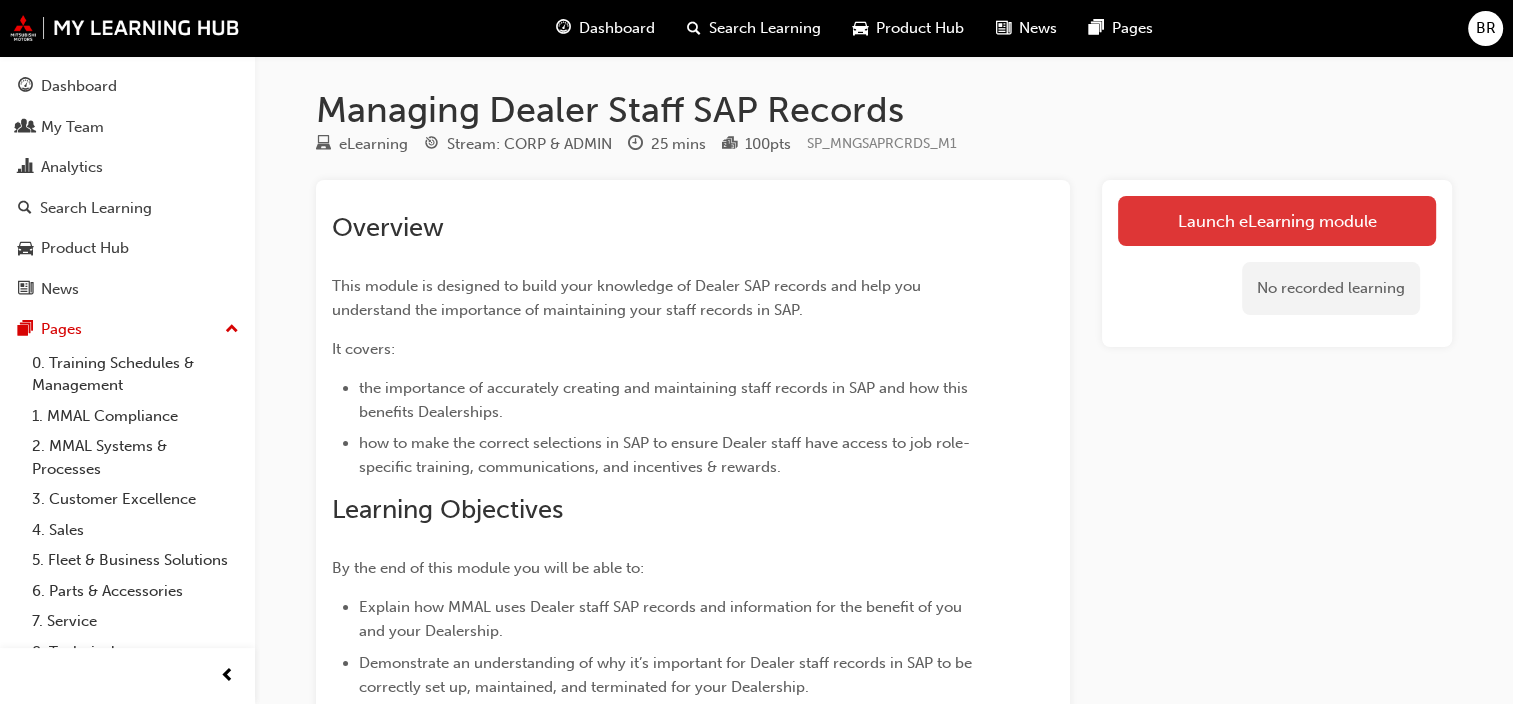 click on "Launch eLearning module" at bounding box center [1277, 221] 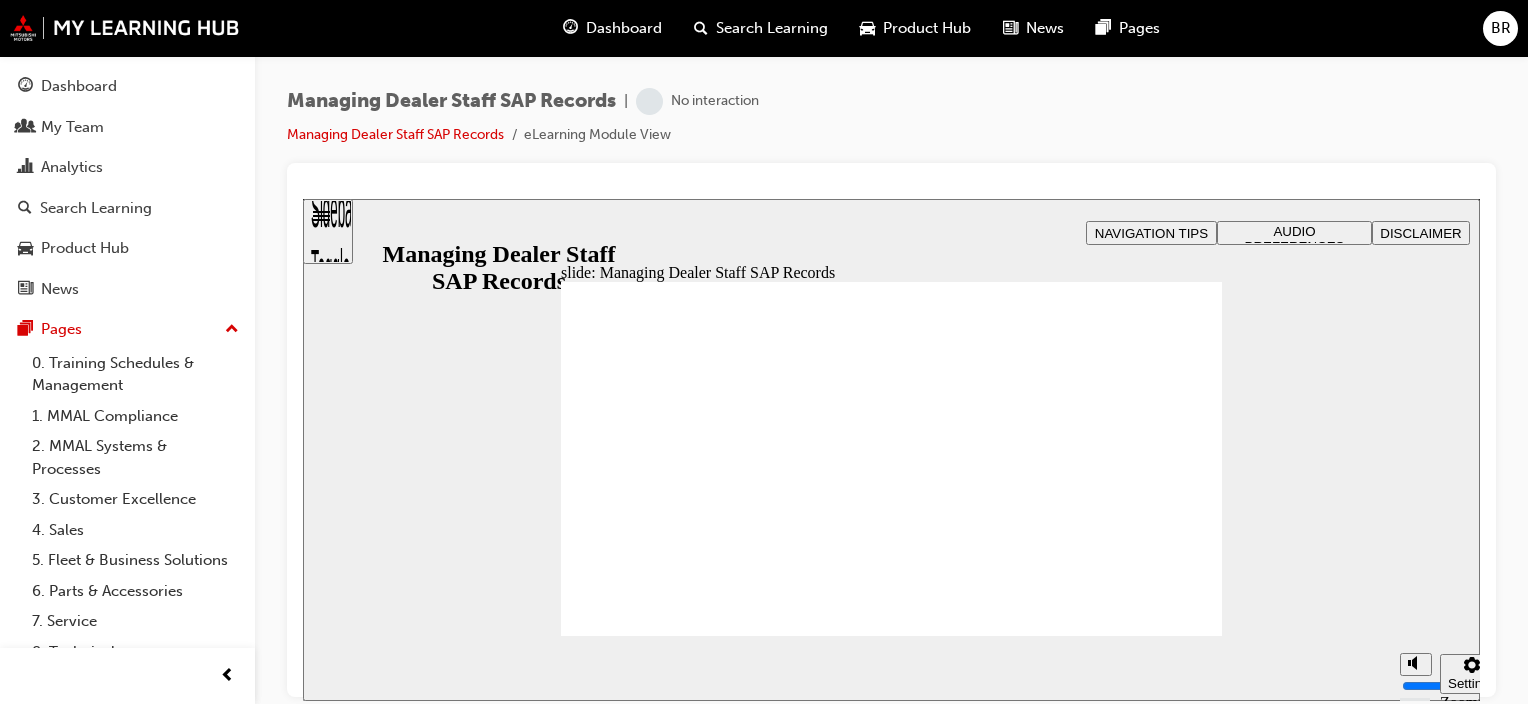 scroll, scrollTop: 0, scrollLeft: 0, axis: both 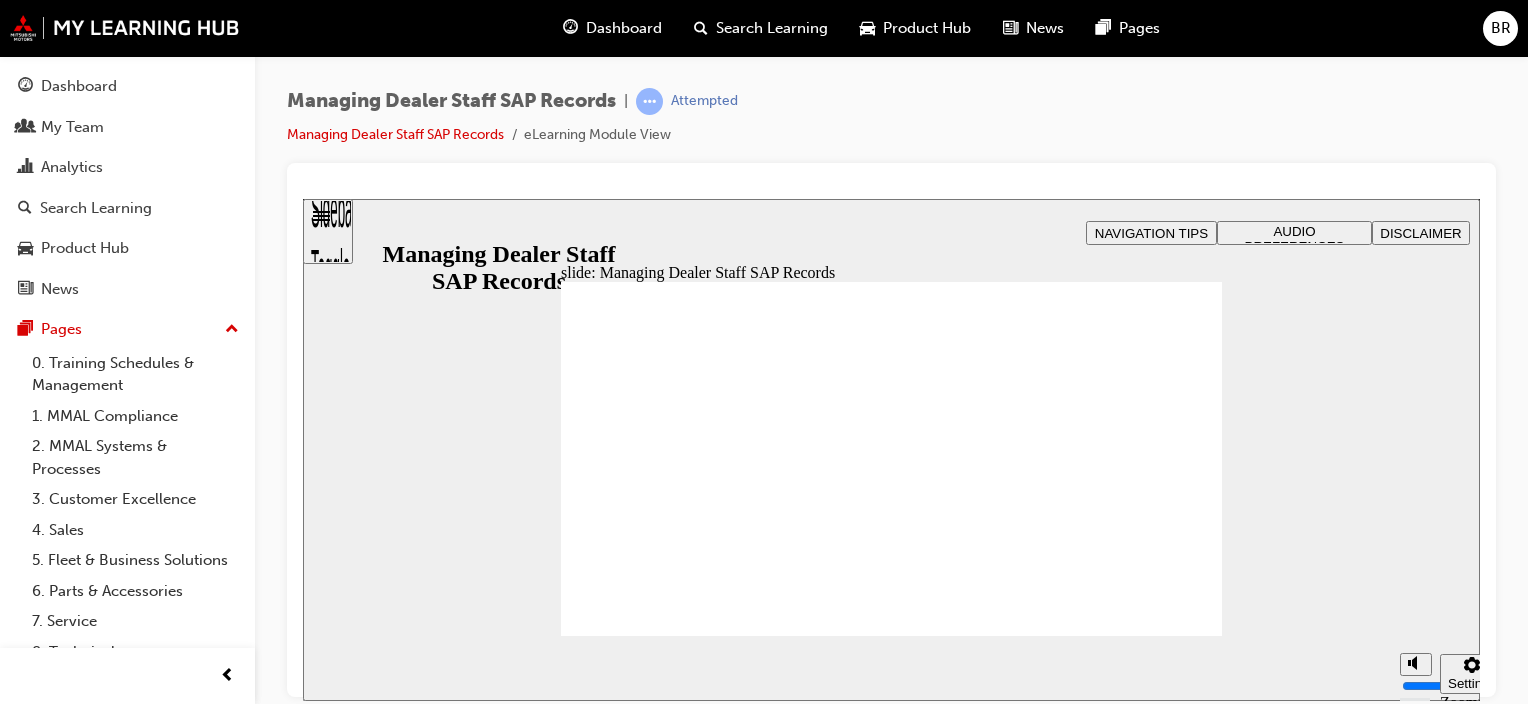 click 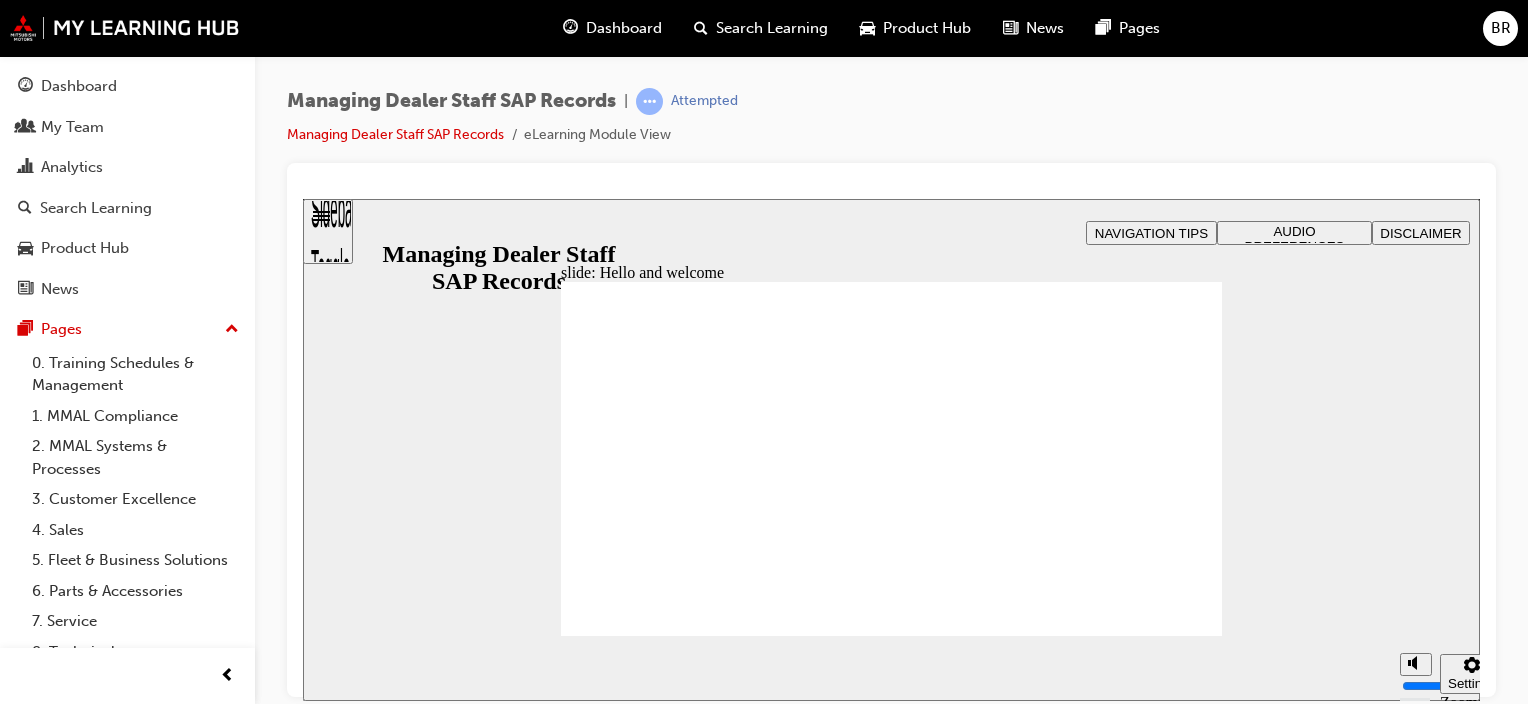 click 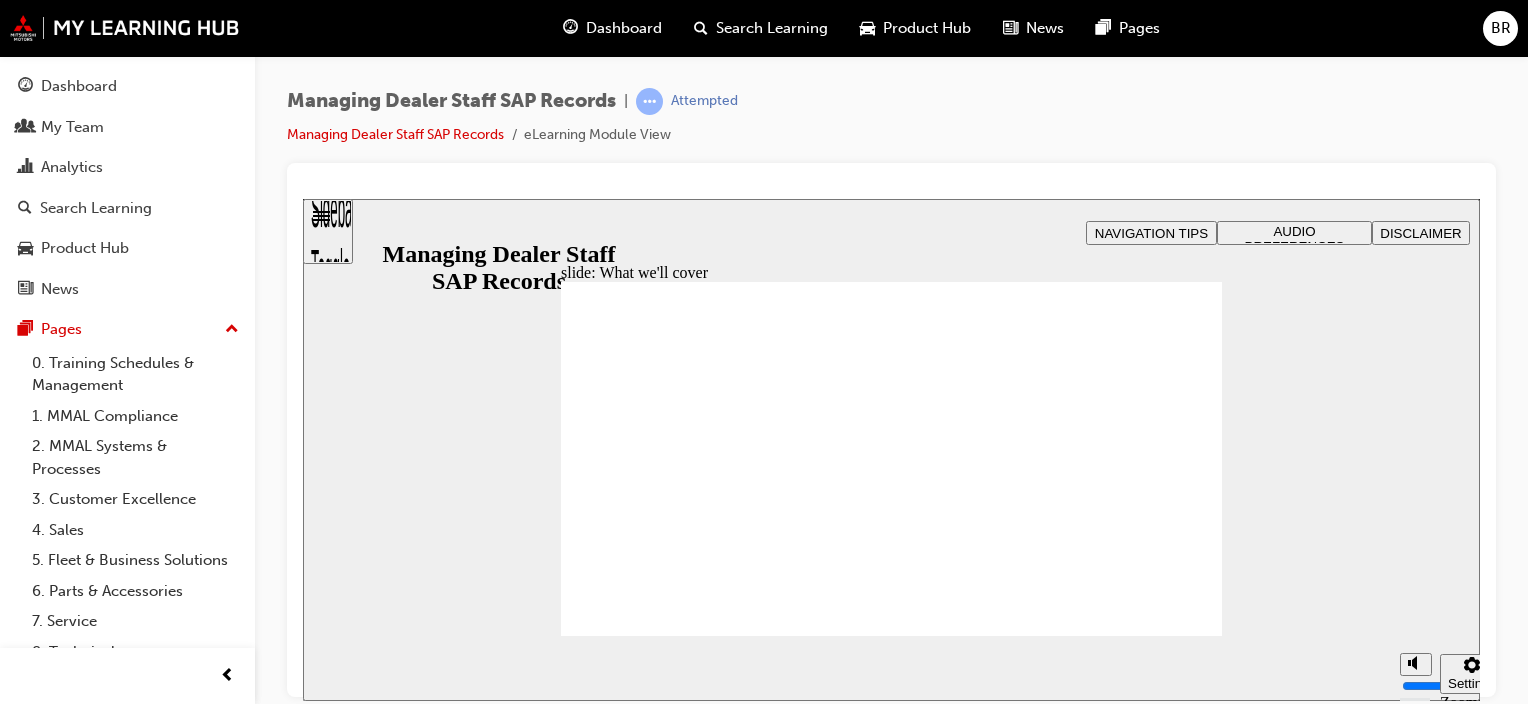 click 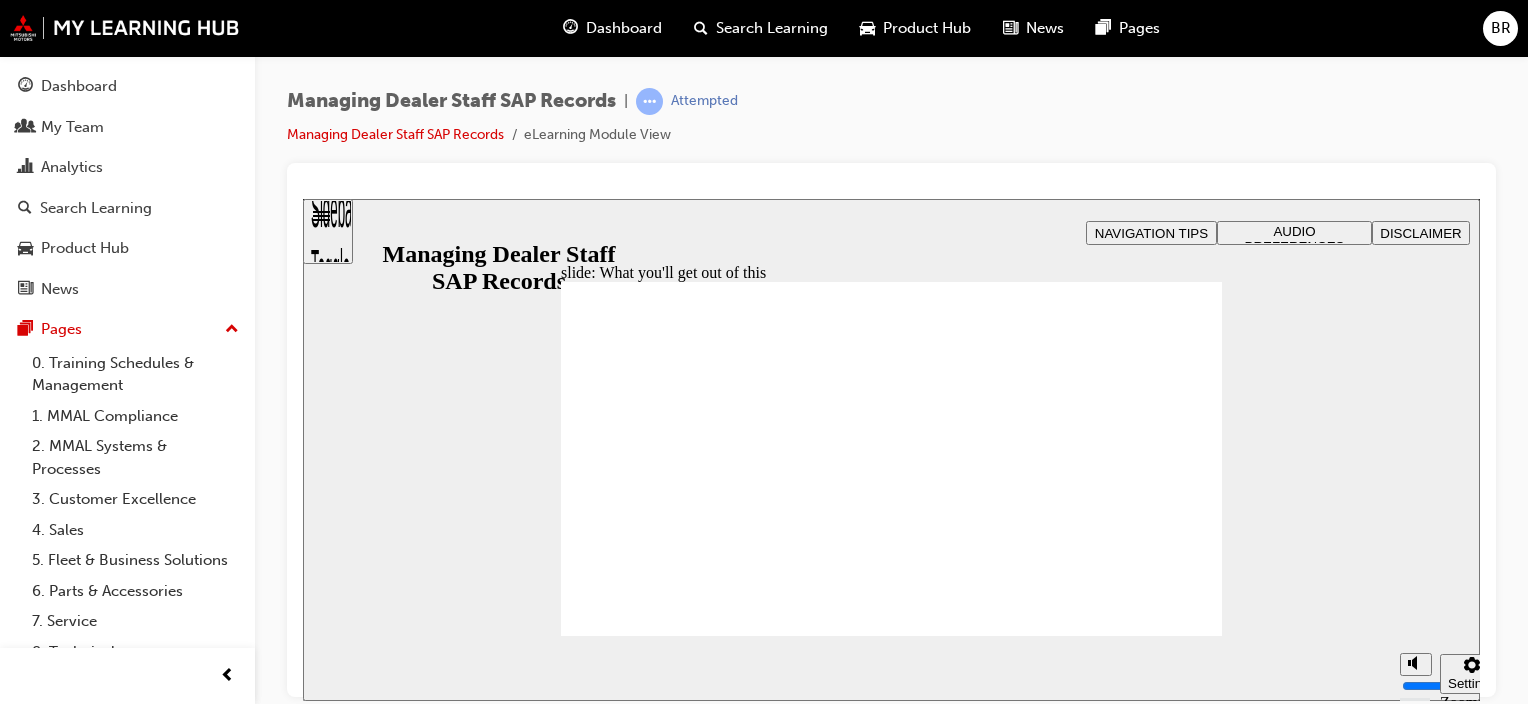 click 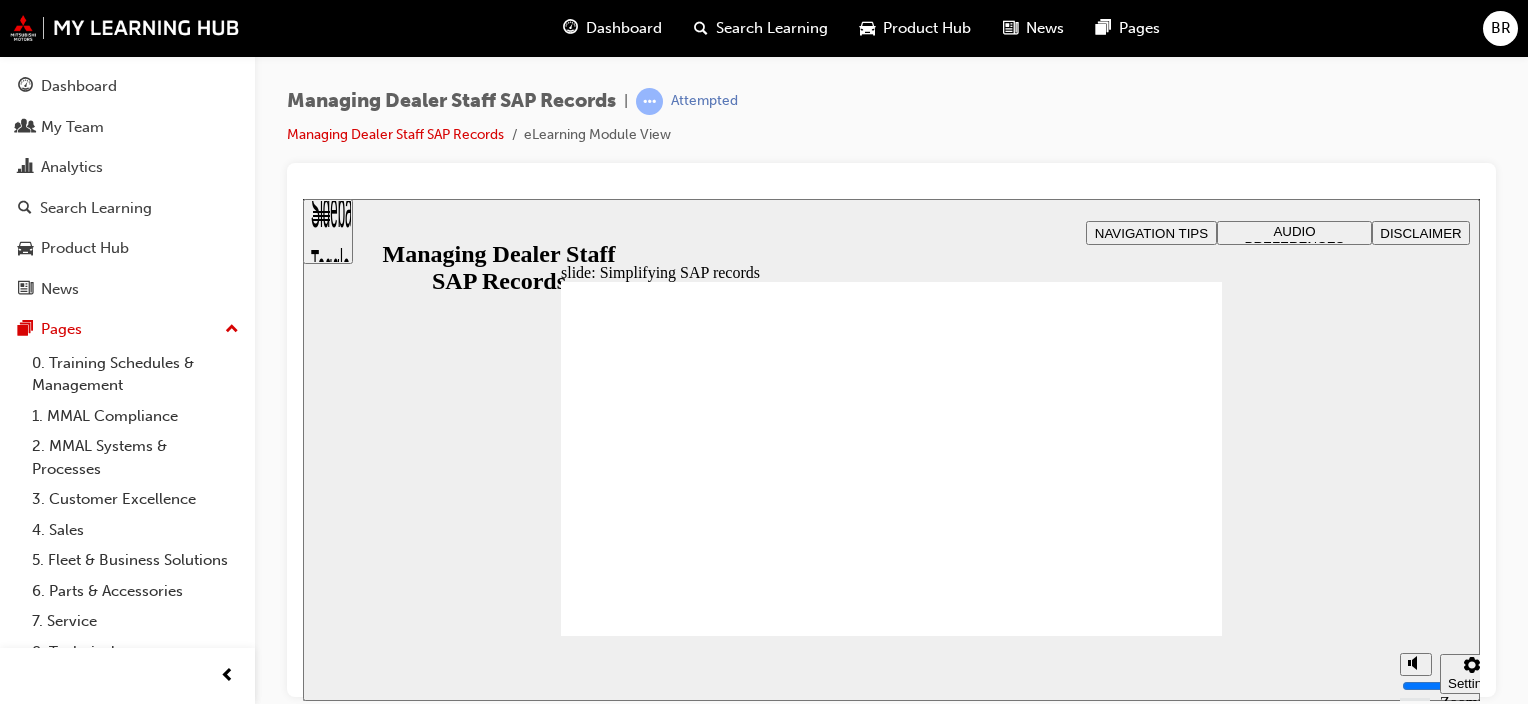click 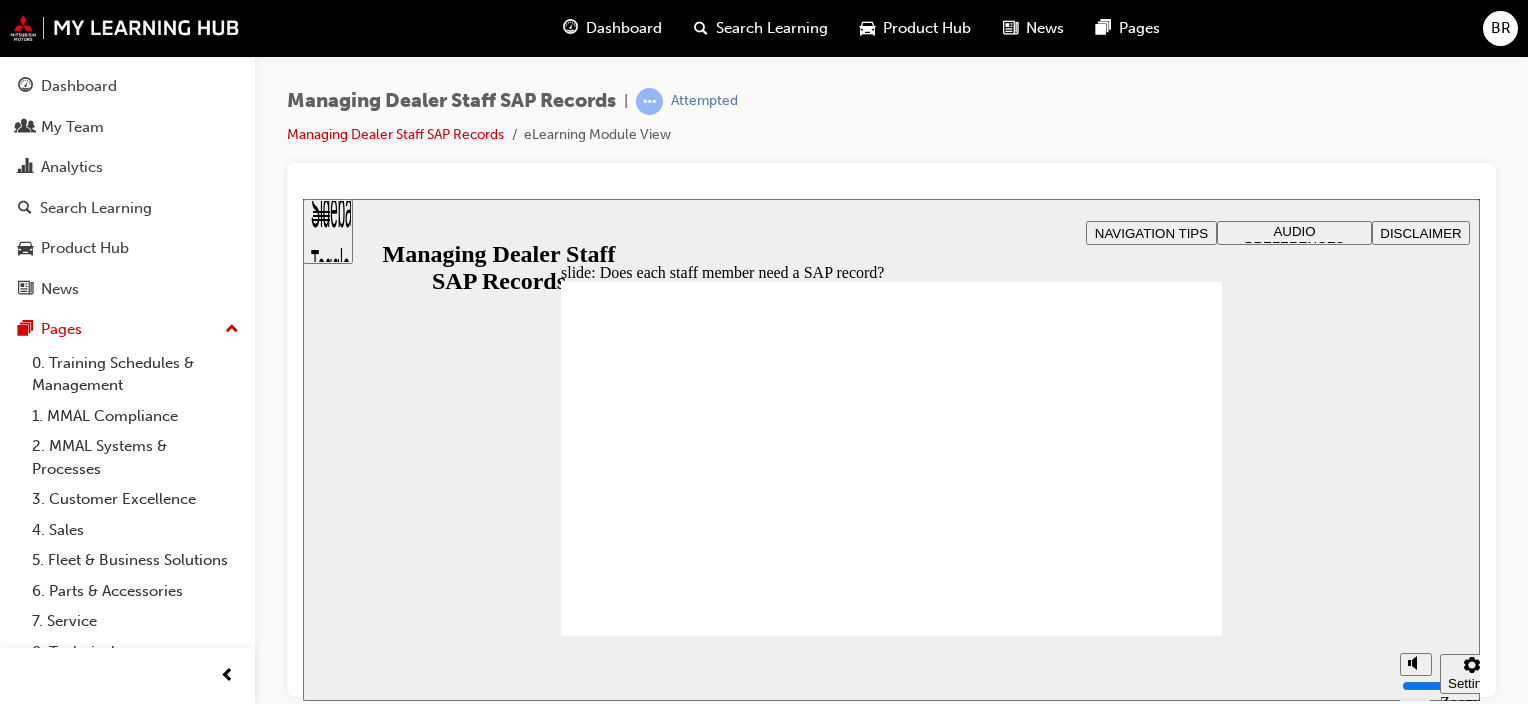 click 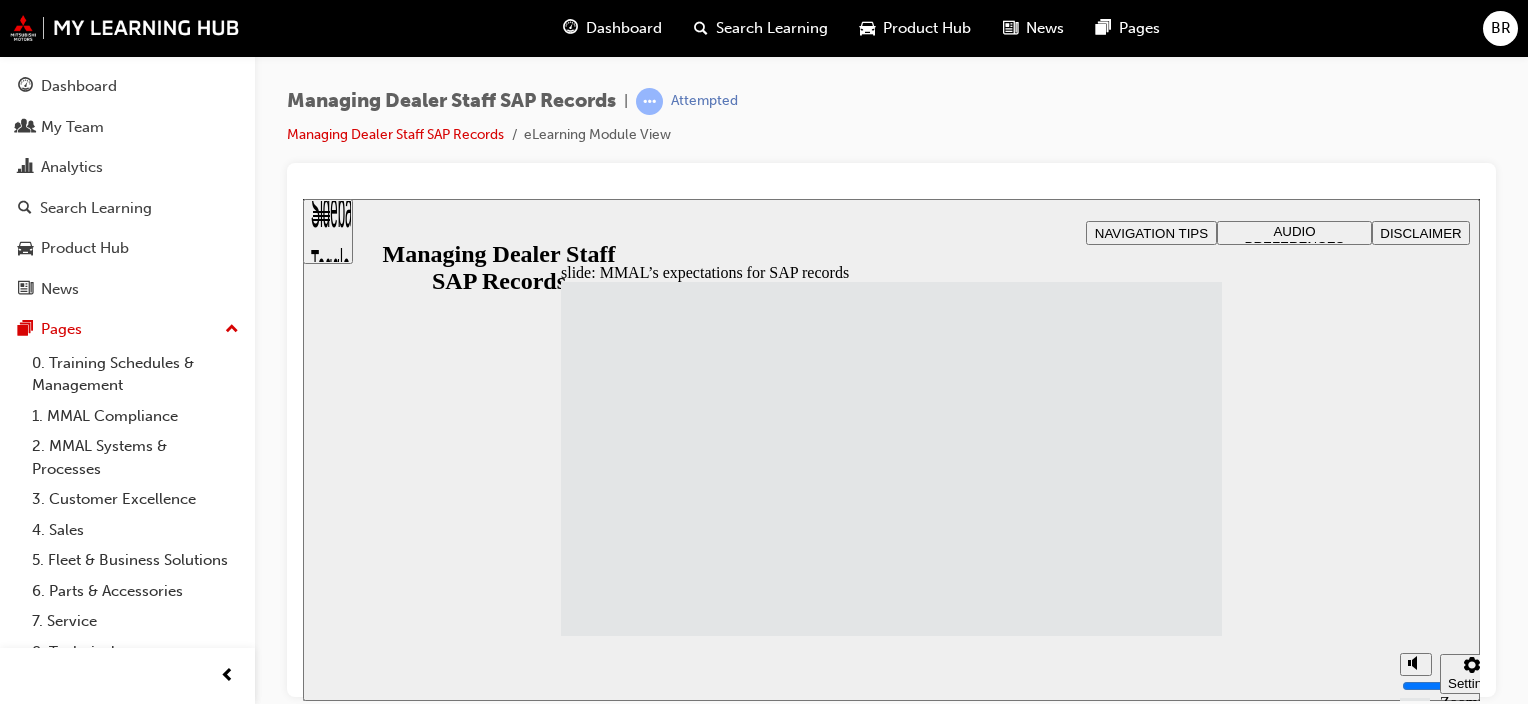 click 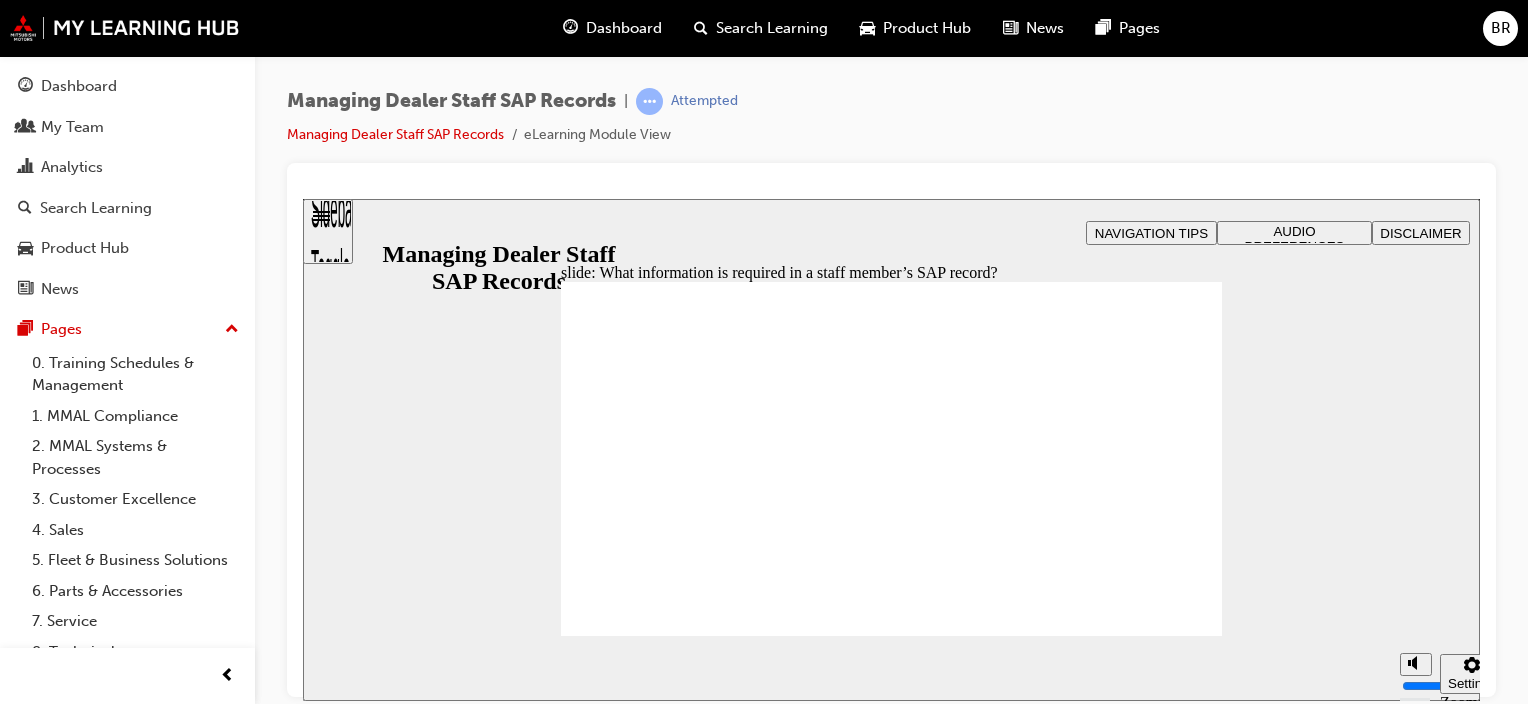click 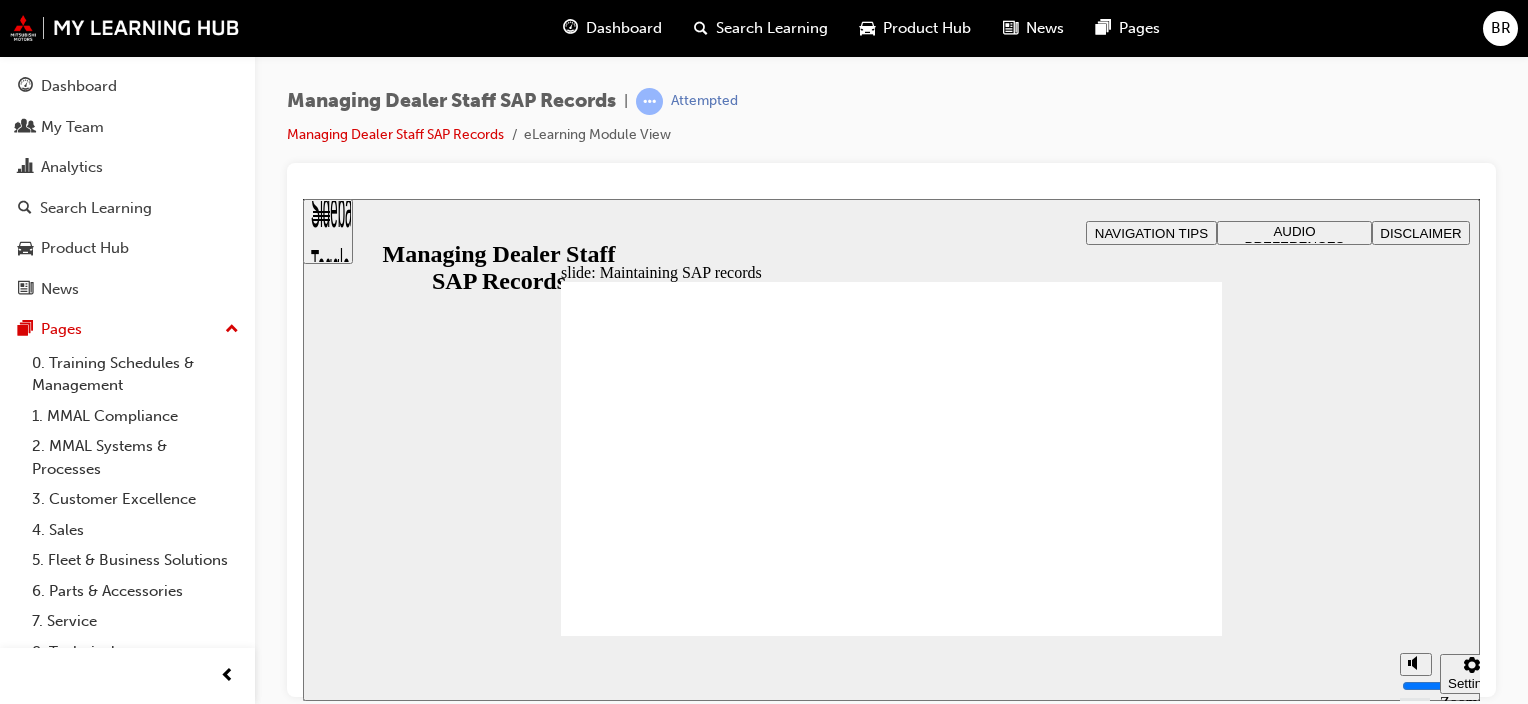 click 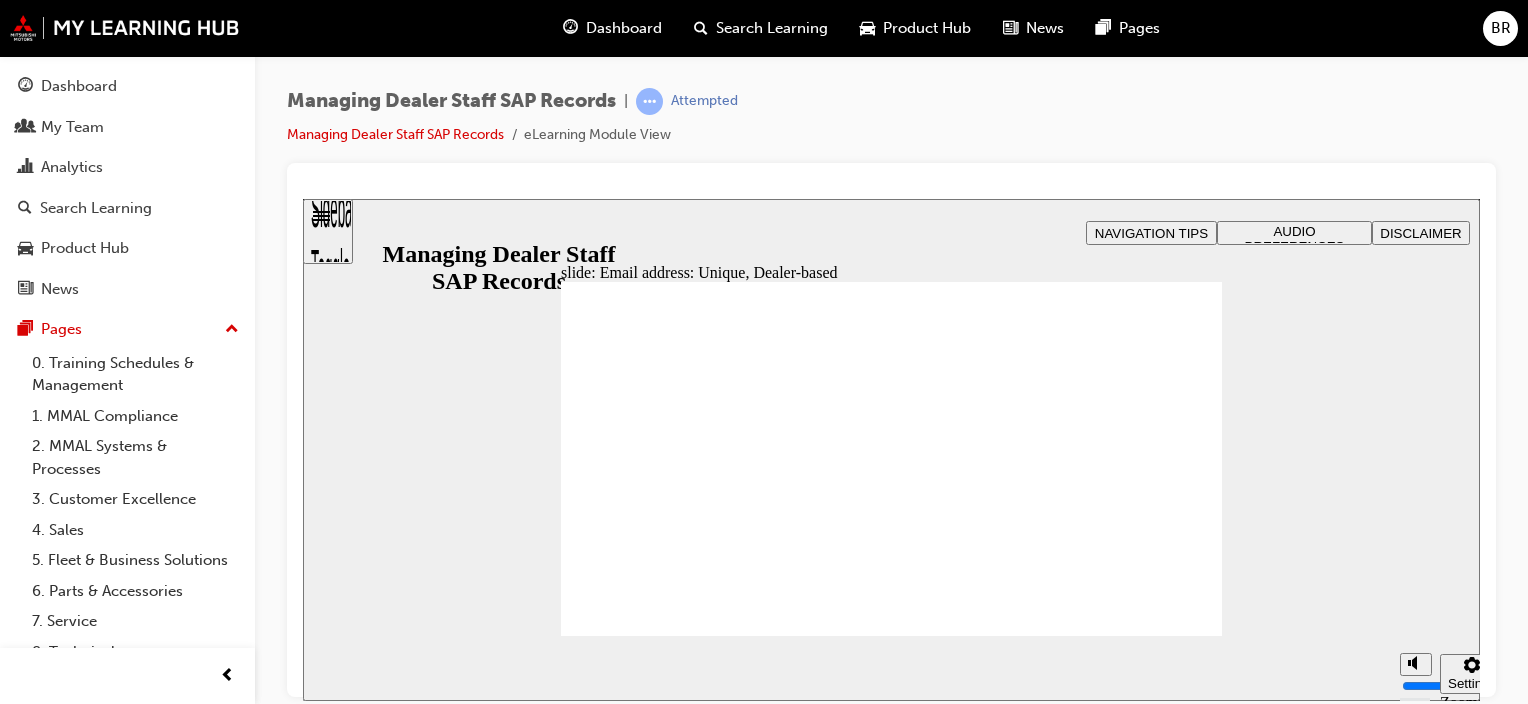 click 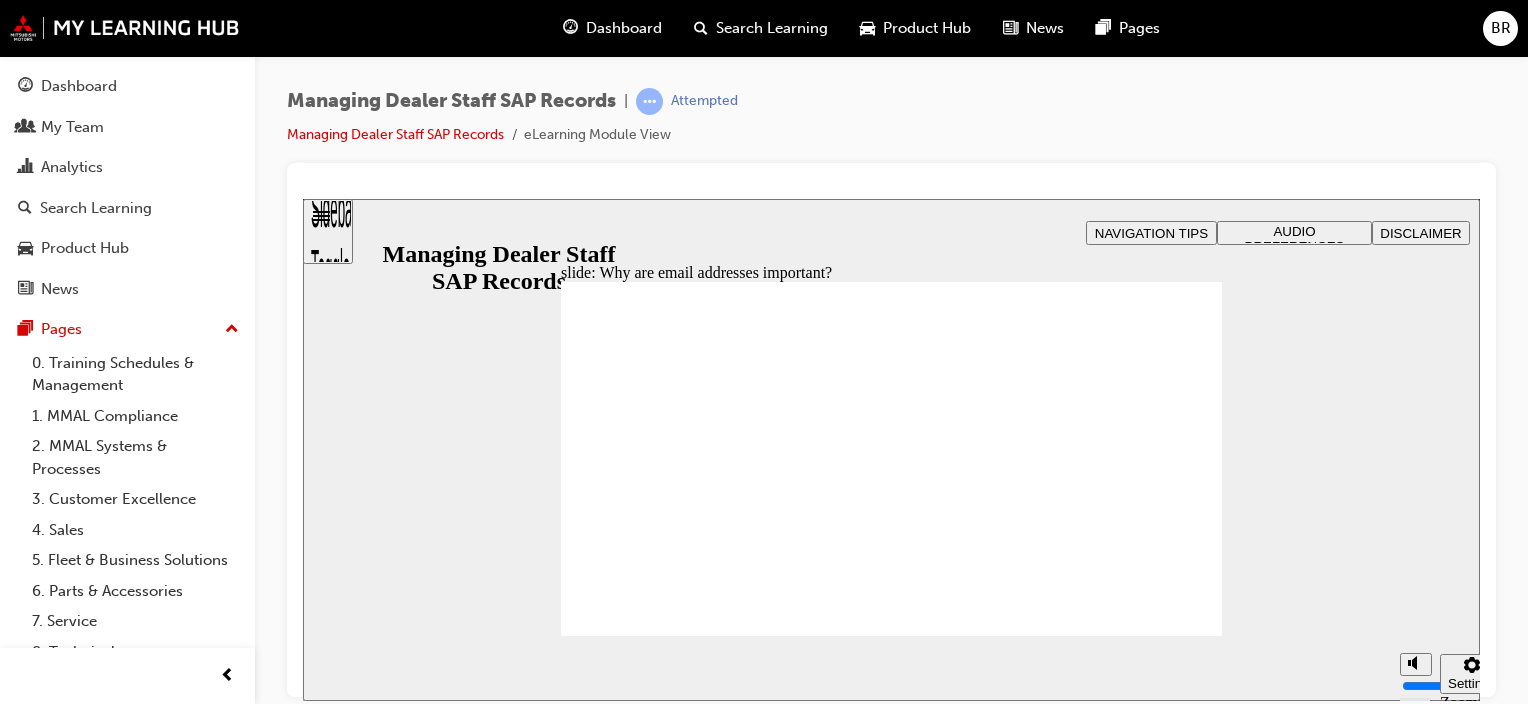 click 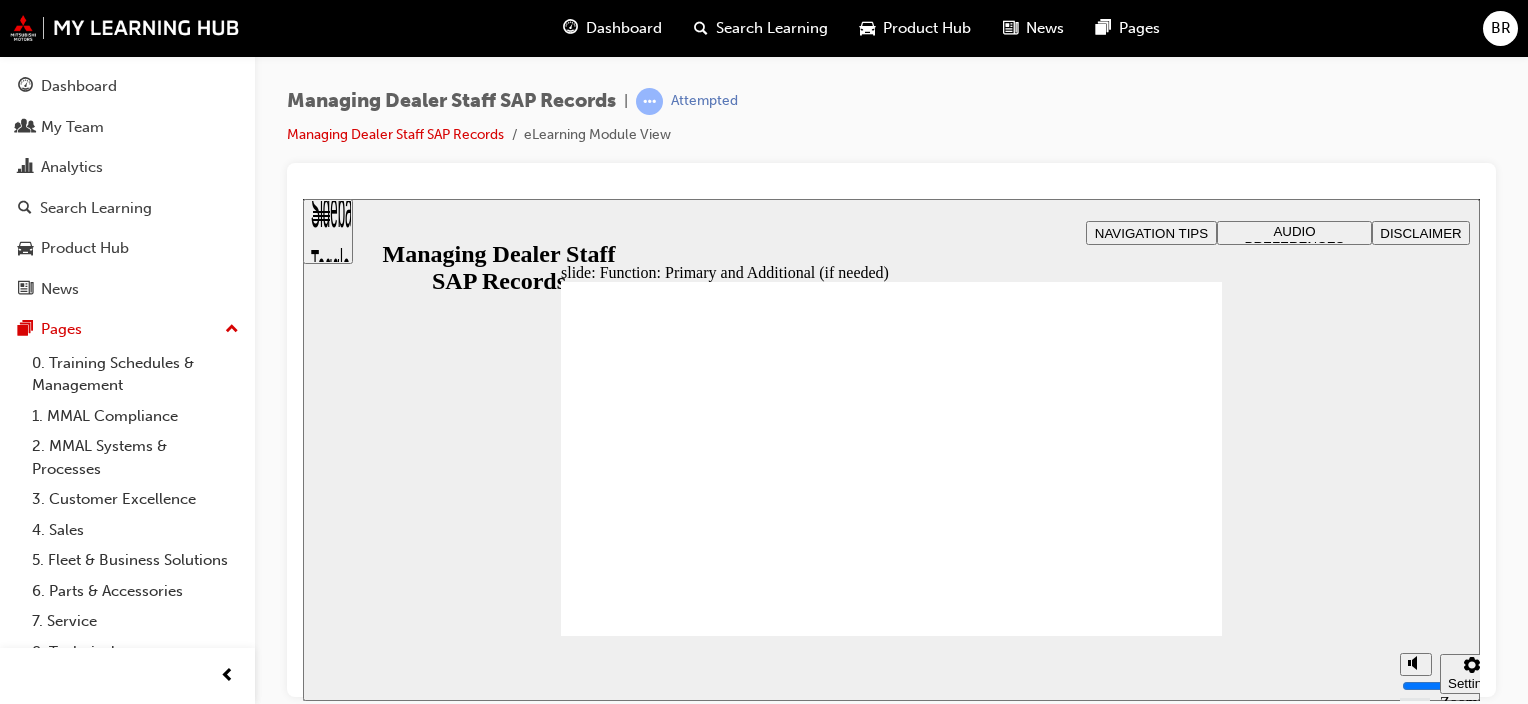 click 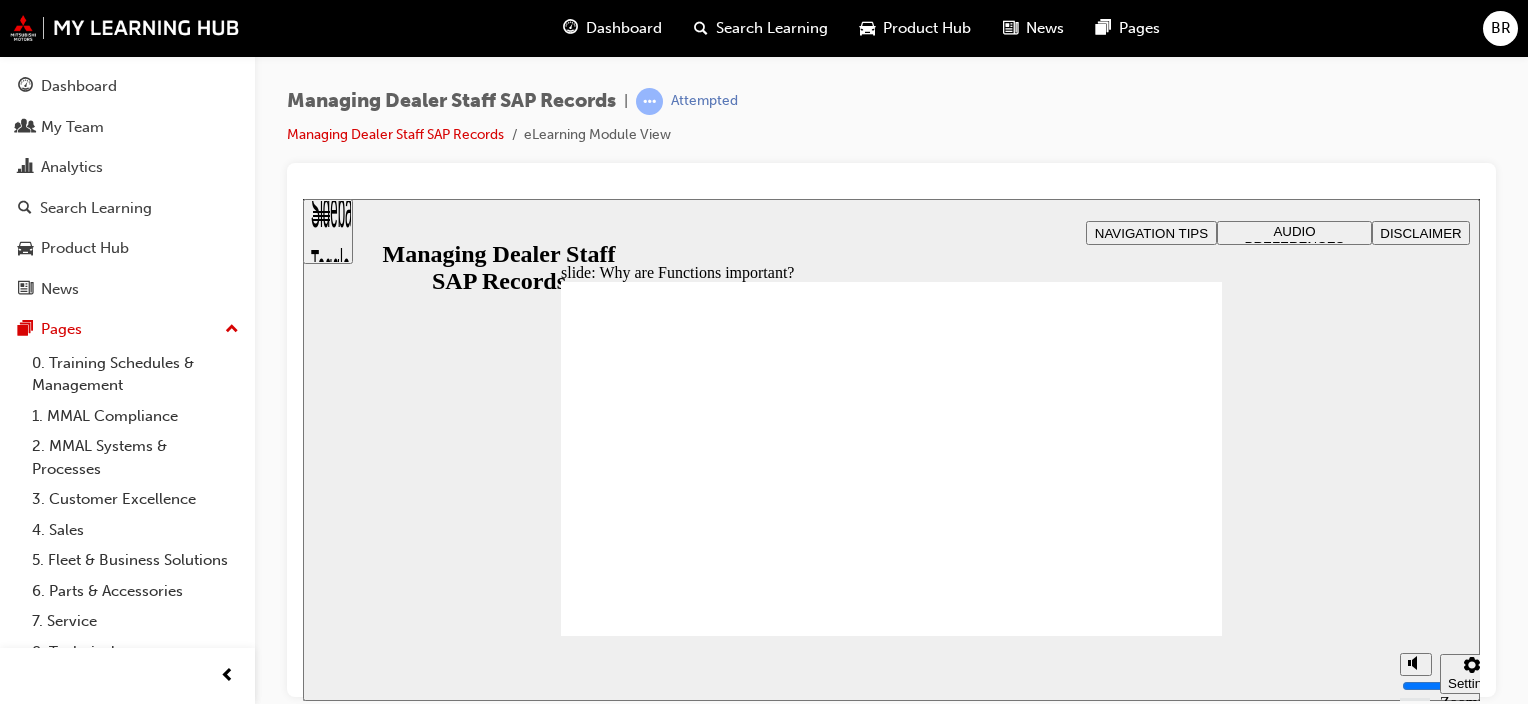 click 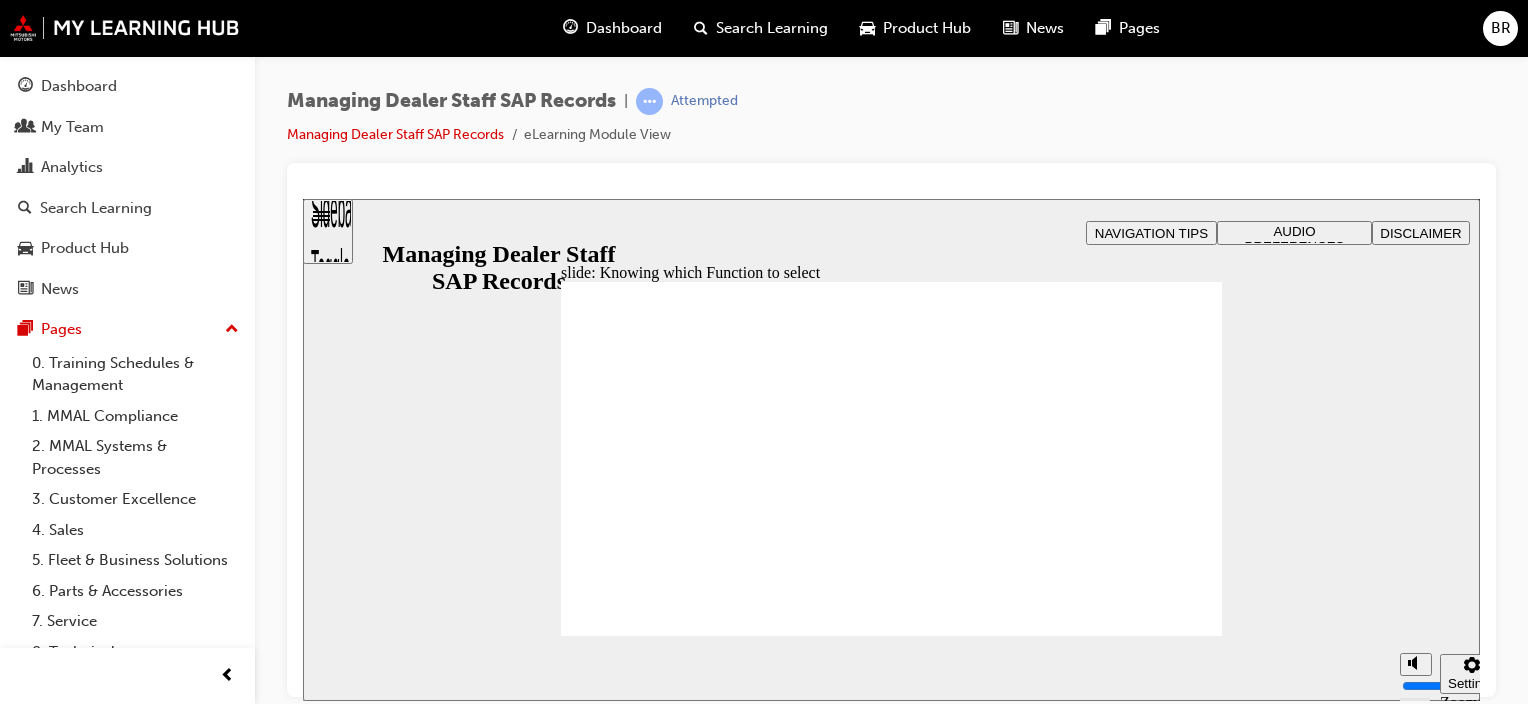 click 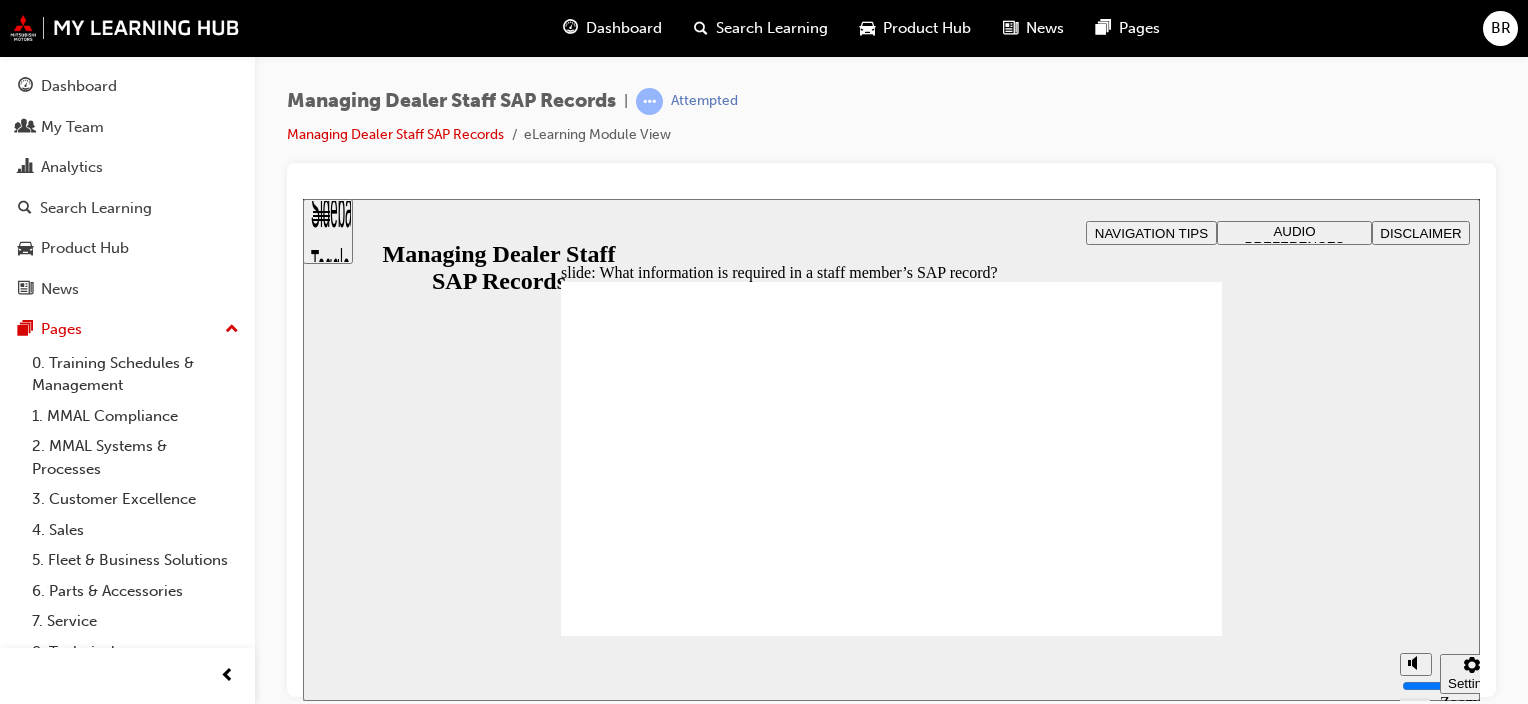 click 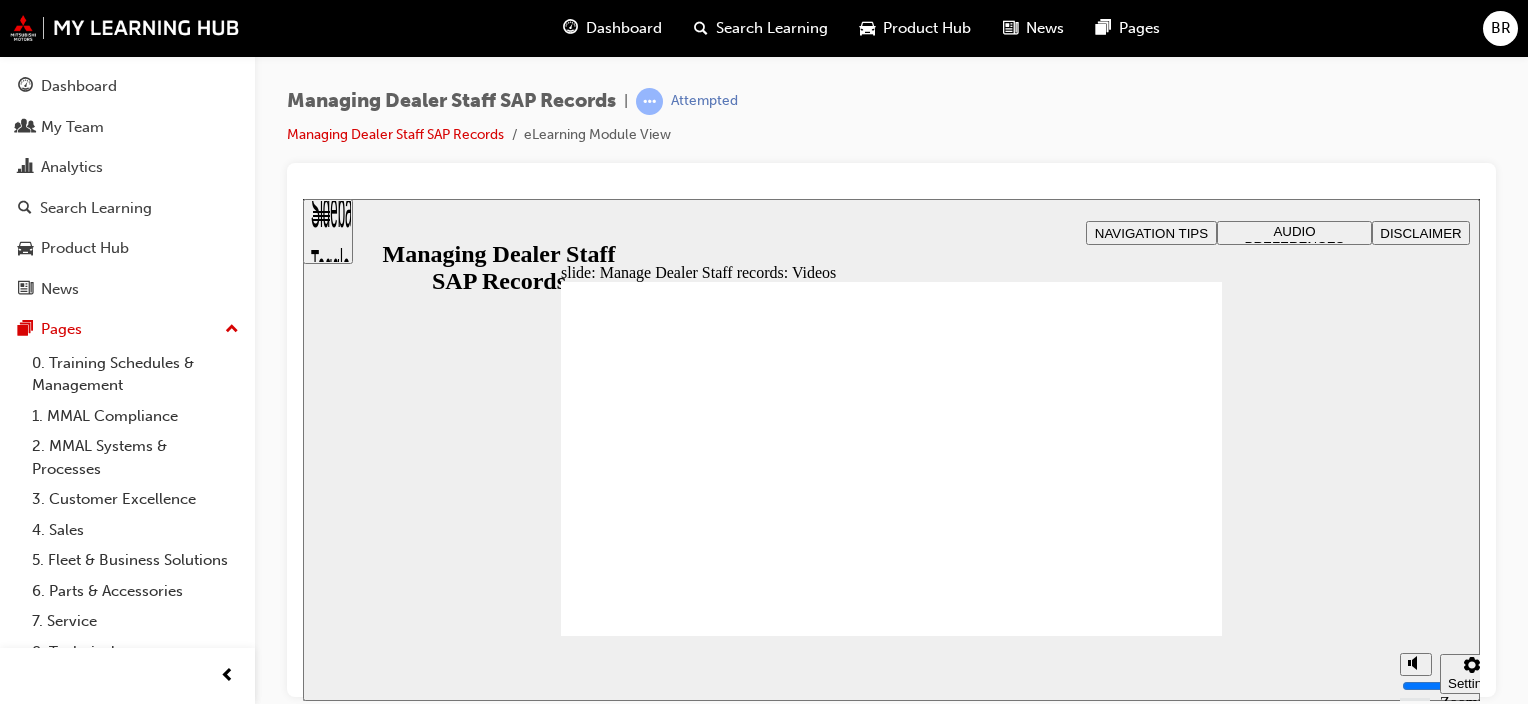 click 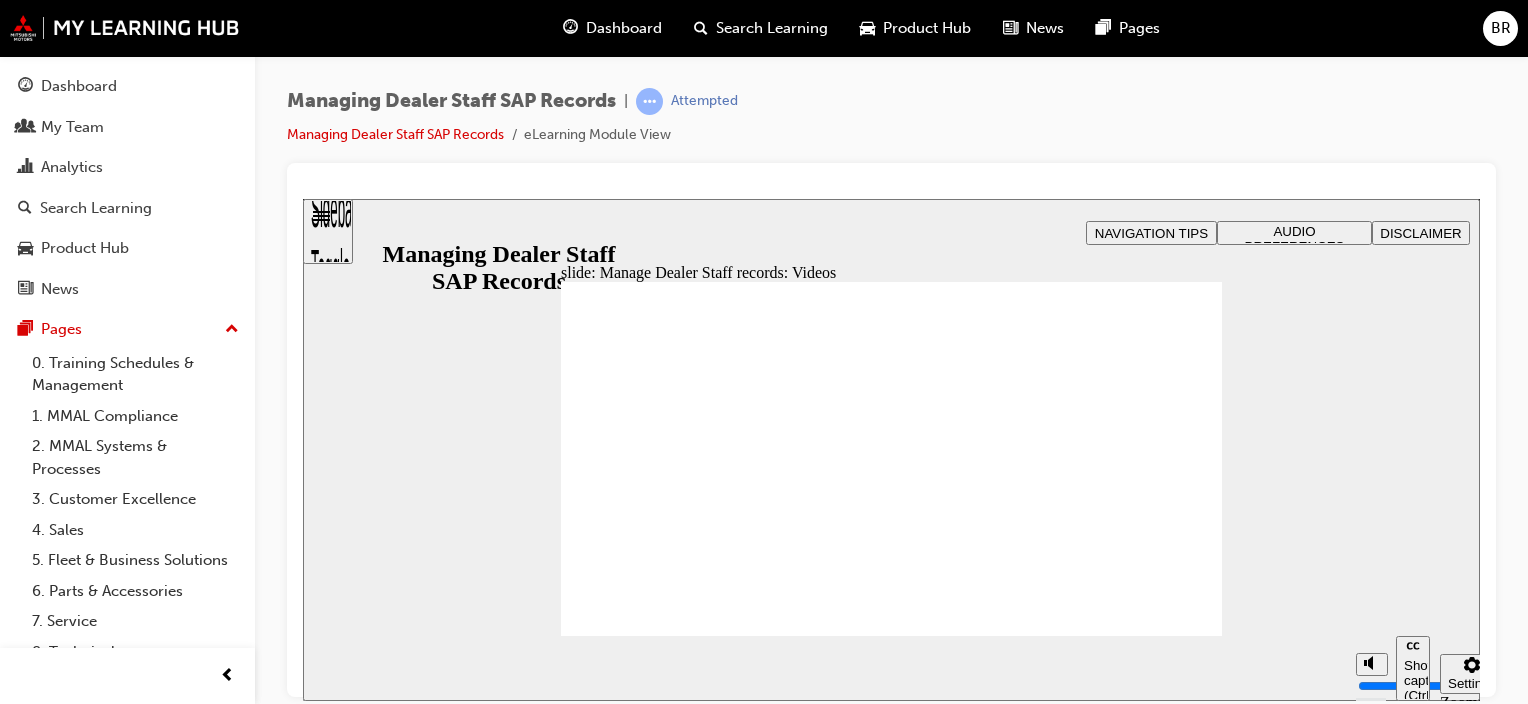 click at bounding box center [892, 3030] 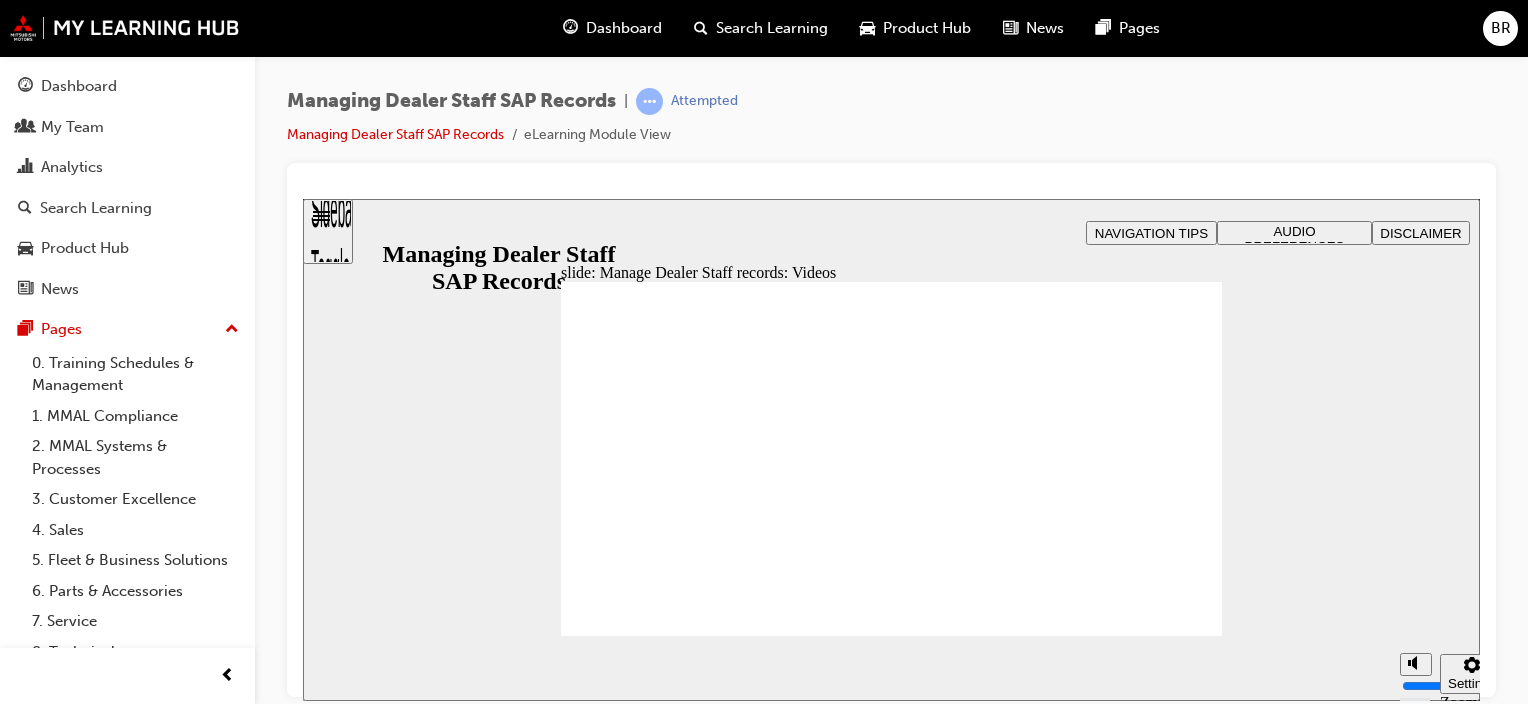 click 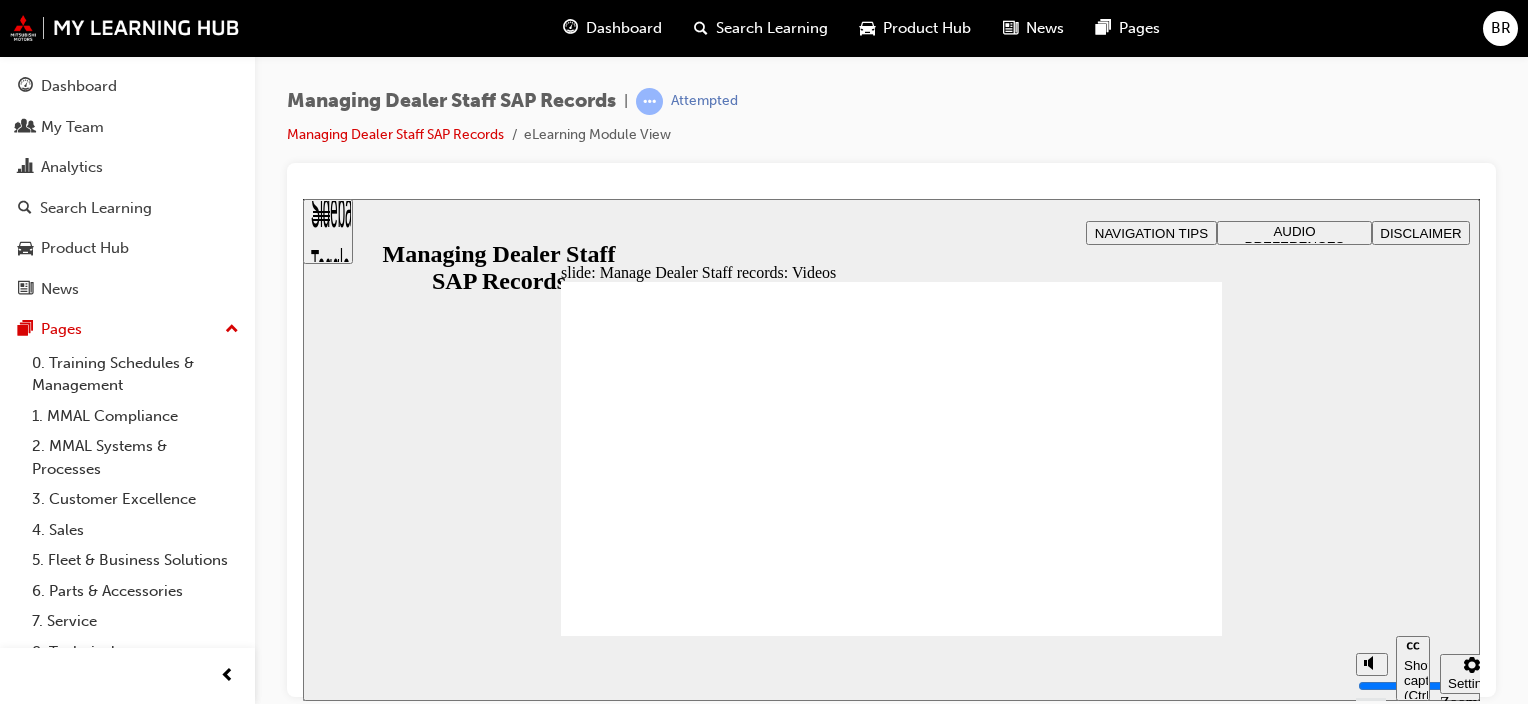 click 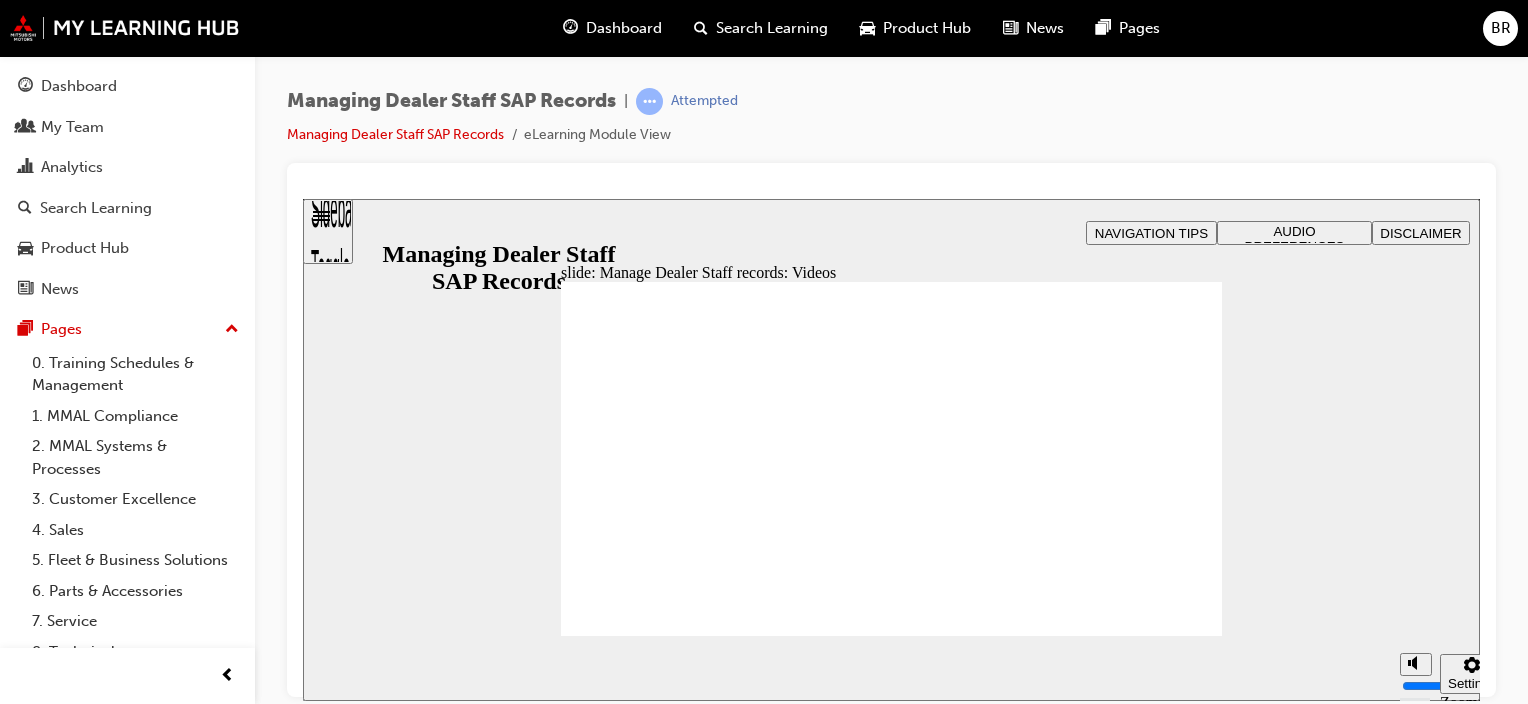 click 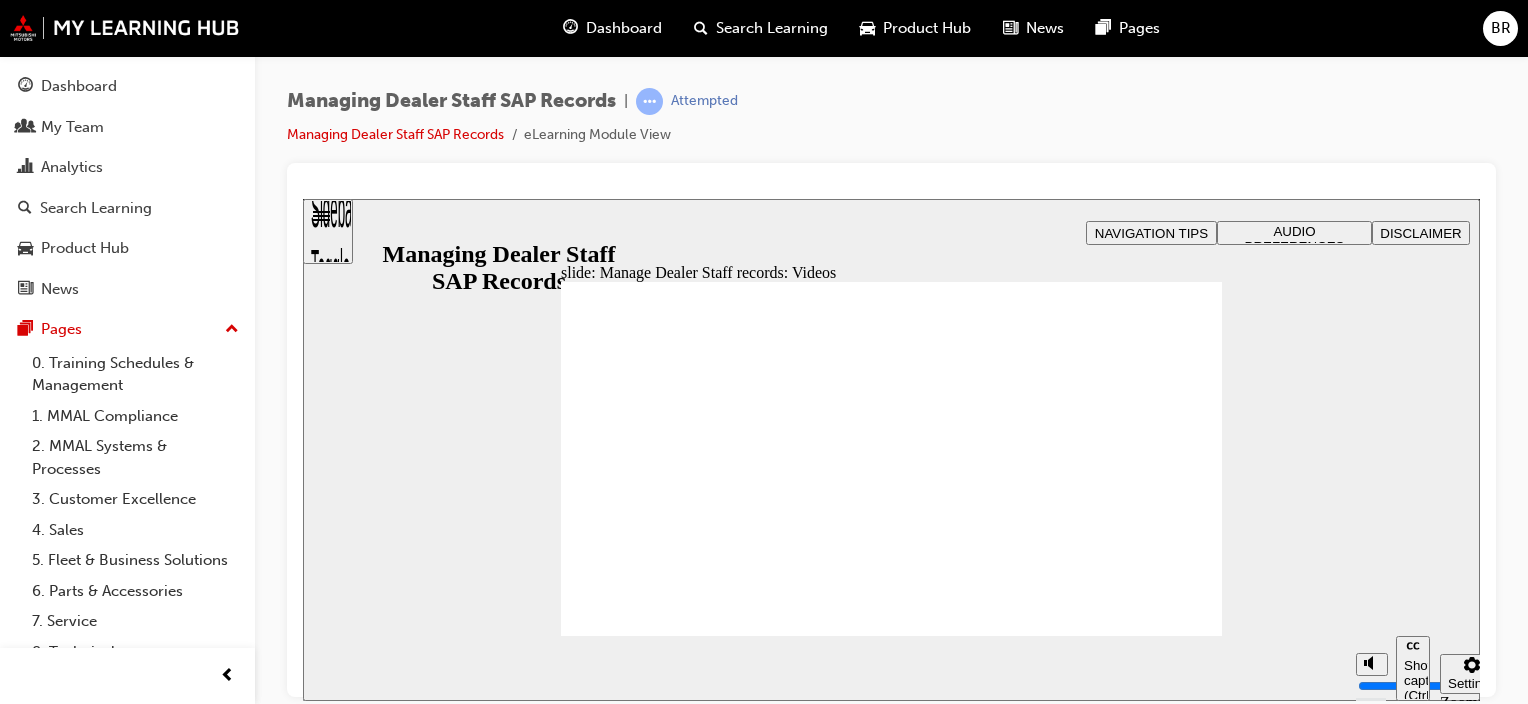 click 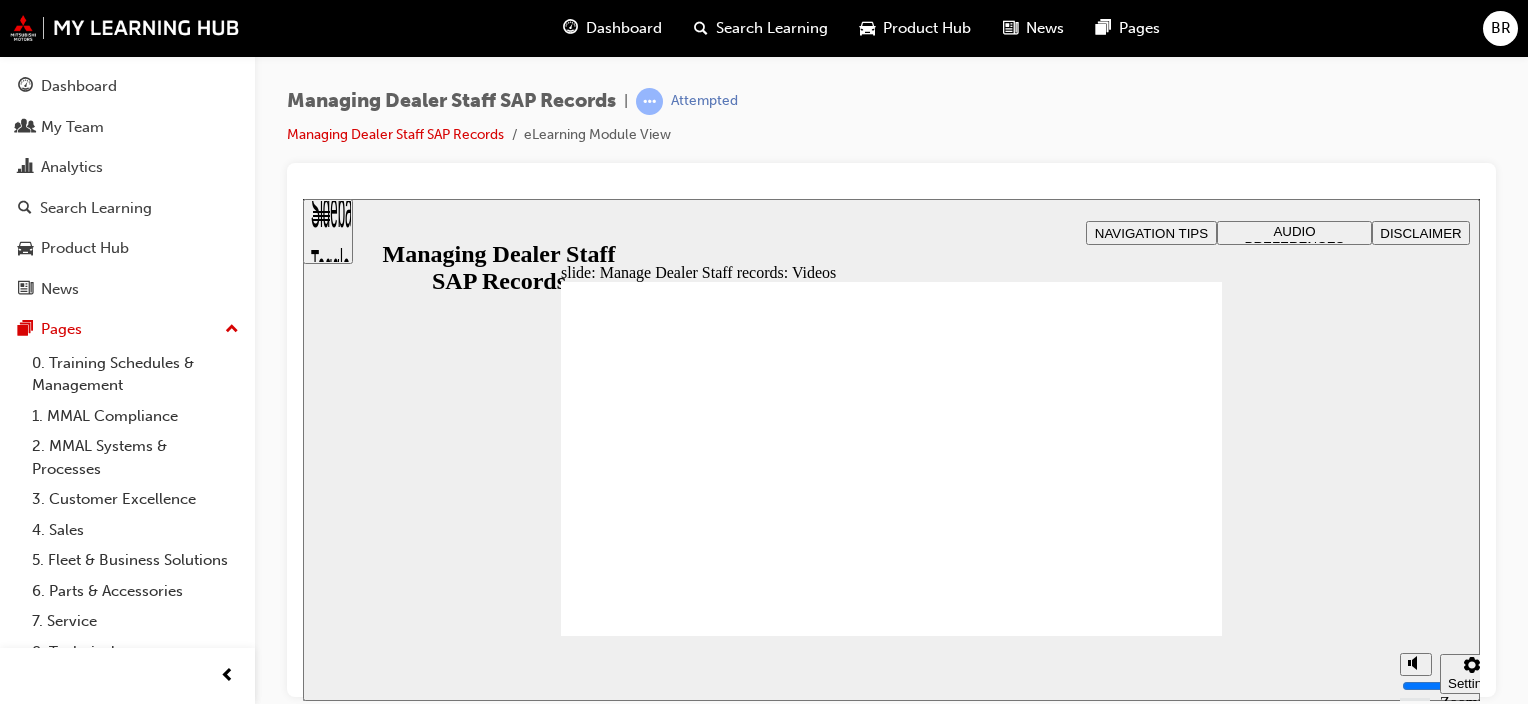 click 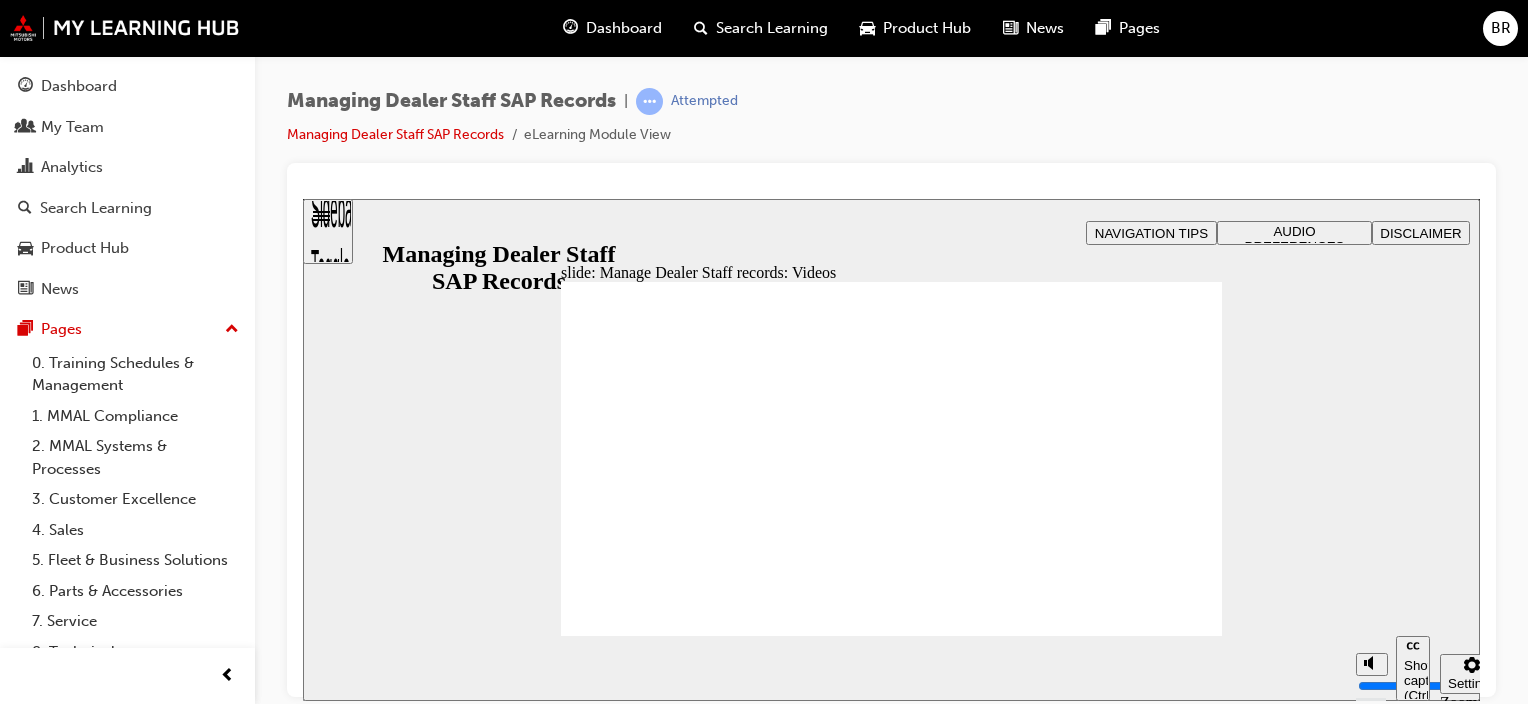 click 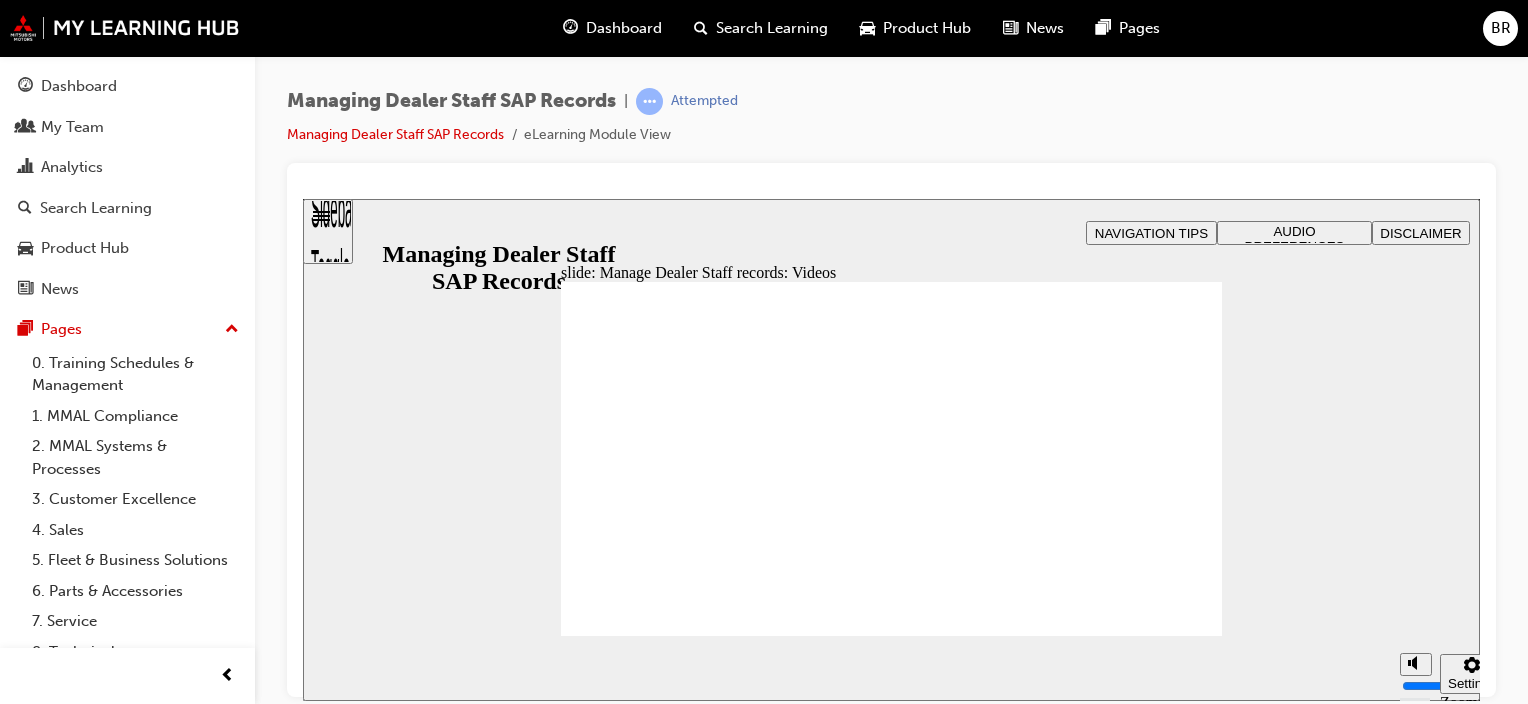 click 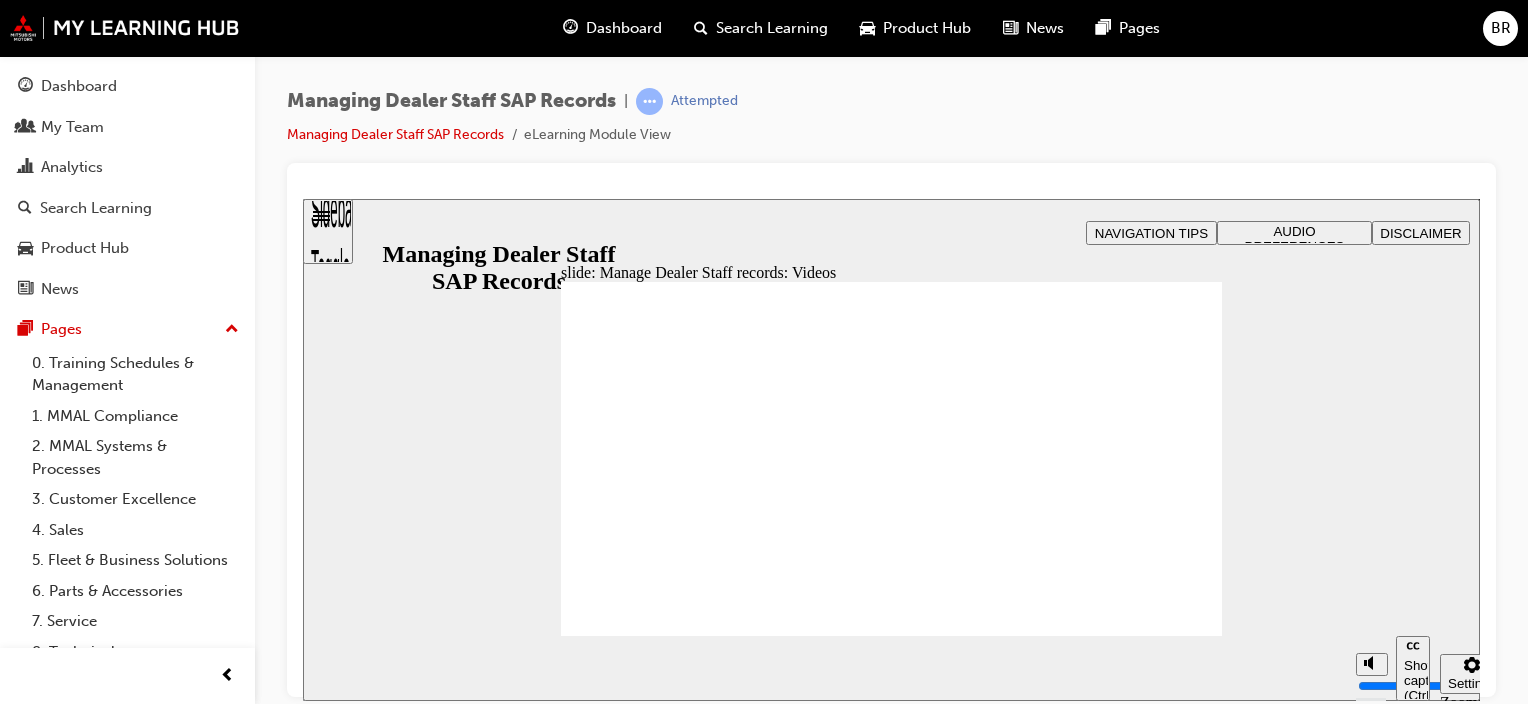 click 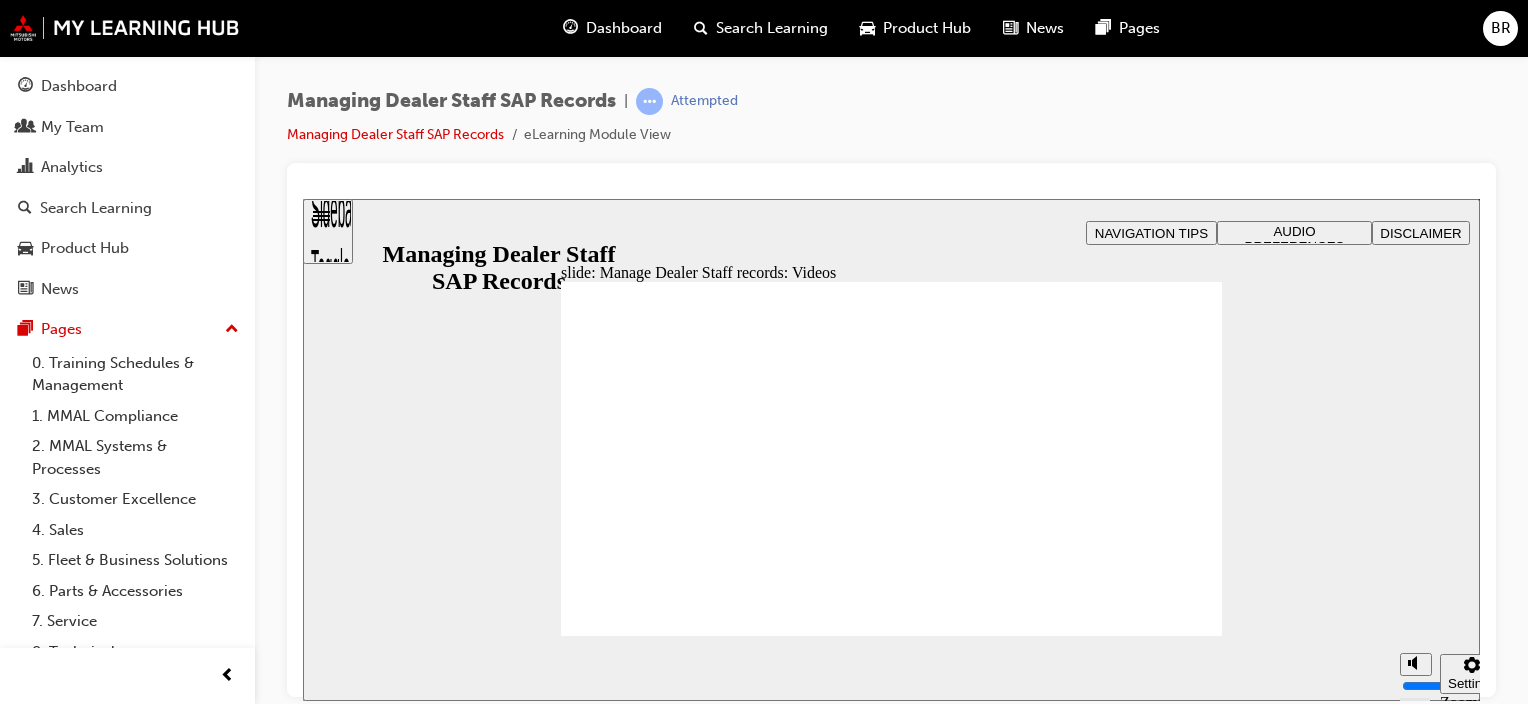 click 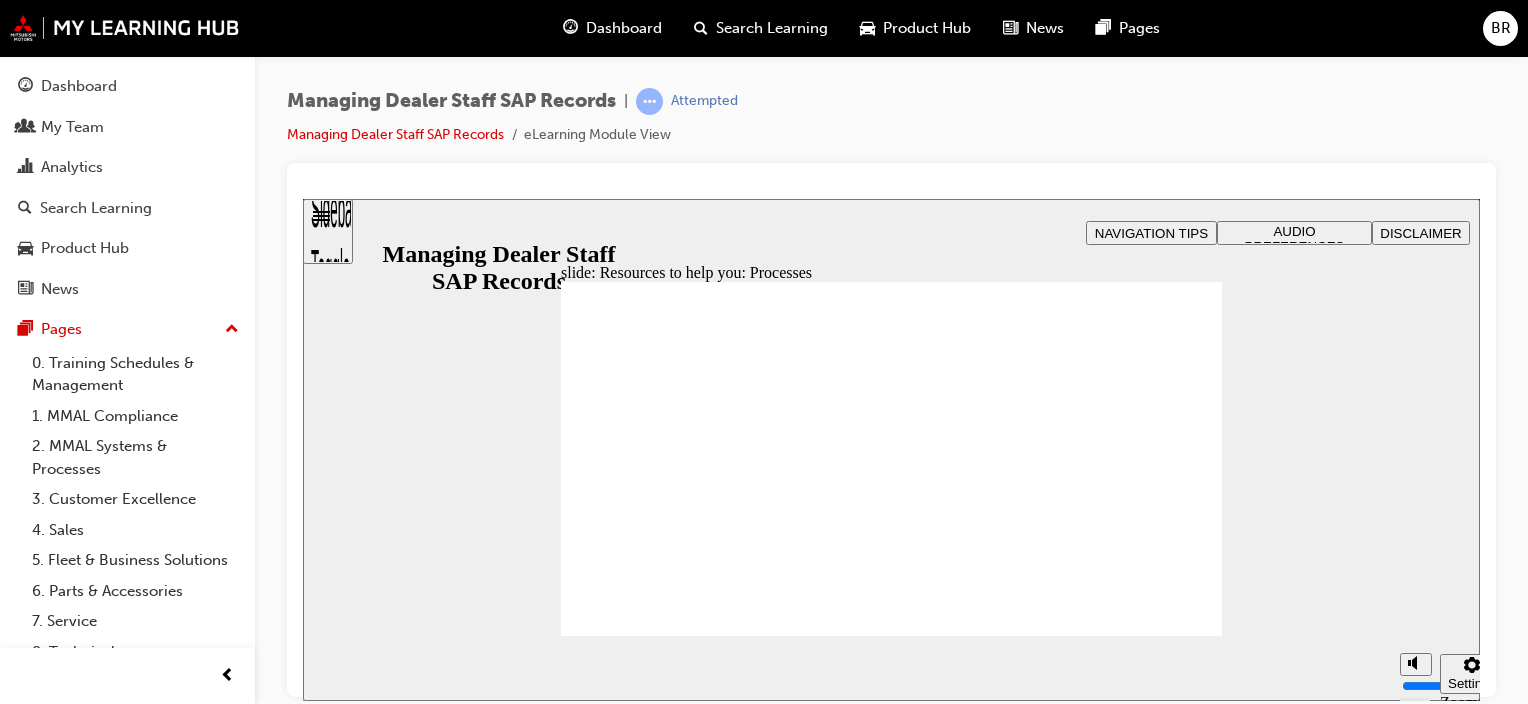 click 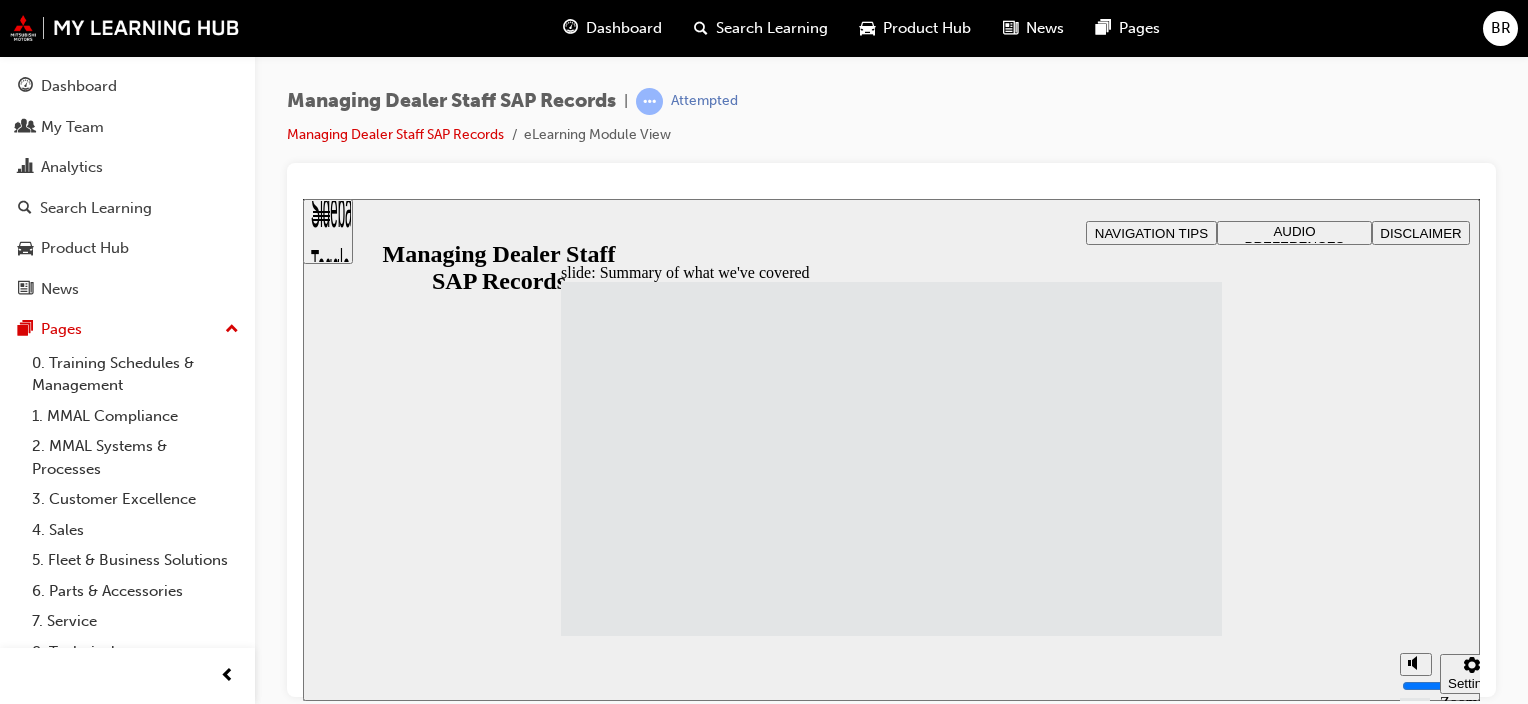 click 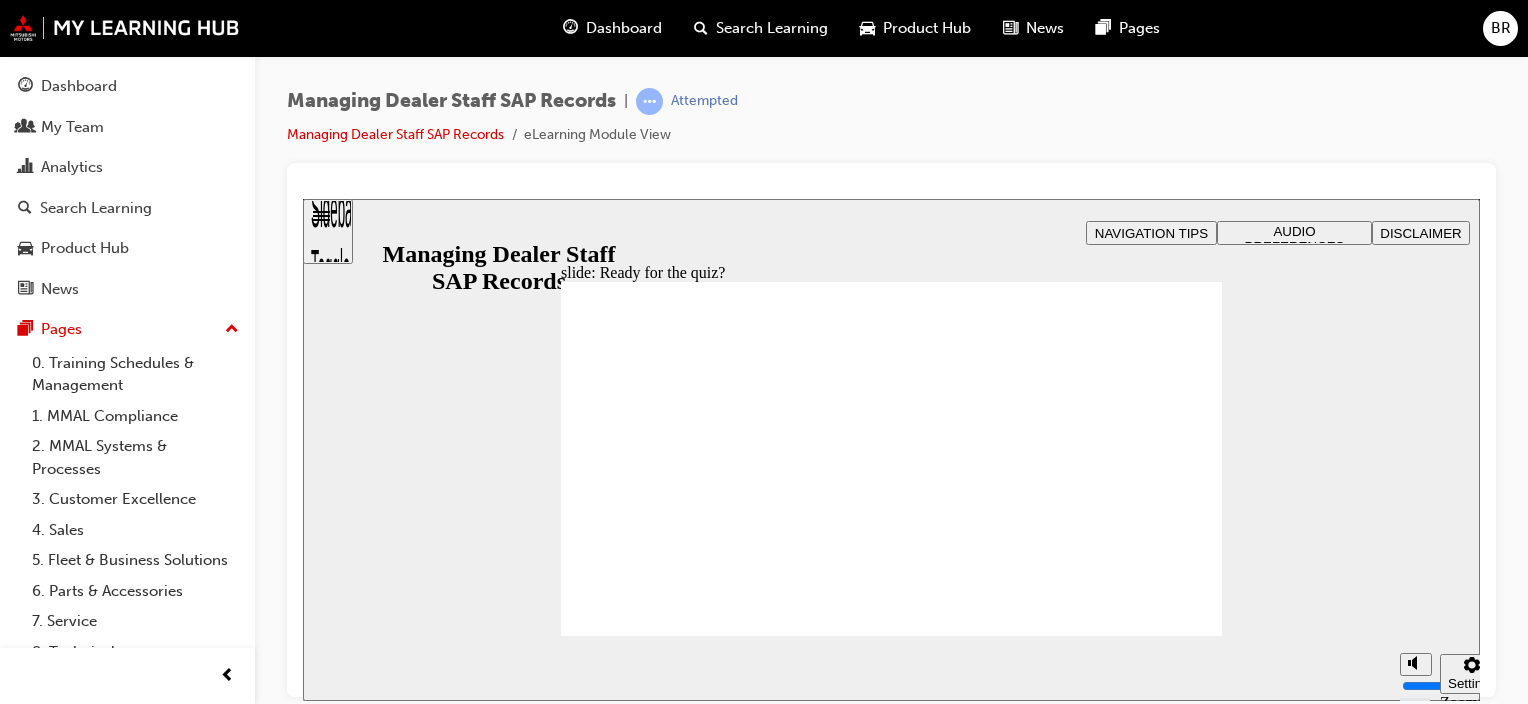click 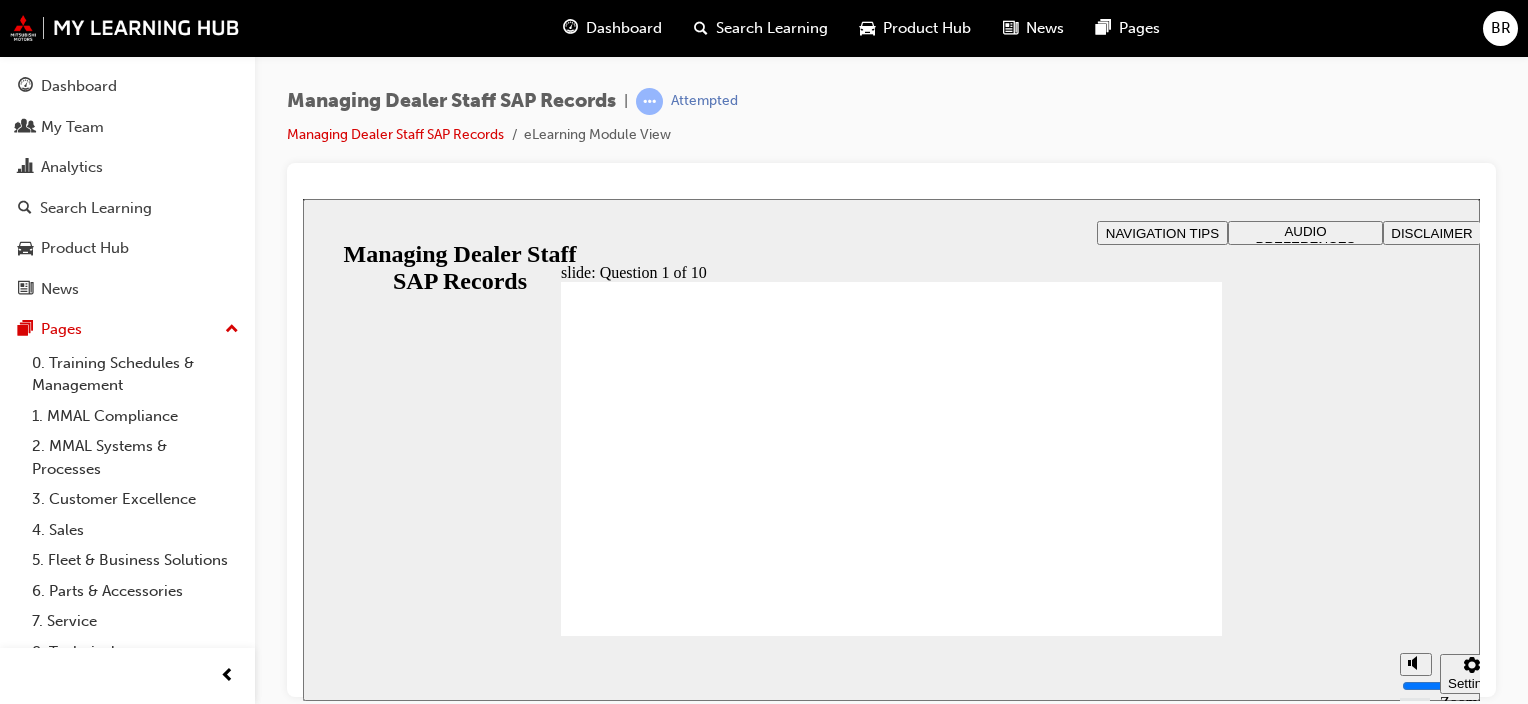 checkbox on "true" 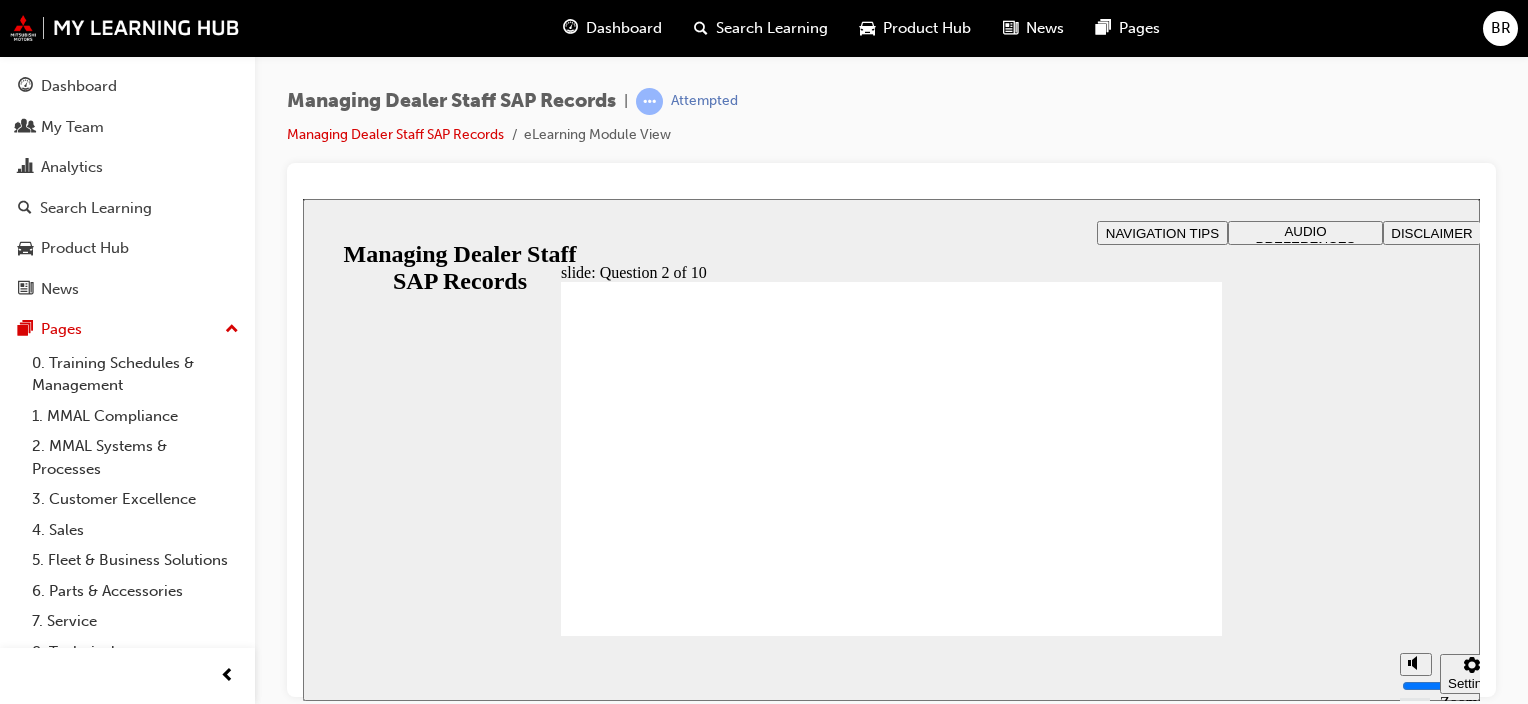 radio on "true" 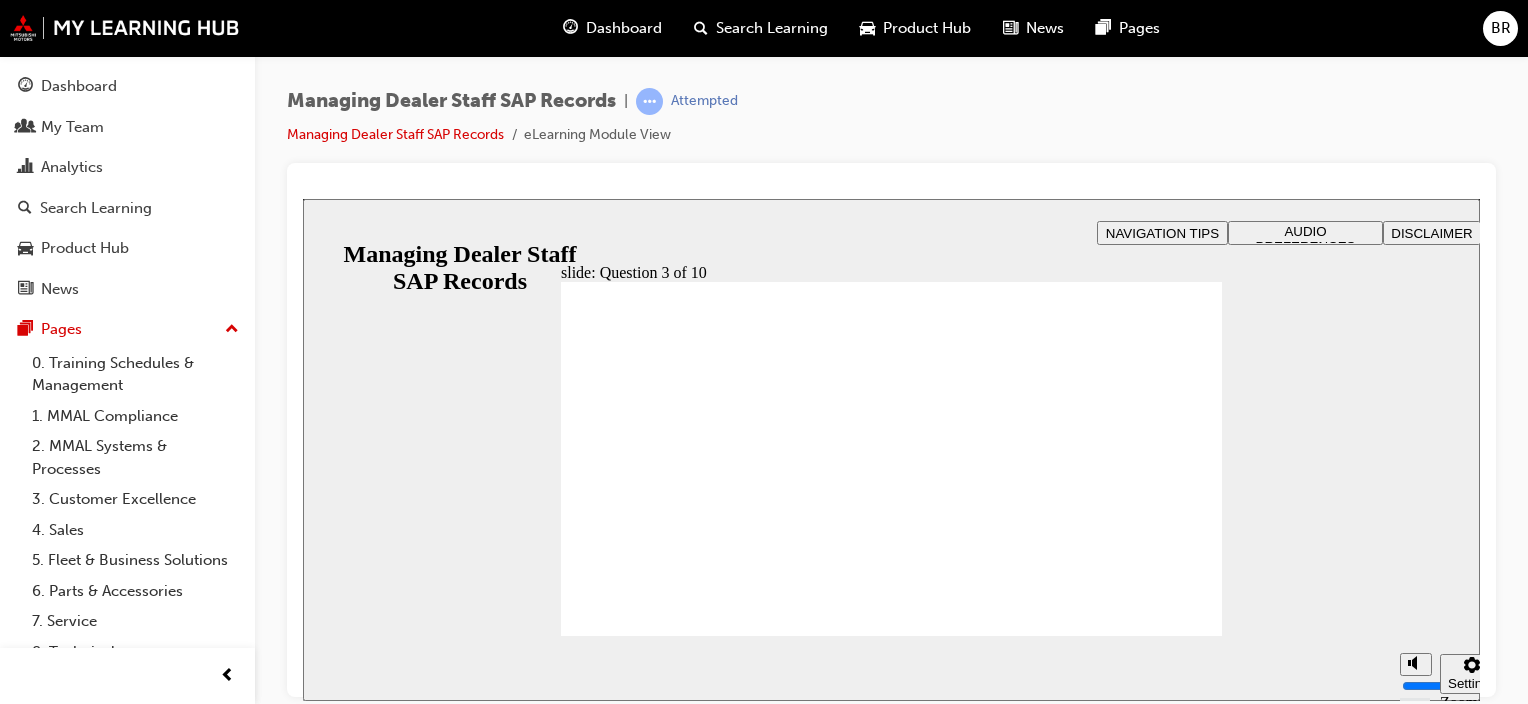 radio on "true" 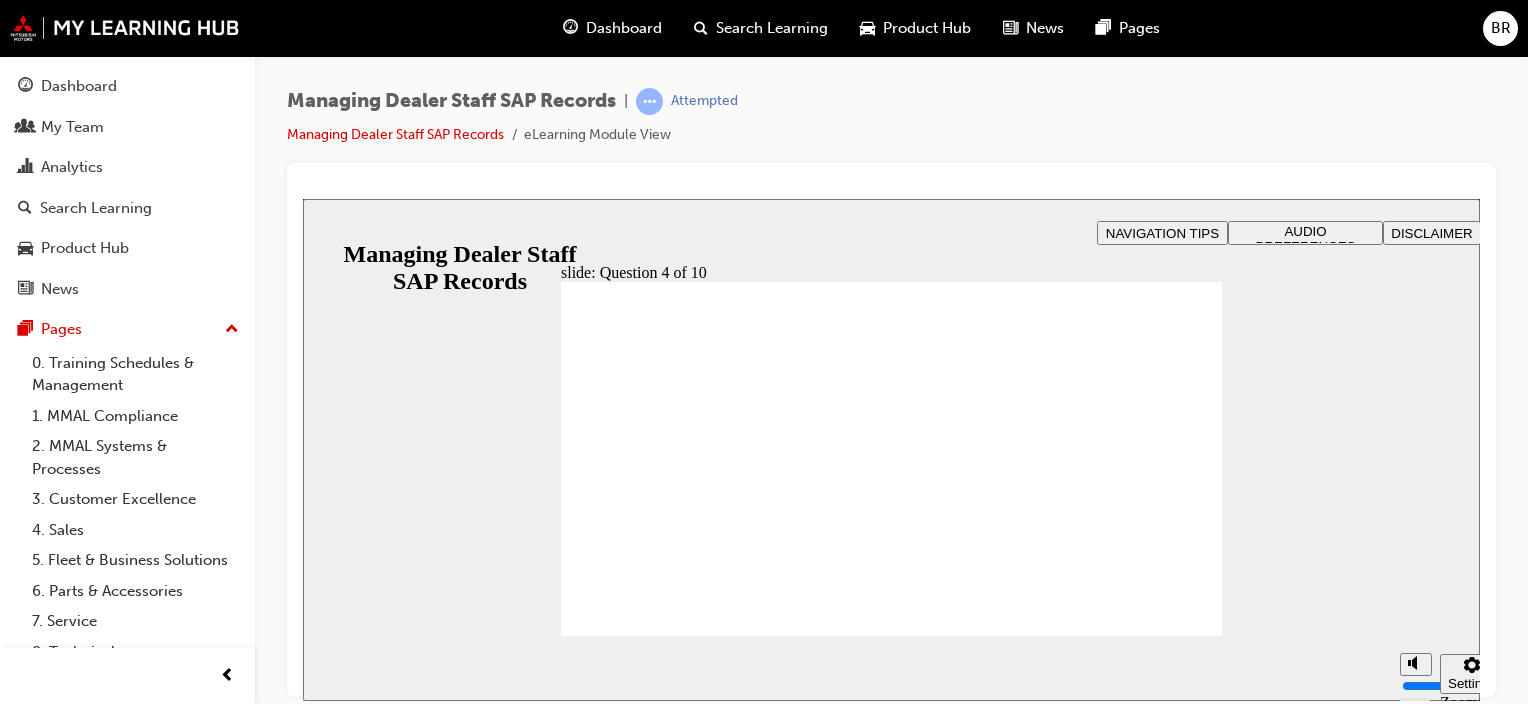 click 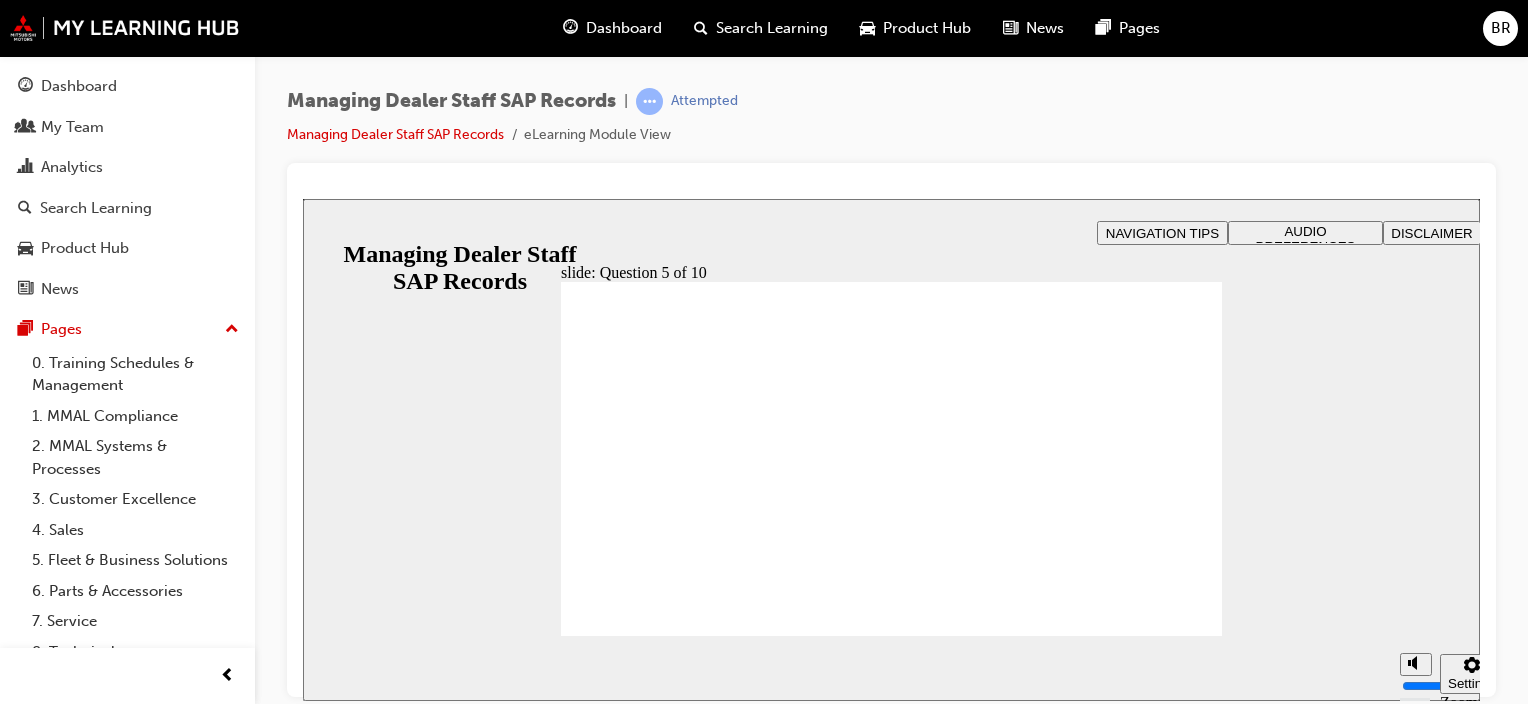 click 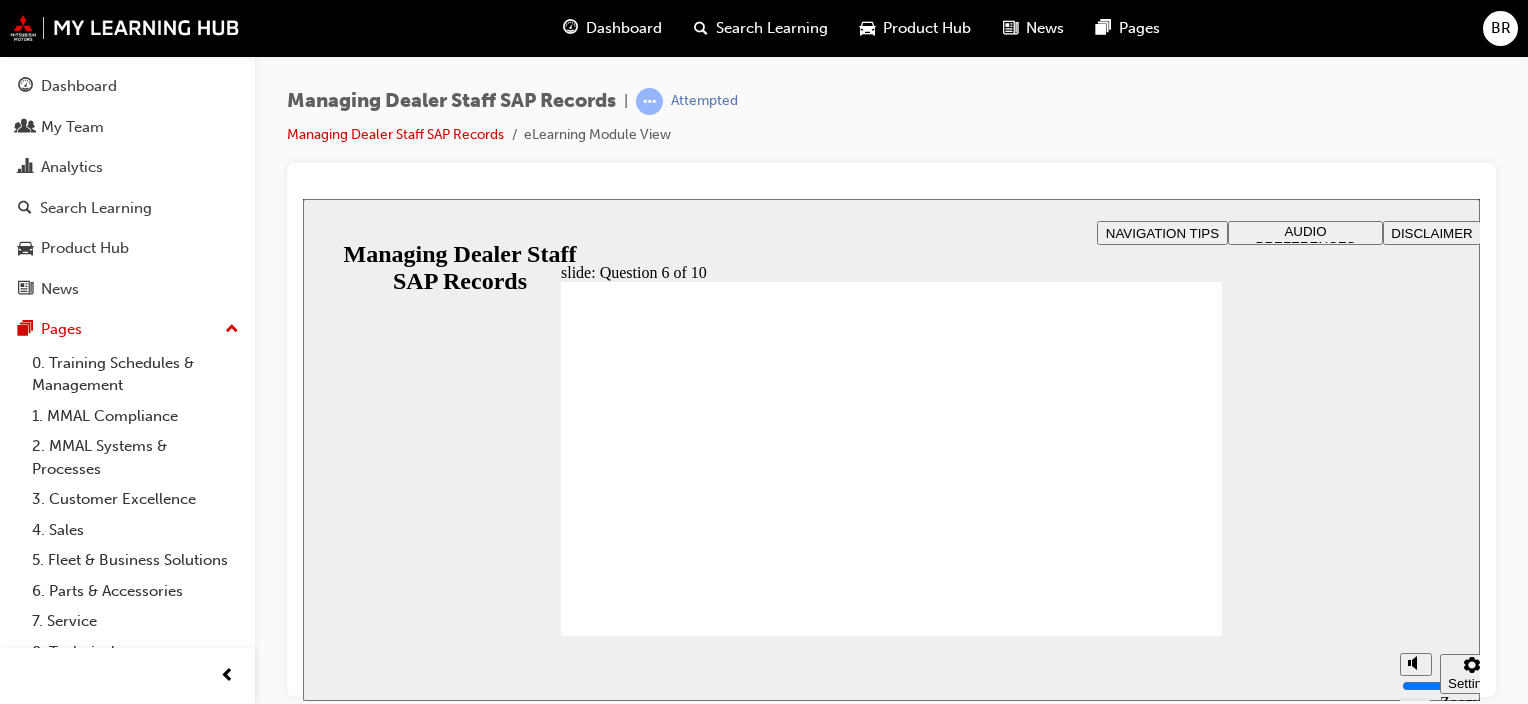 radio on "true" 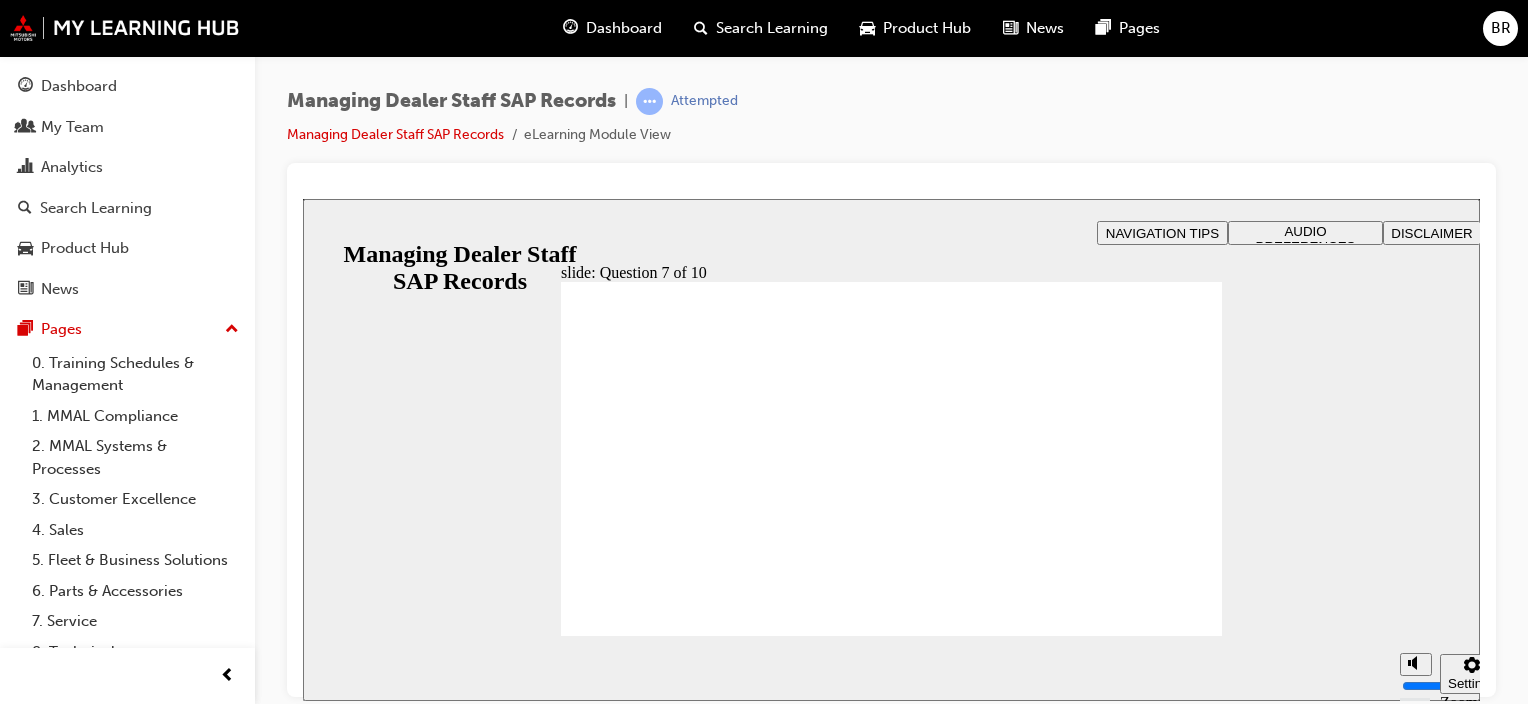 checkbox on "true" 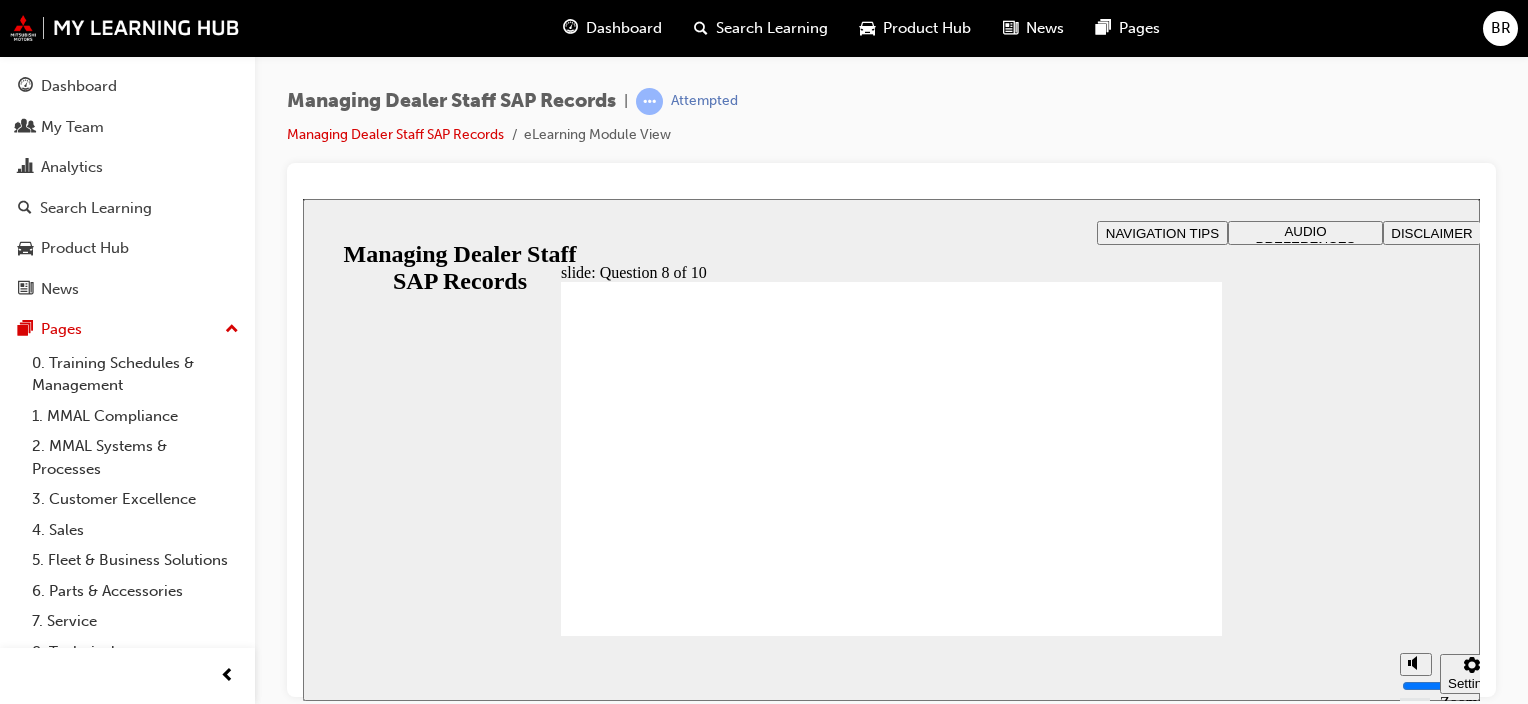radio on "false" 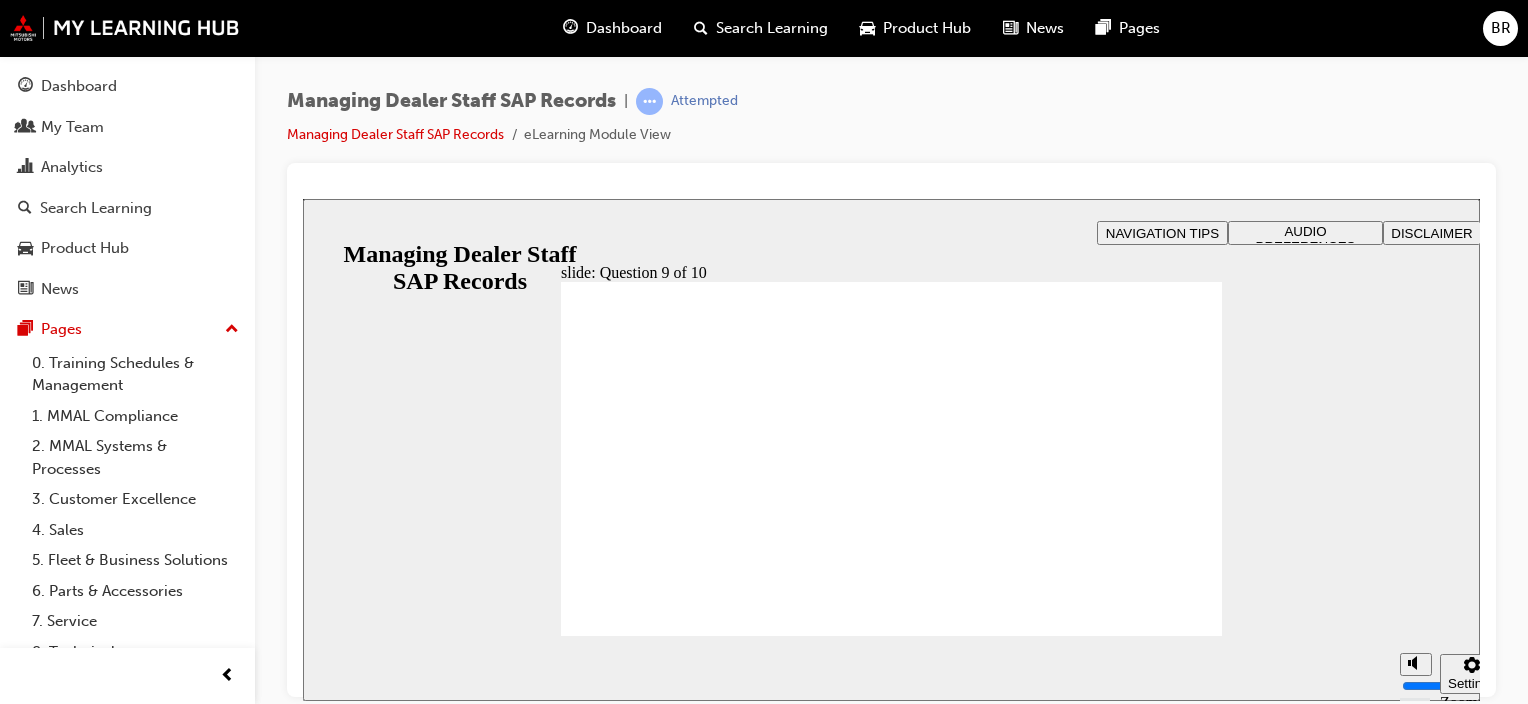 radio on "true" 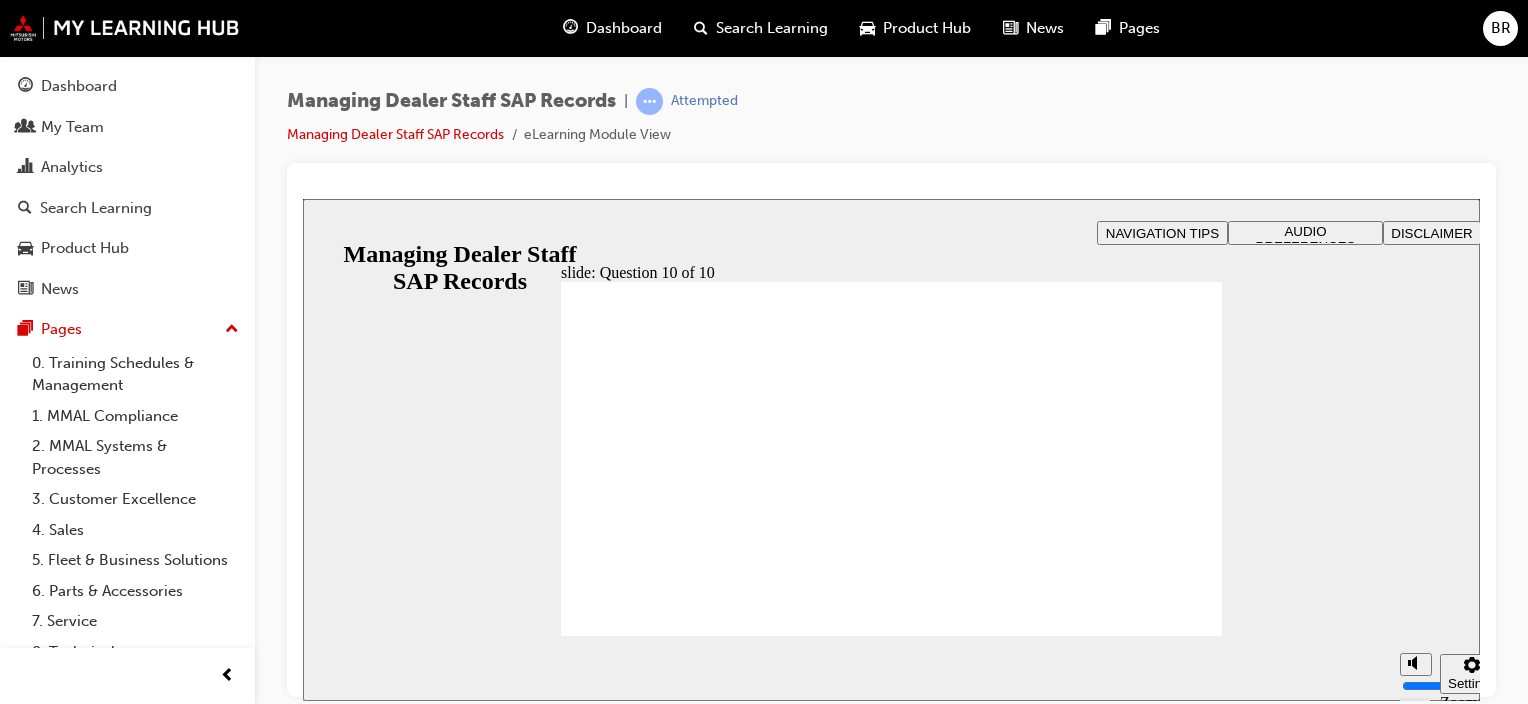 radio on "true" 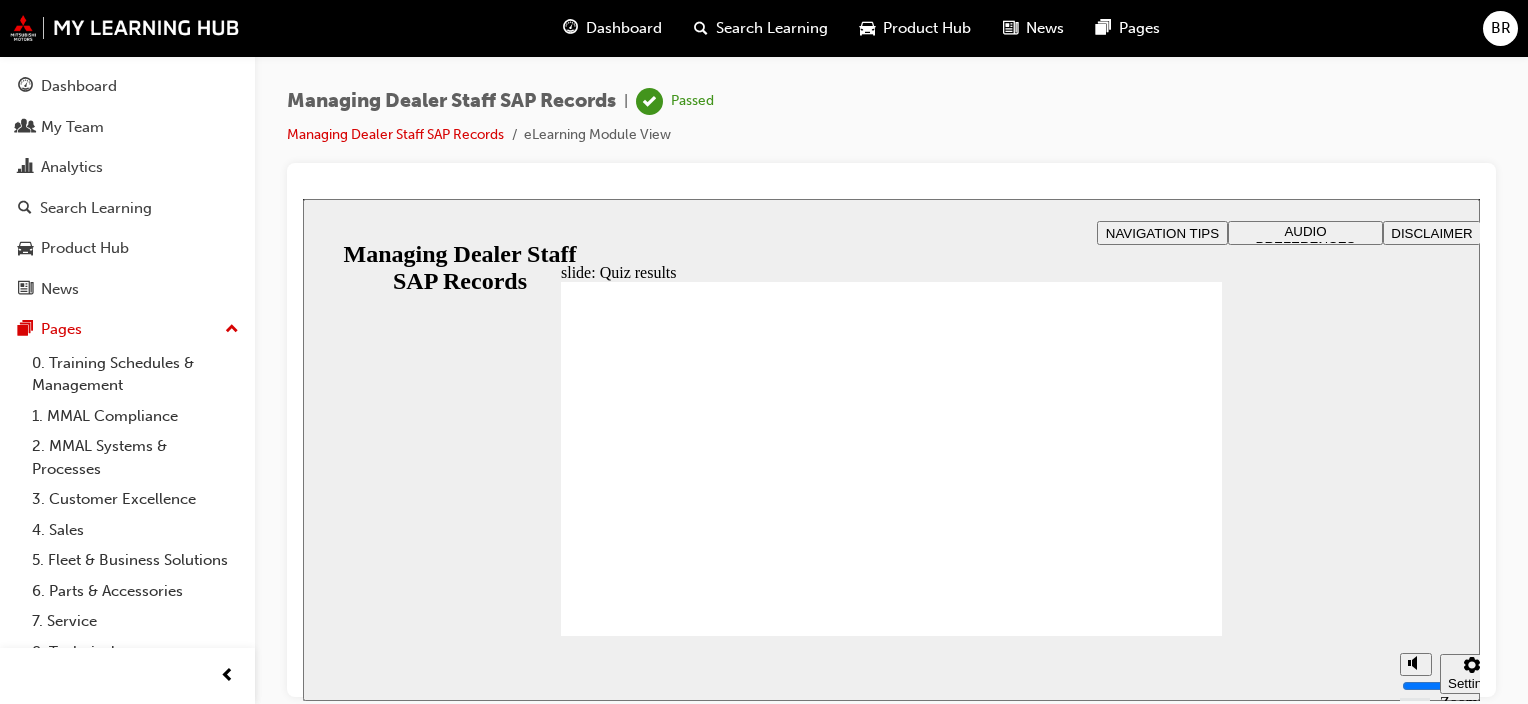 click 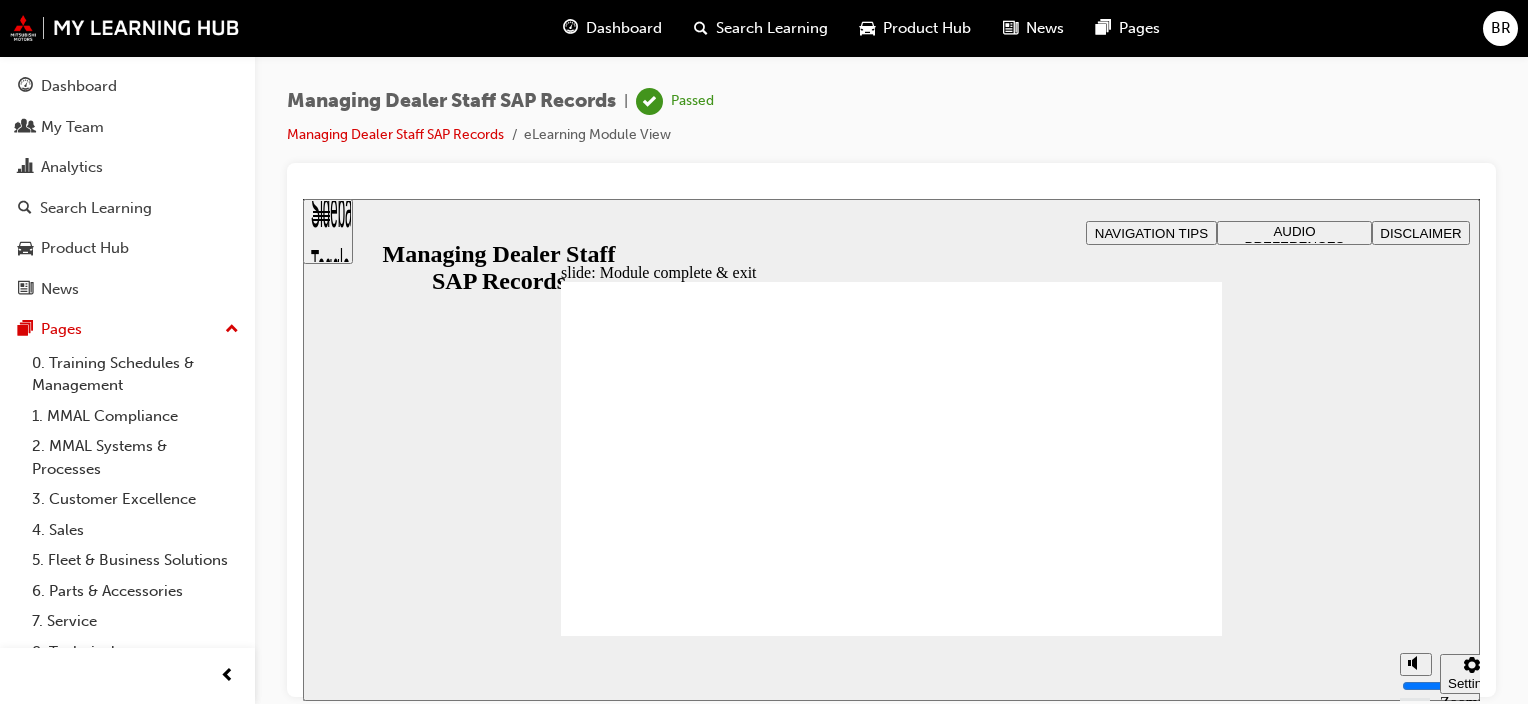 click 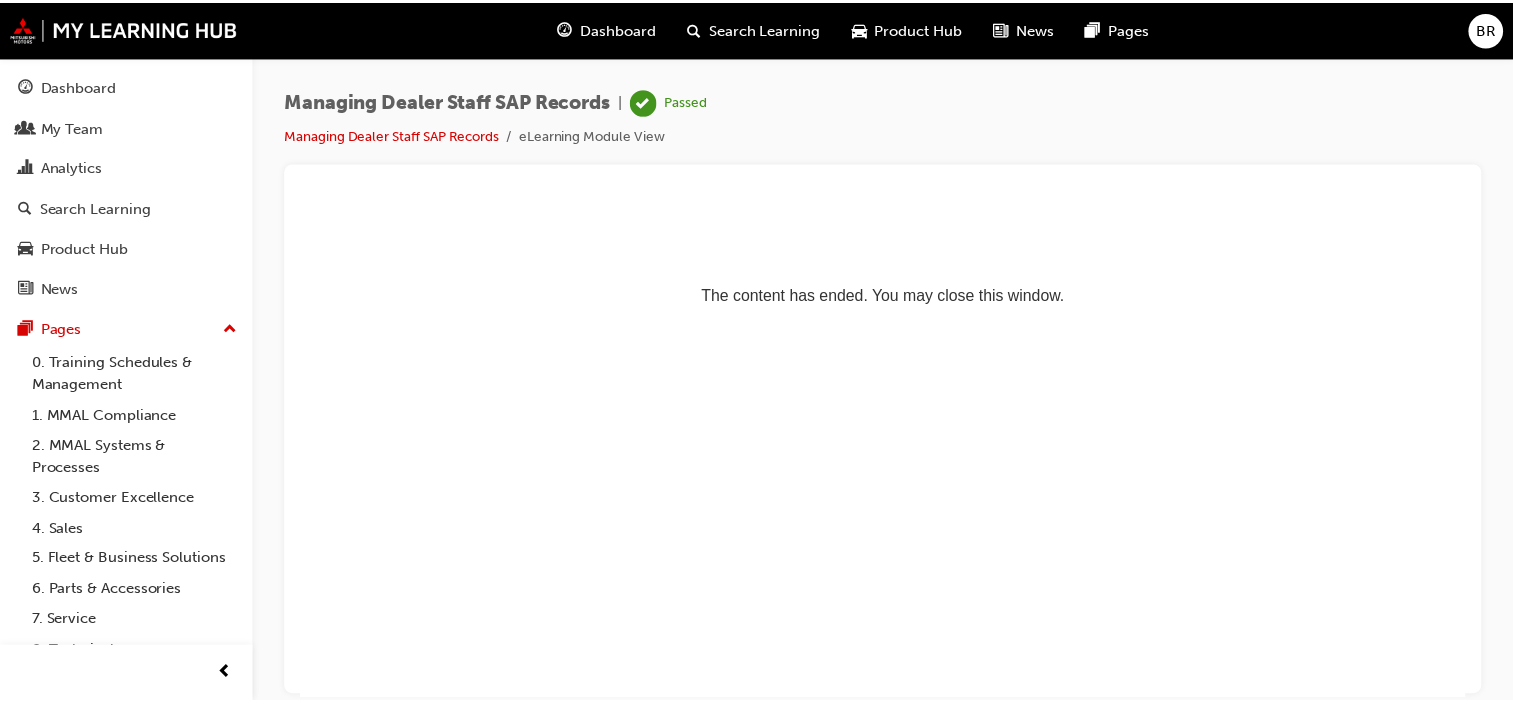 scroll, scrollTop: 0, scrollLeft: 0, axis: both 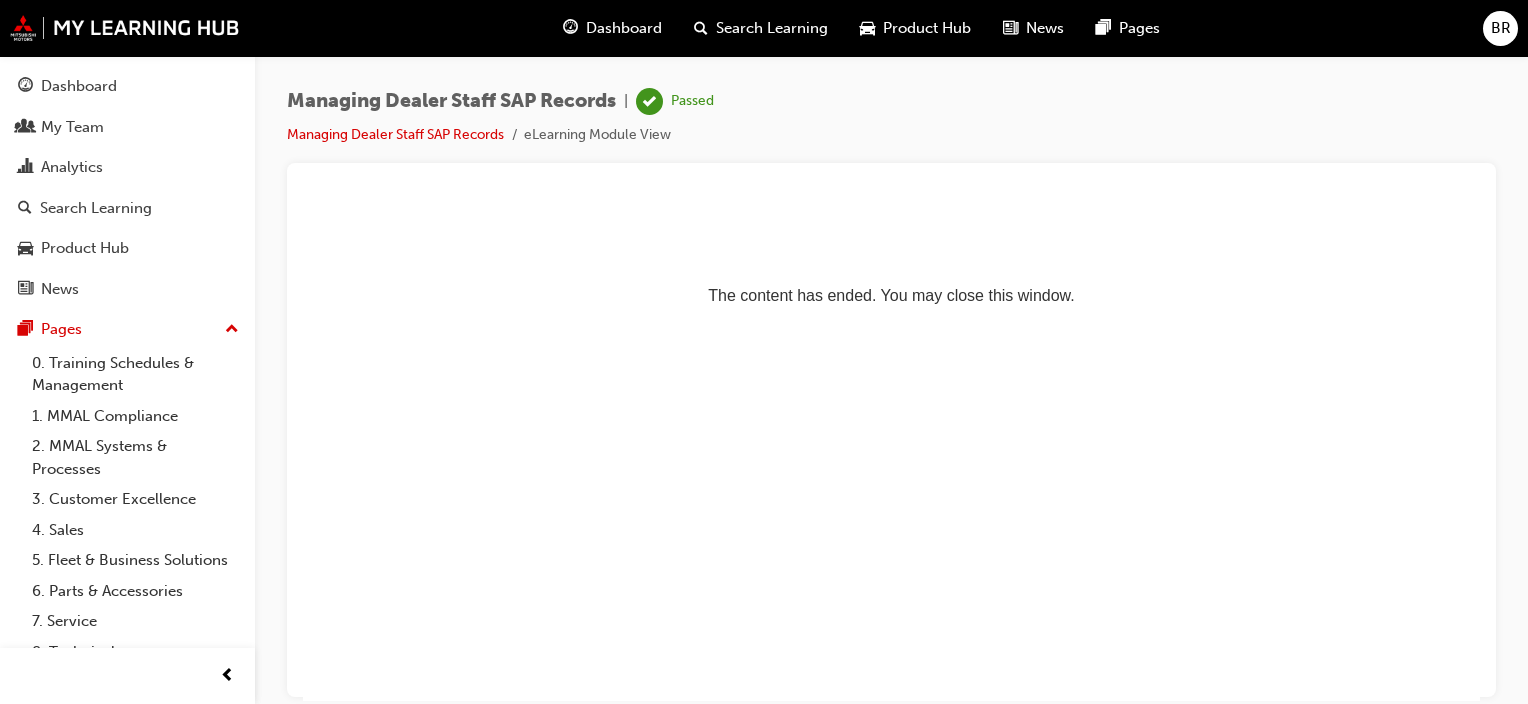 click on "Dashboard" at bounding box center [624, 28] 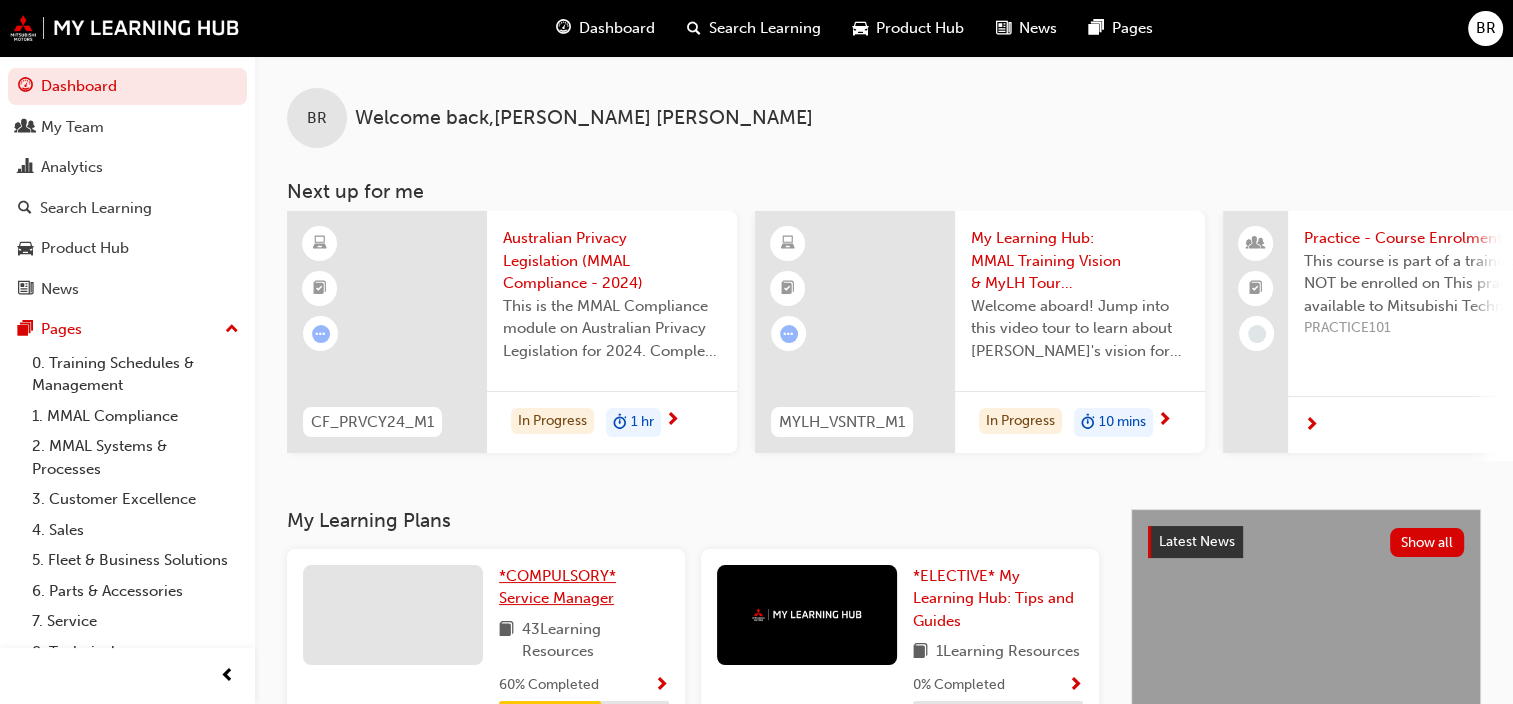 click on "*COMPULSORY* Service Manager" at bounding box center [557, 587] 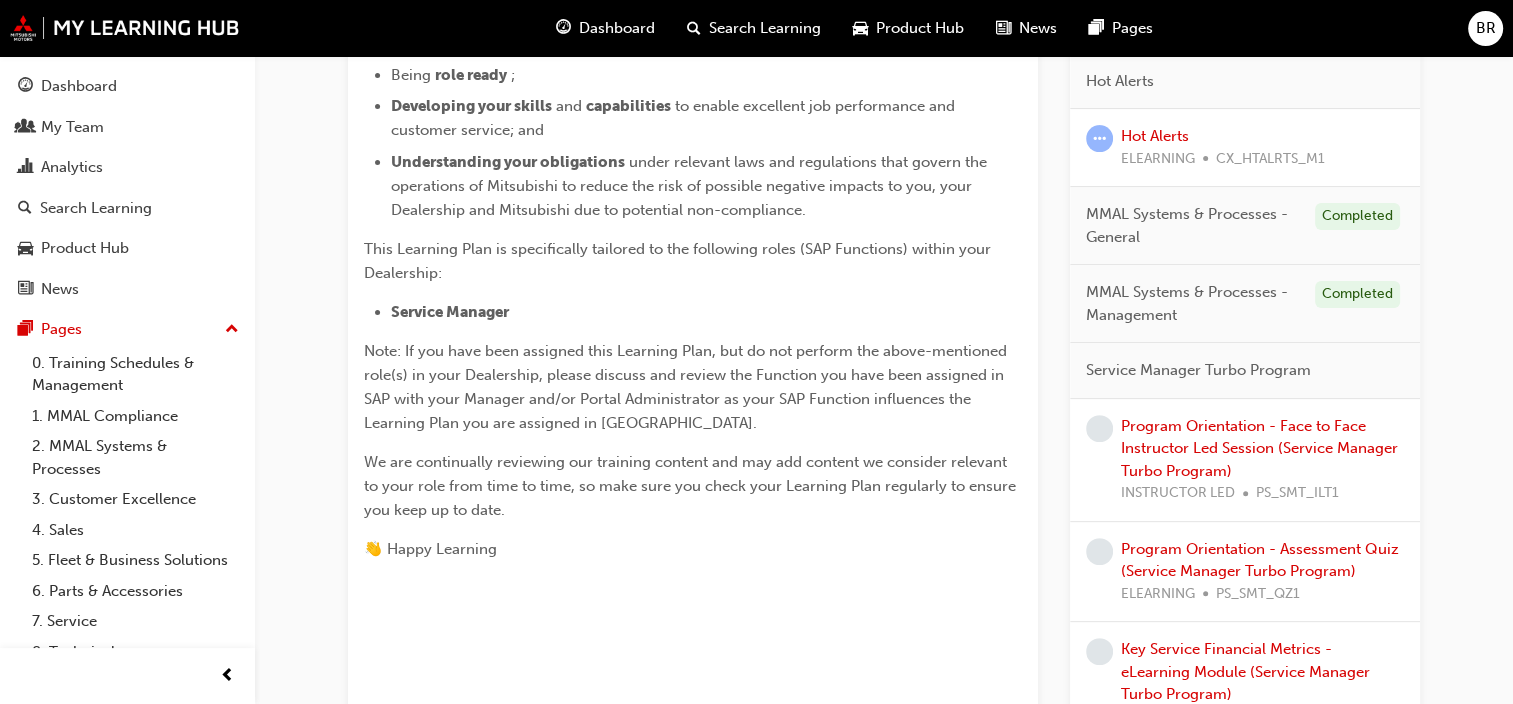 scroll, scrollTop: 578, scrollLeft: 0, axis: vertical 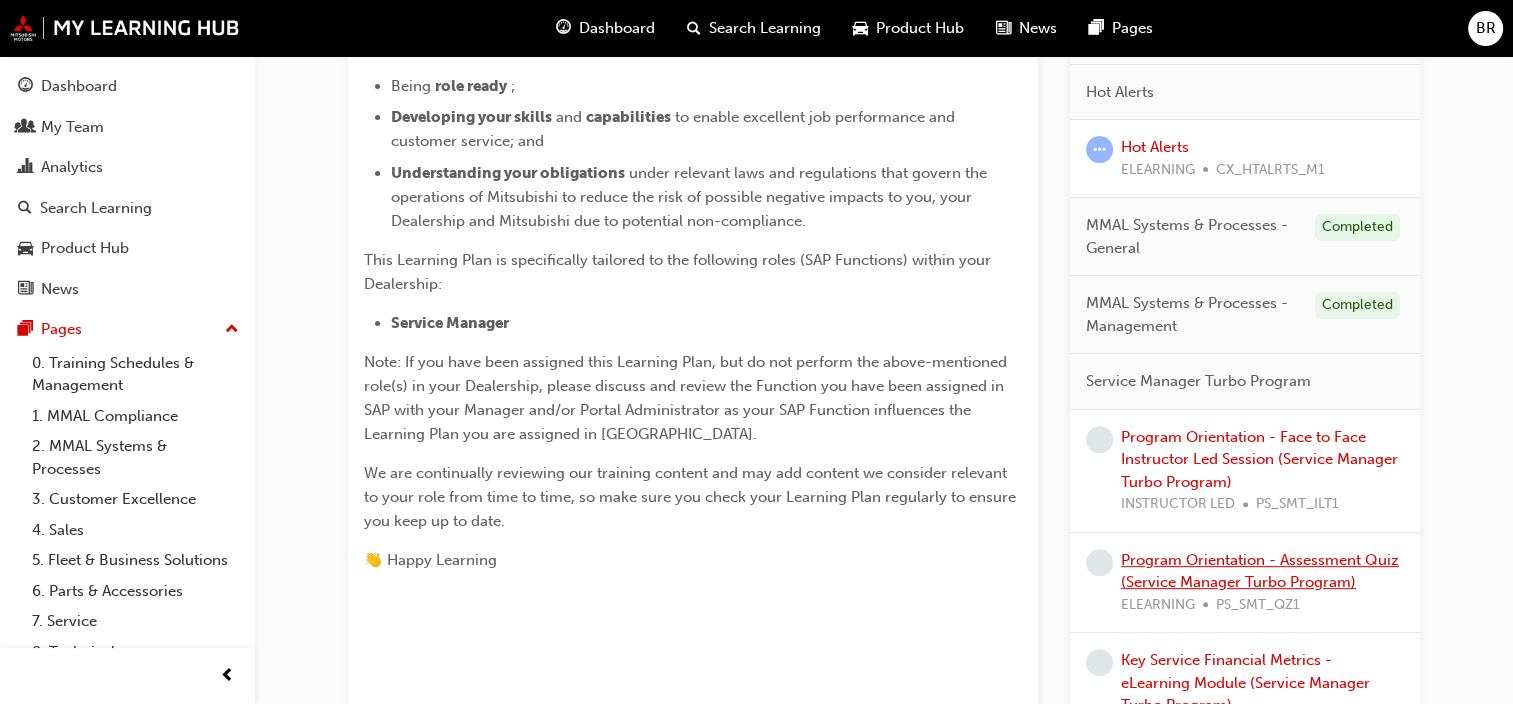 click on "Program Orientation - Assessment Quiz (Service Manager Turbo Program)" at bounding box center [1260, 571] 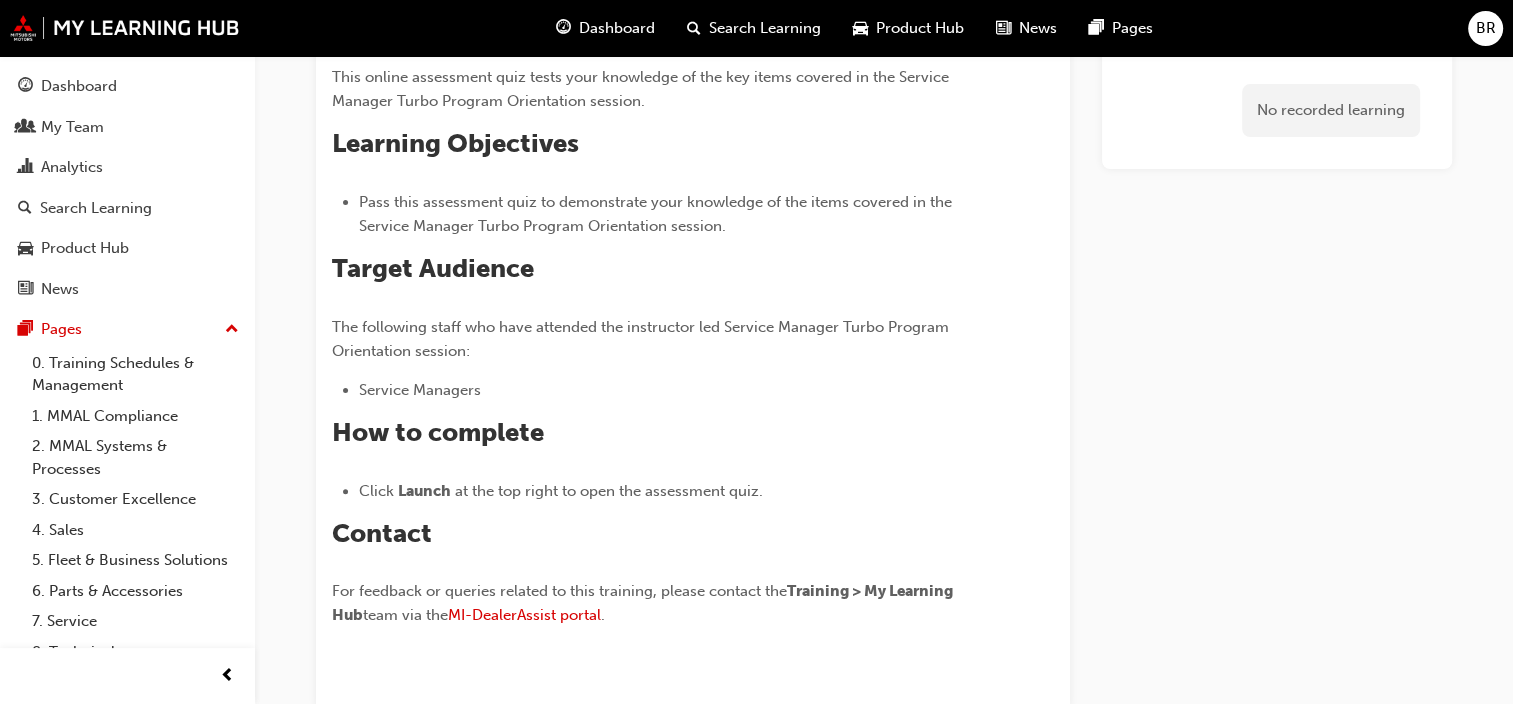 scroll, scrollTop: 578, scrollLeft: 0, axis: vertical 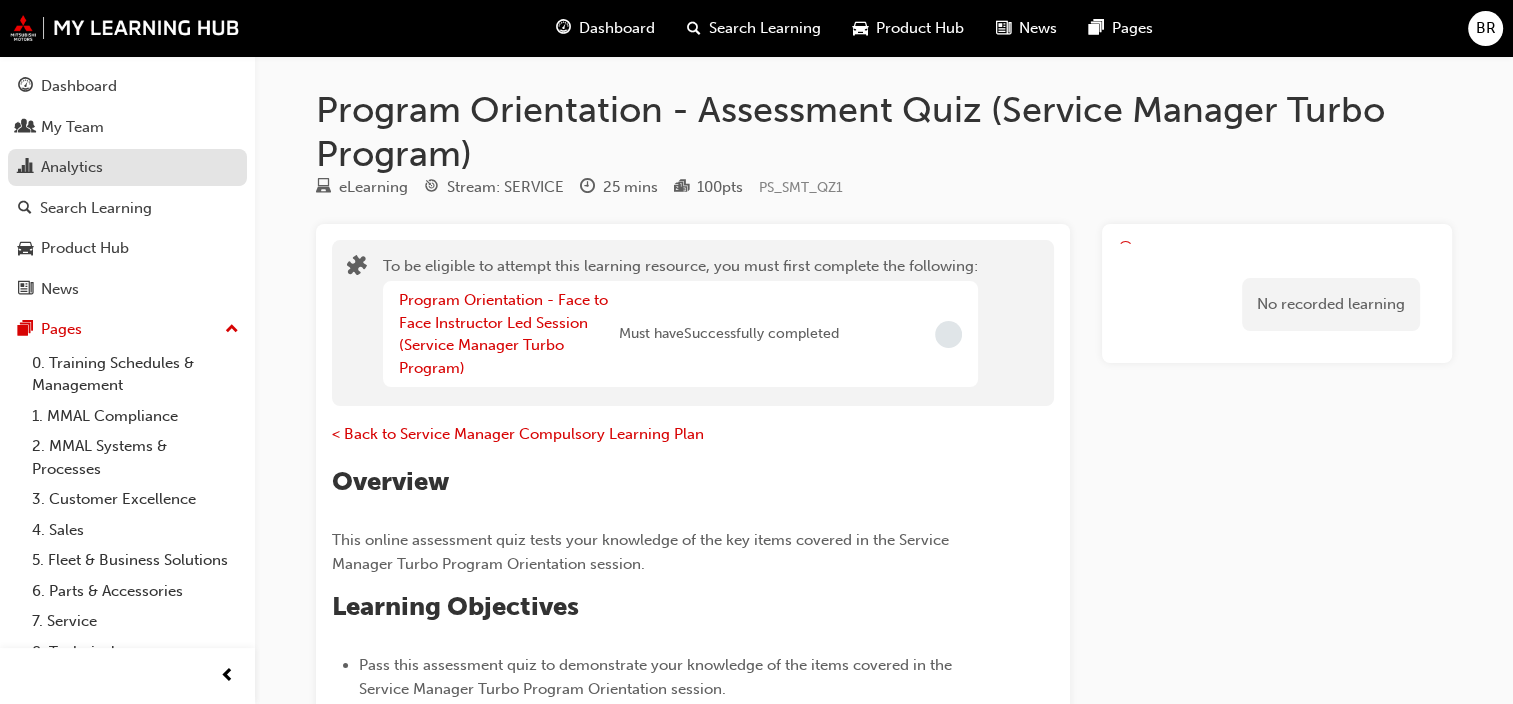 click on "Analytics" at bounding box center [127, 167] 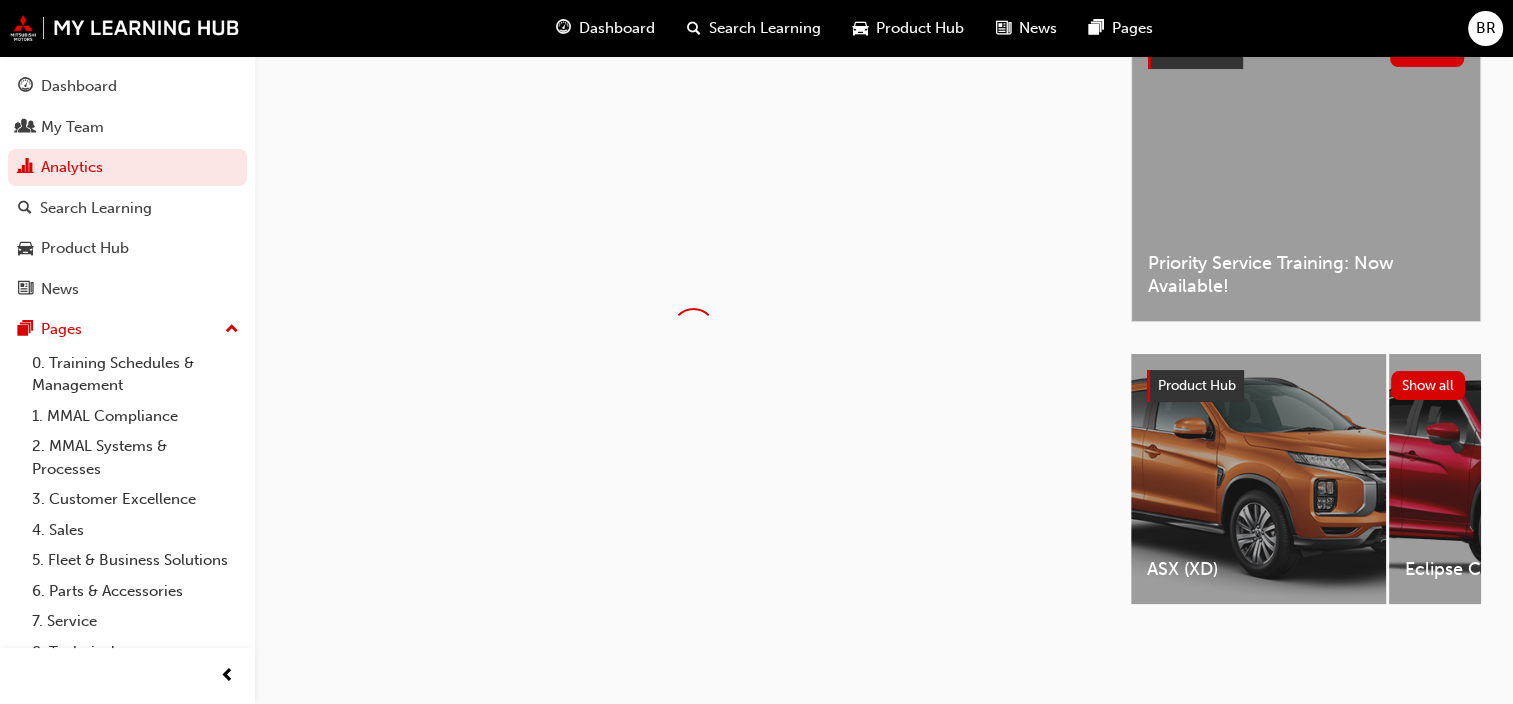 scroll, scrollTop: 93, scrollLeft: 0, axis: vertical 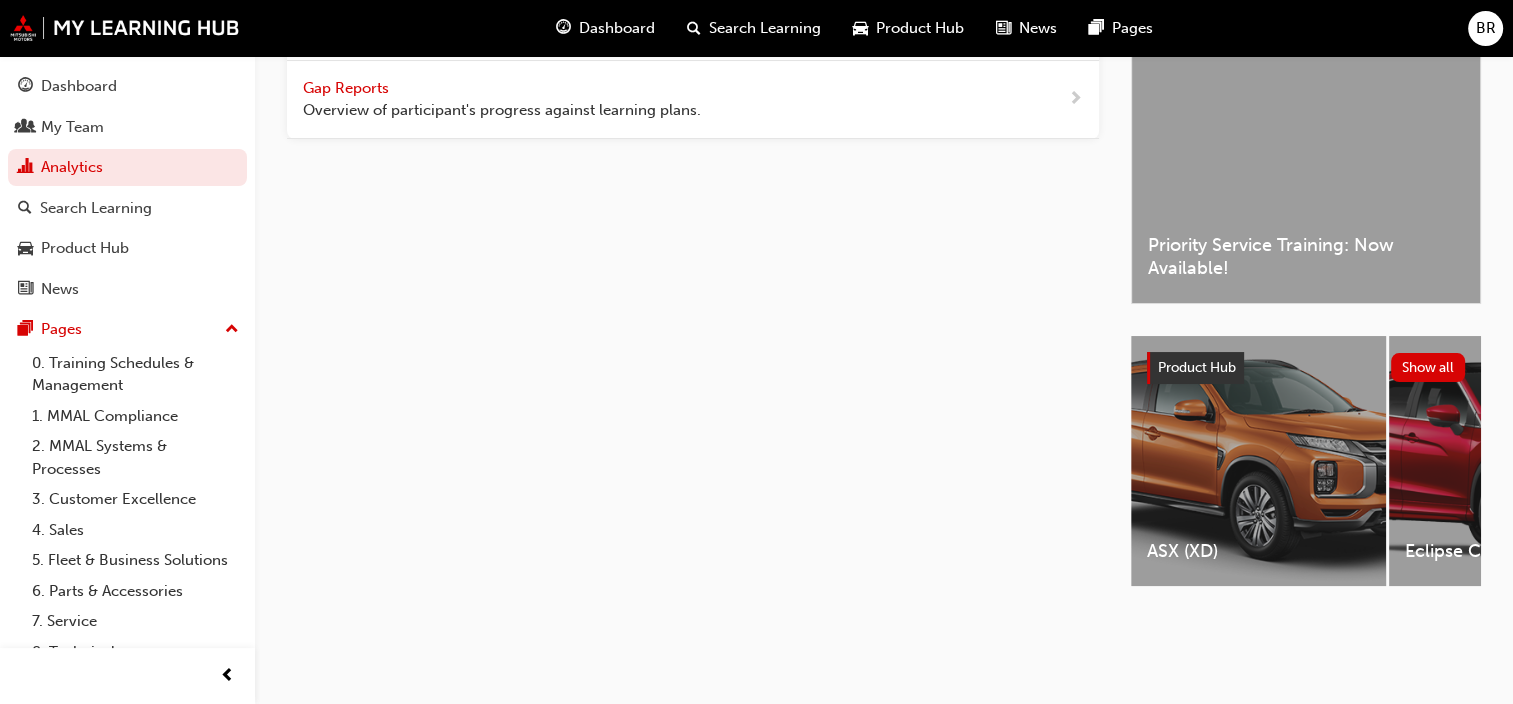 click on "Gap Reports" at bounding box center [348, 88] 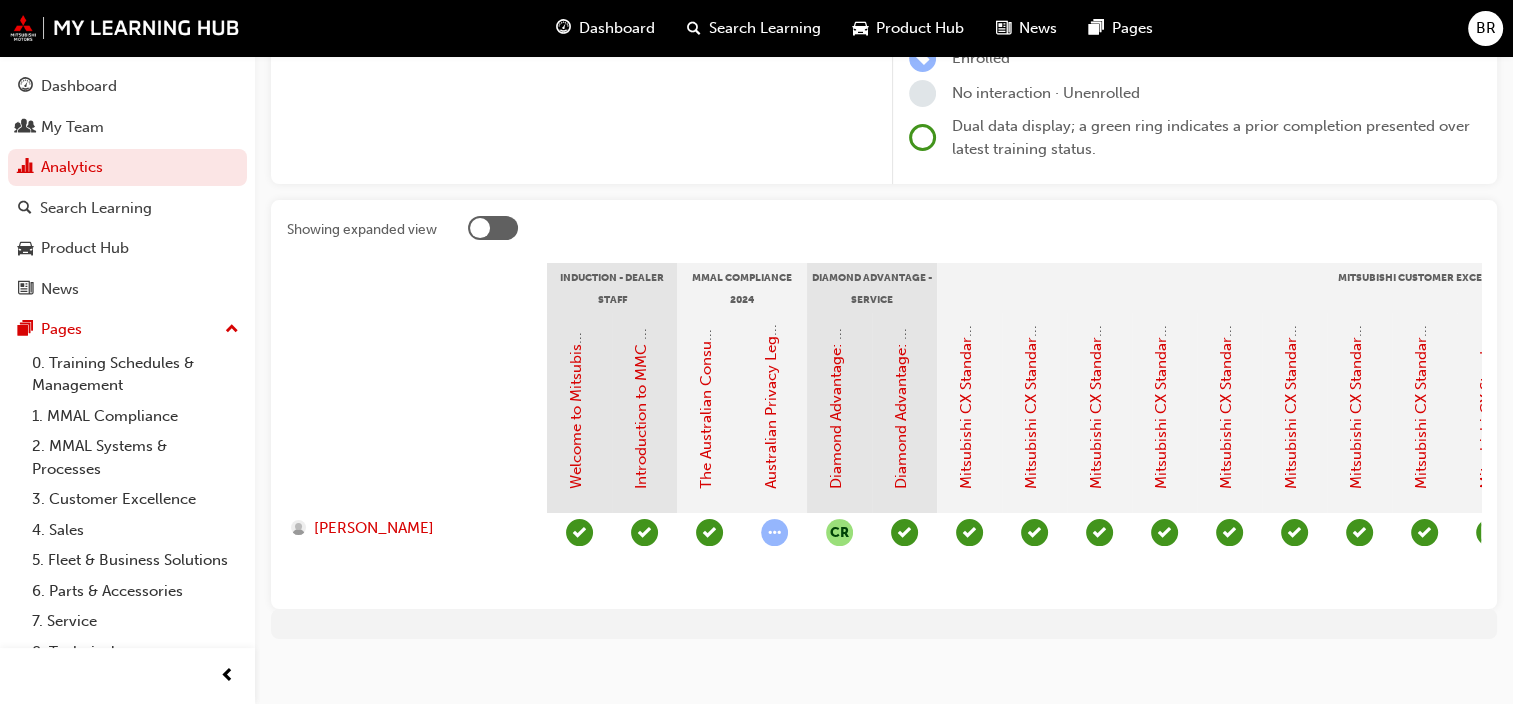 scroll, scrollTop: 312, scrollLeft: 0, axis: vertical 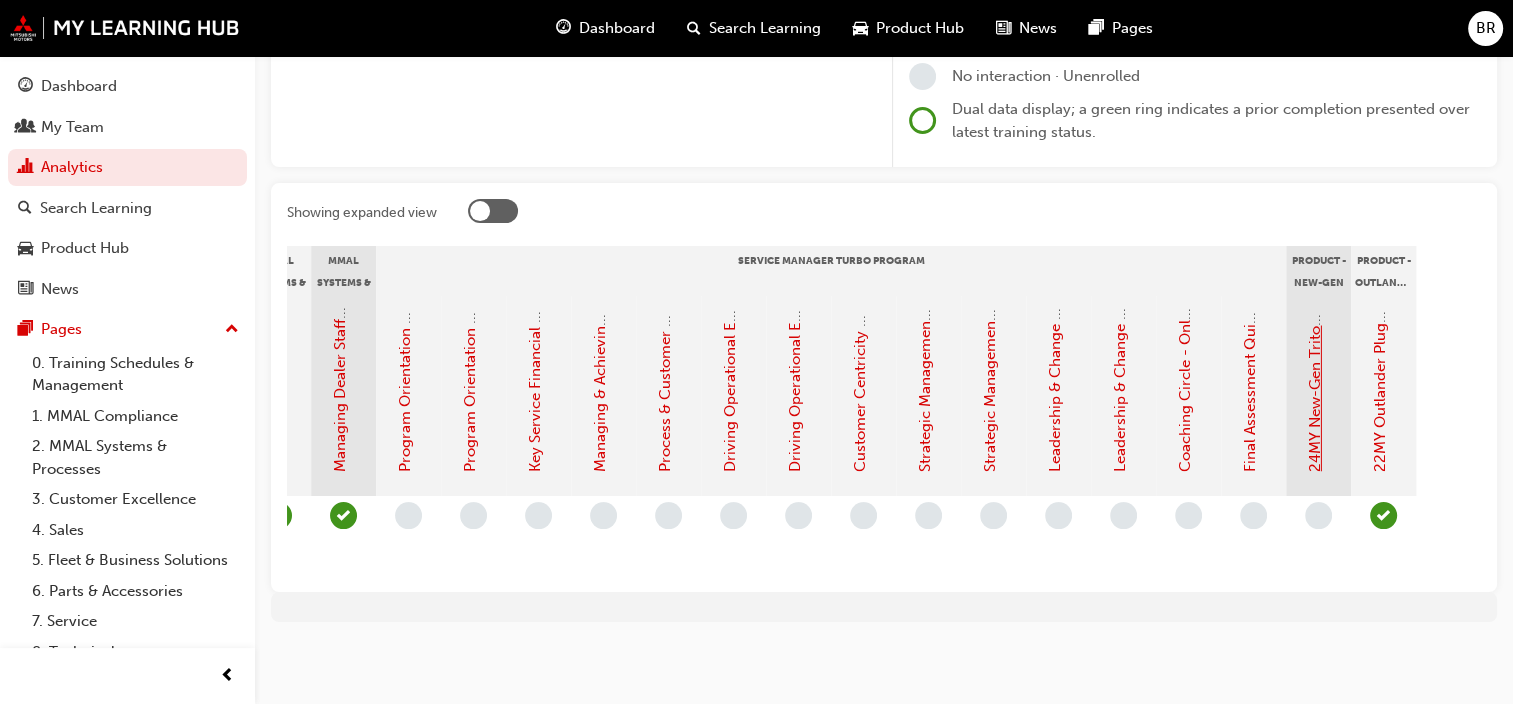 click on "24MY New-Gen Triton (MV) - Product Training: eLearning" at bounding box center [1315, 272] 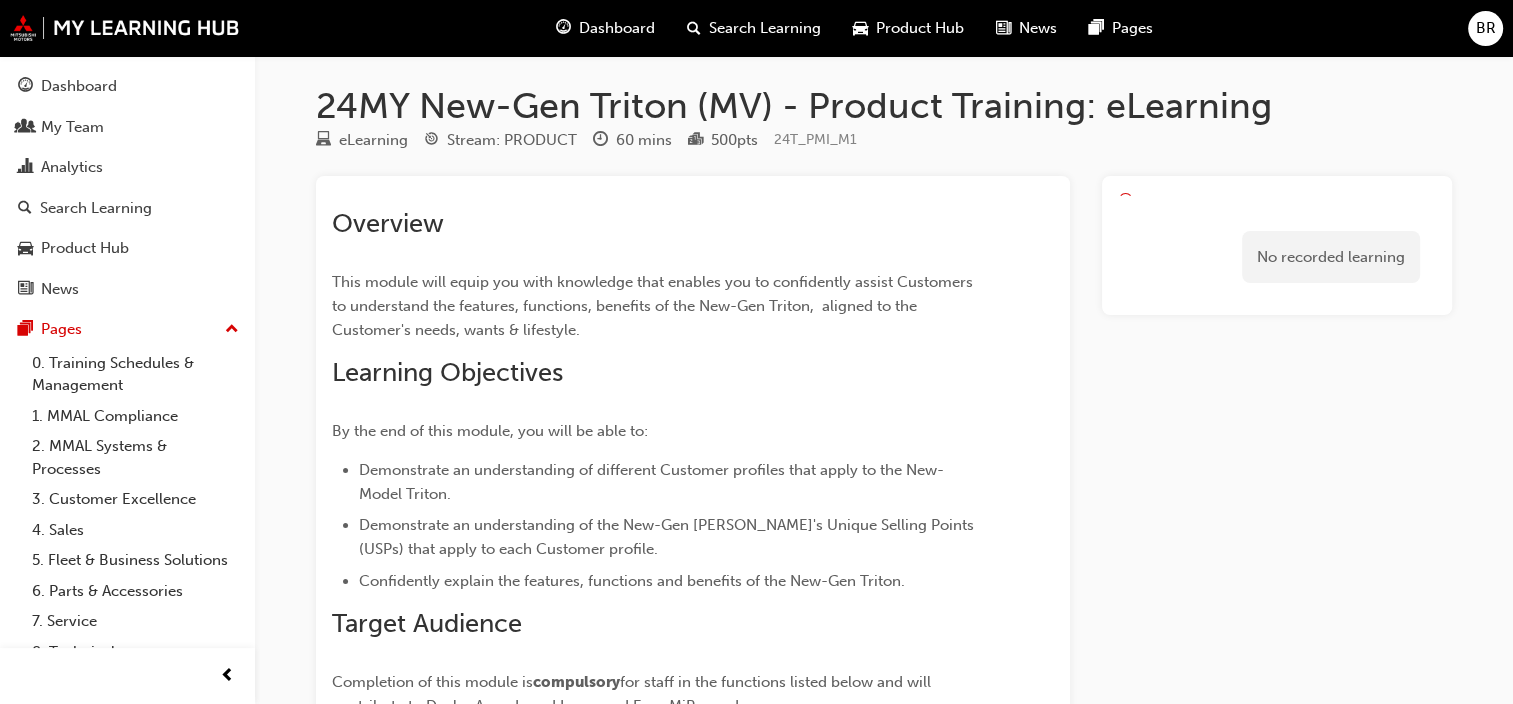 scroll, scrollTop: 0, scrollLeft: 0, axis: both 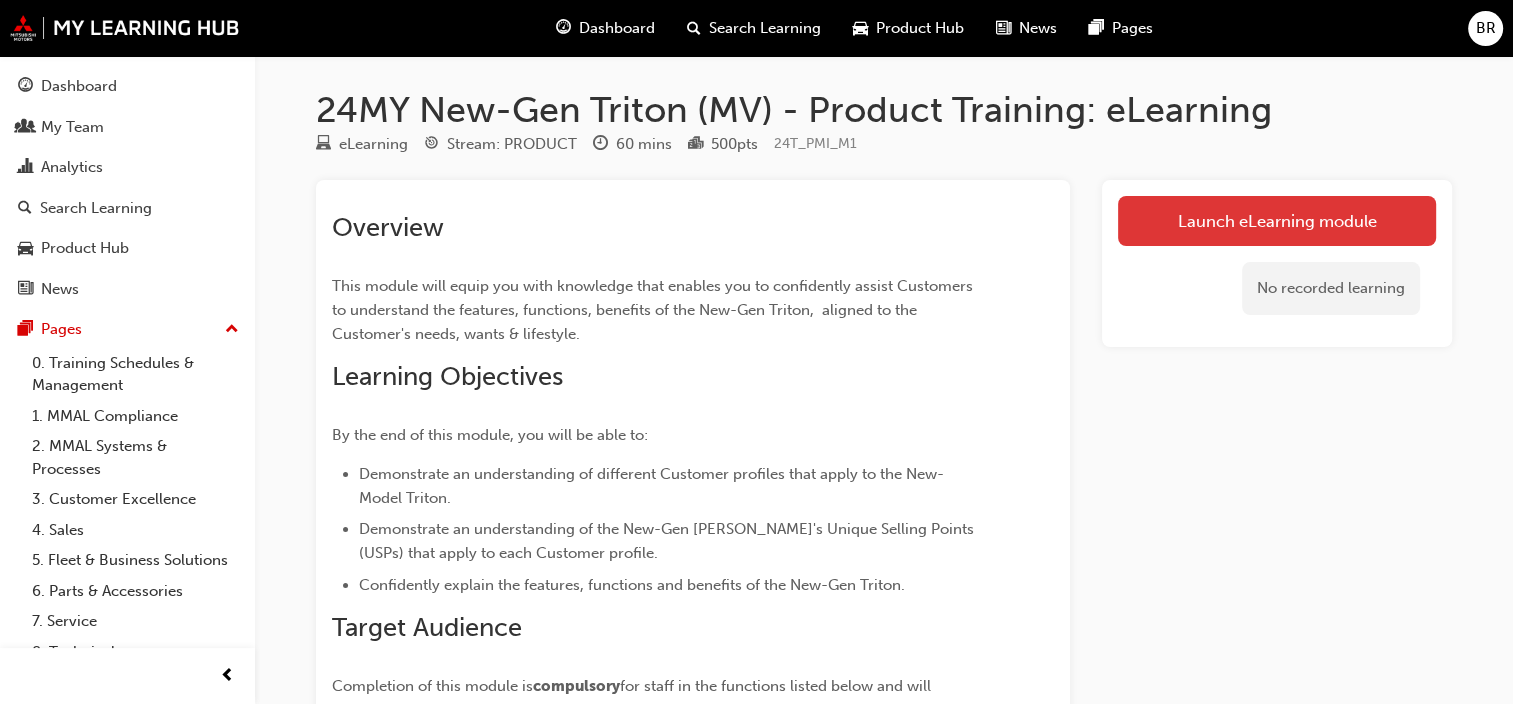 click on "Launch eLearning module" at bounding box center [1277, 221] 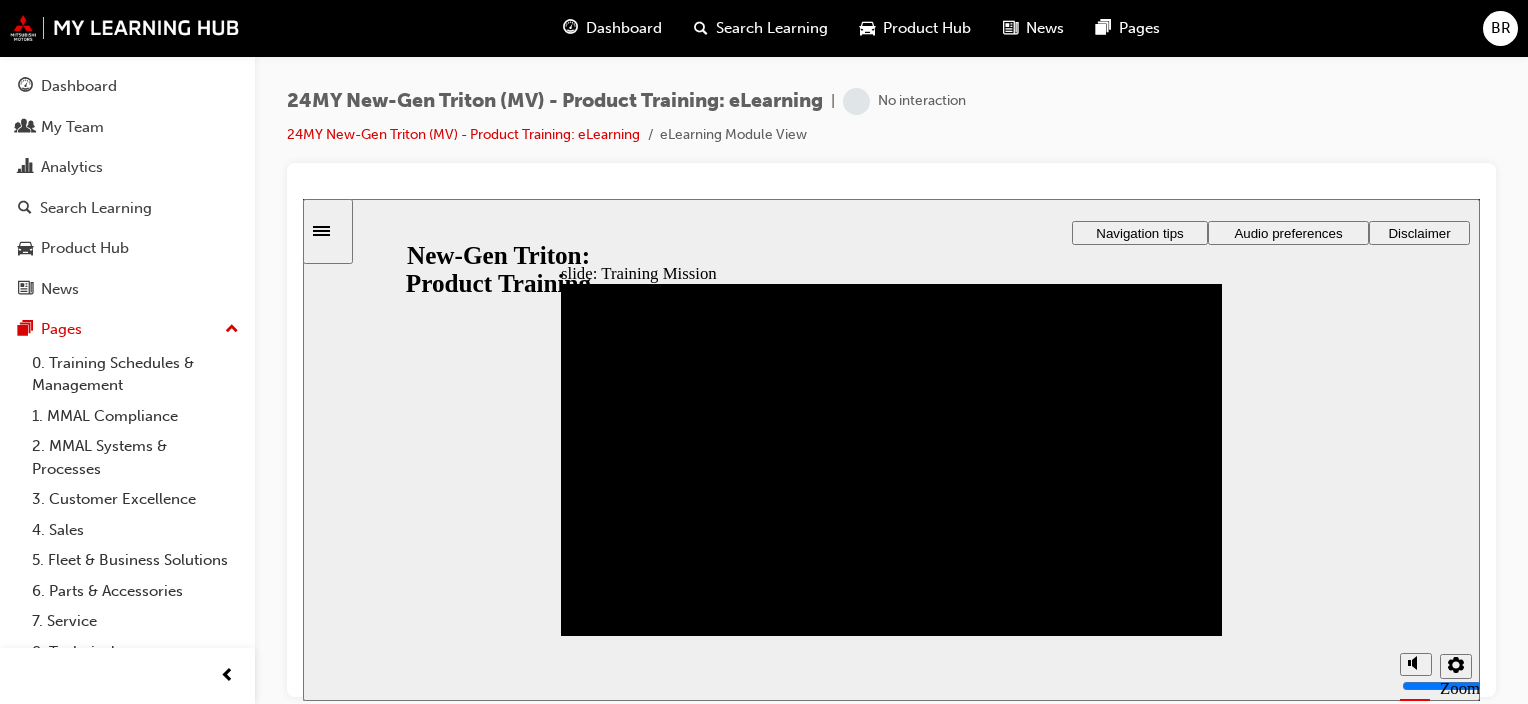 scroll, scrollTop: 0, scrollLeft: 0, axis: both 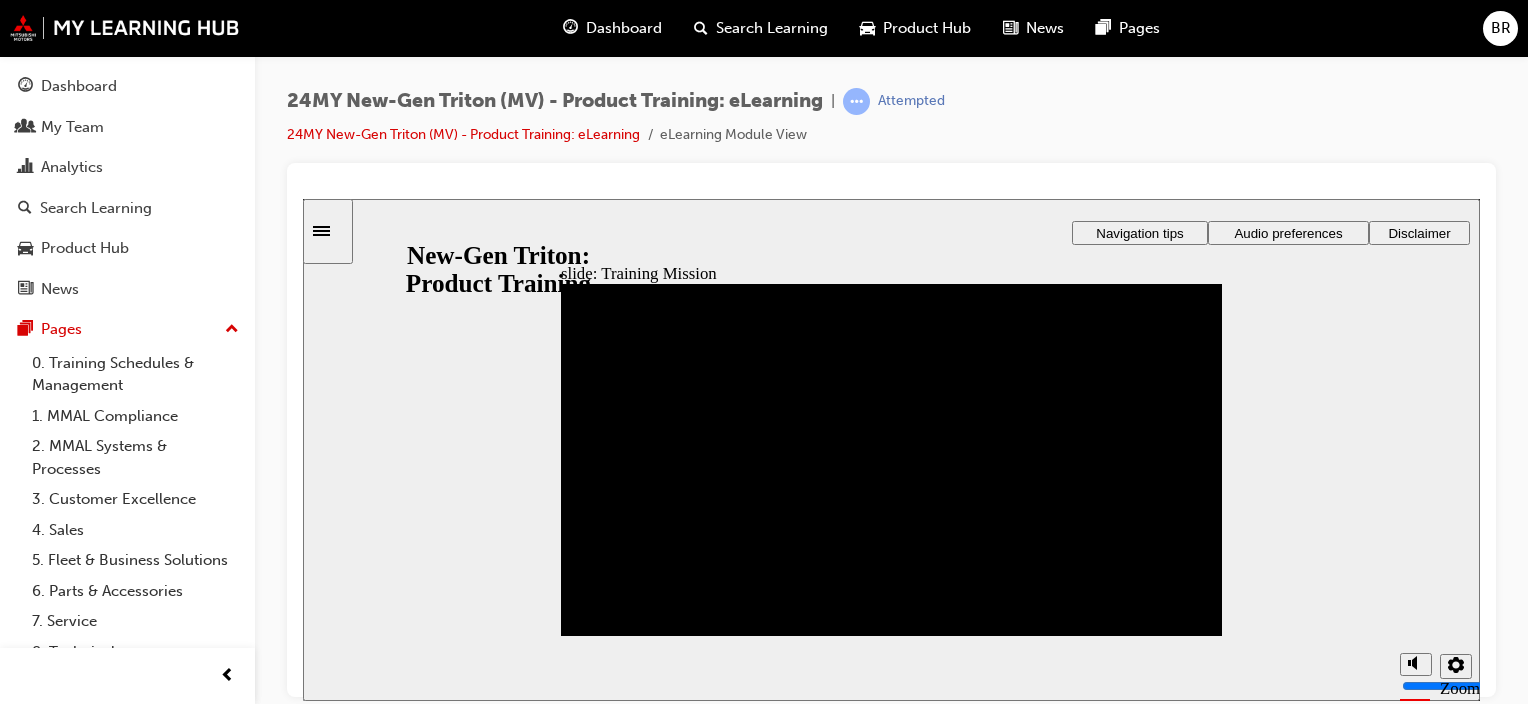 click 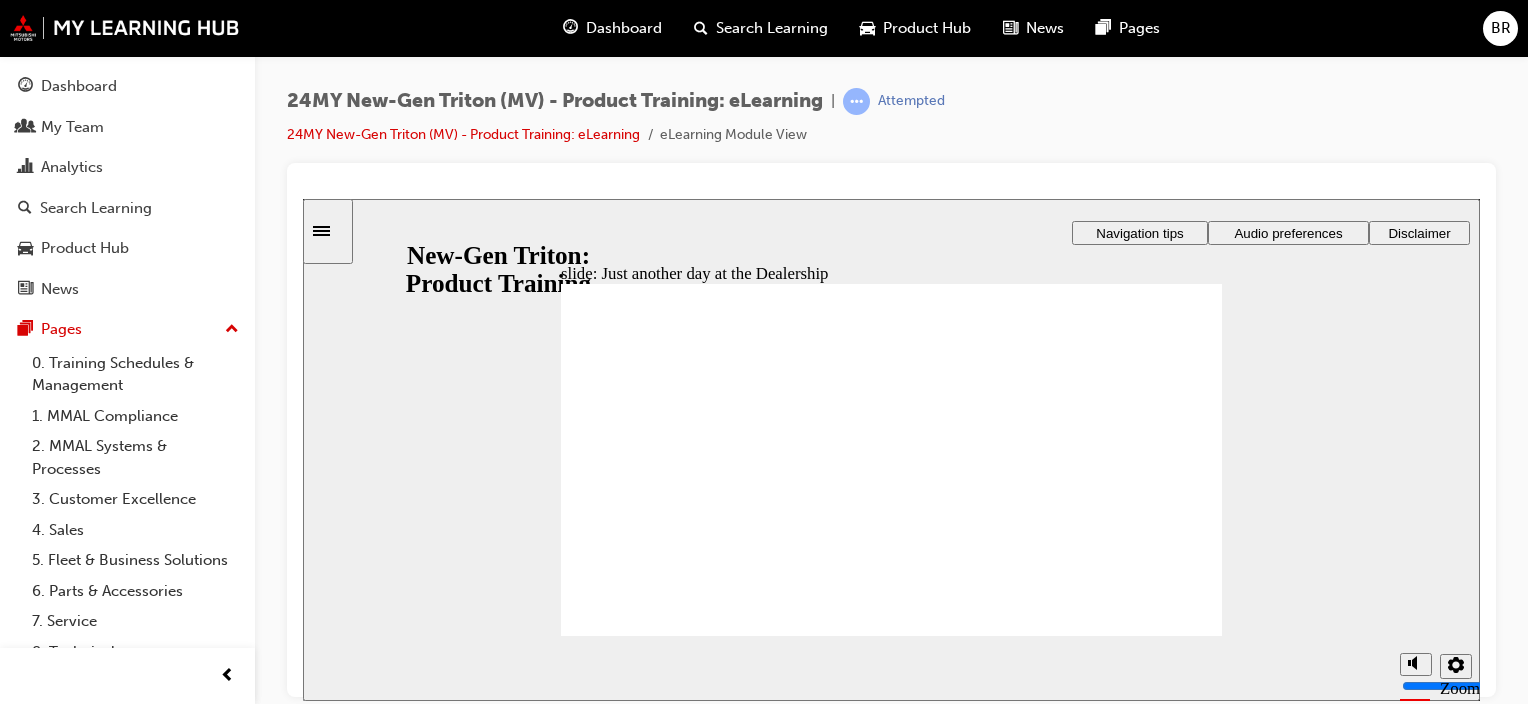 click 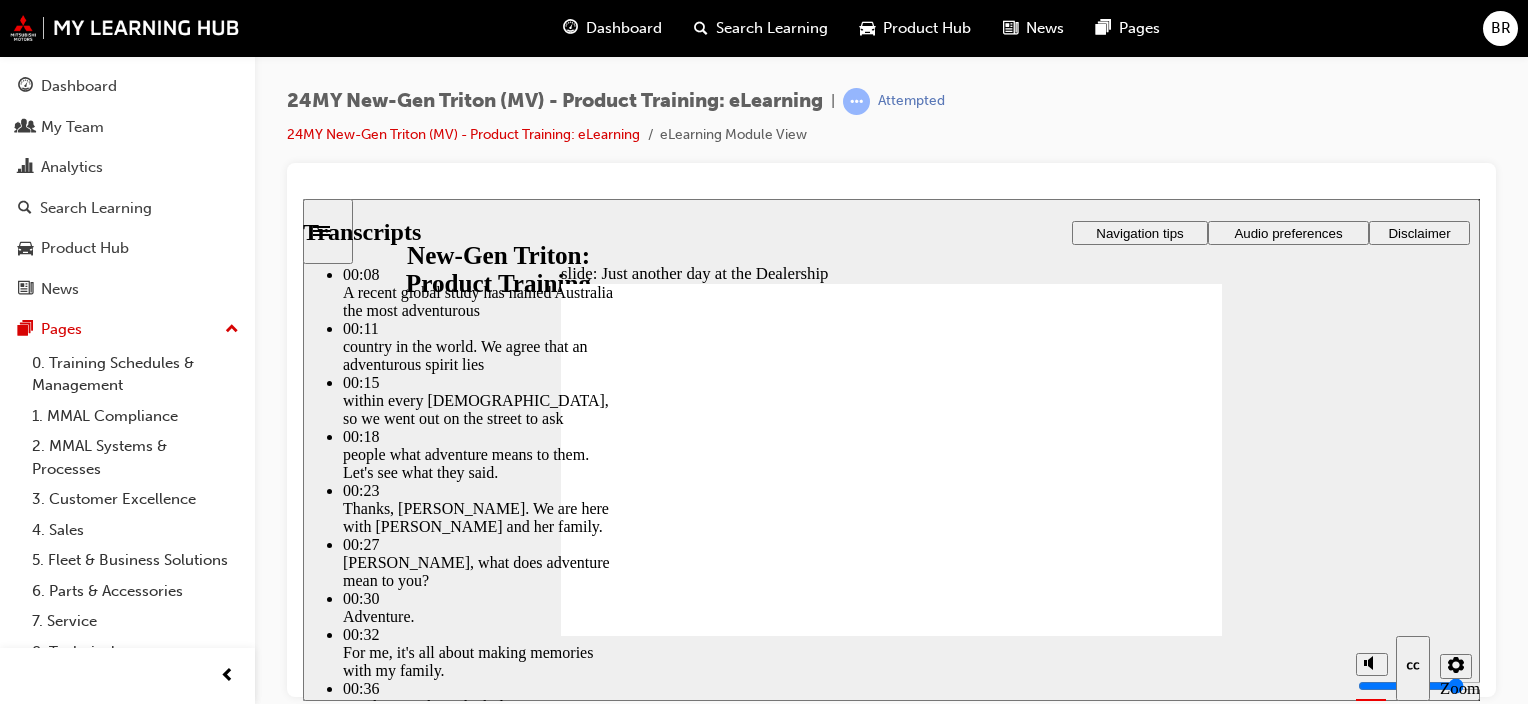 click at bounding box center [873, 2671] 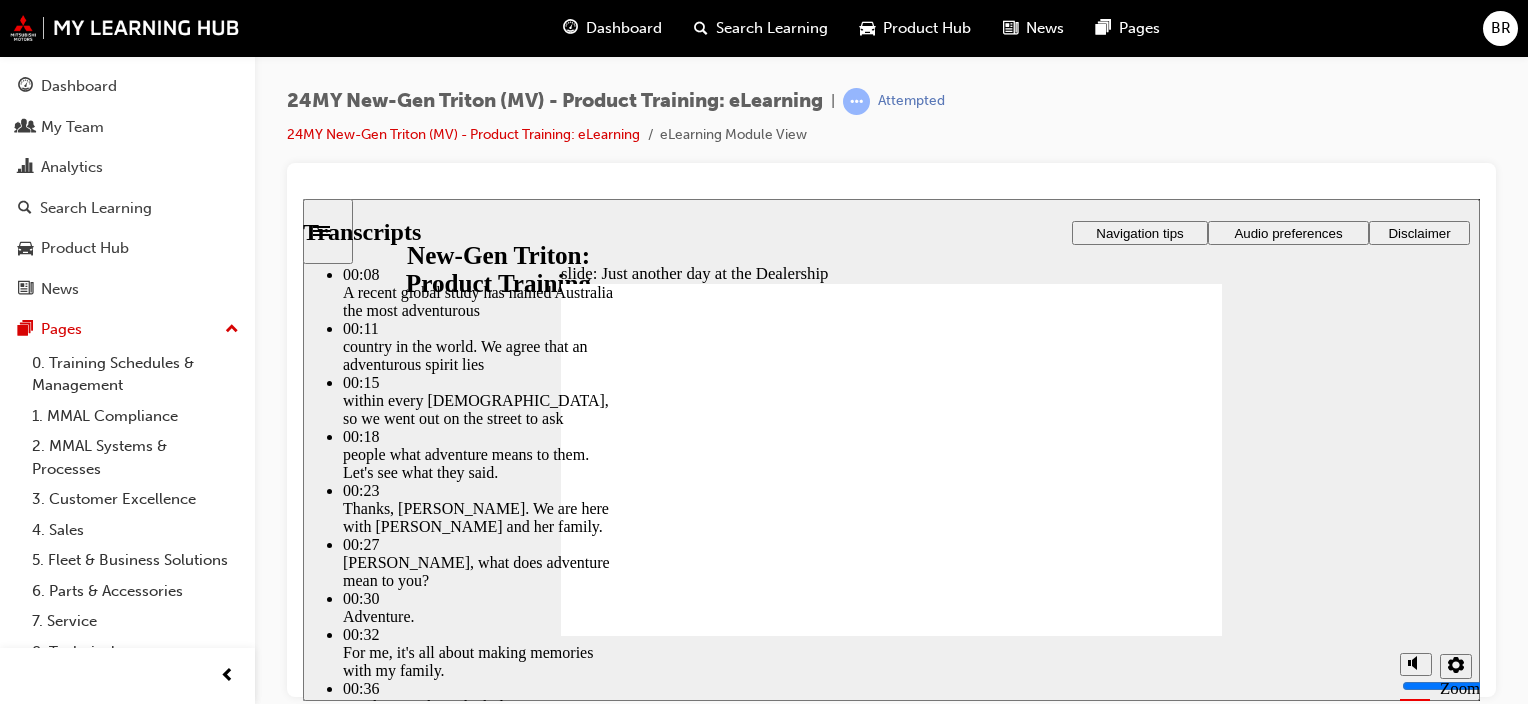 click 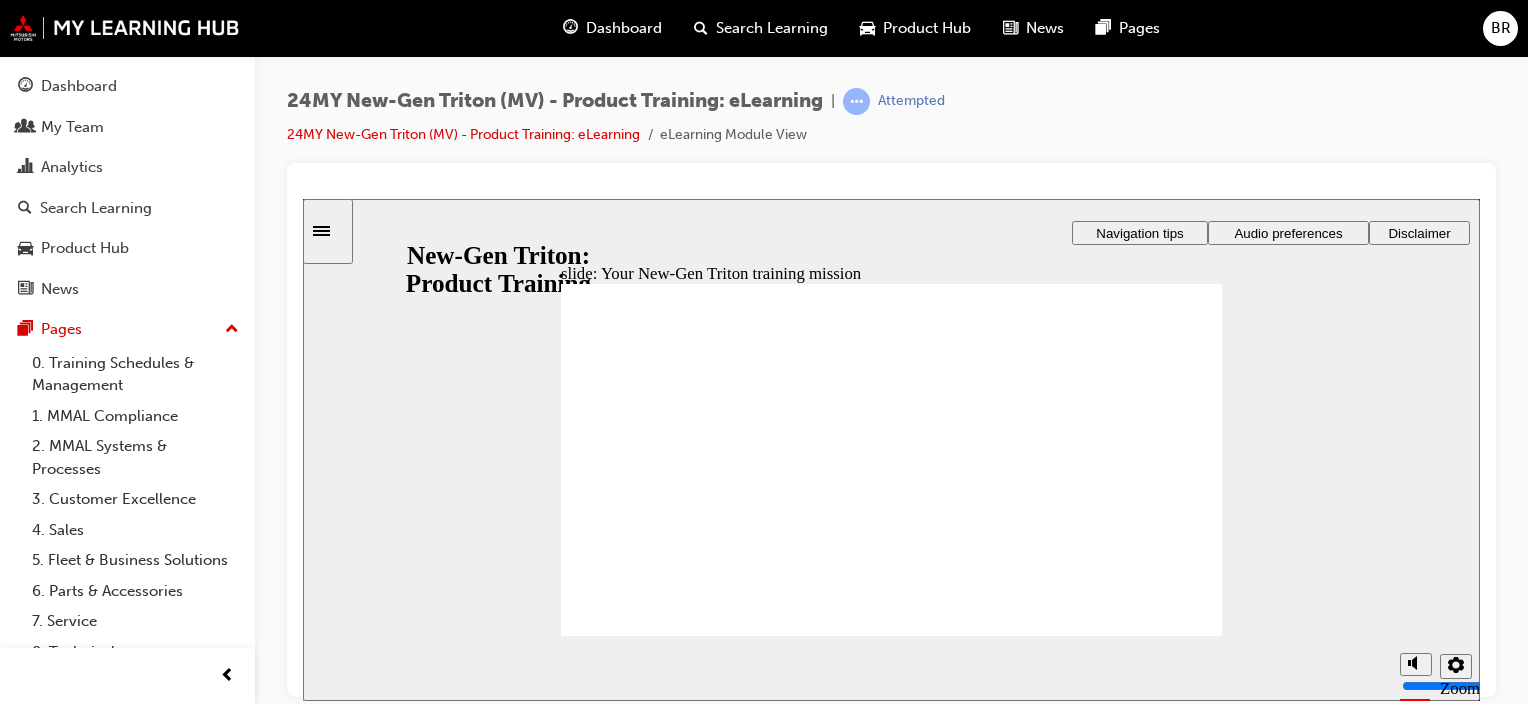 click 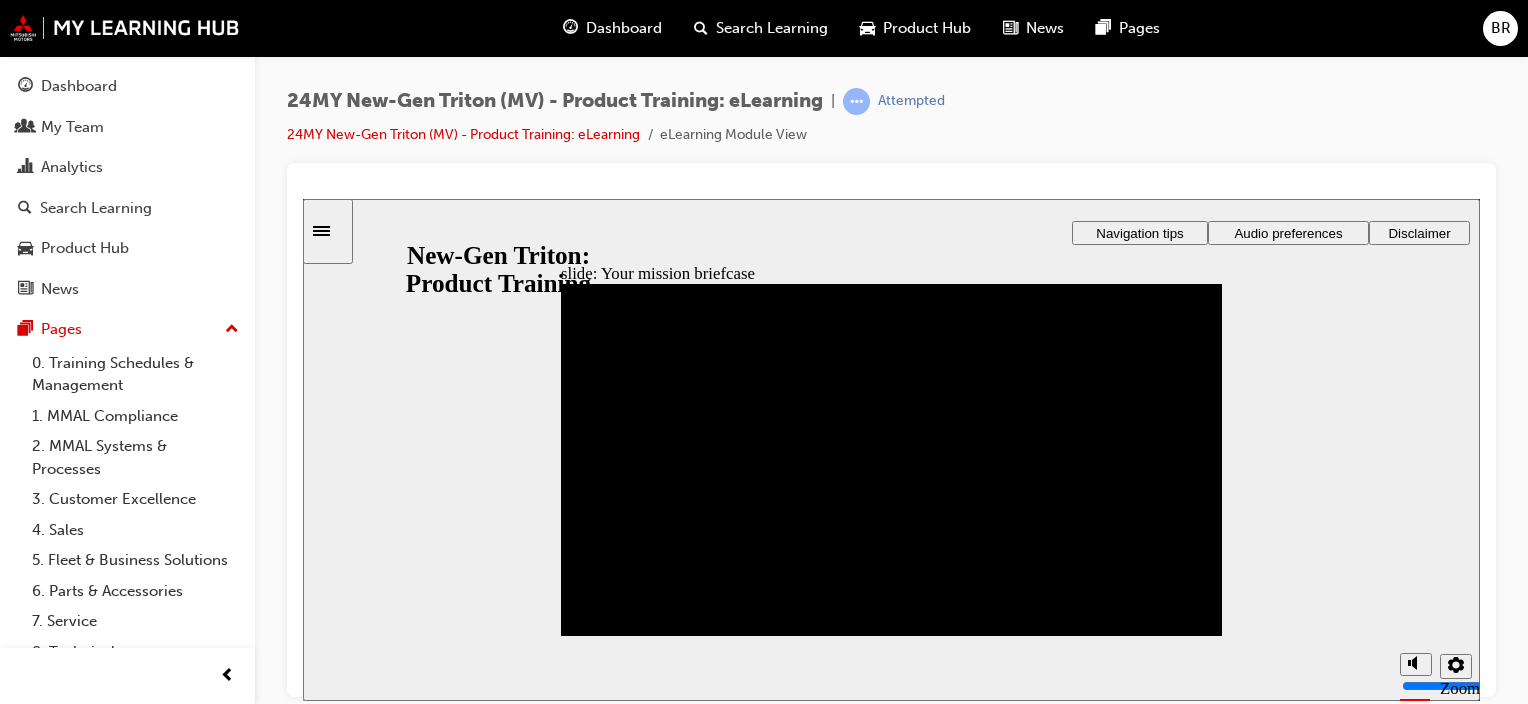 click 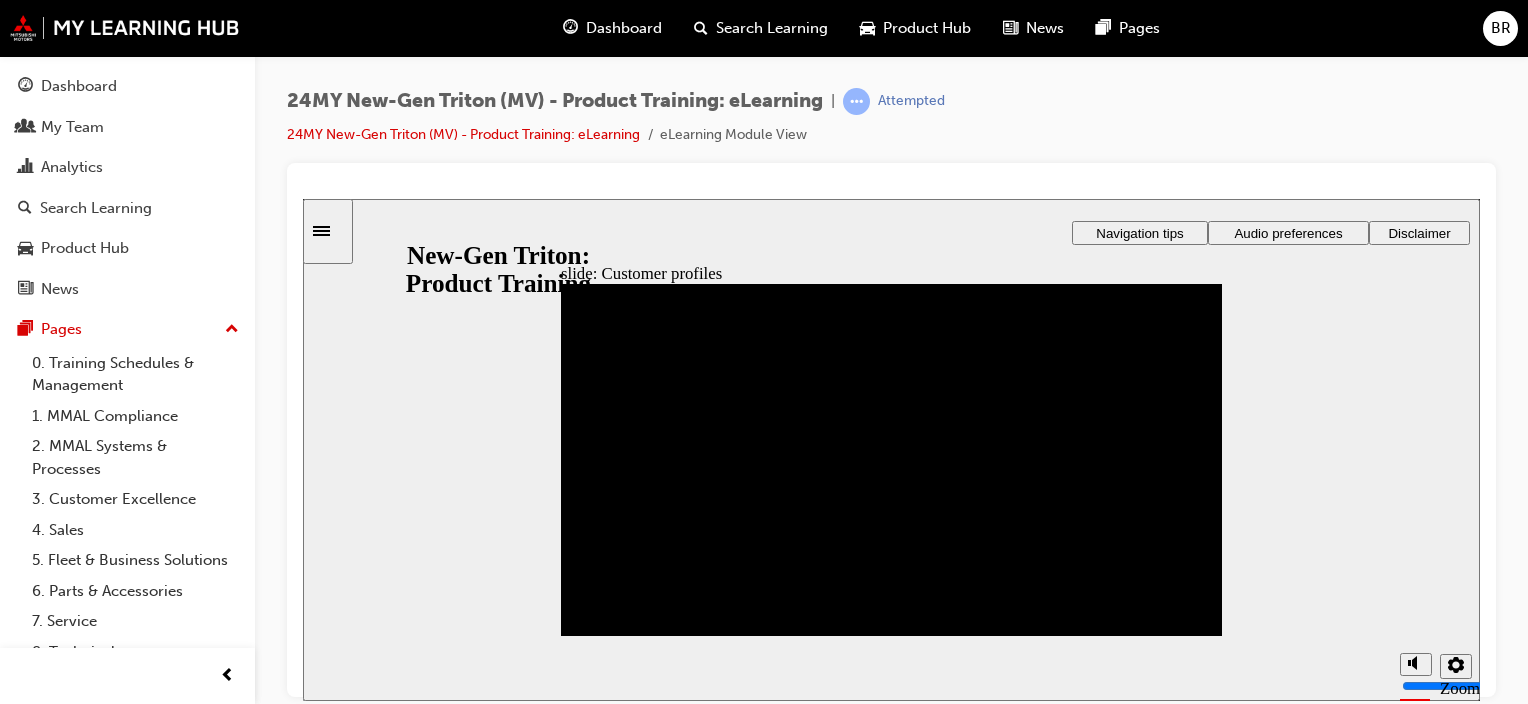 click 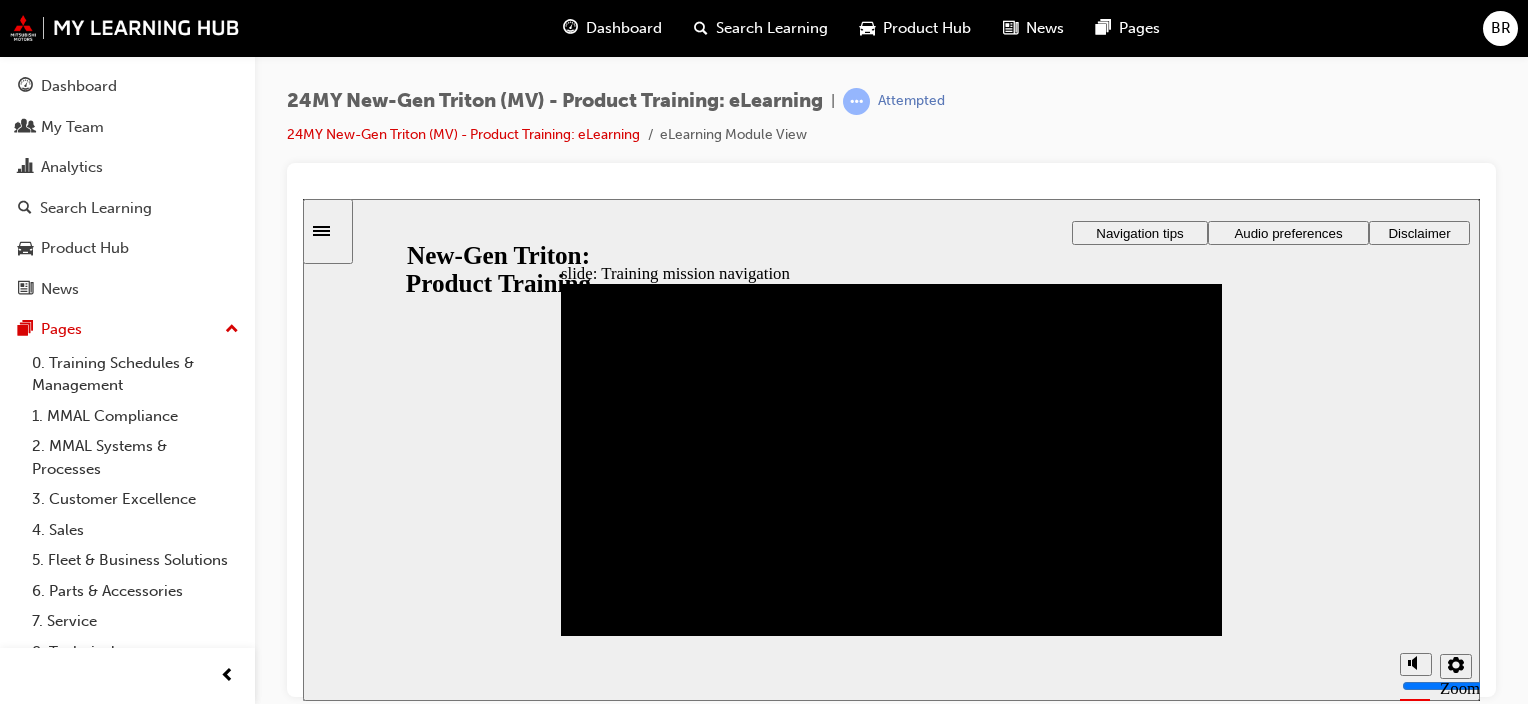 click 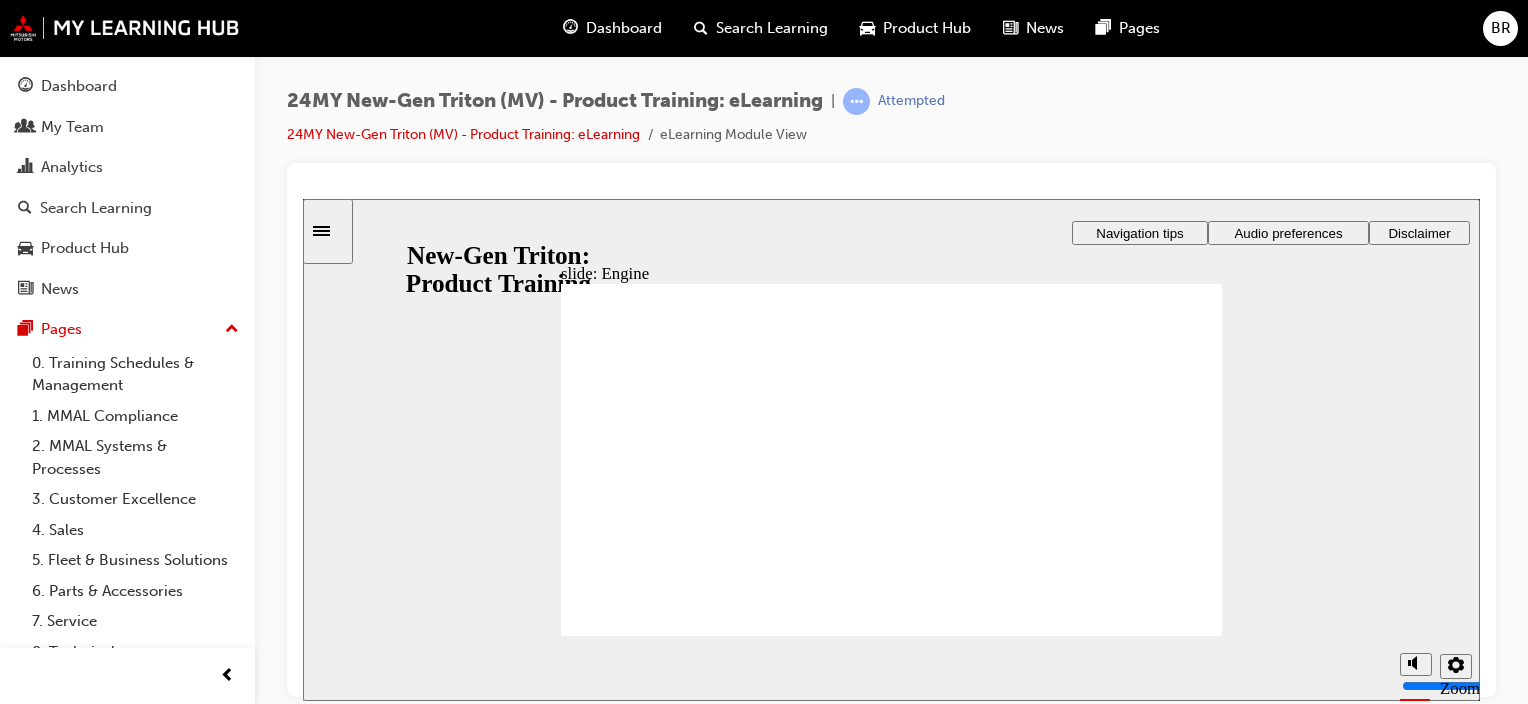 click 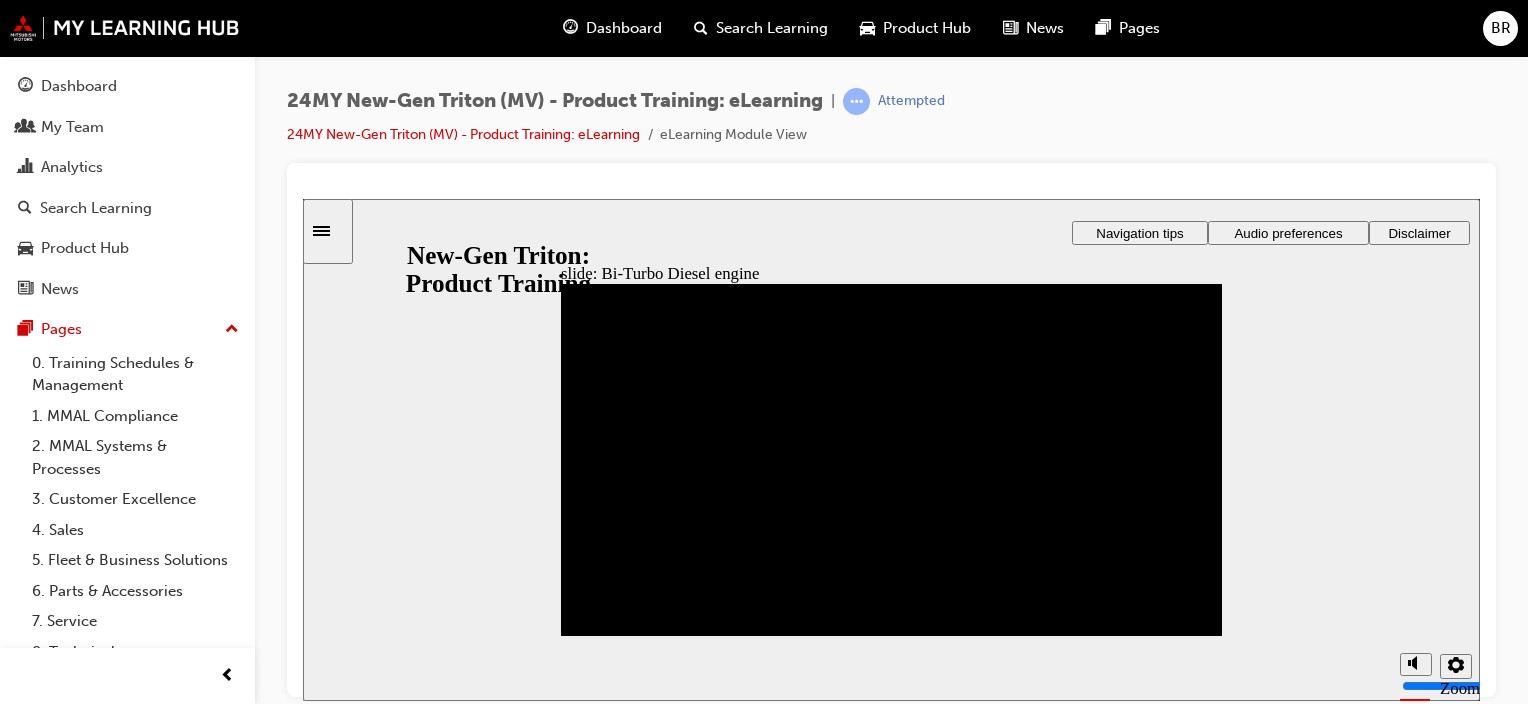 click 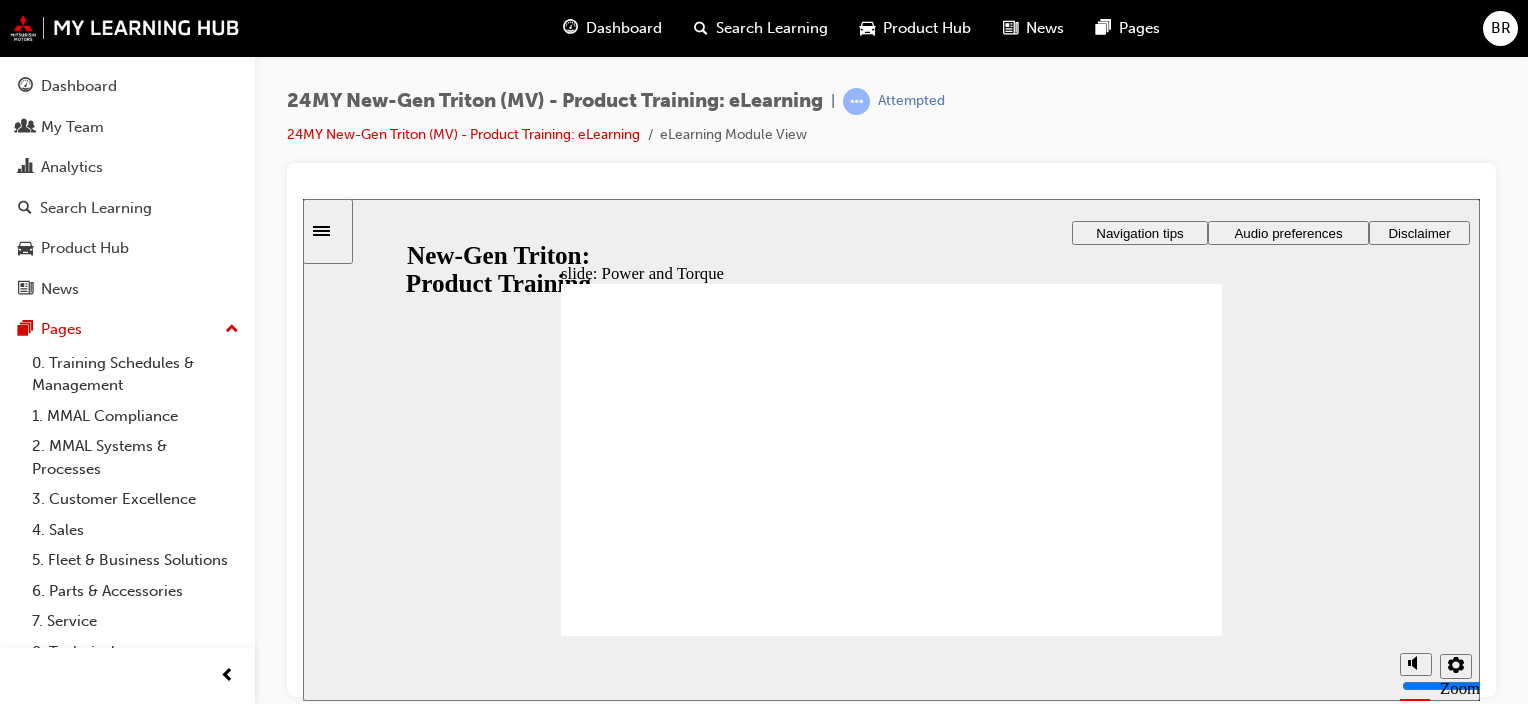 click 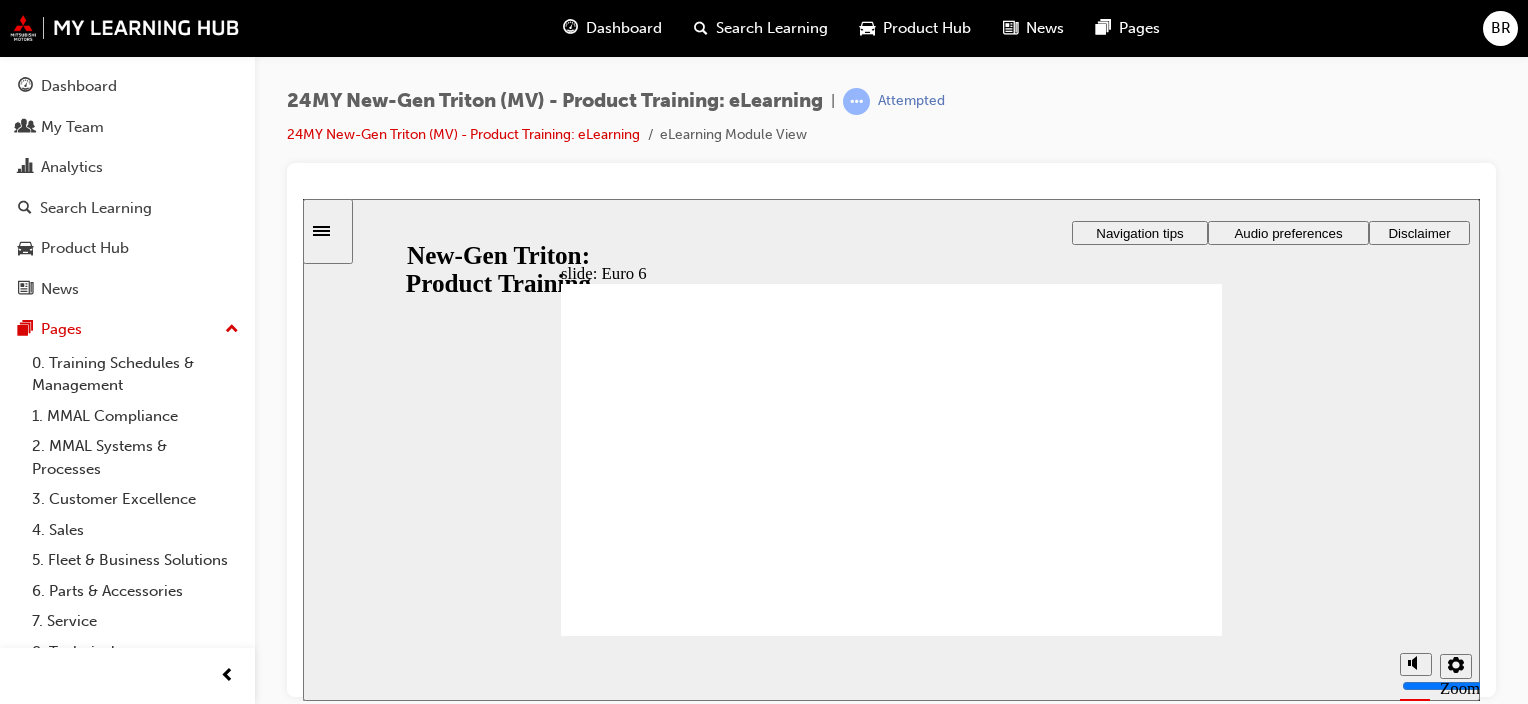 click 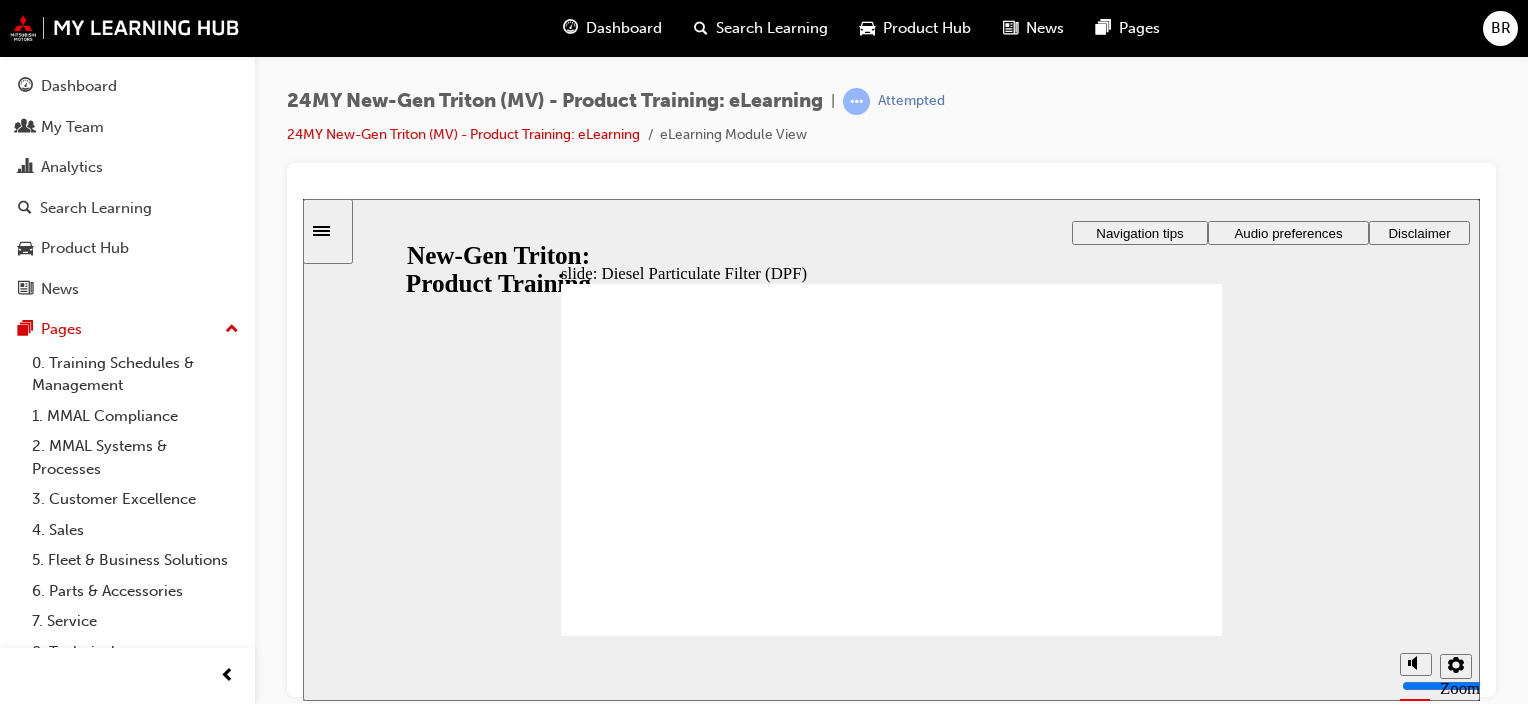 click 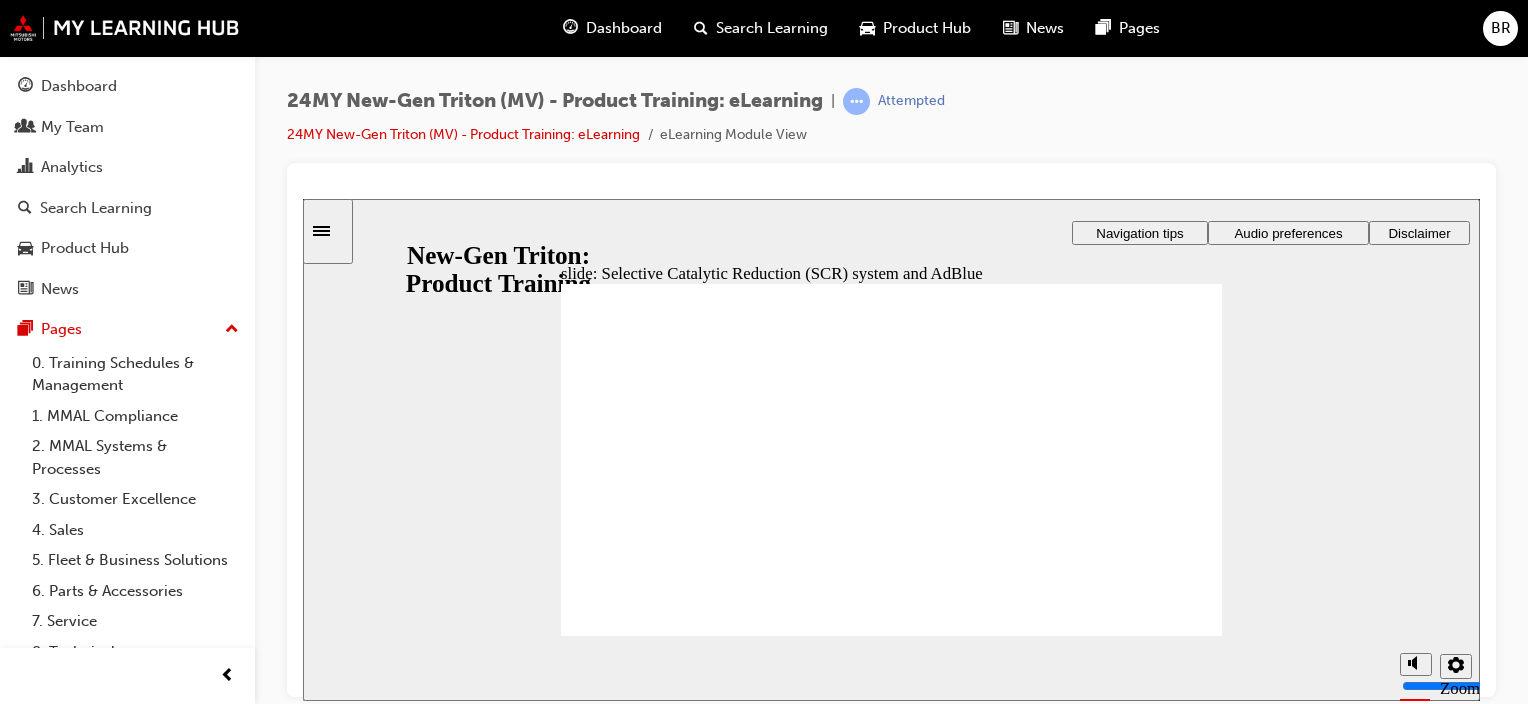 click 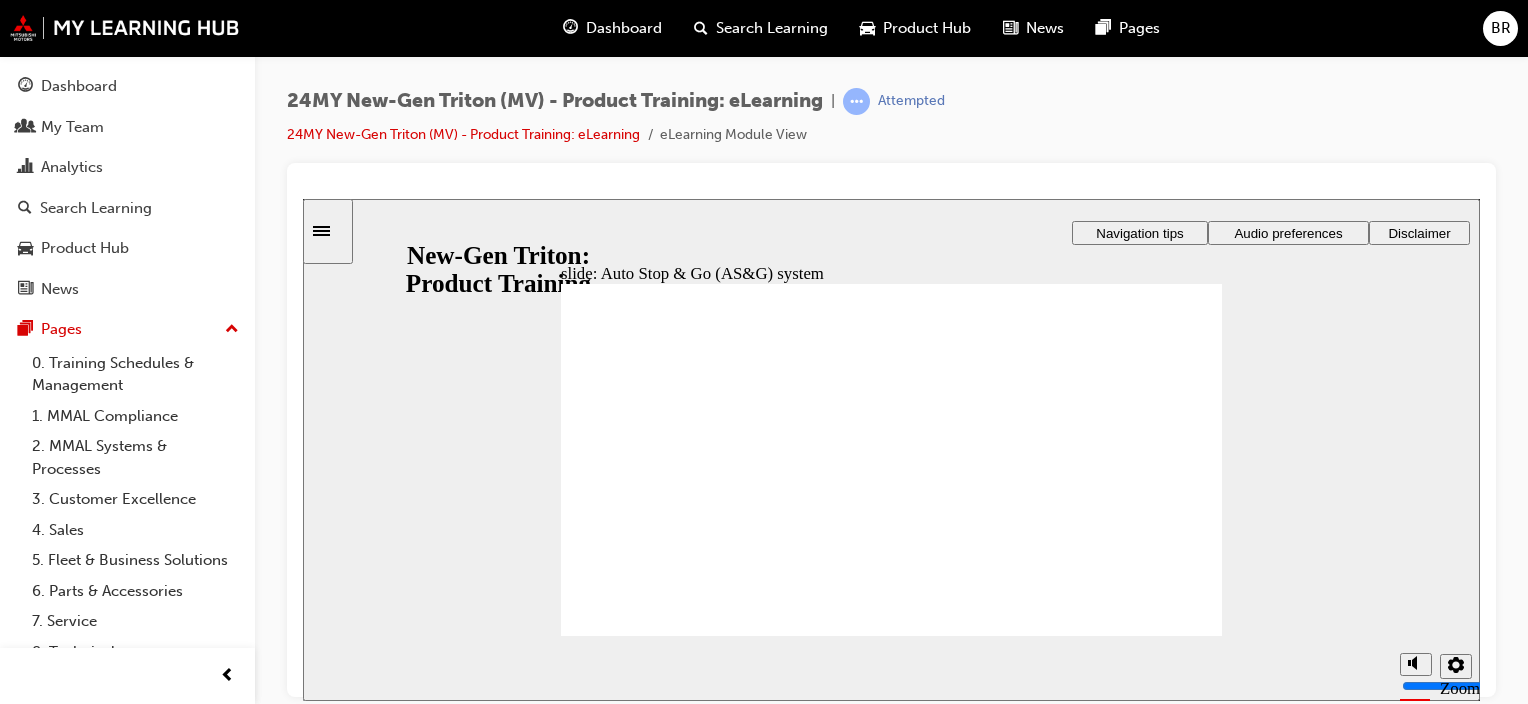 click 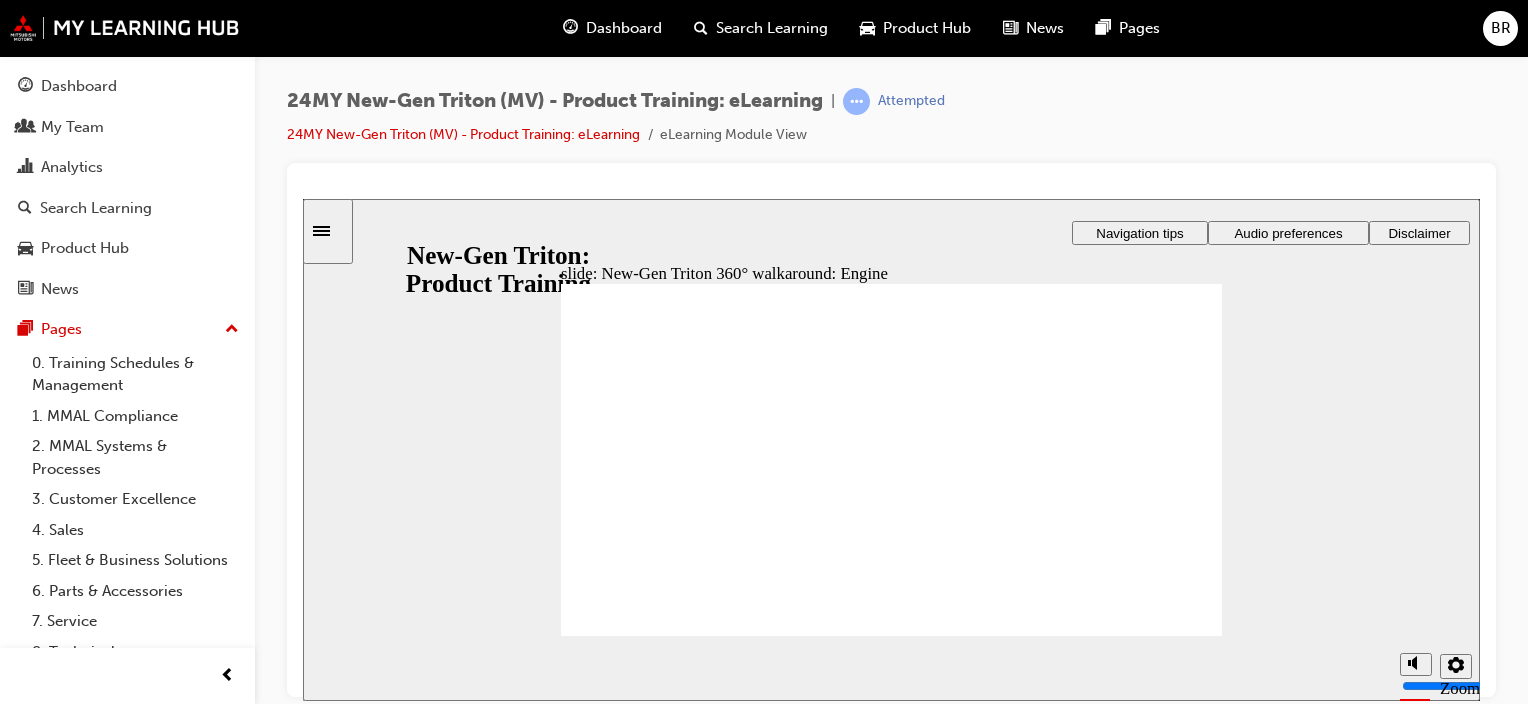 click 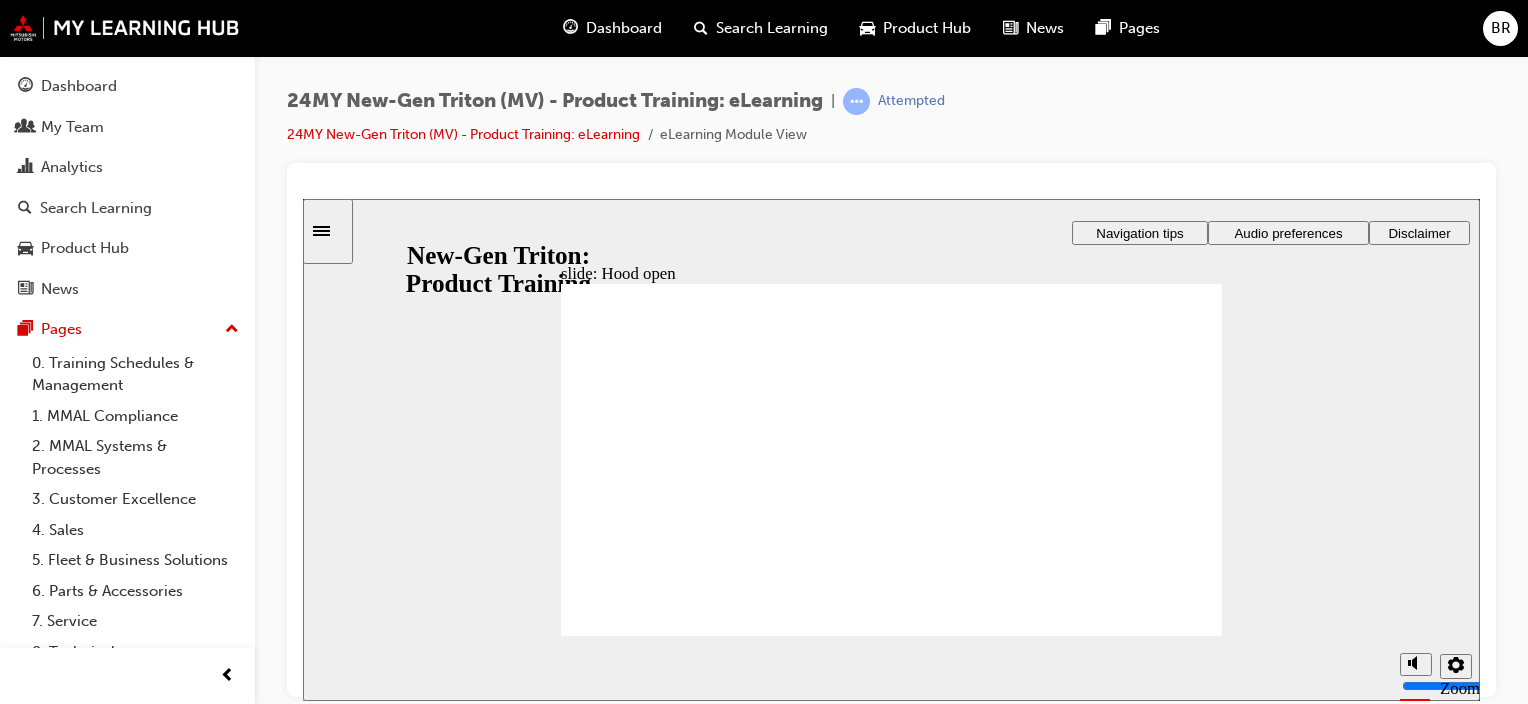 click 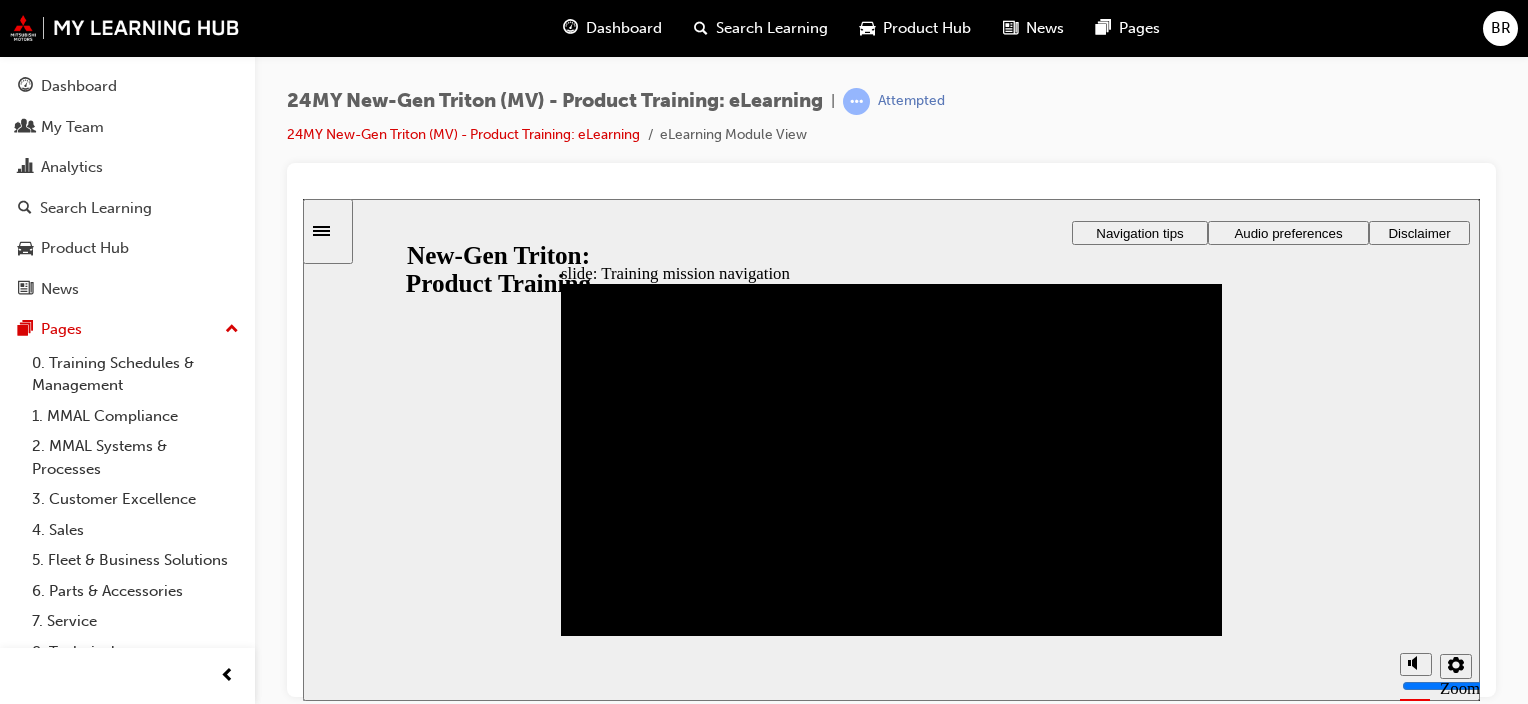 click 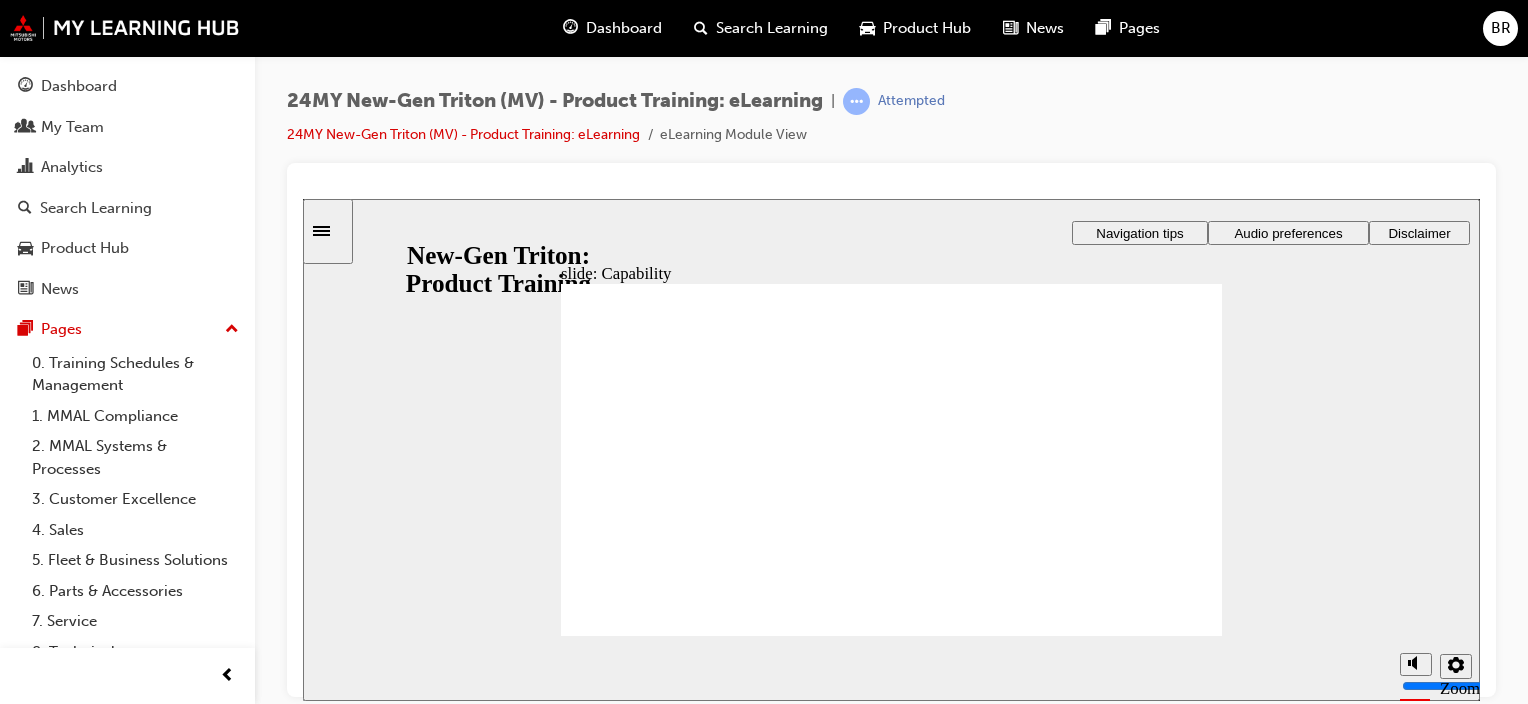 click 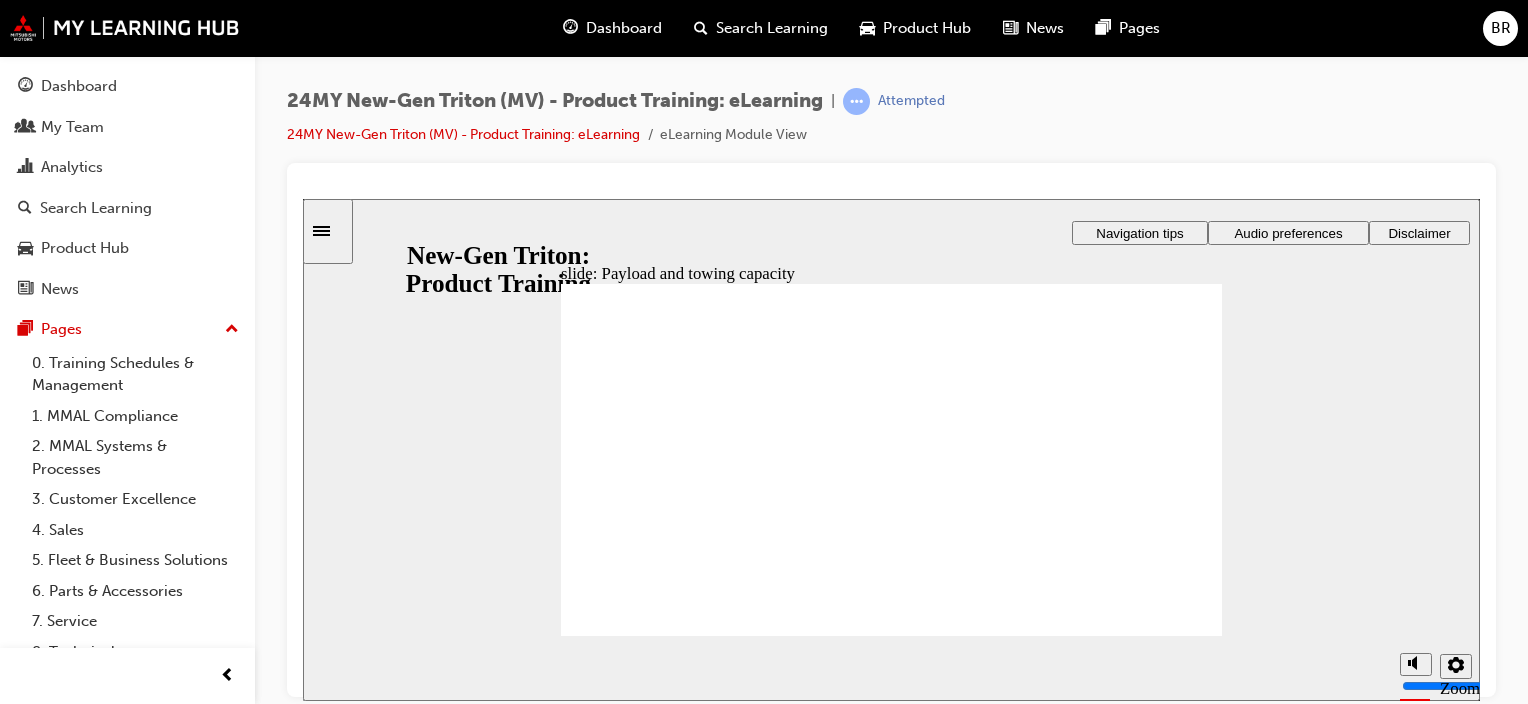 click 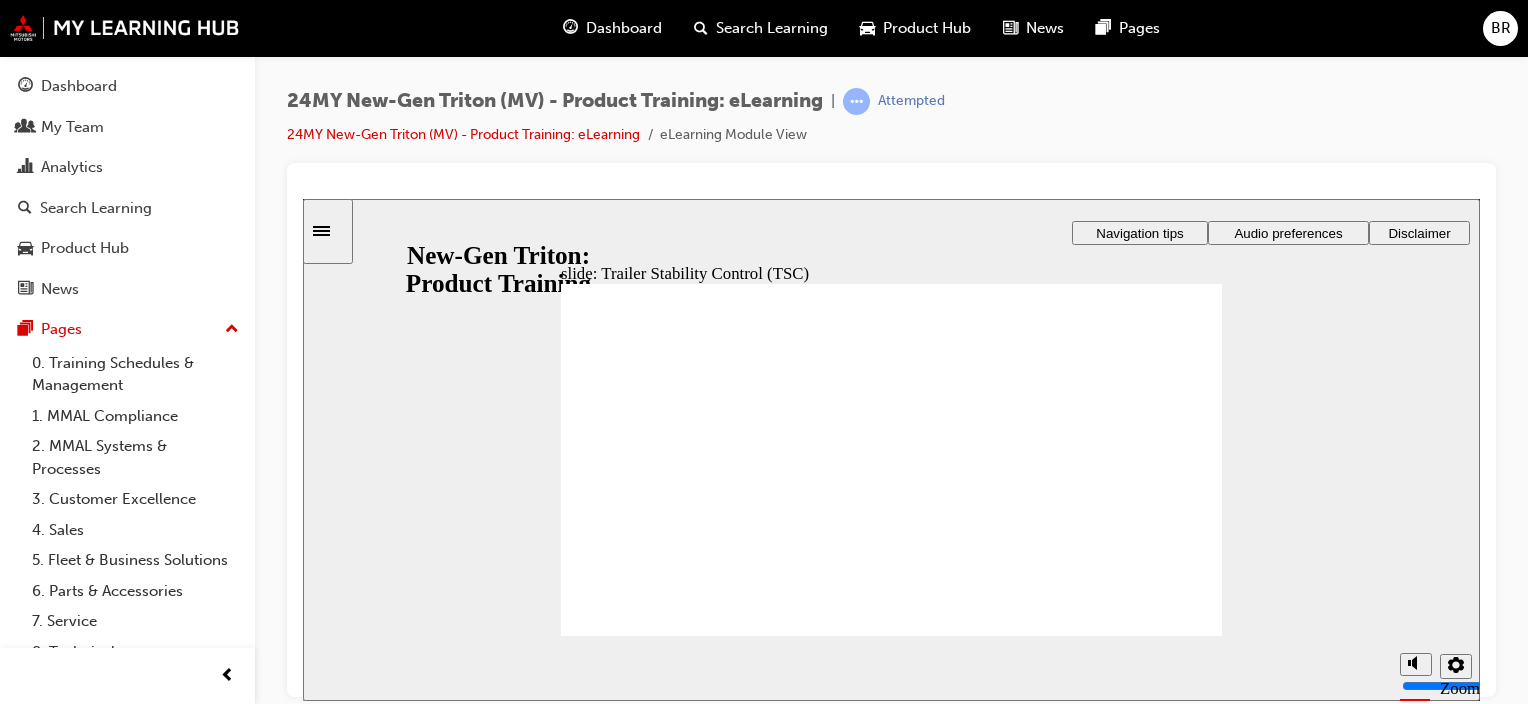 click 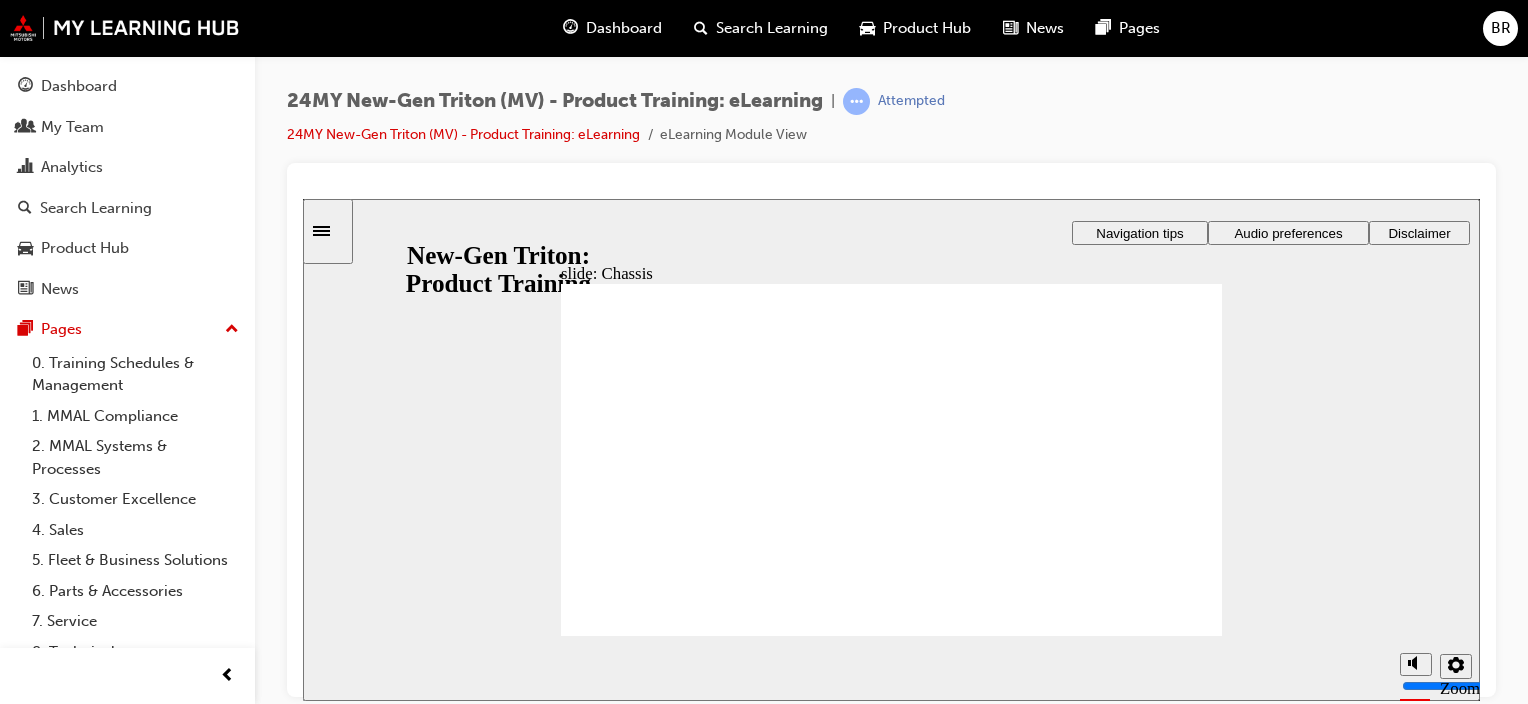click 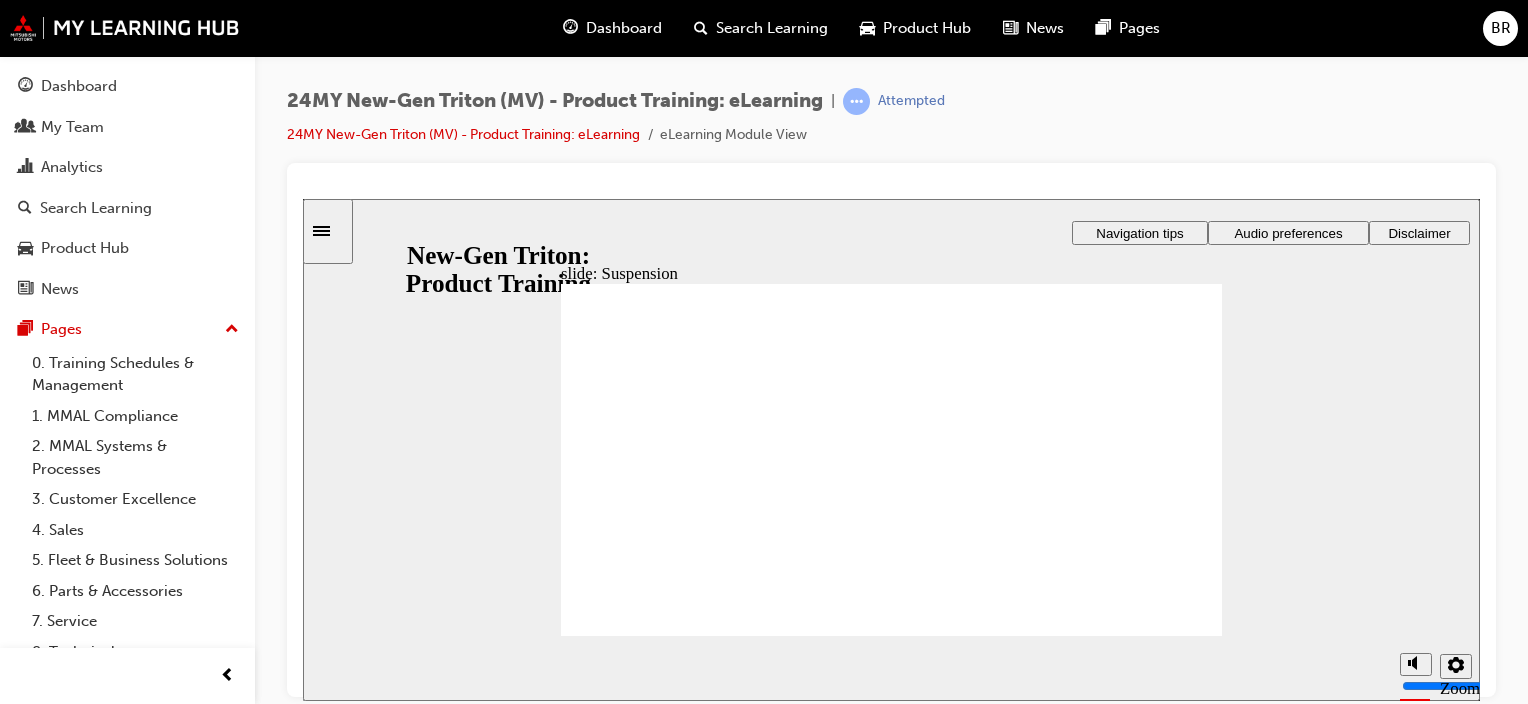 click 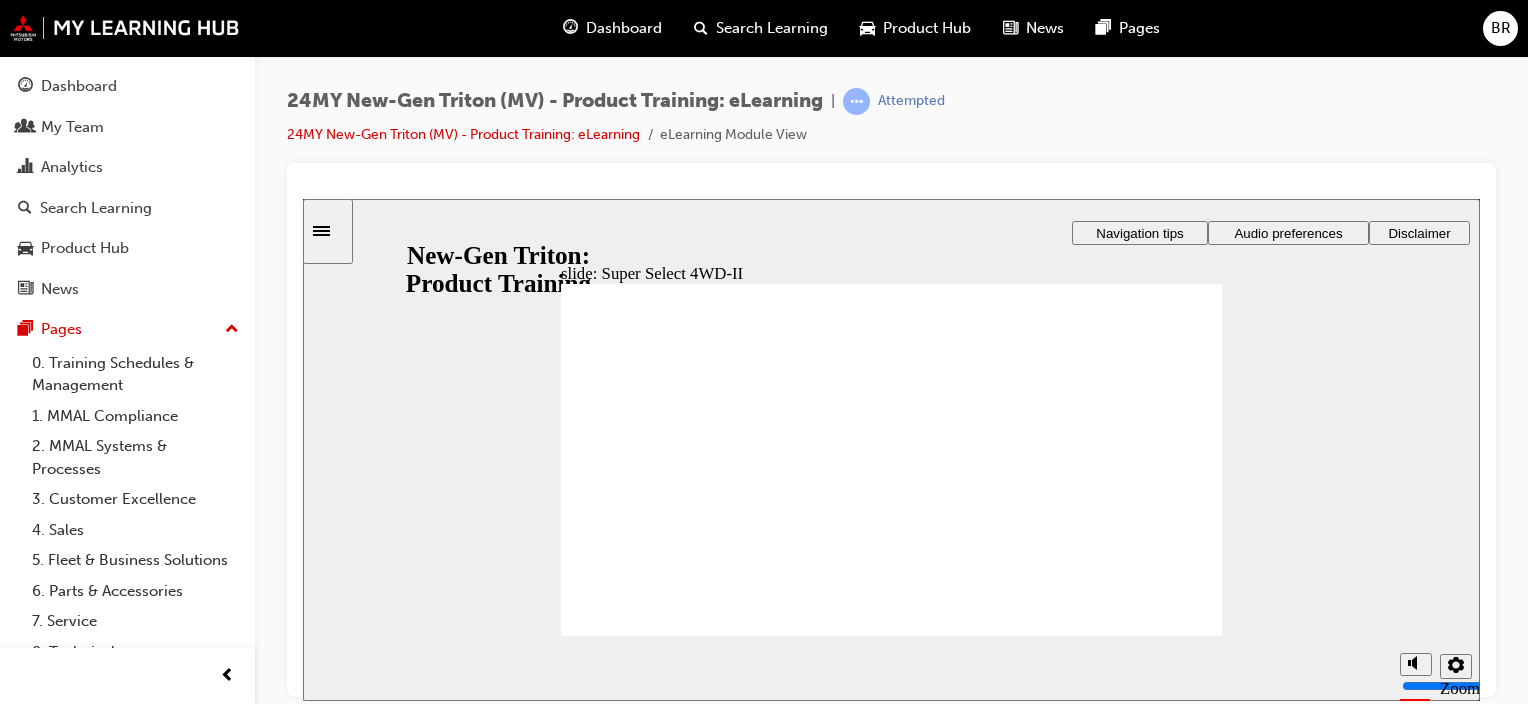 click 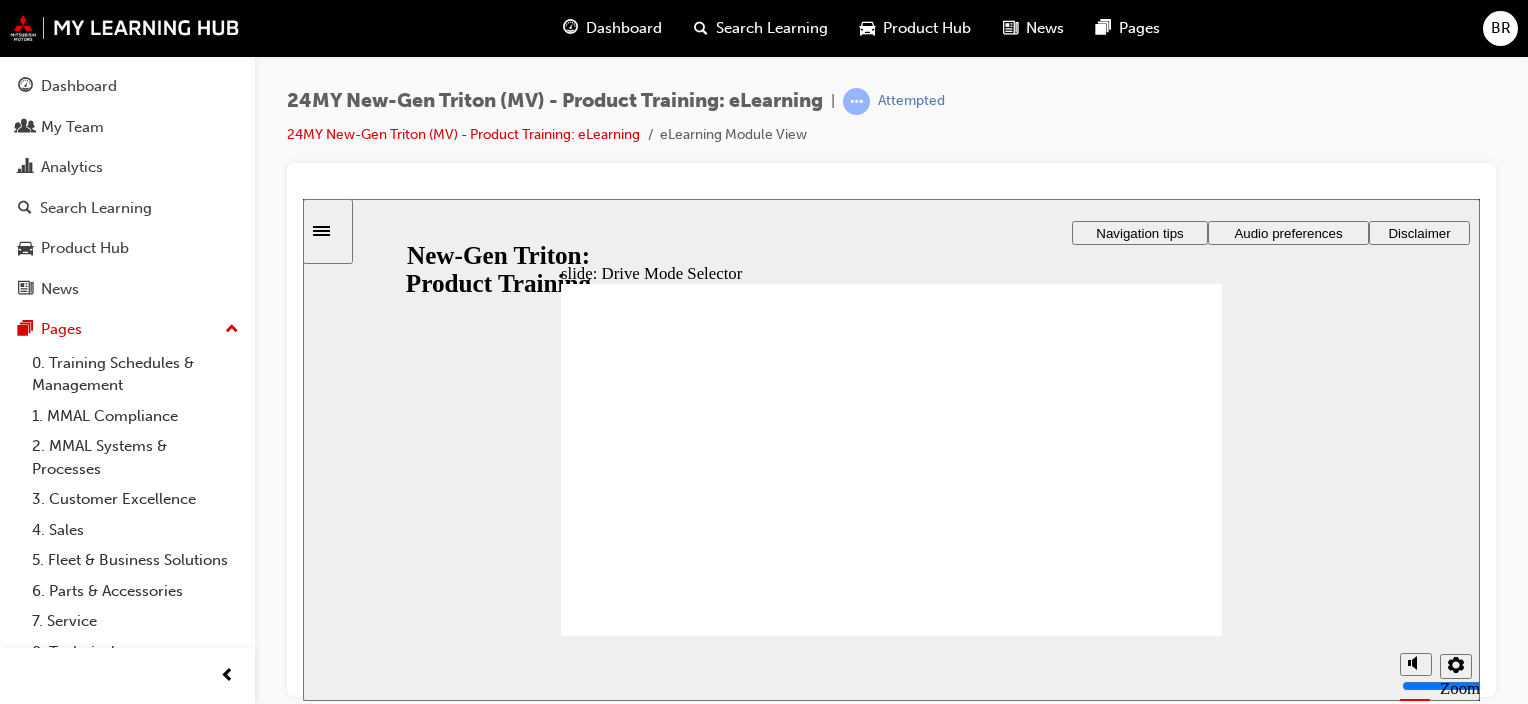 click 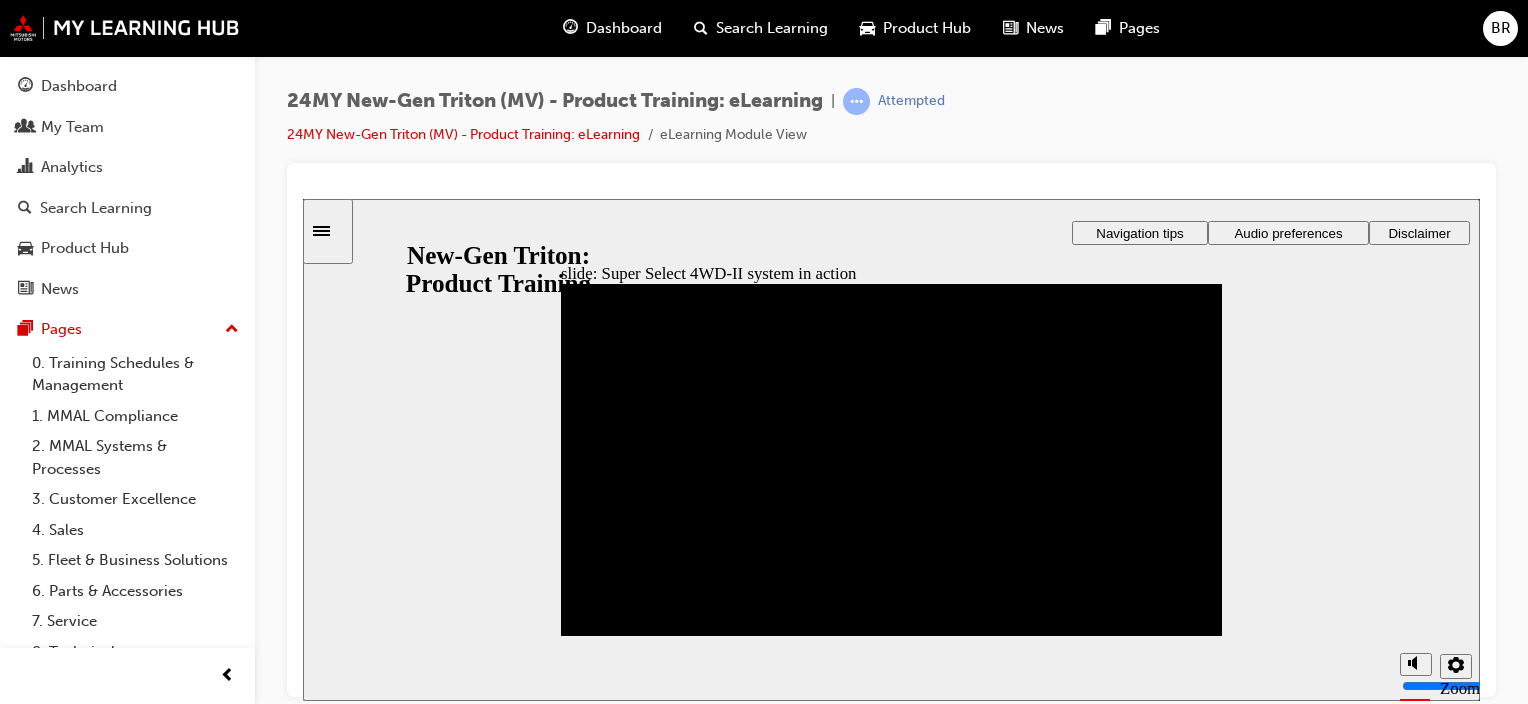 click 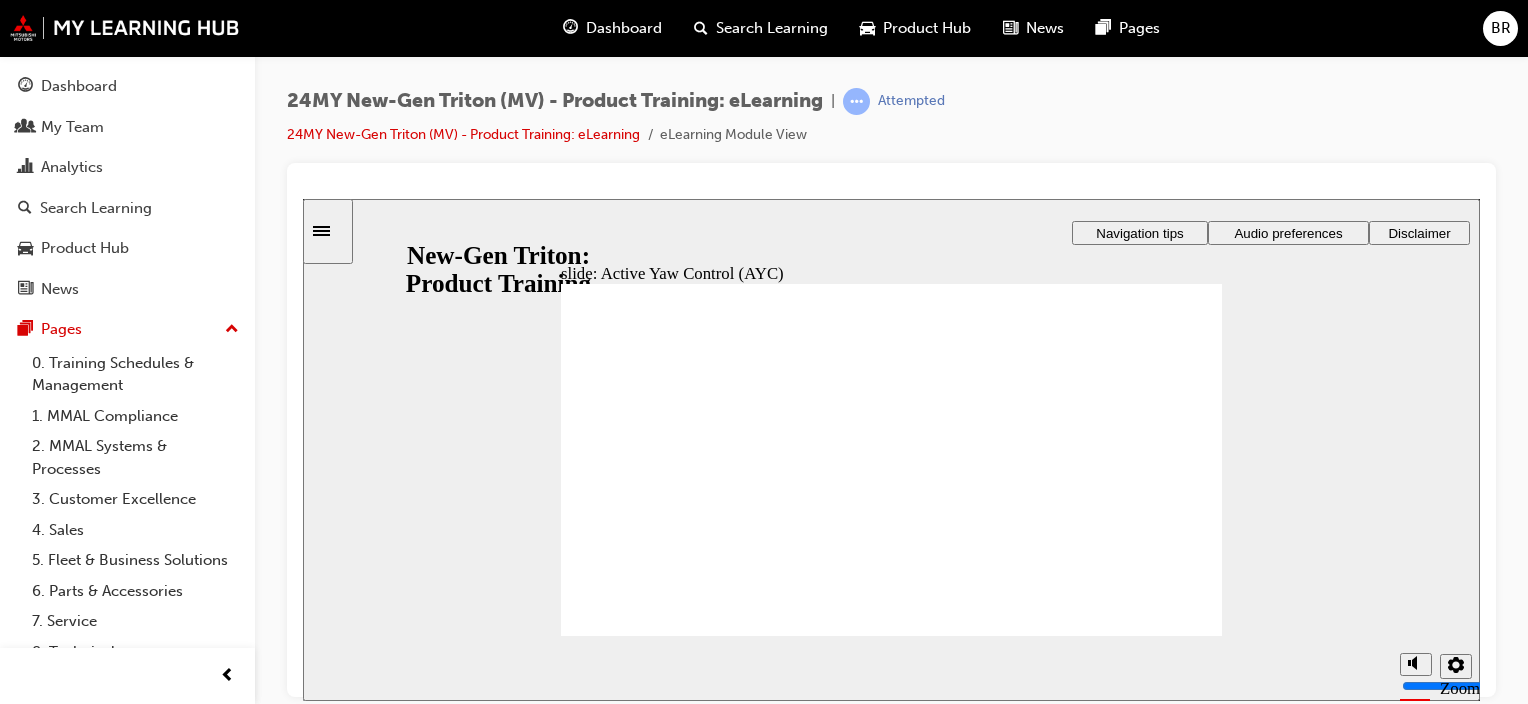 click 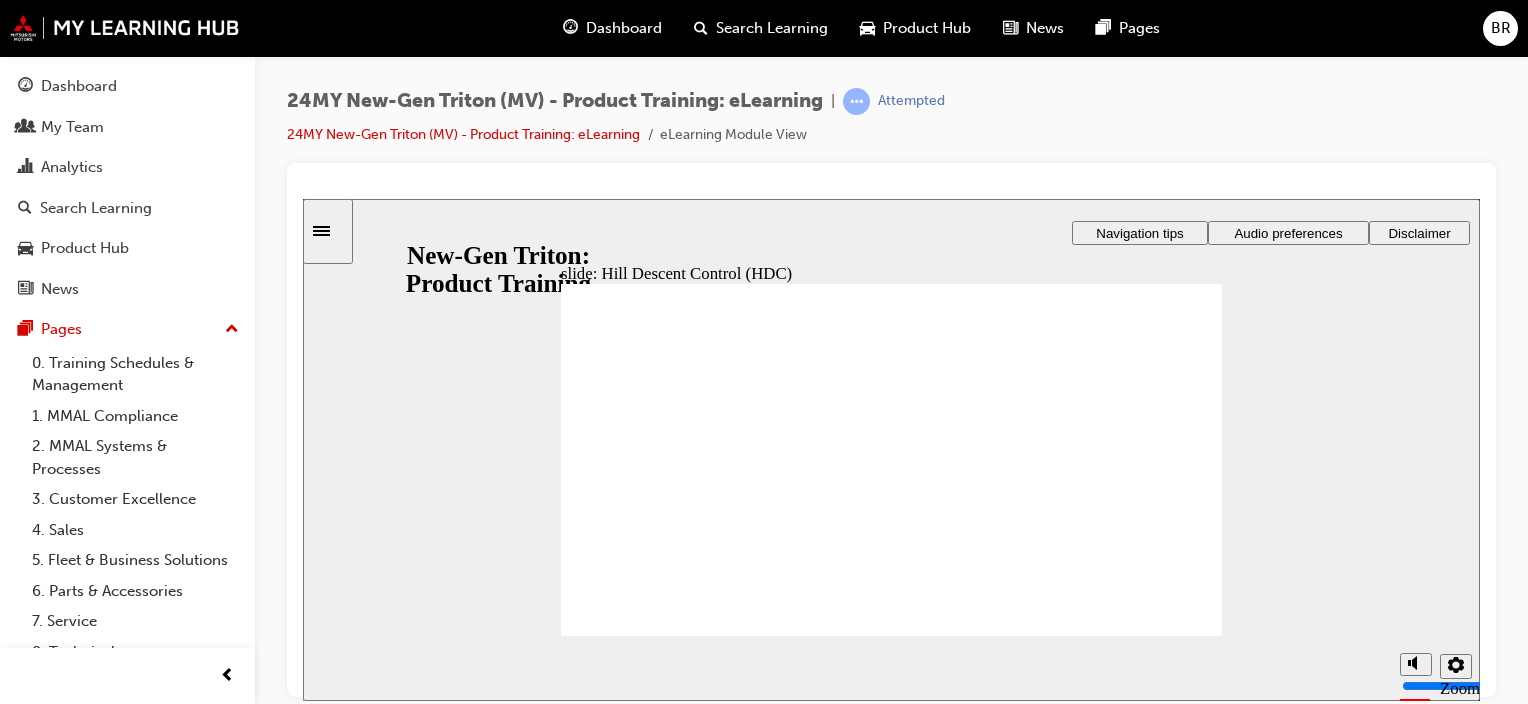 click 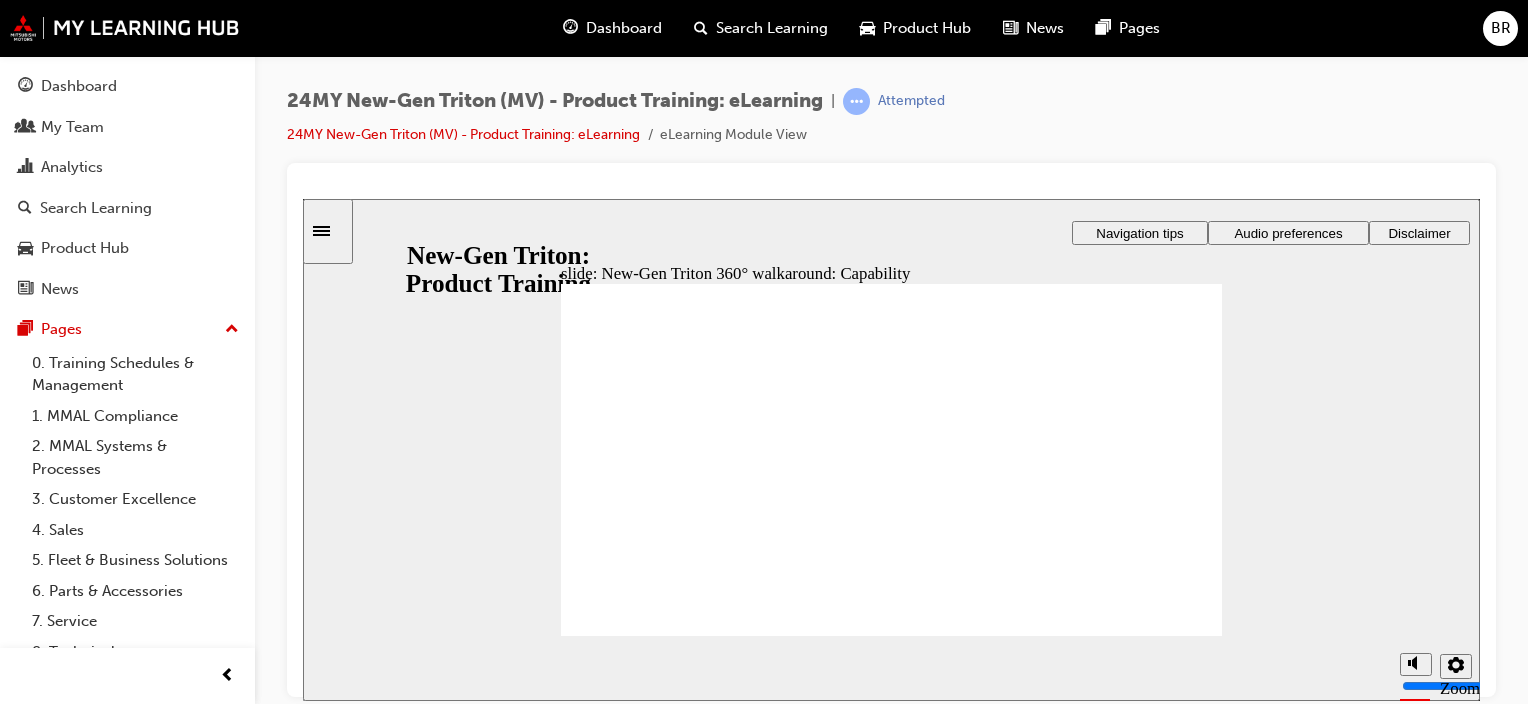 click 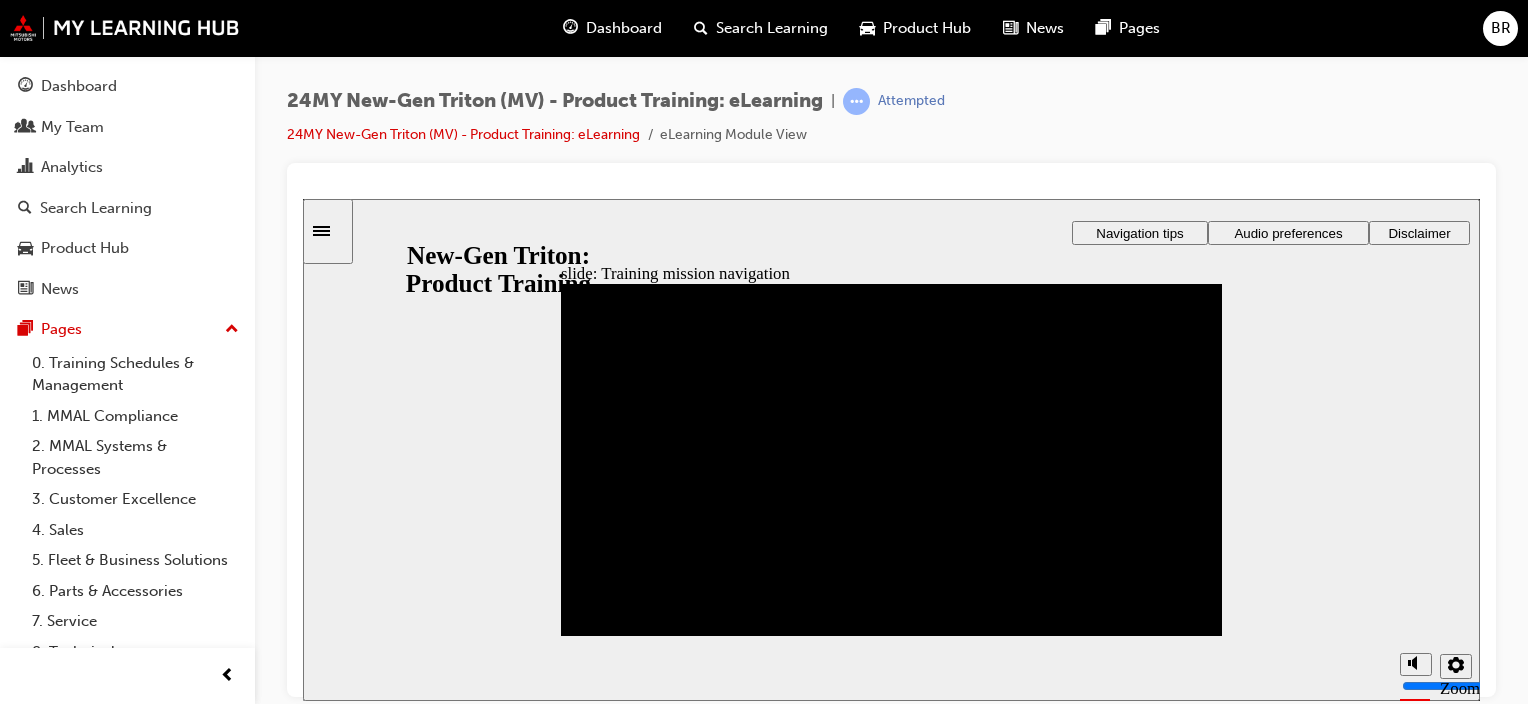 click 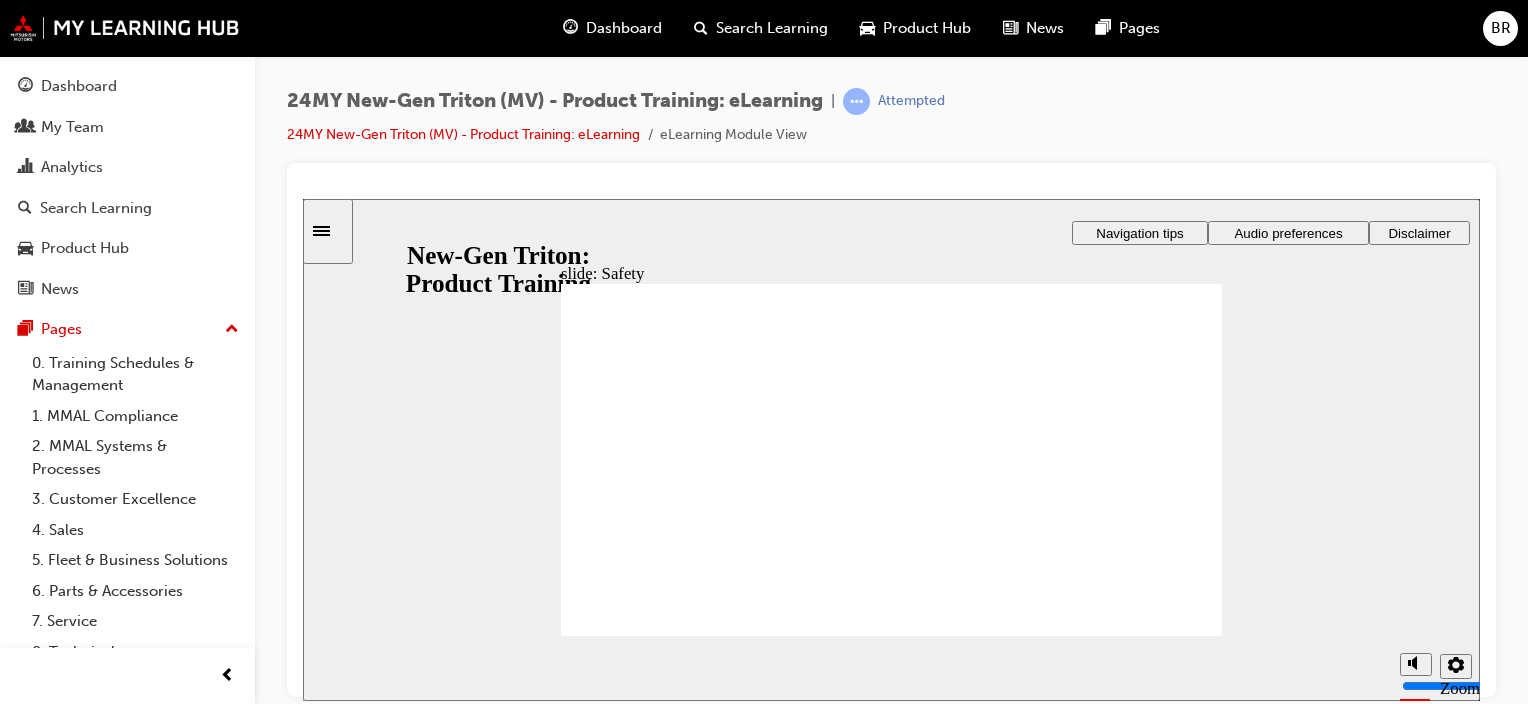 click 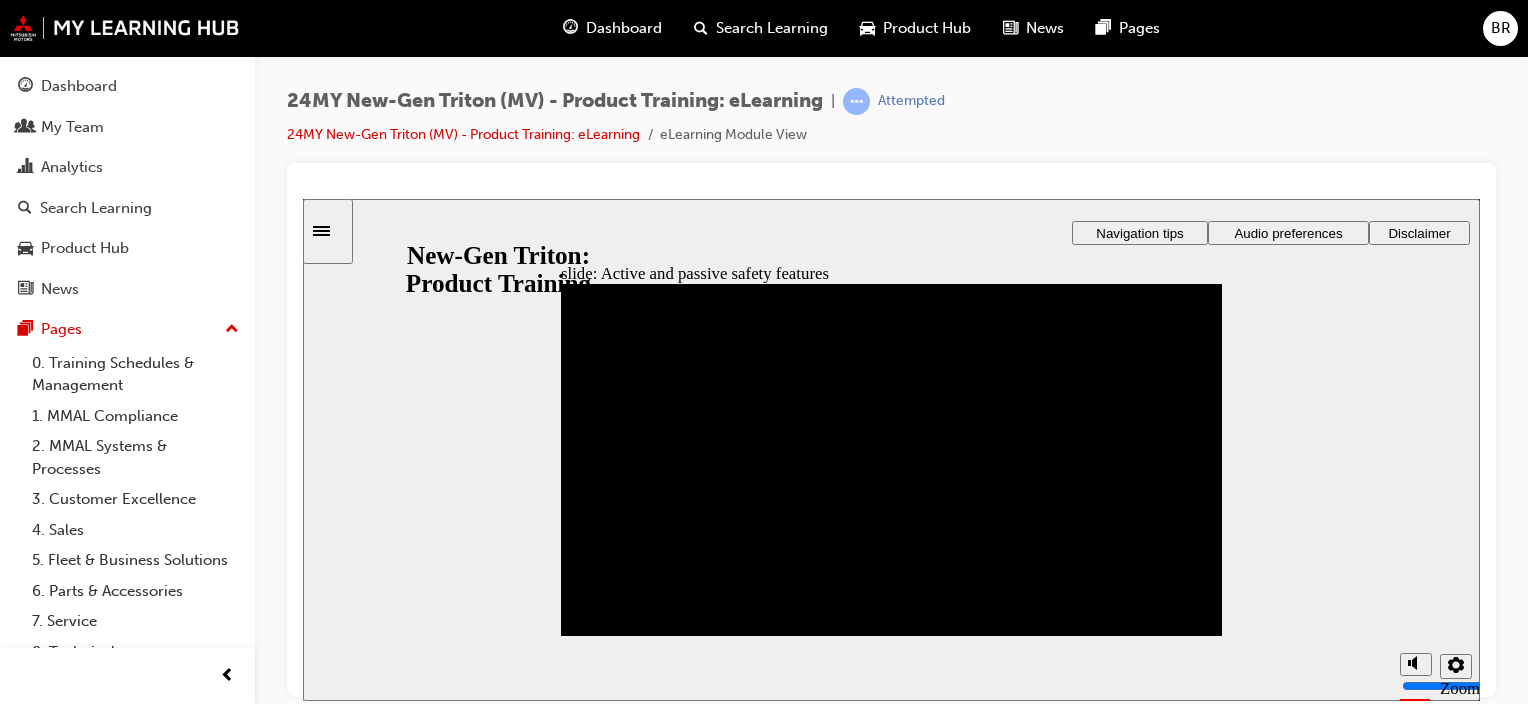 click 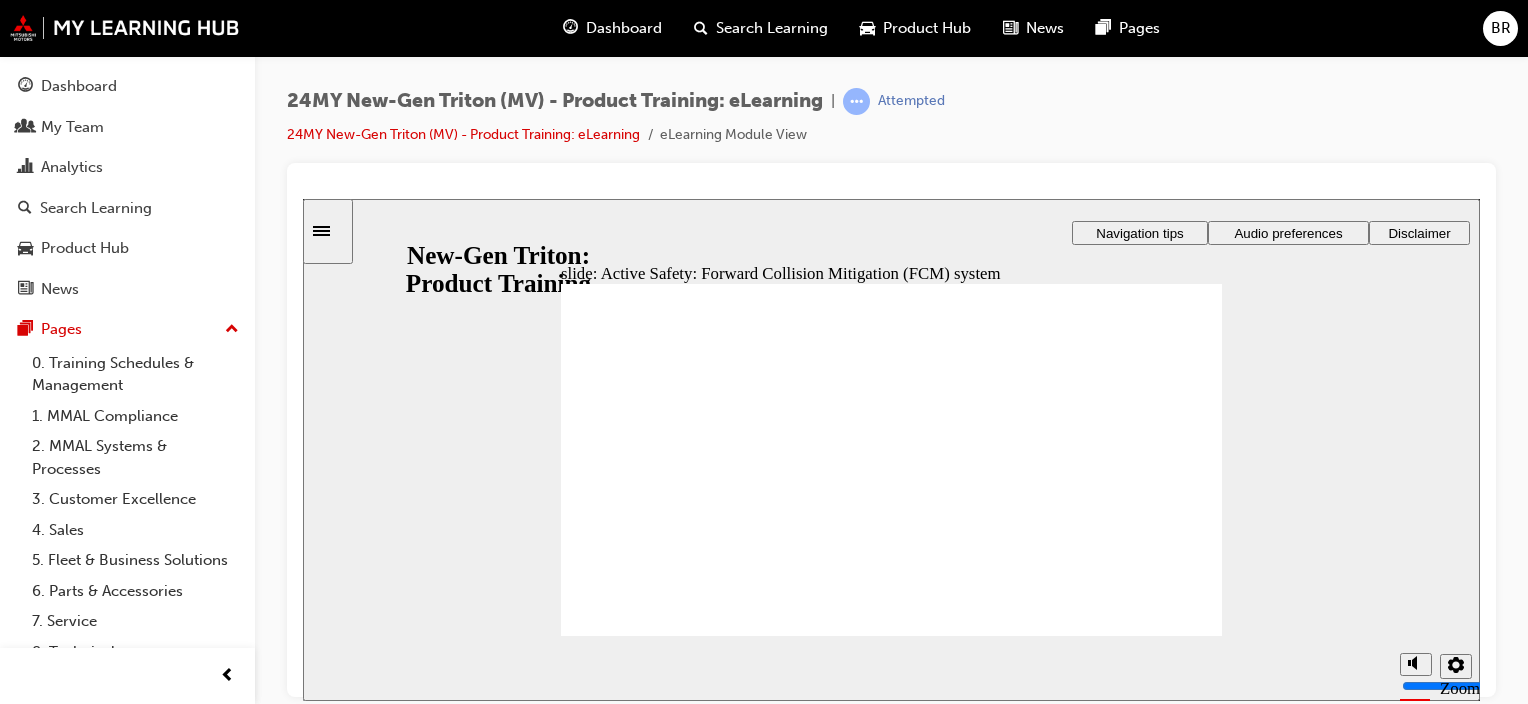 click 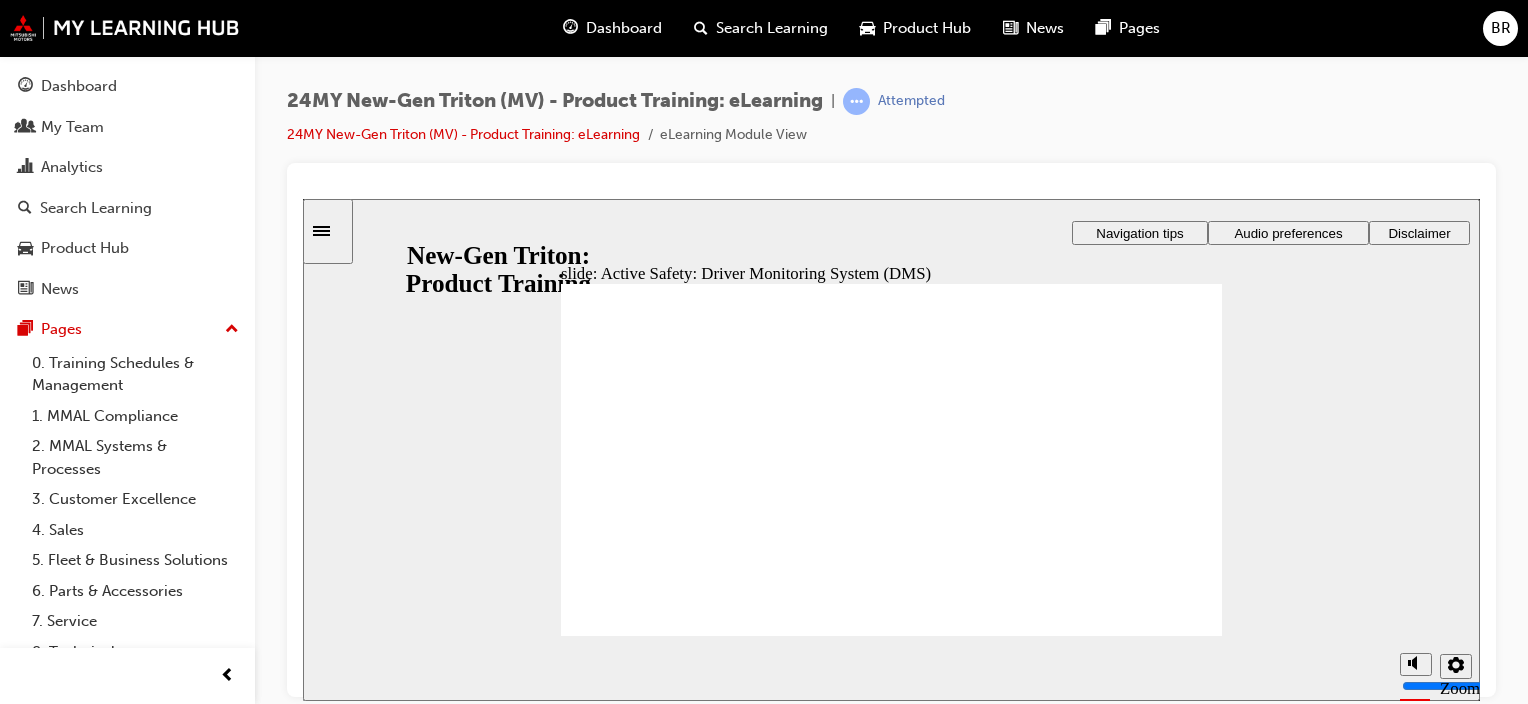 click 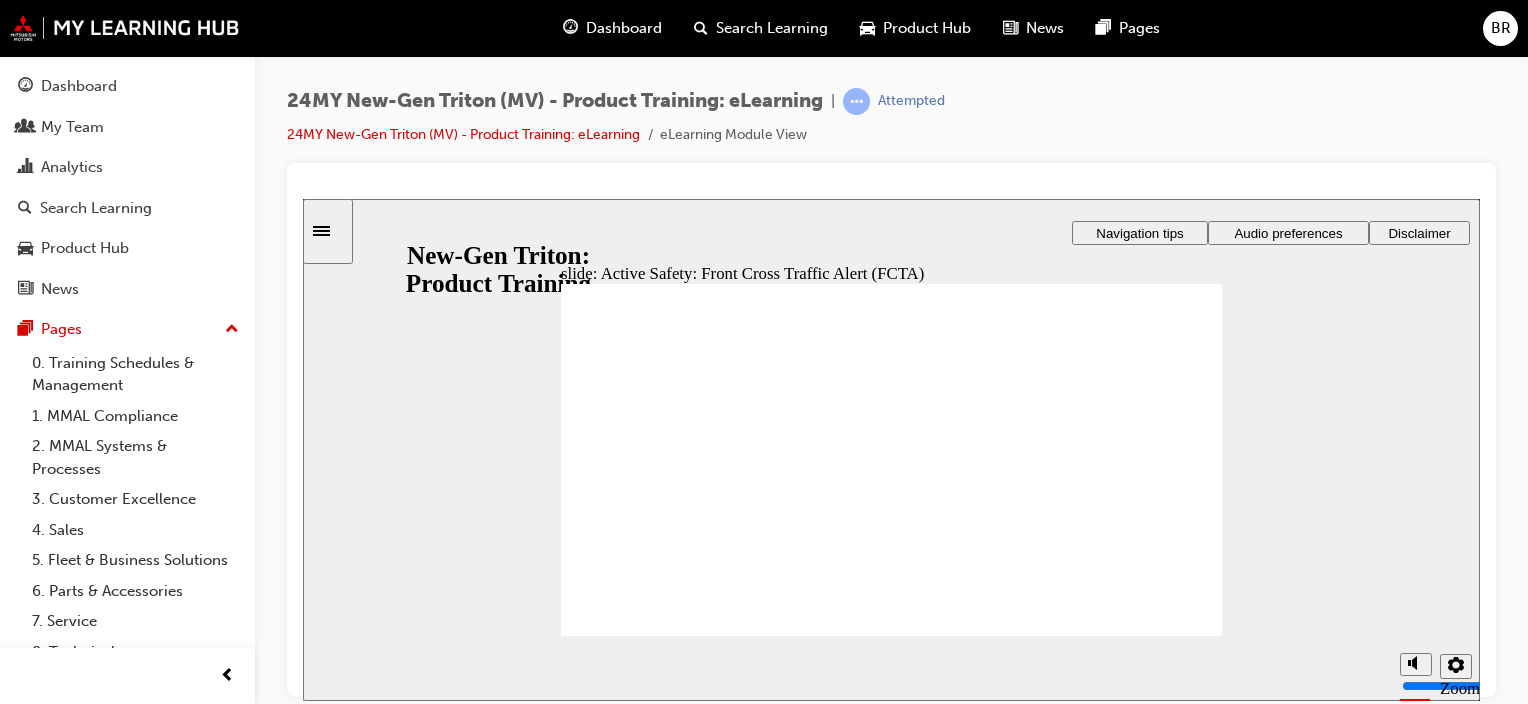 click 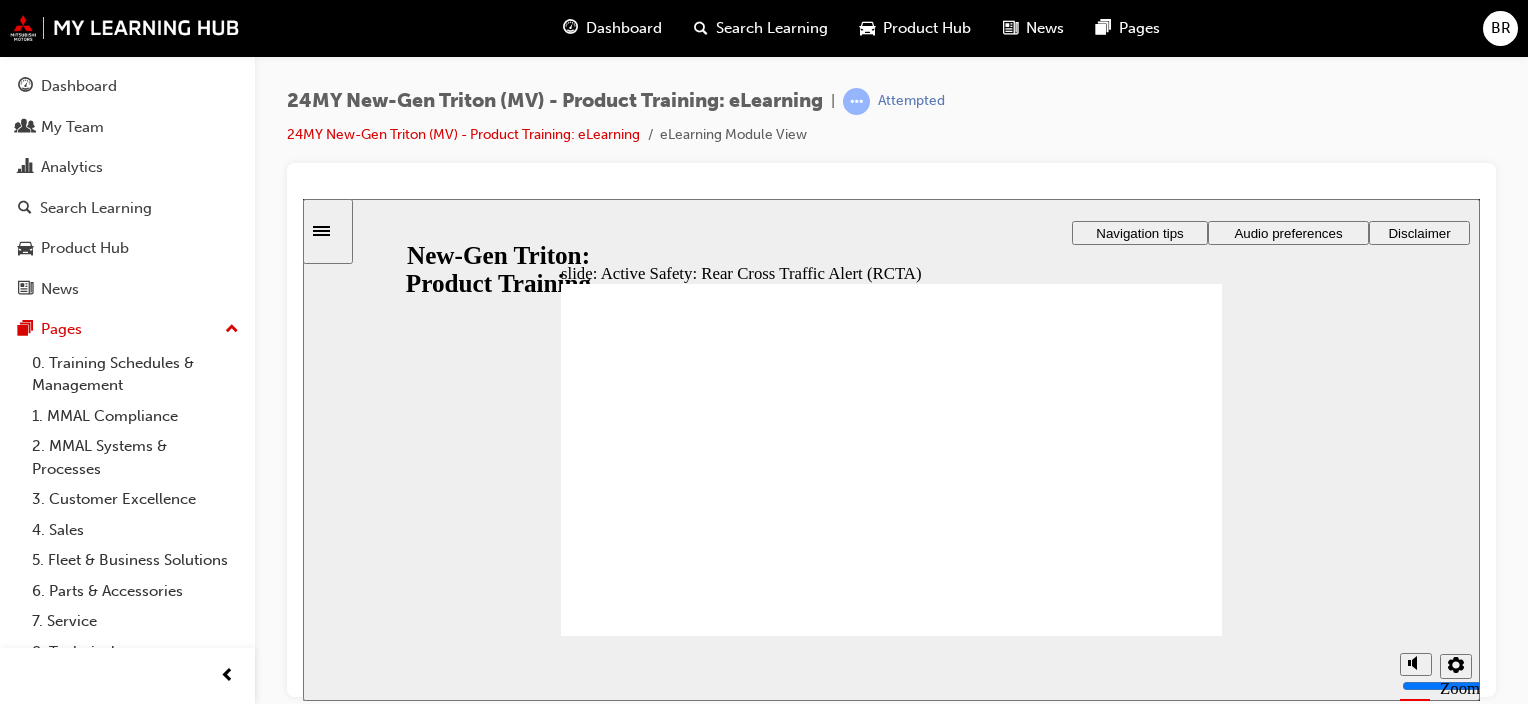 click 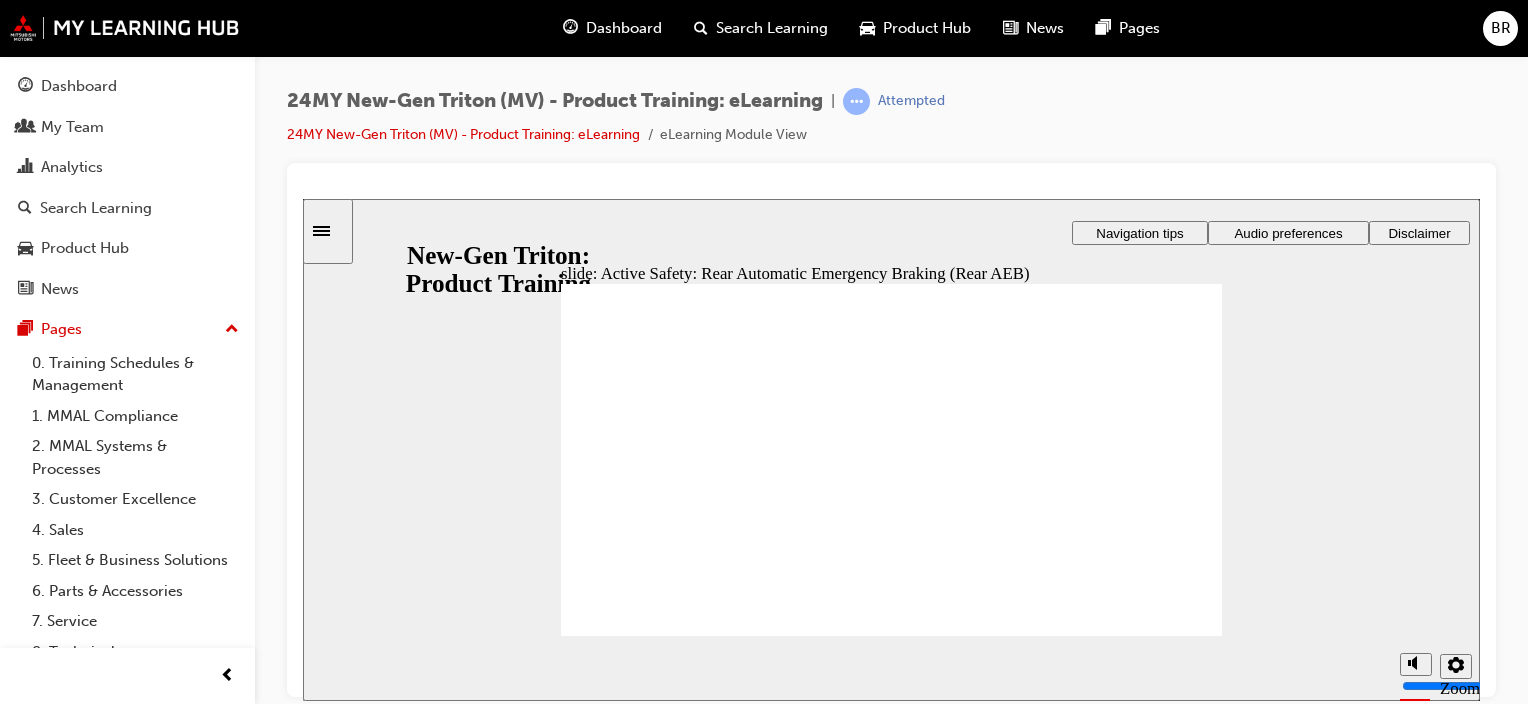 click 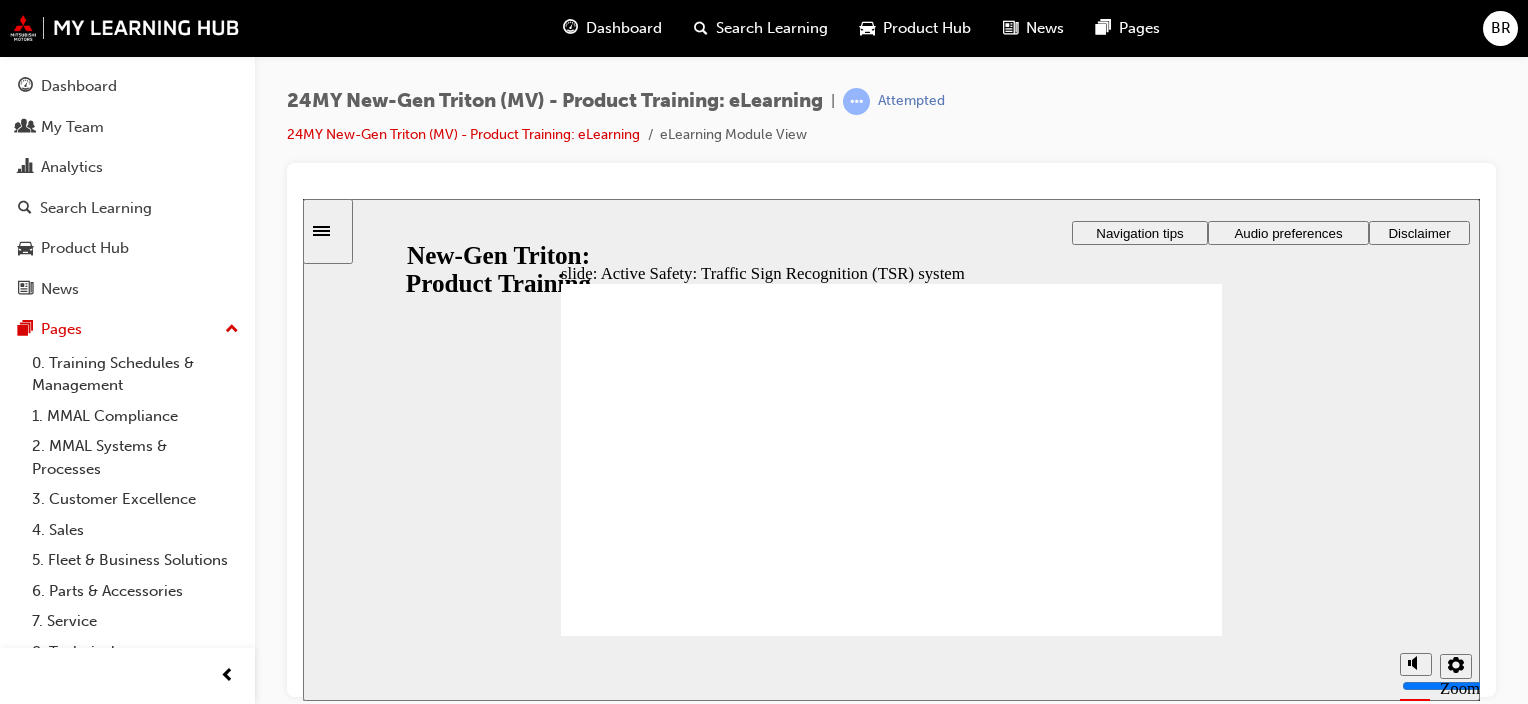click 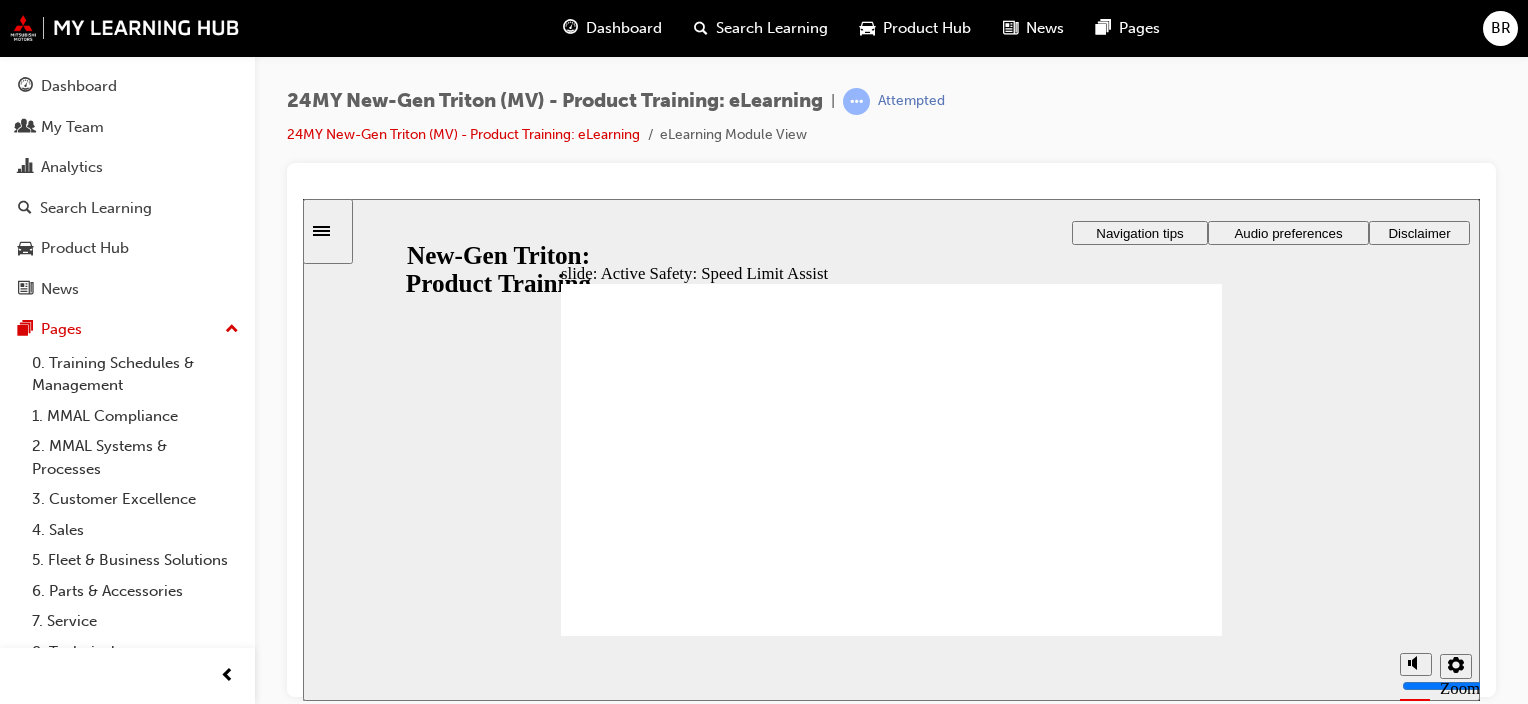 click 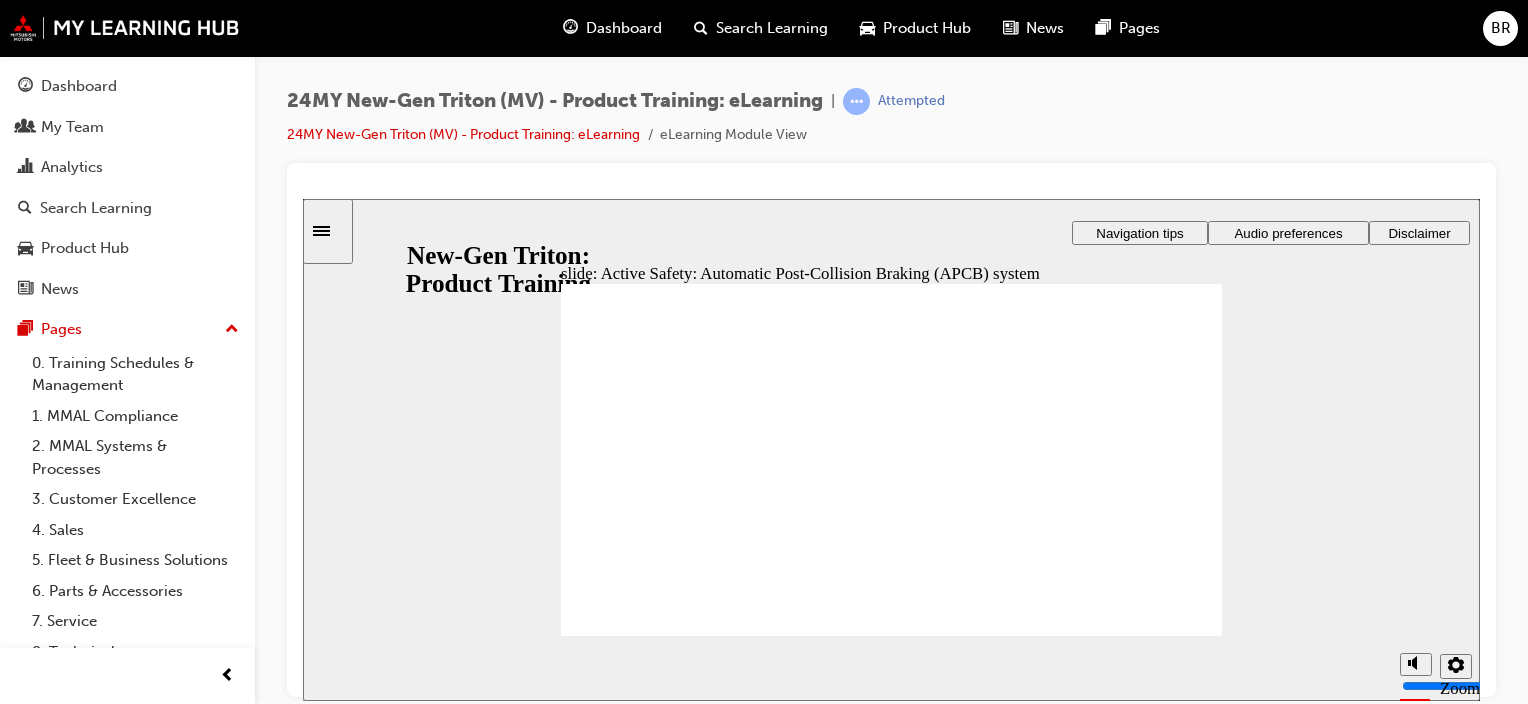 click 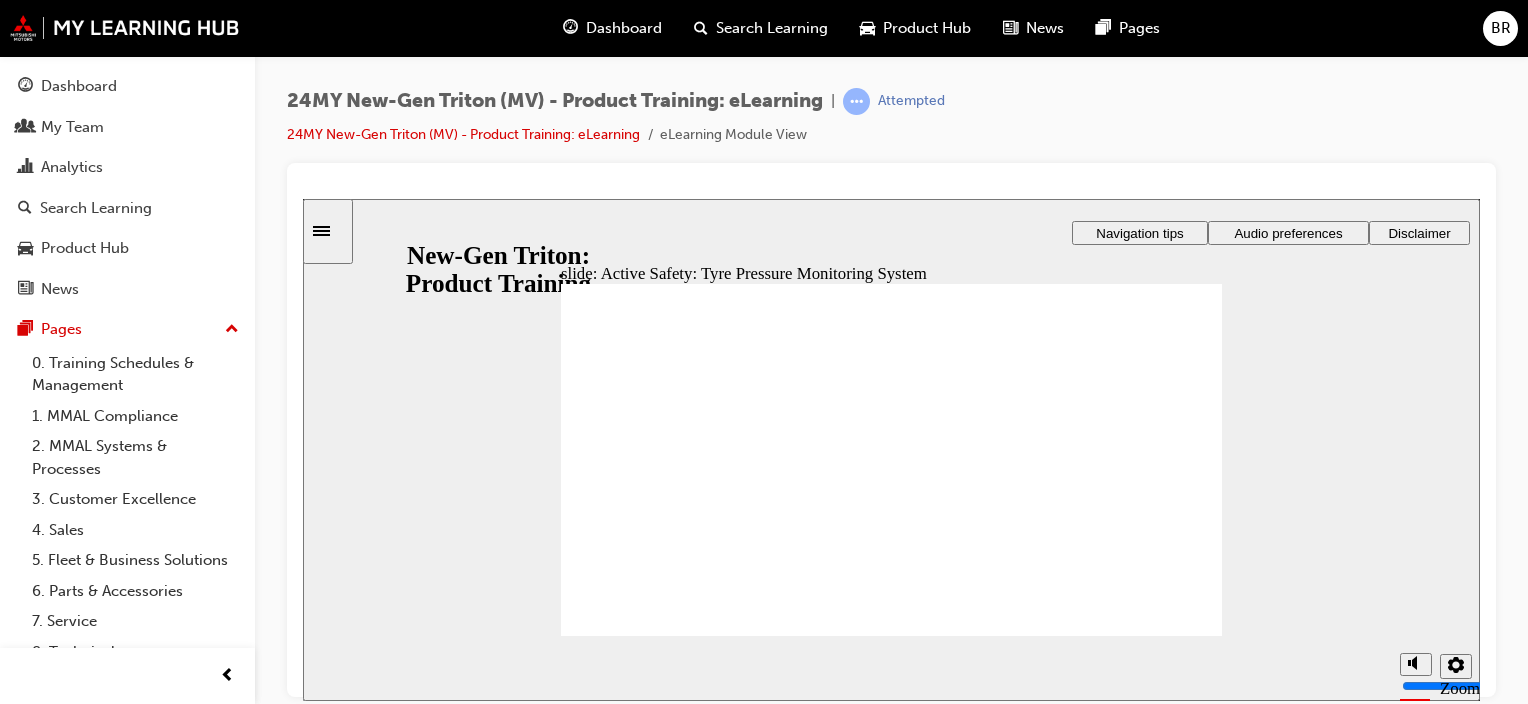 click 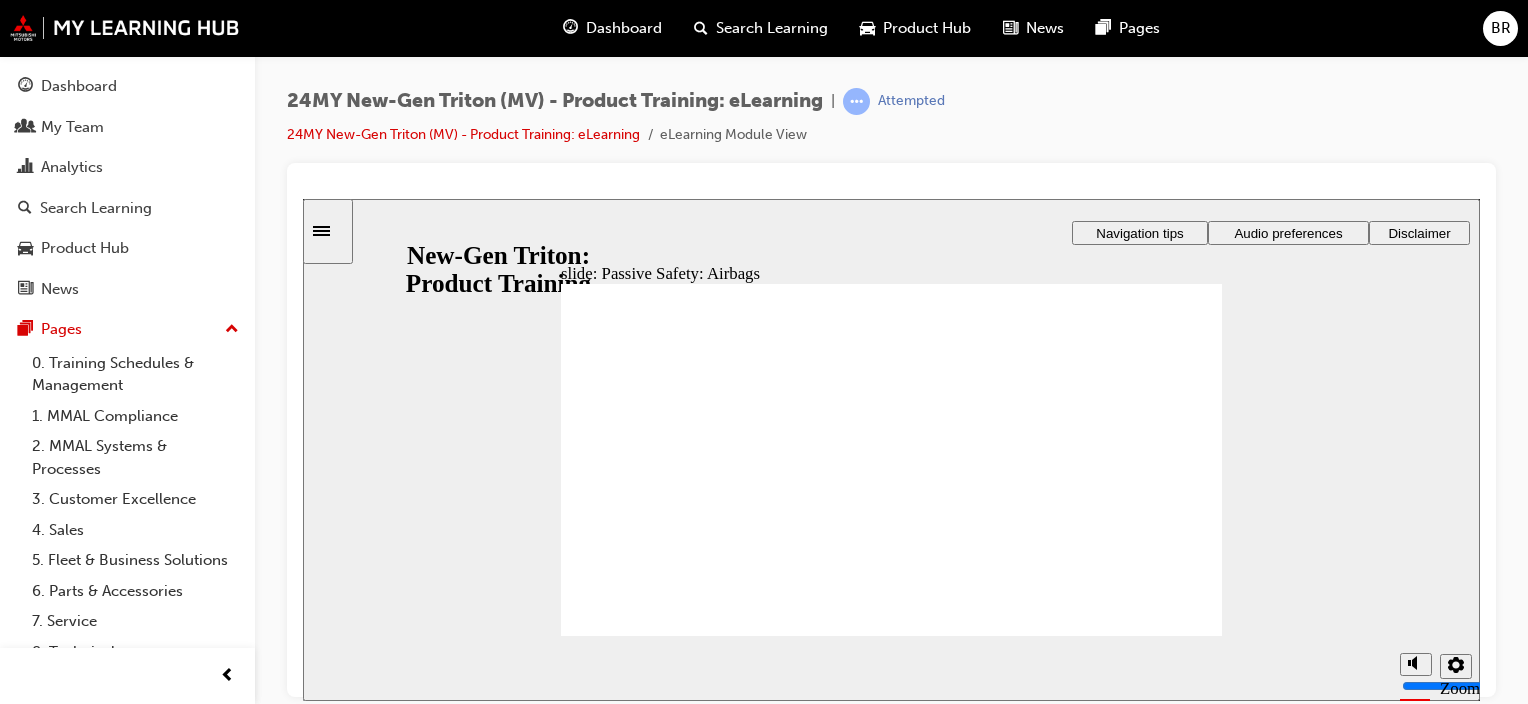 click 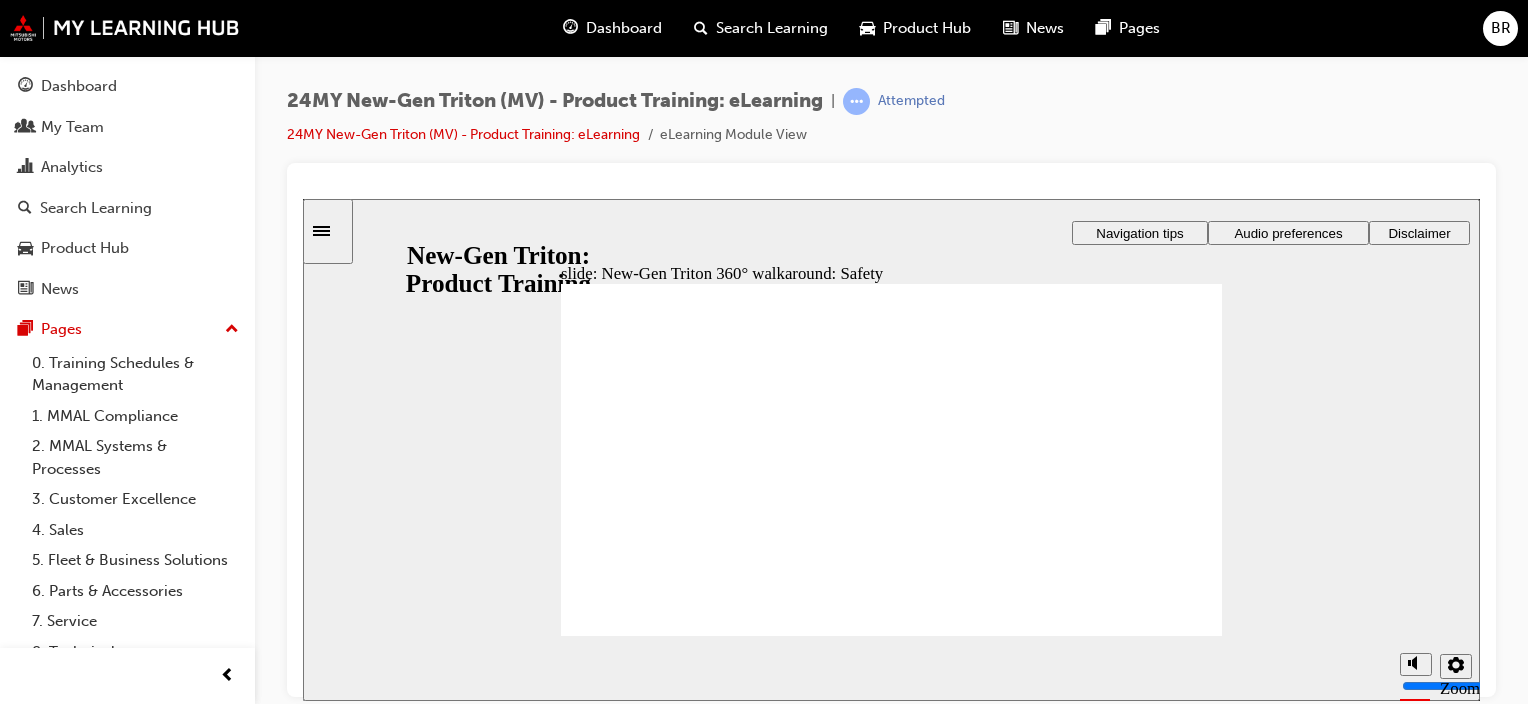 click at bounding box center (898, 1528) 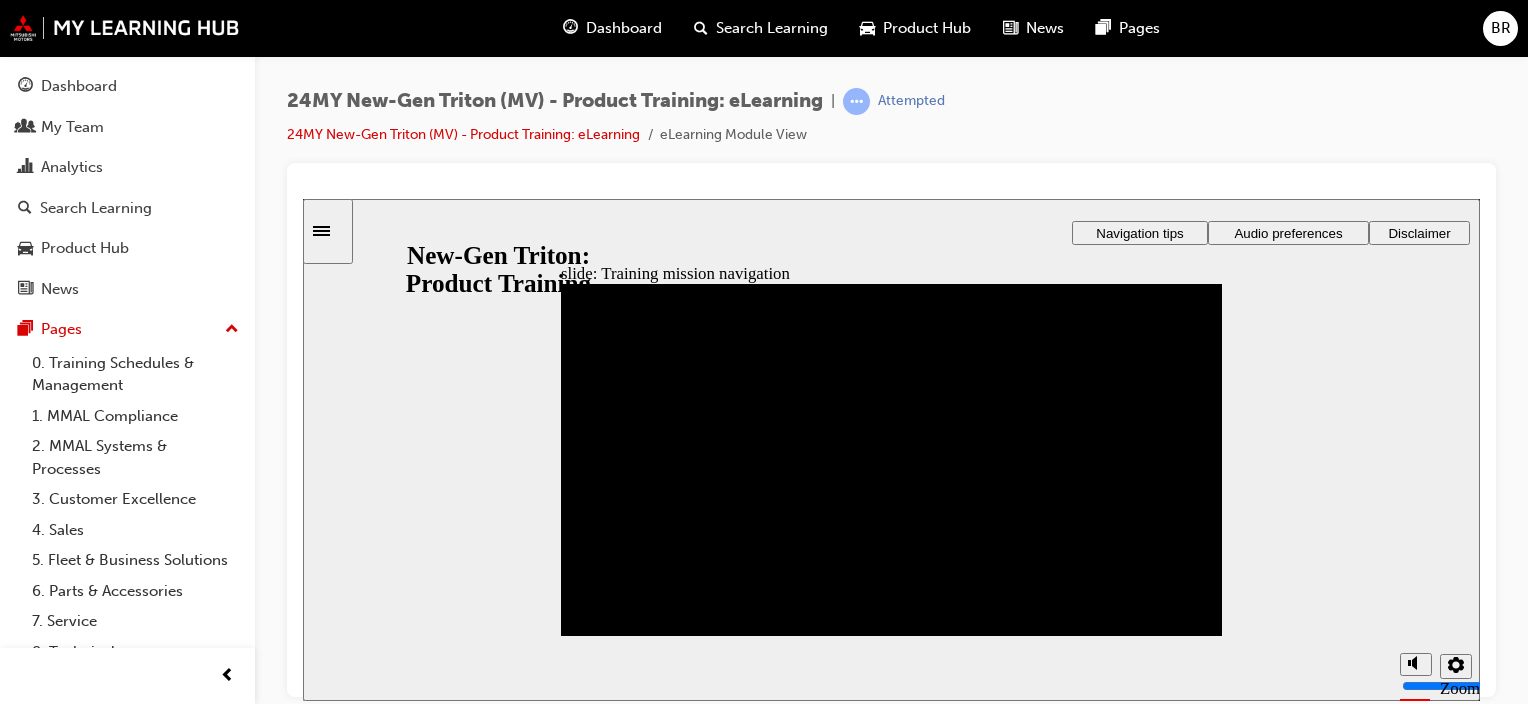 click 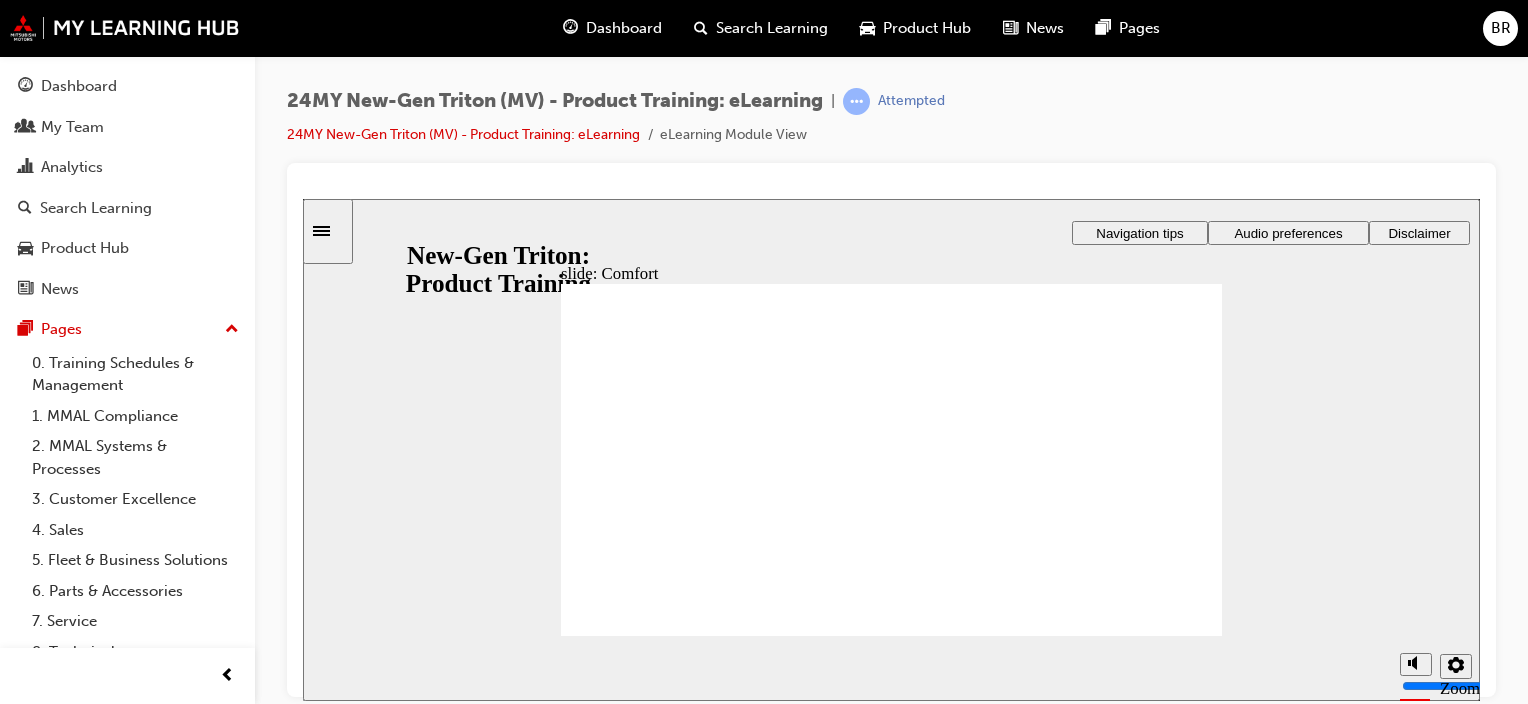 click 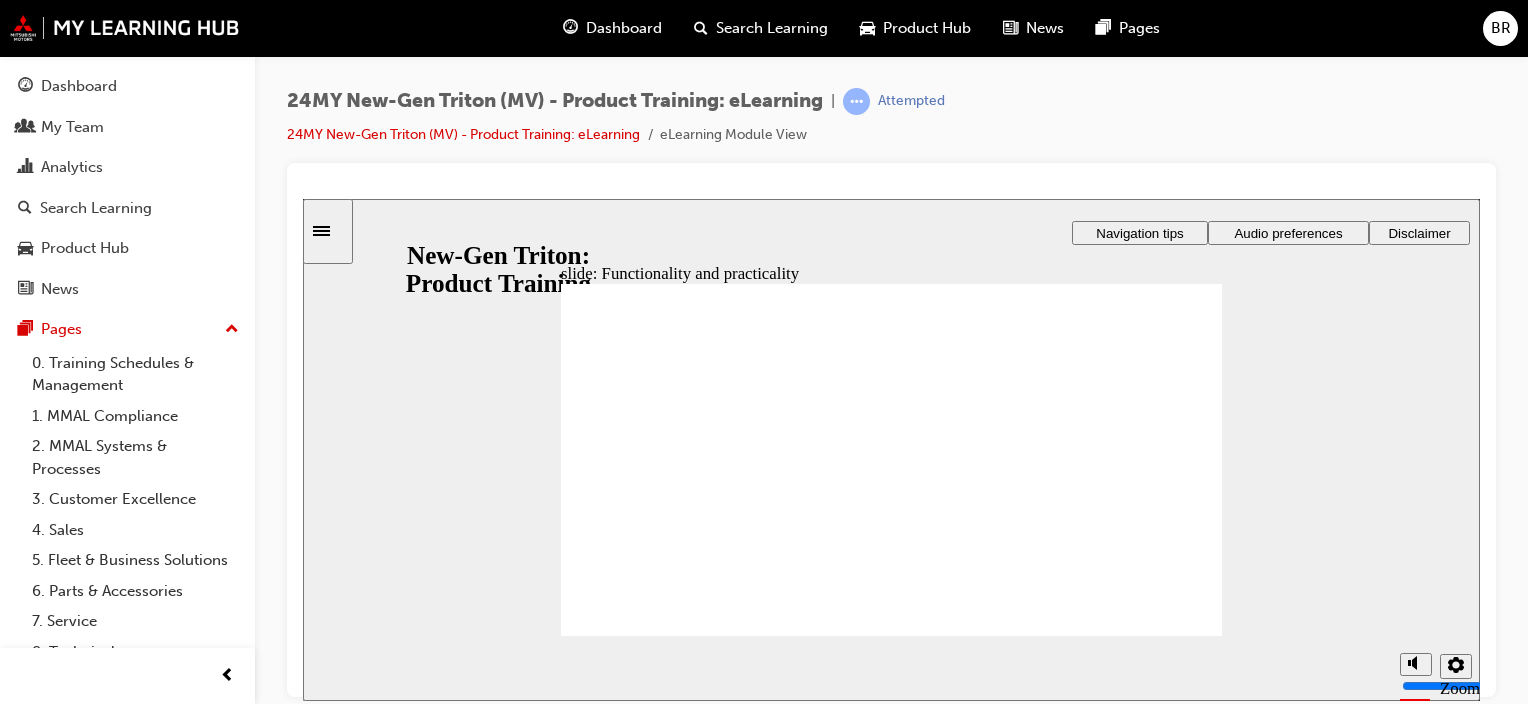 scroll, scrollTop: 0, scrollLeft: 0, axis: both 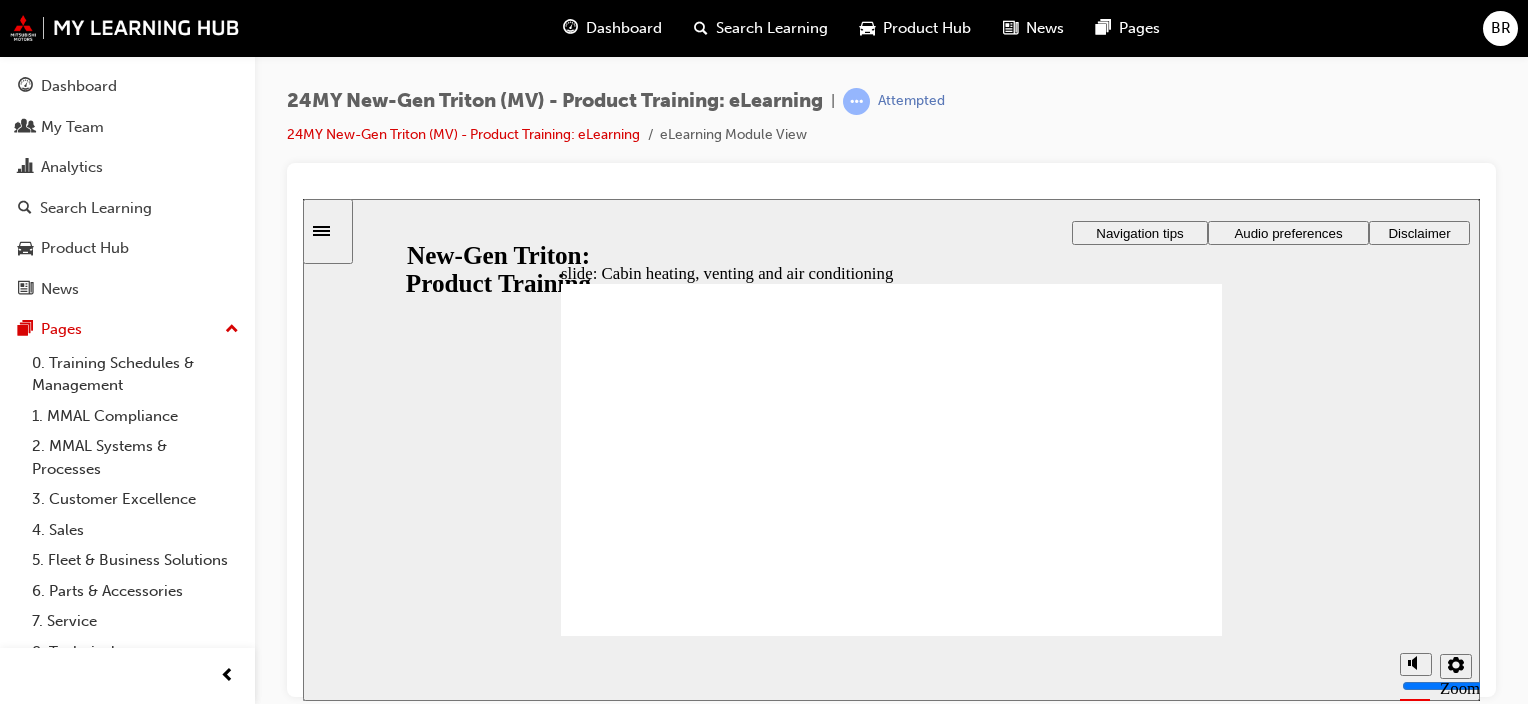 click 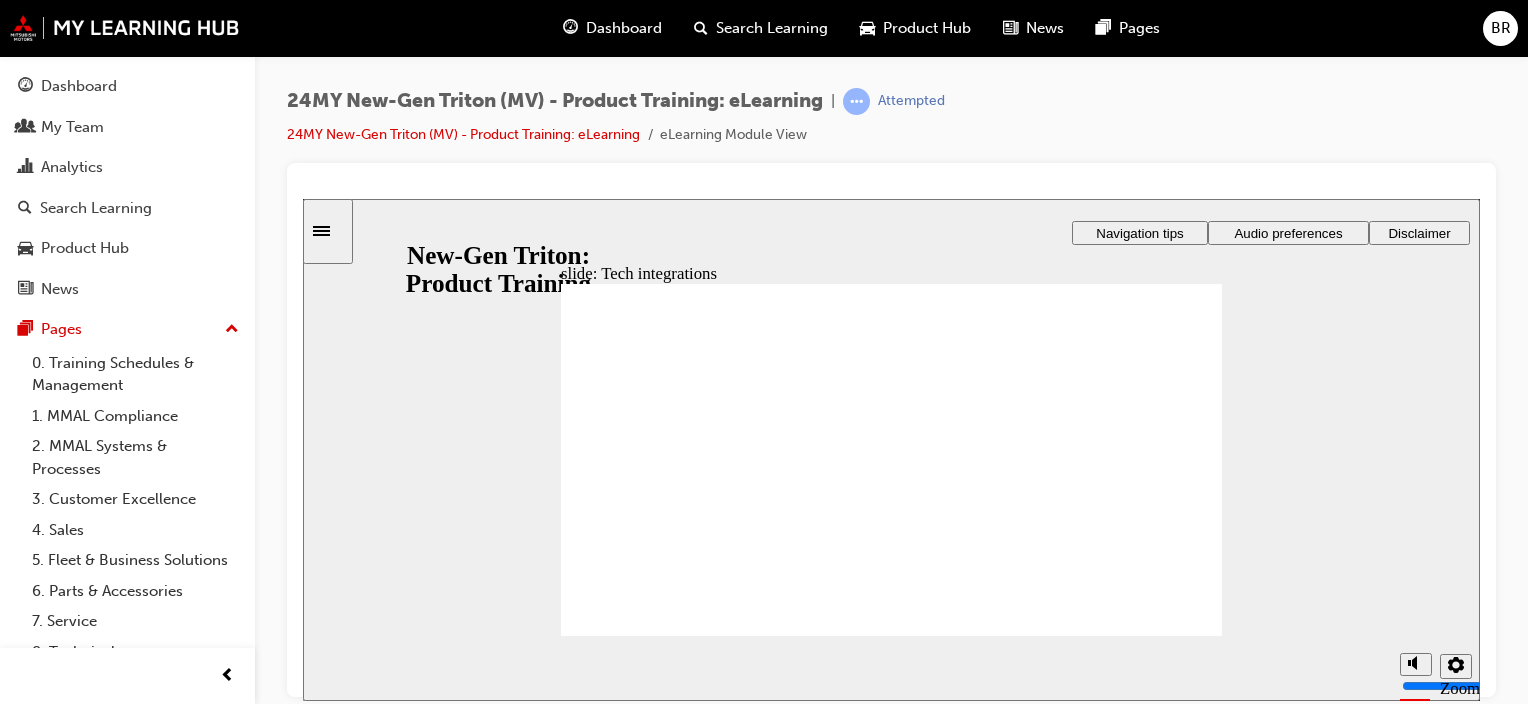 click 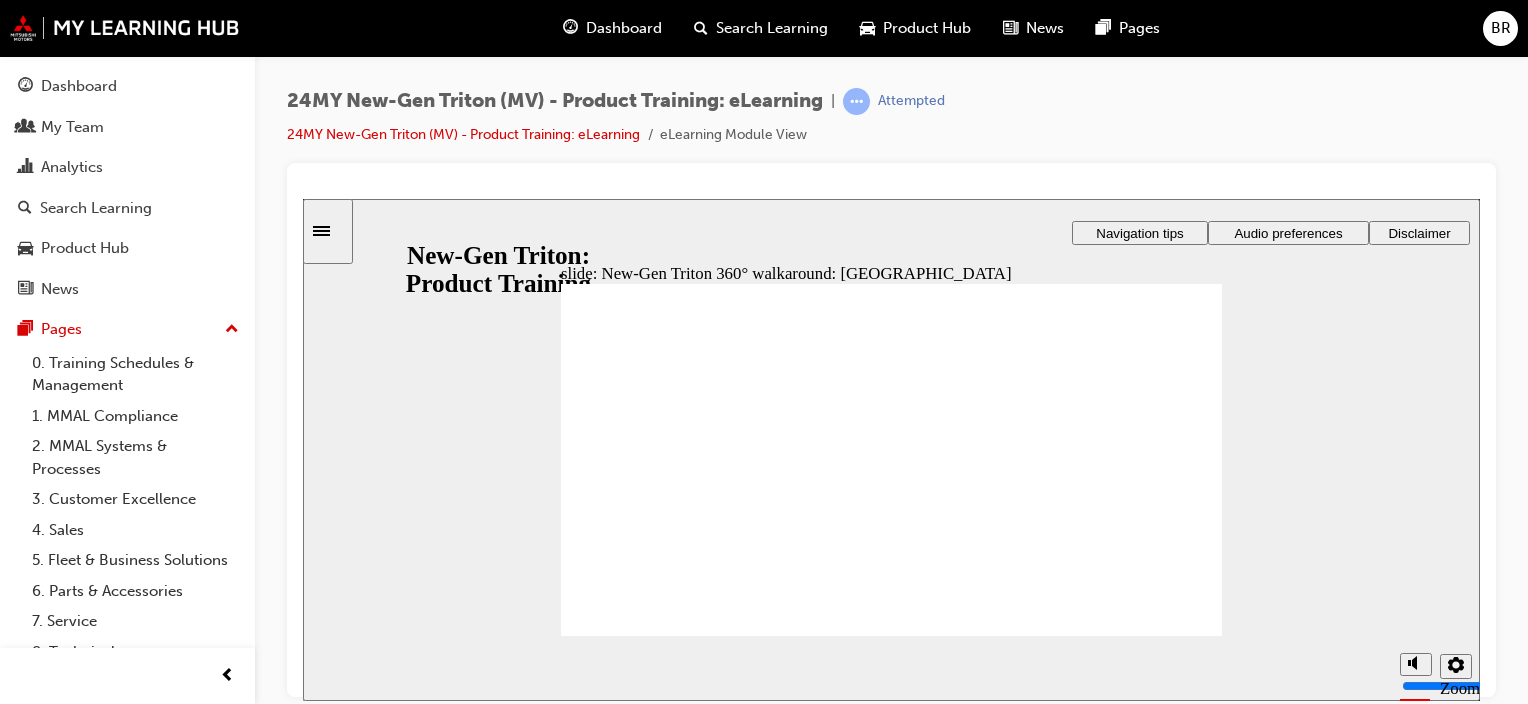 click 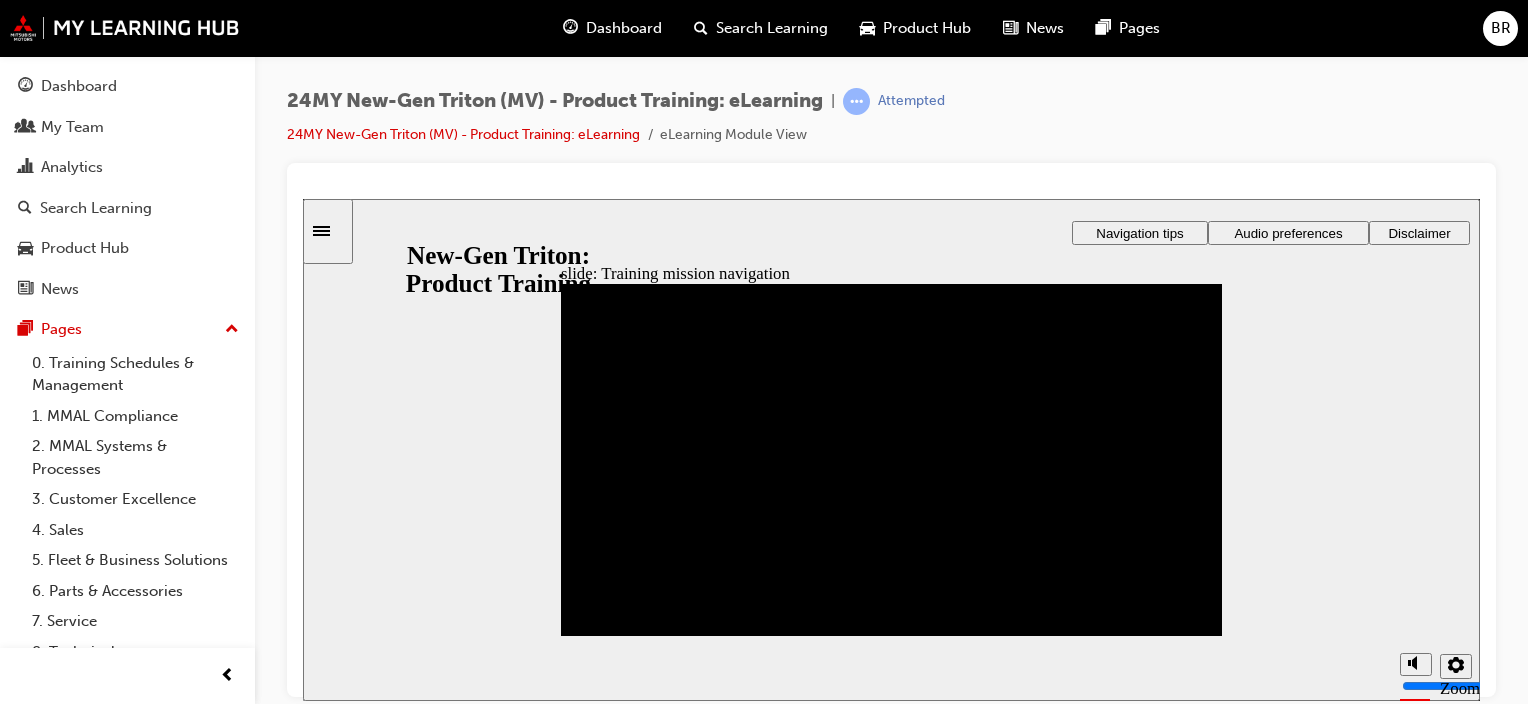 click 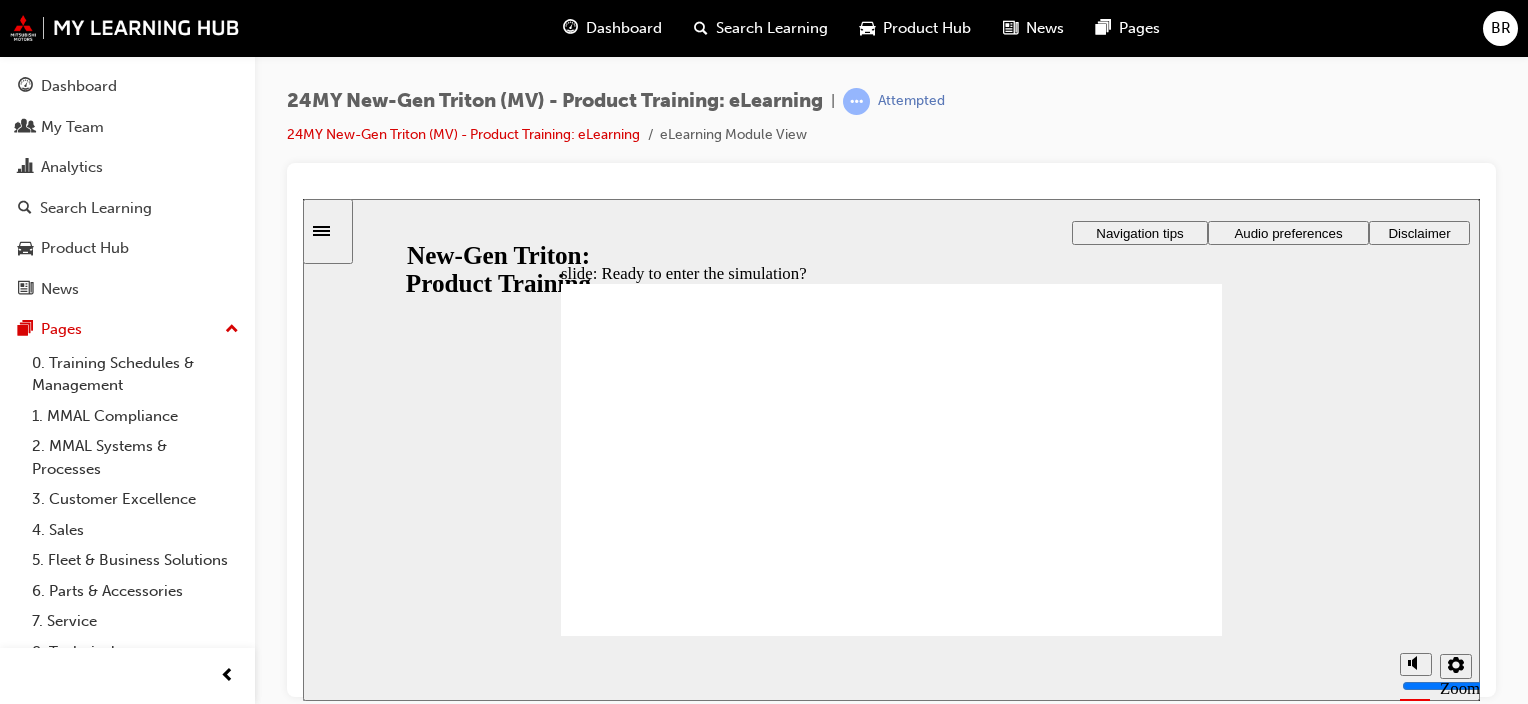 click 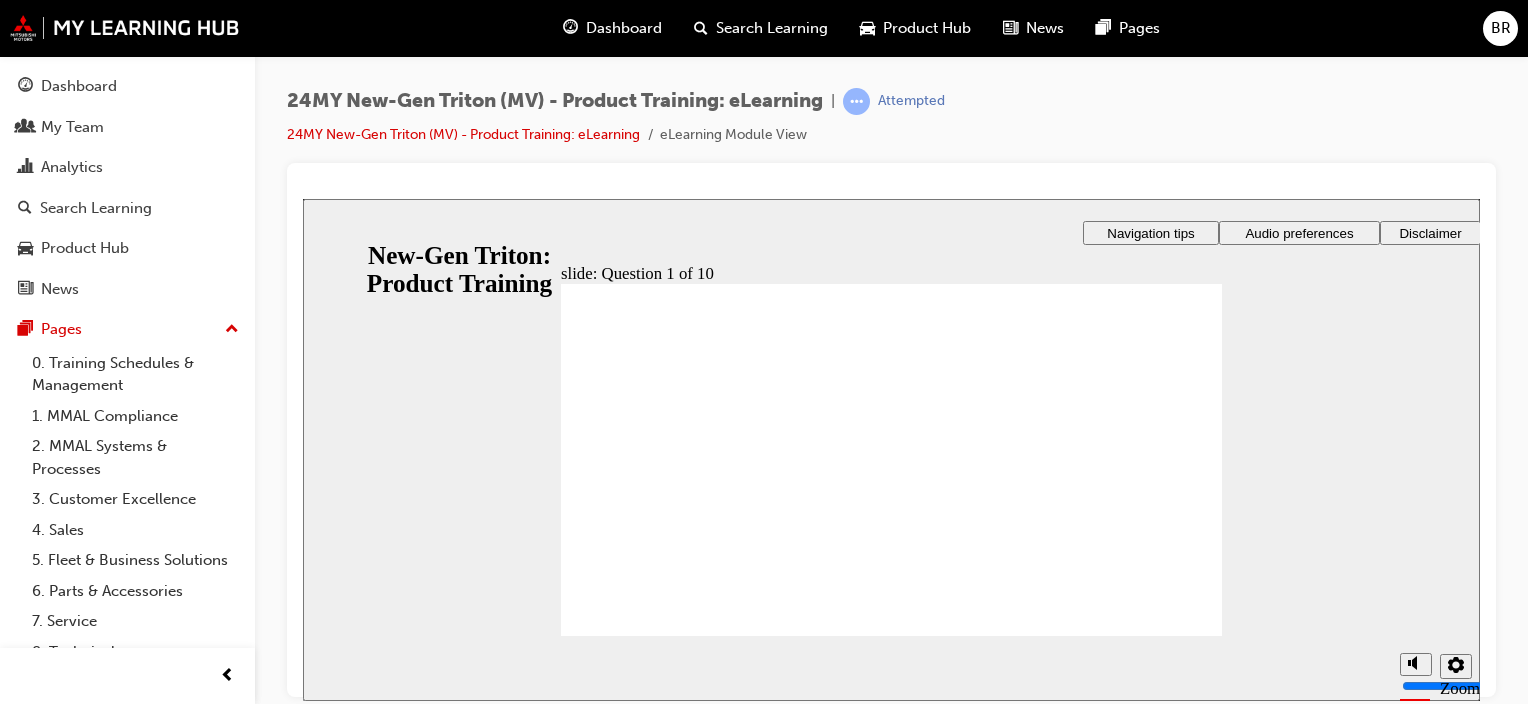 checkbox on "true" 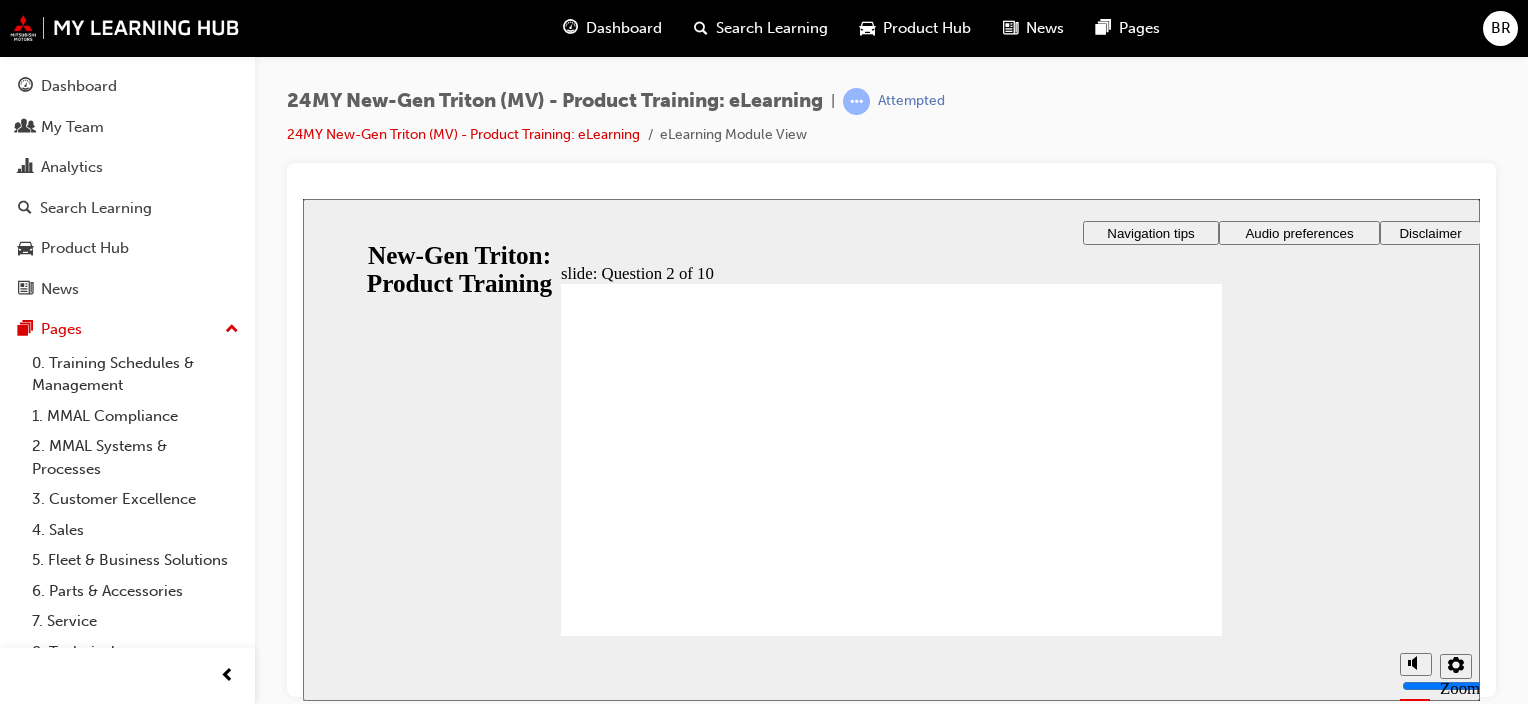 radio on "true" 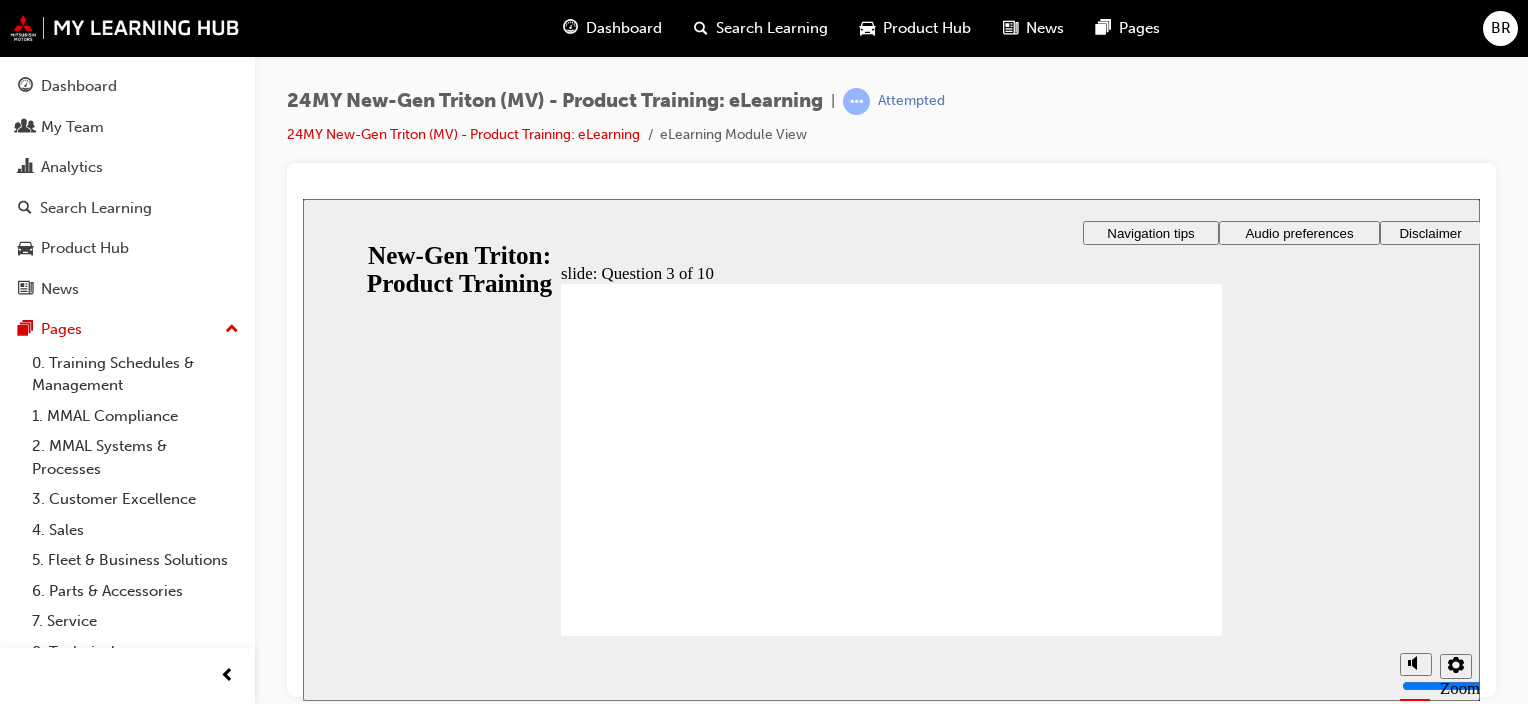 checkbox on "true" 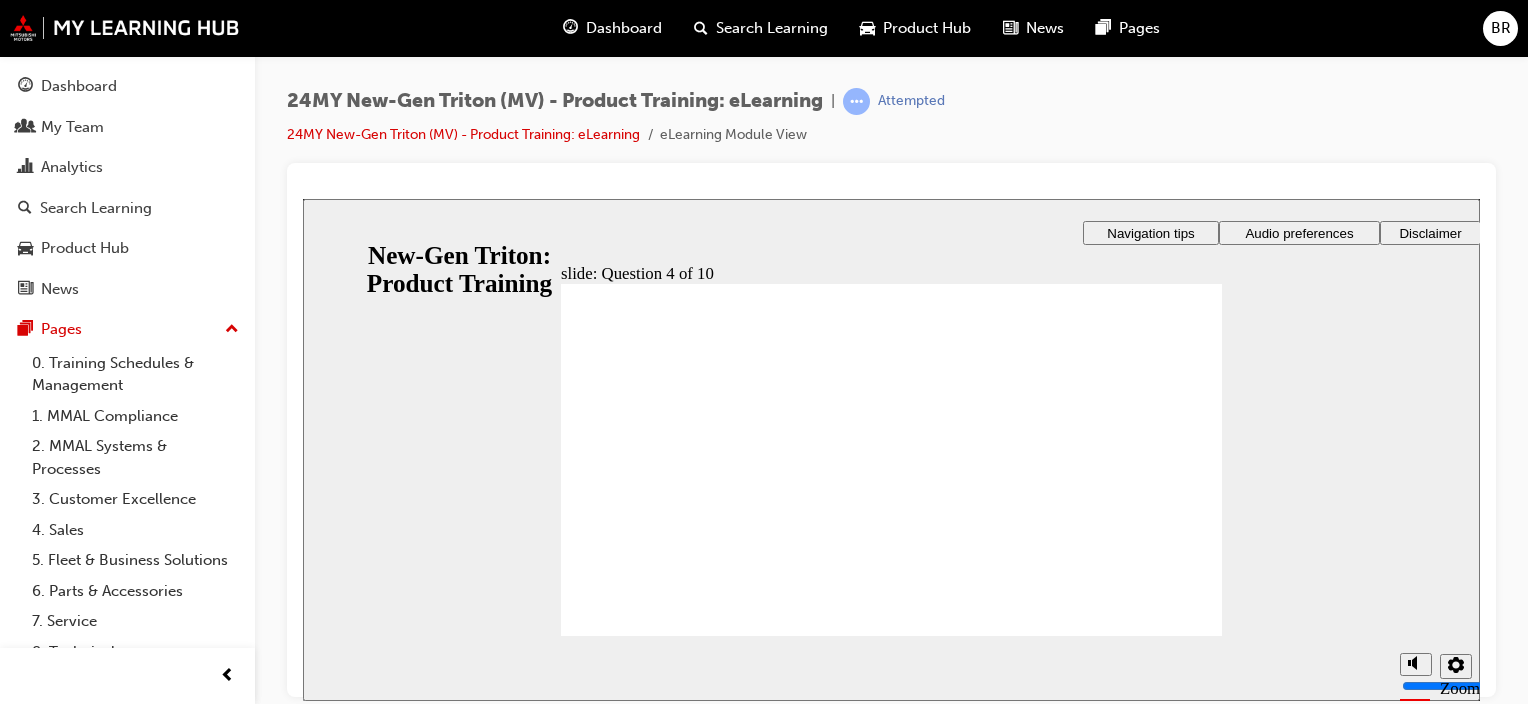 checkbox on "true" 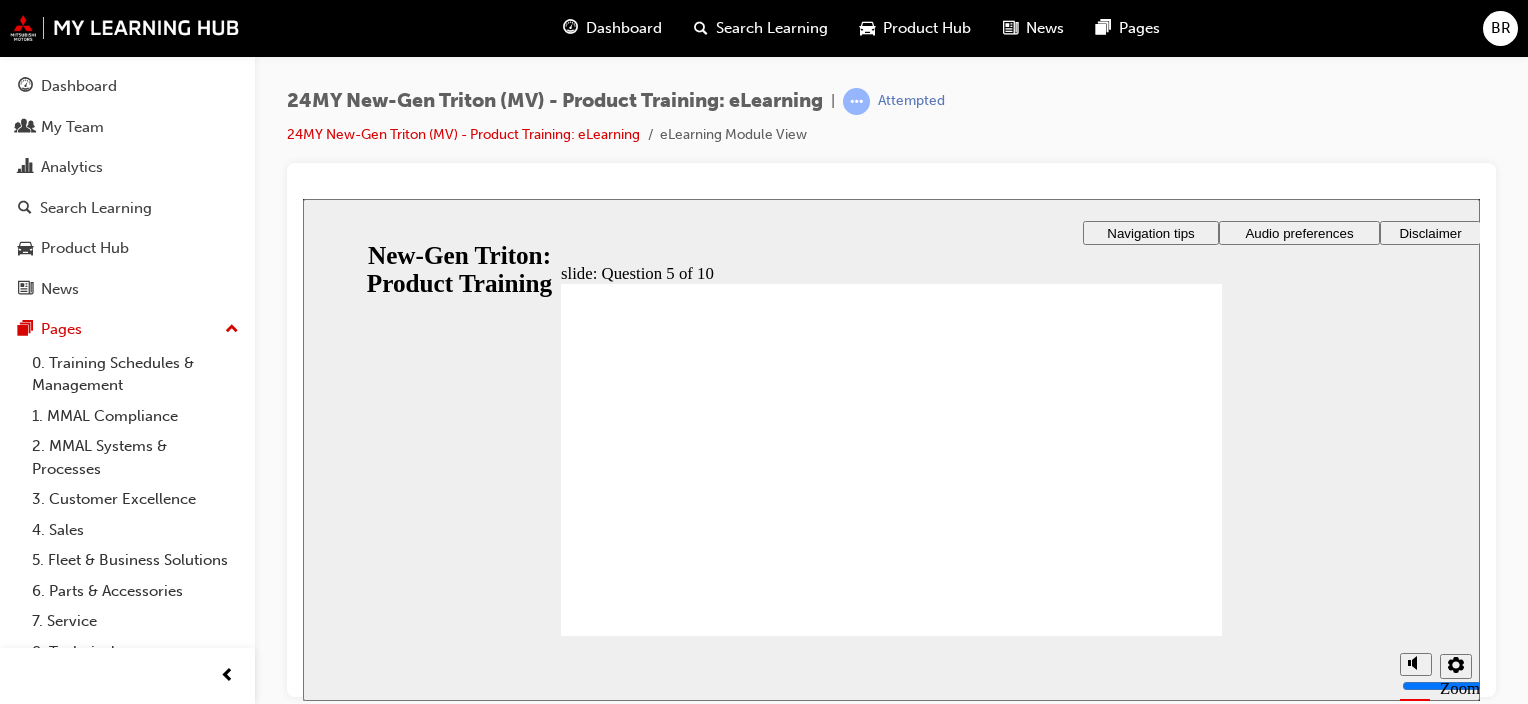 checkbox on "true" 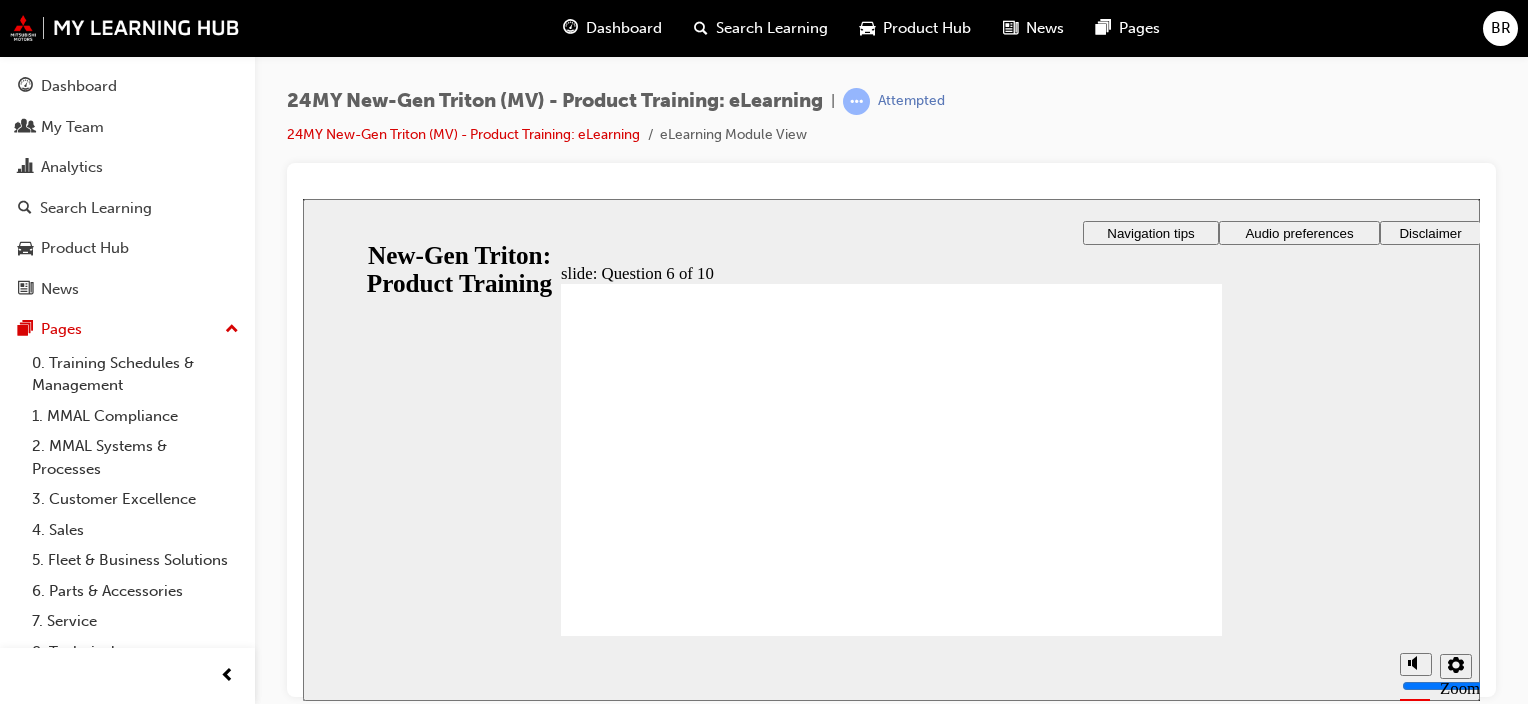radio on "true" 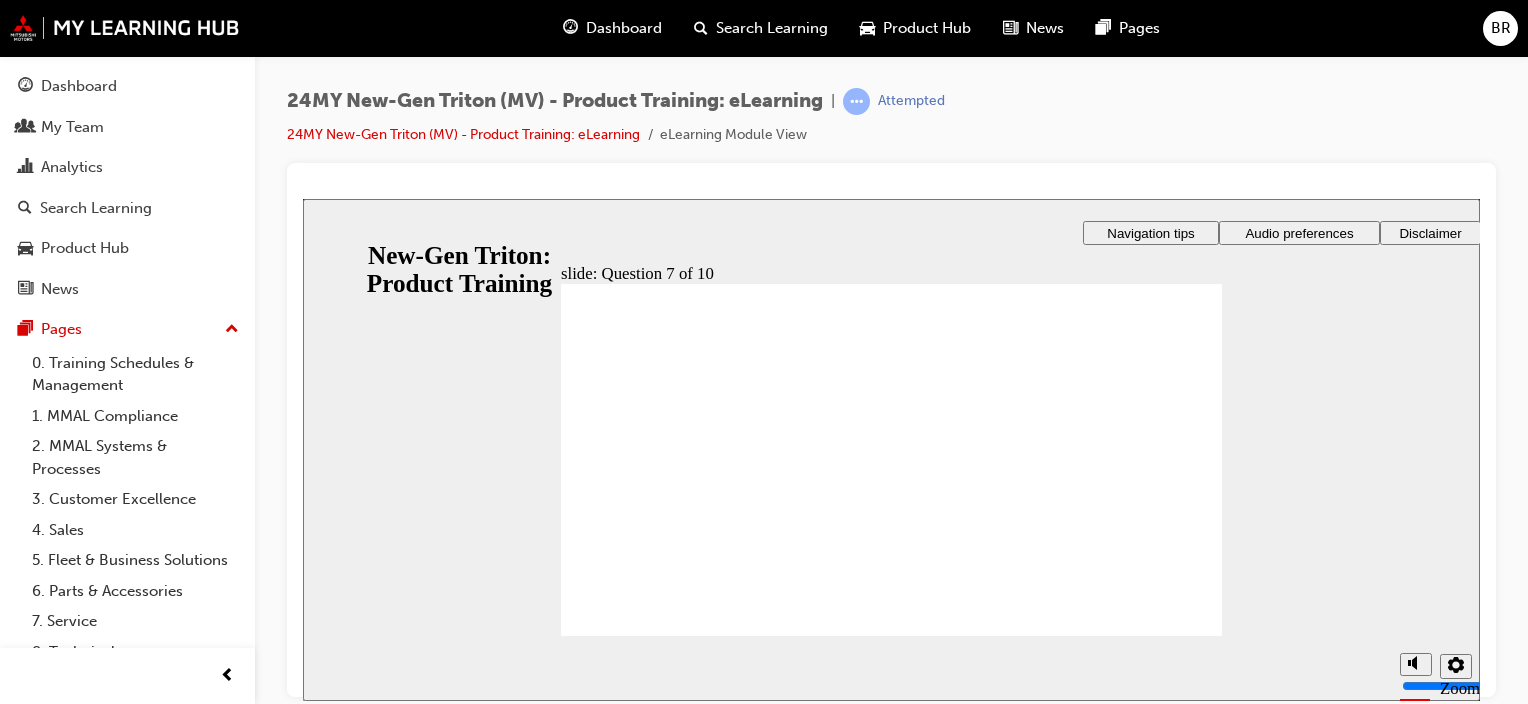 checkbox on "true" 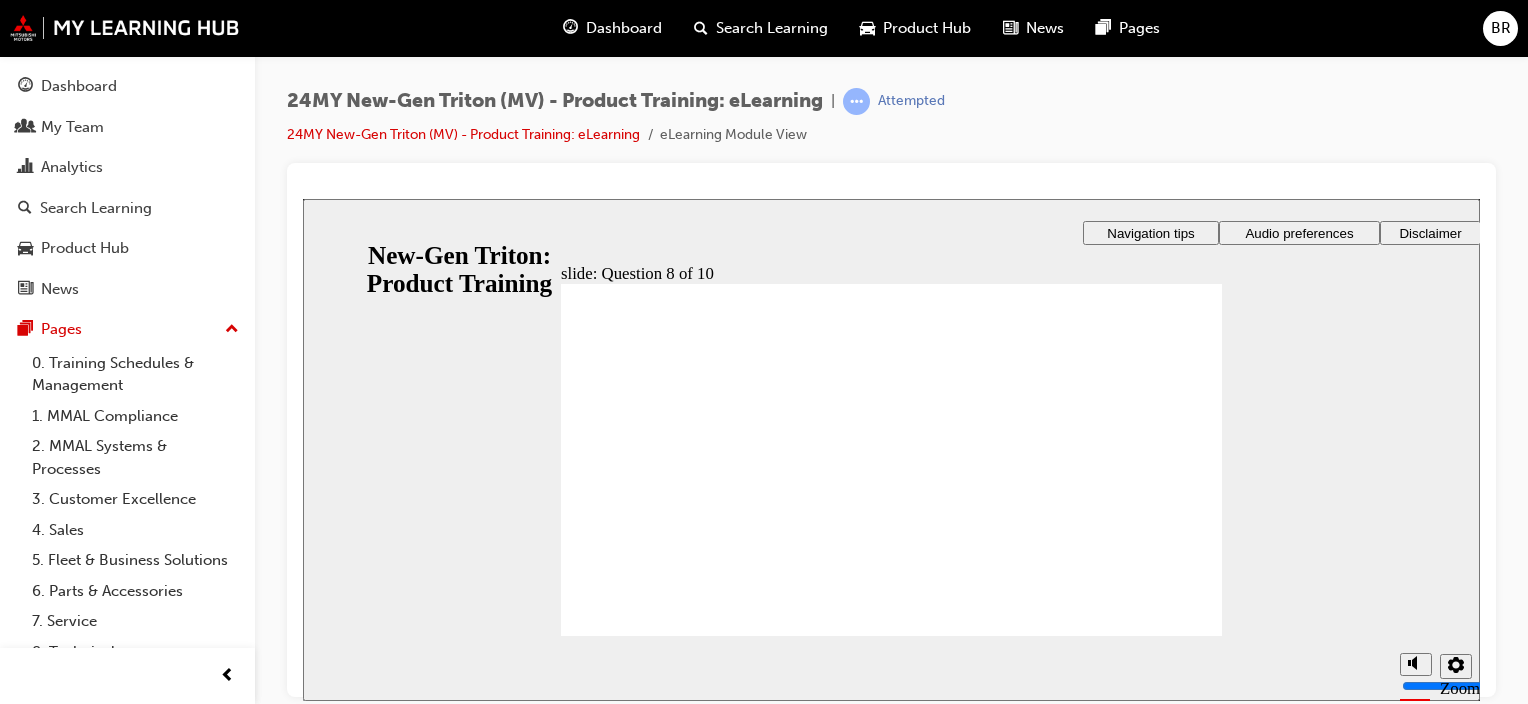 radio on "true" 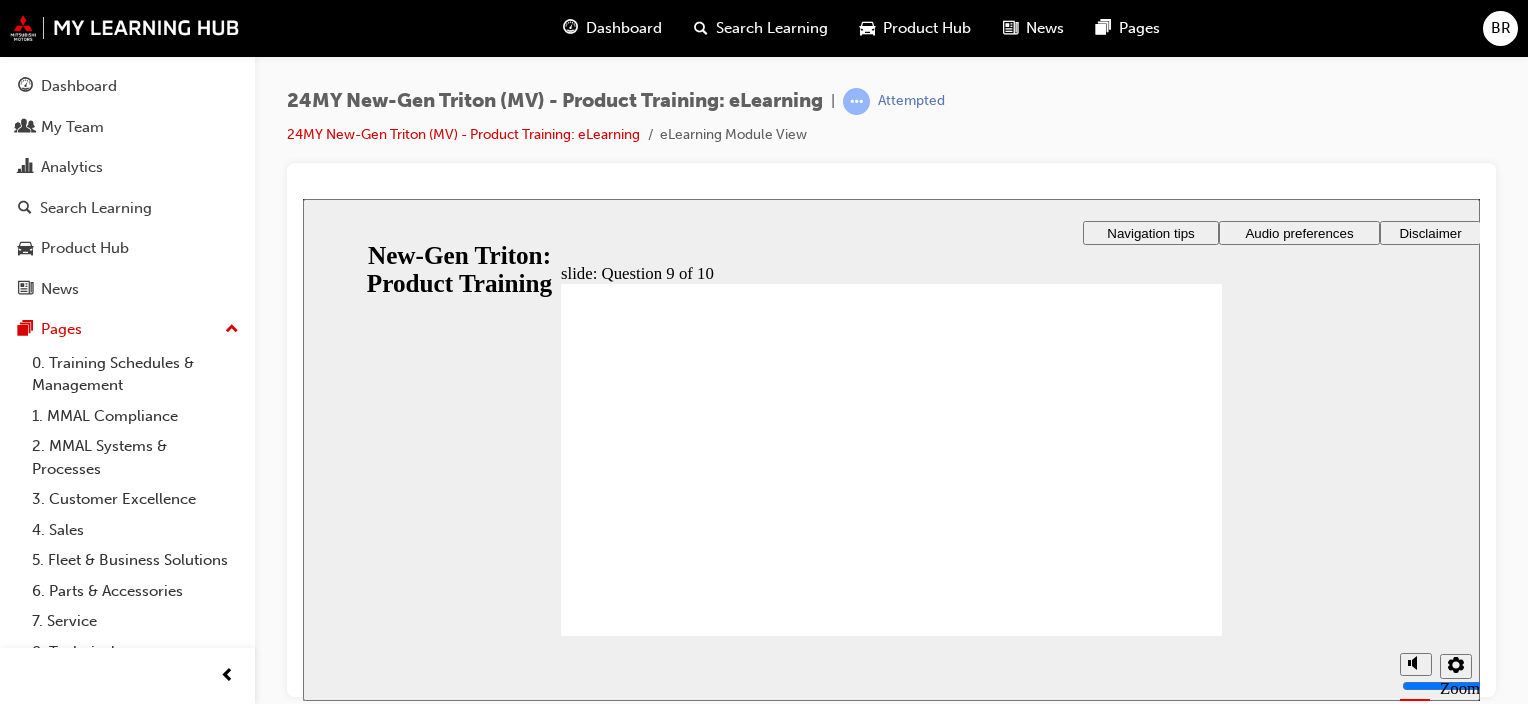 radio on "true" 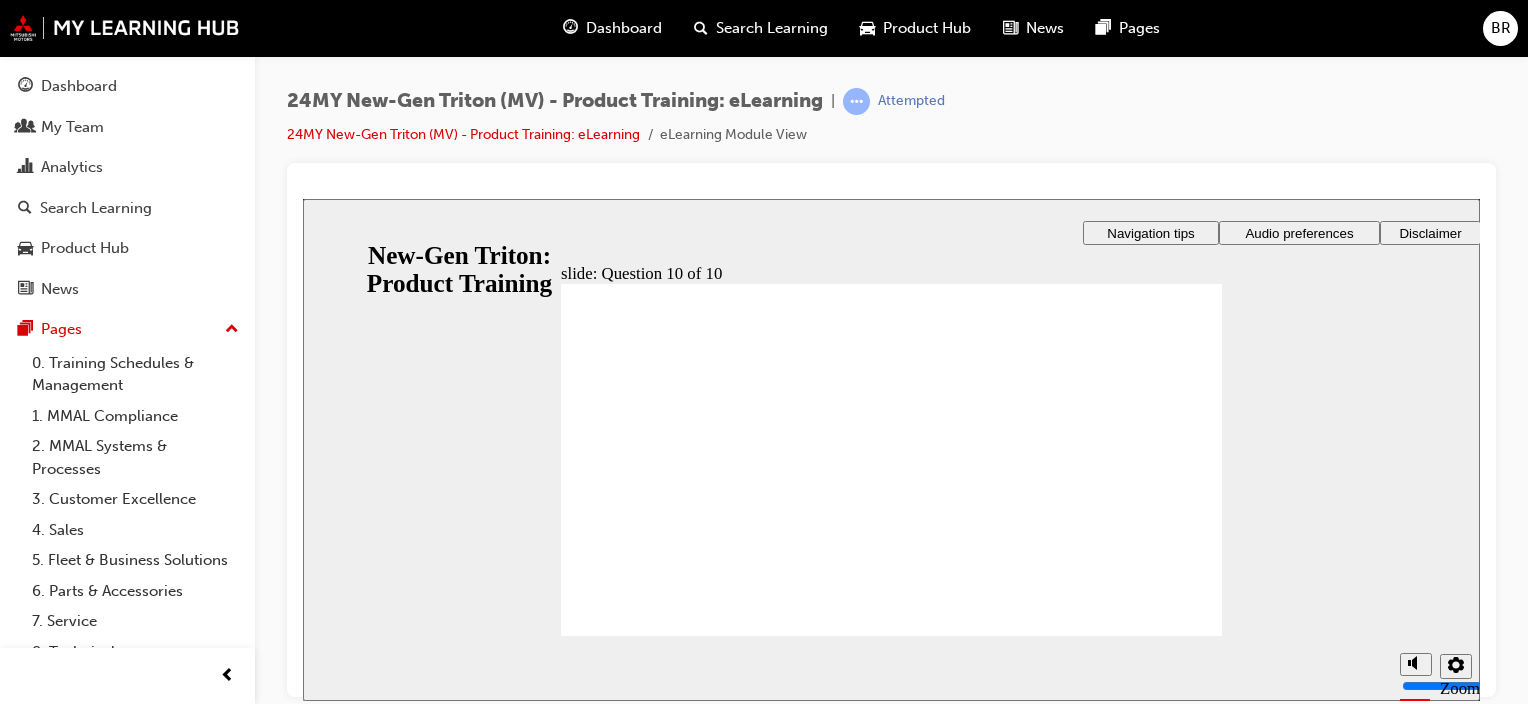 radio on "true" 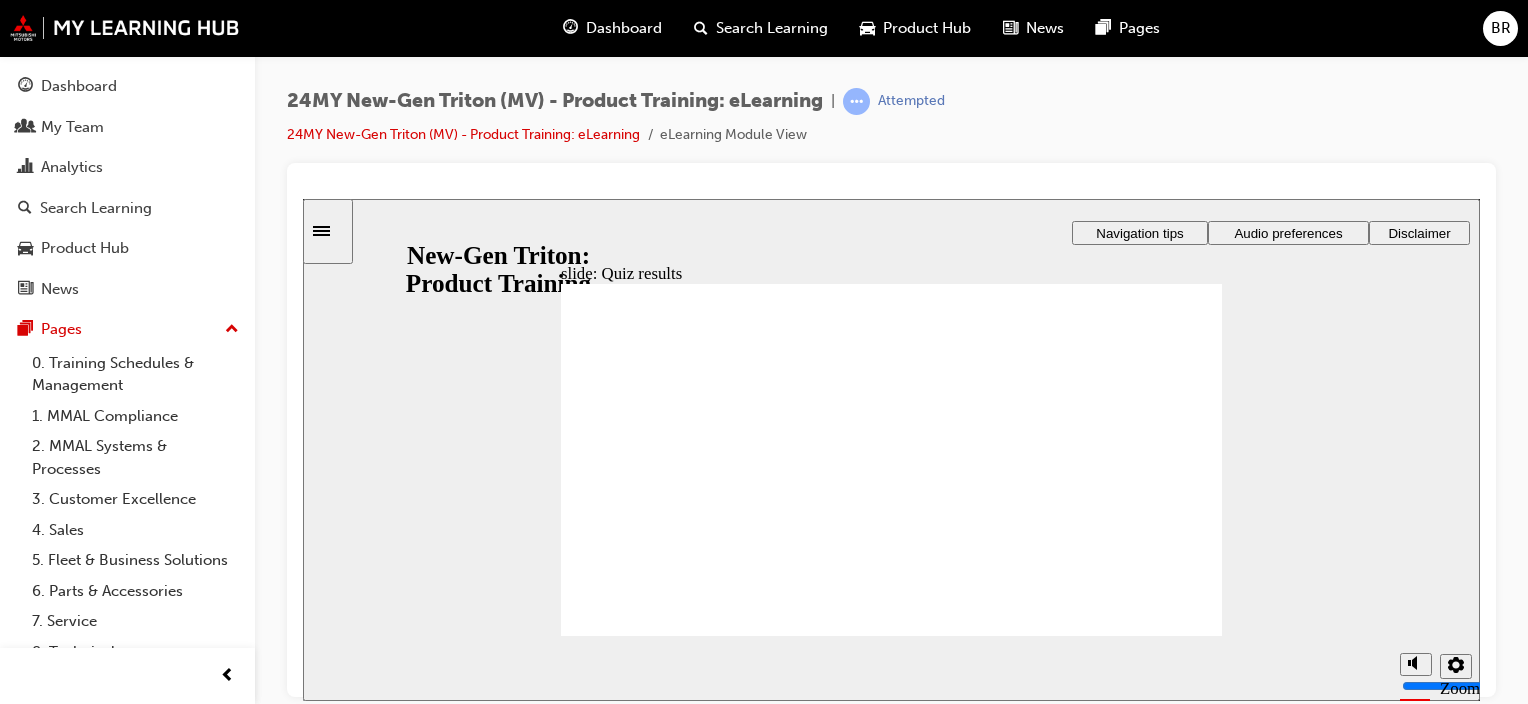 click 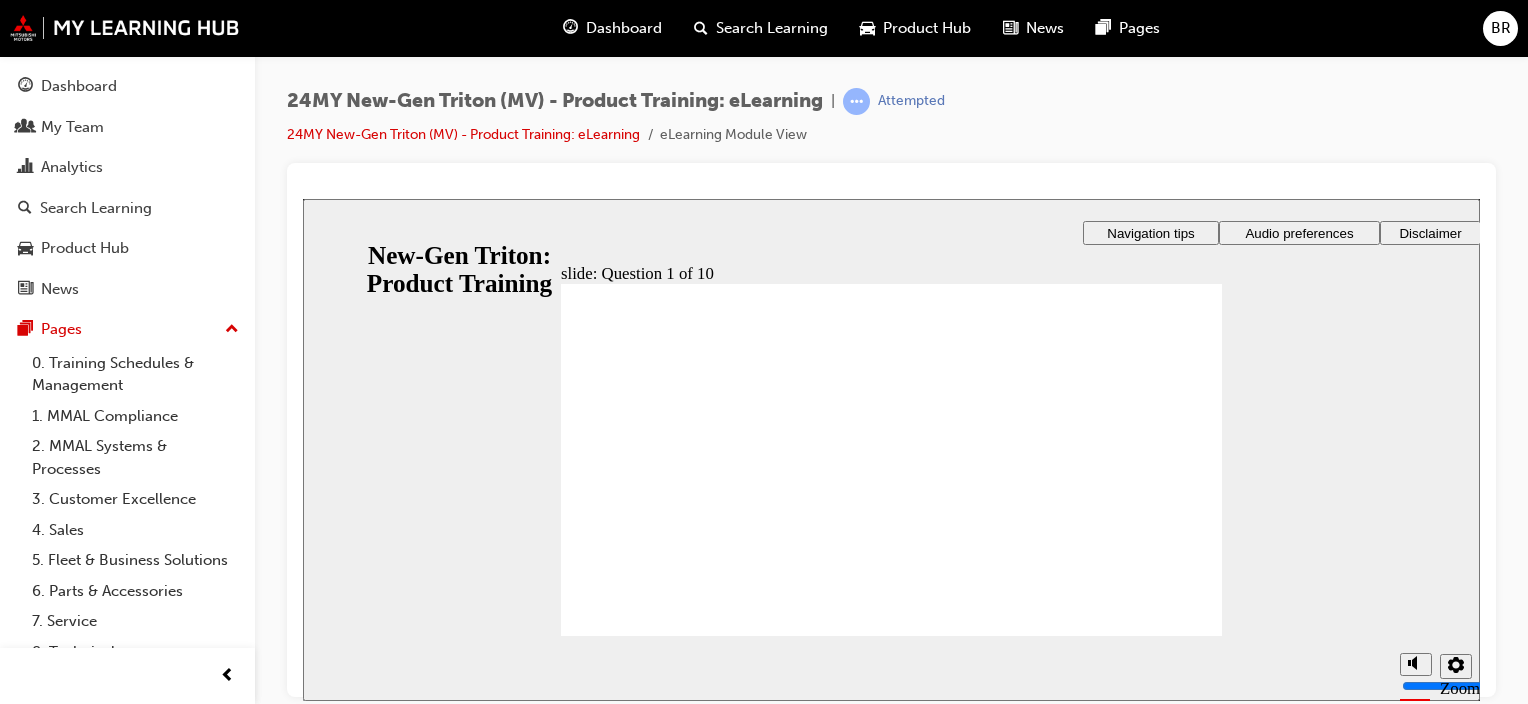 checkbox on "true" 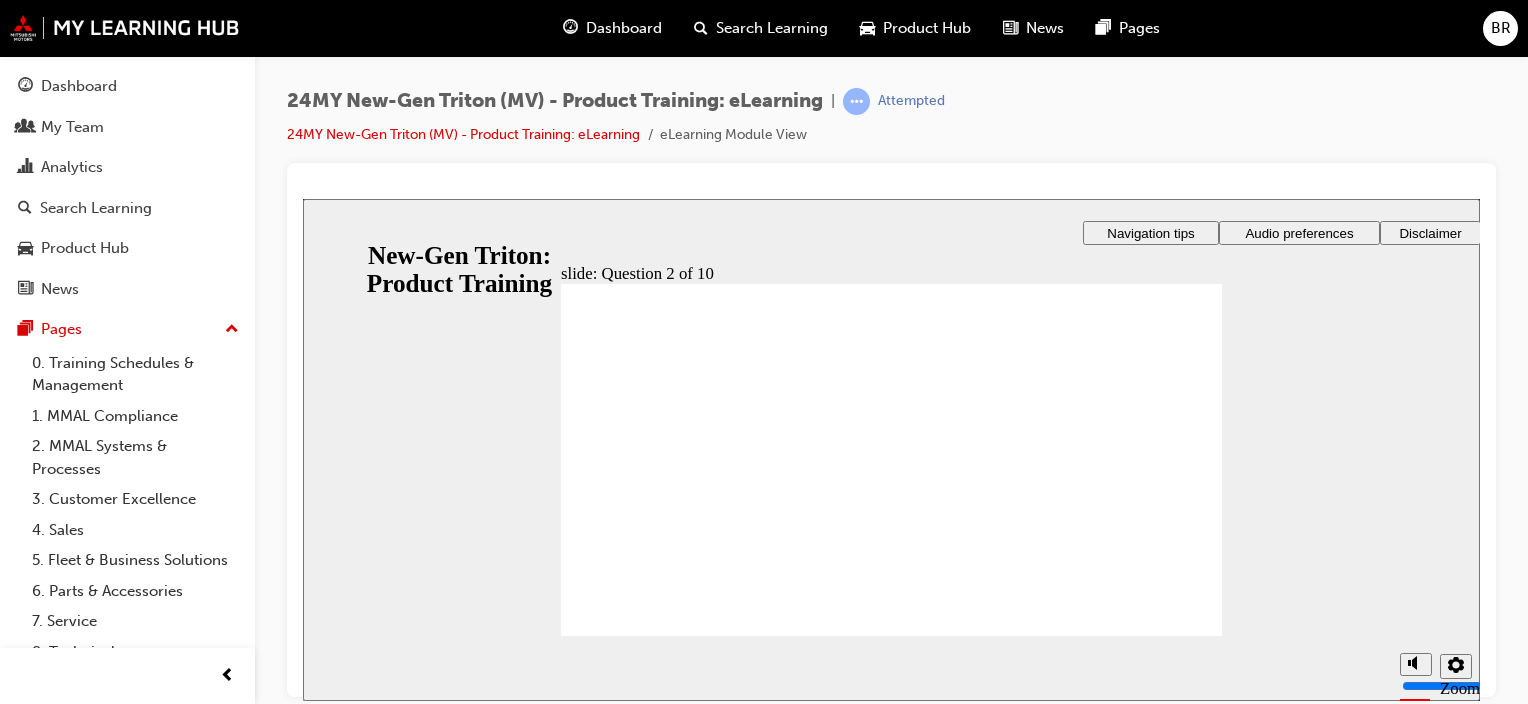 radio on "false" 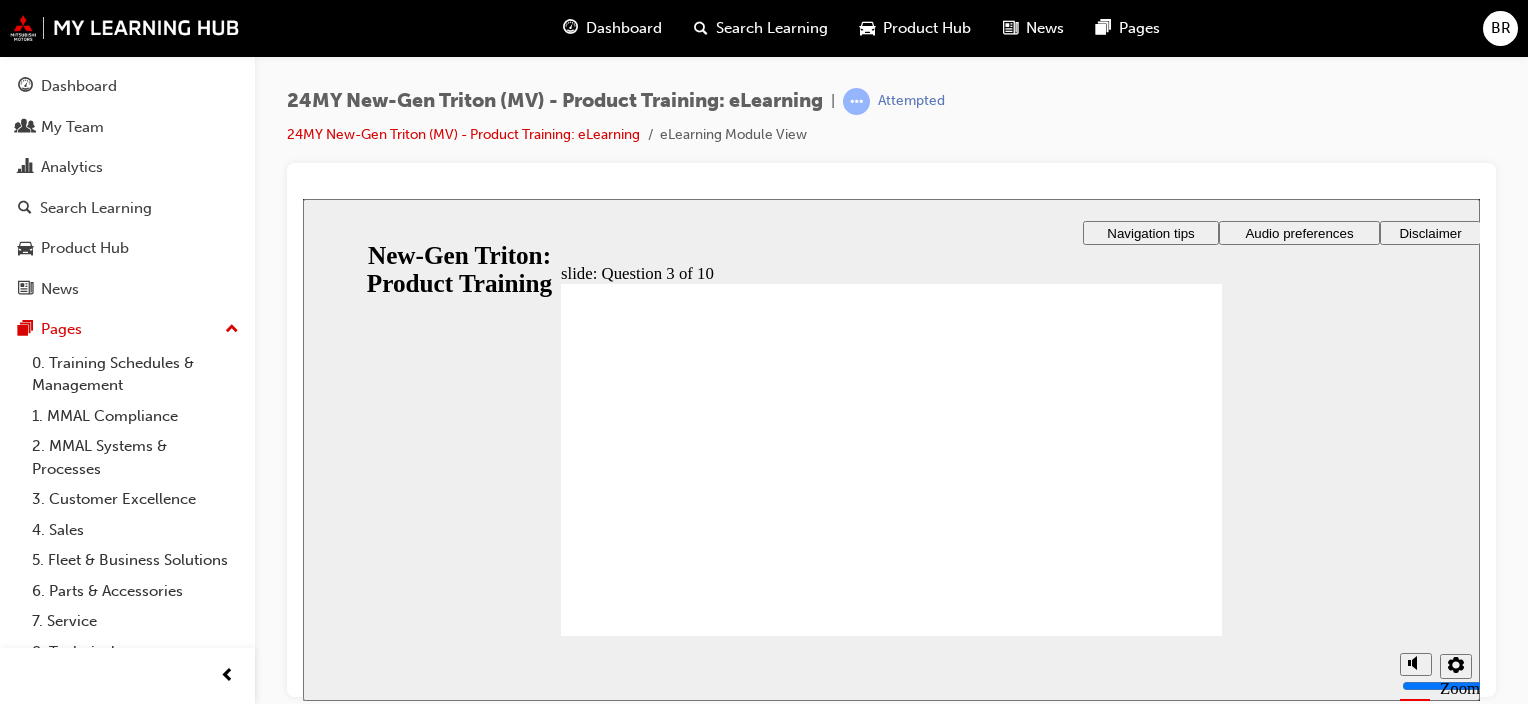 checkbox on "true" 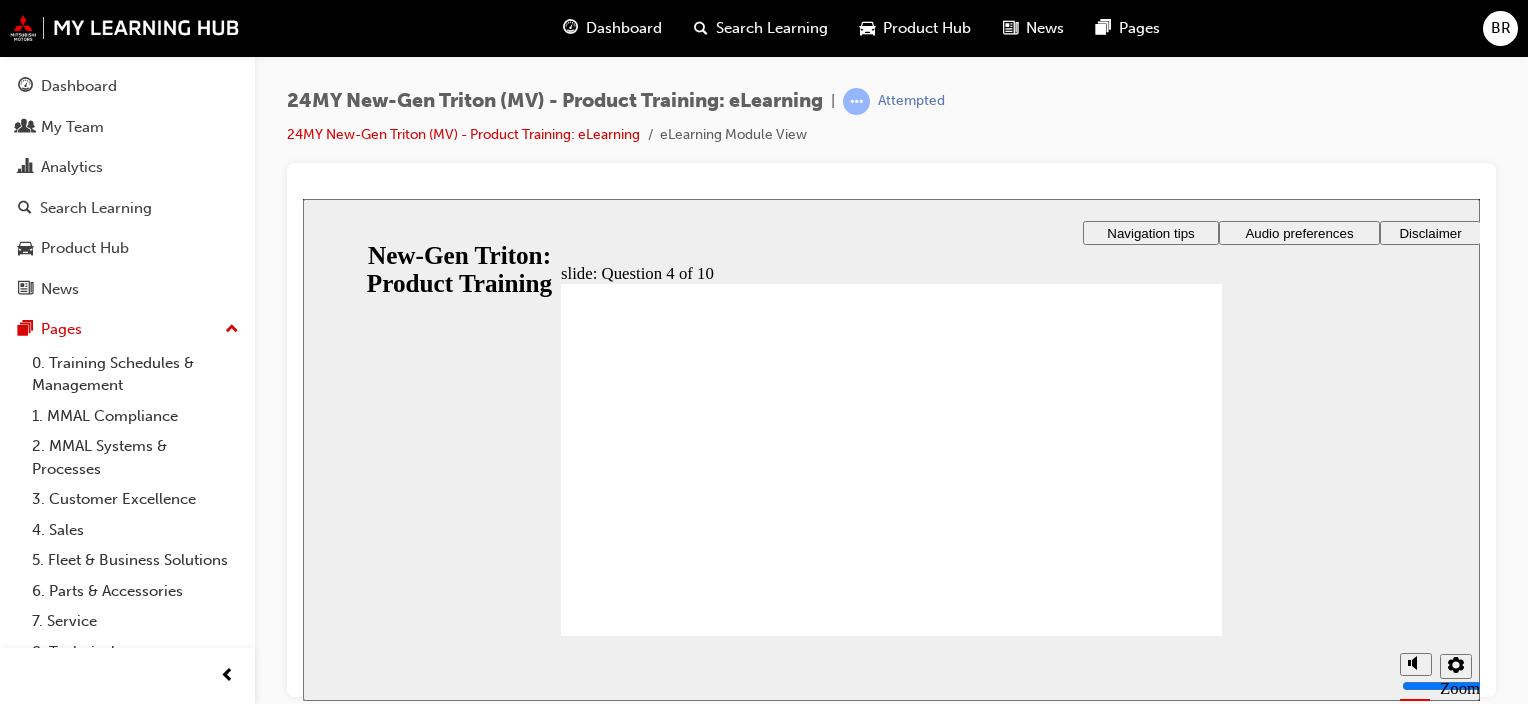 checkbox on "true" 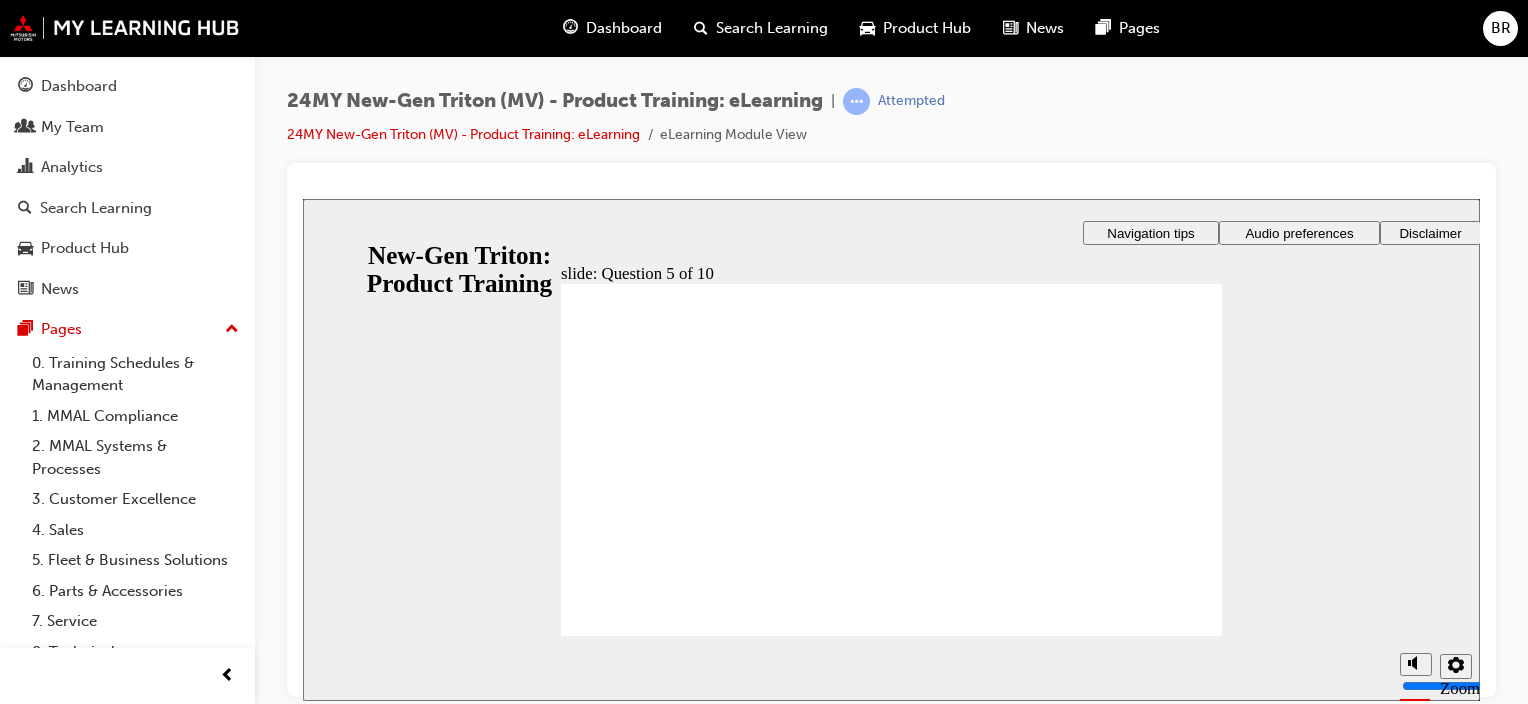 checkbox on "true" 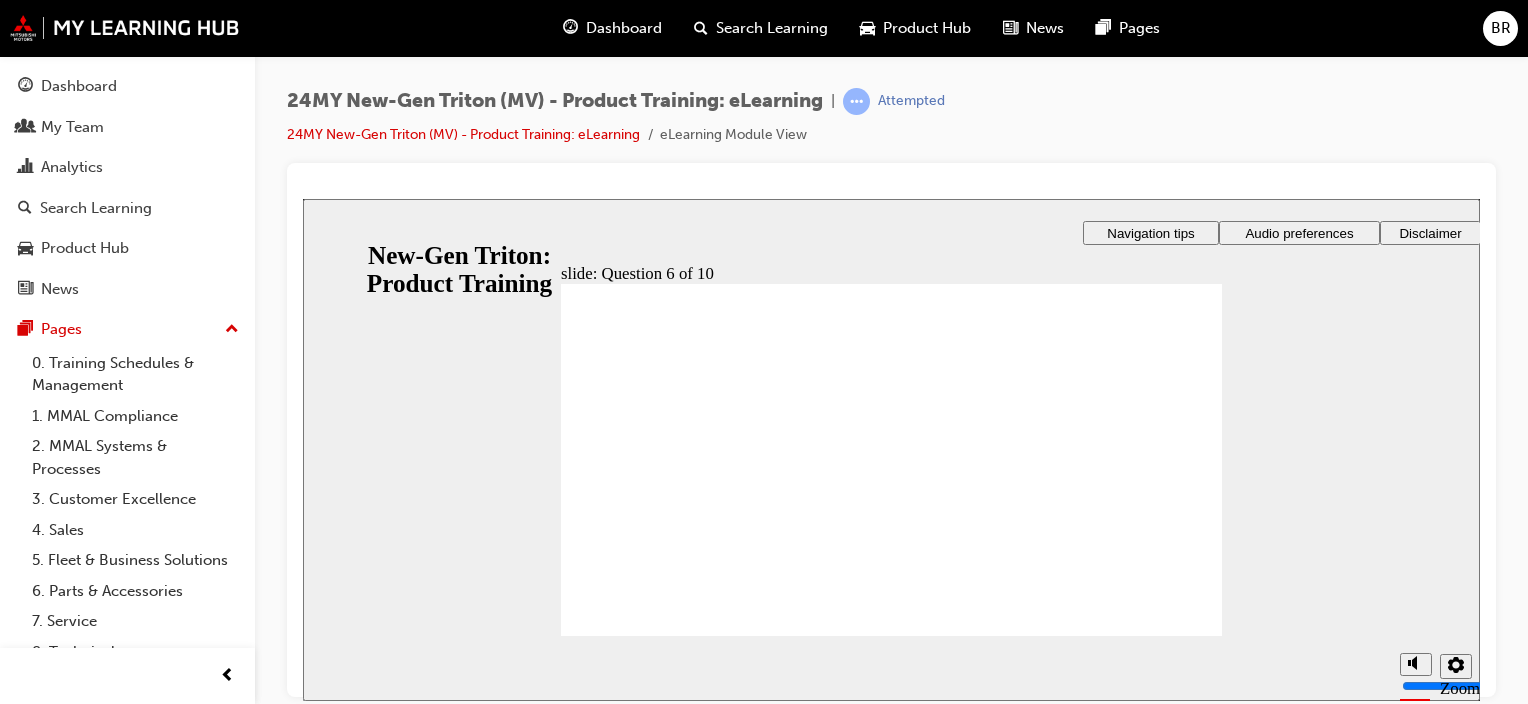 radio on "false" 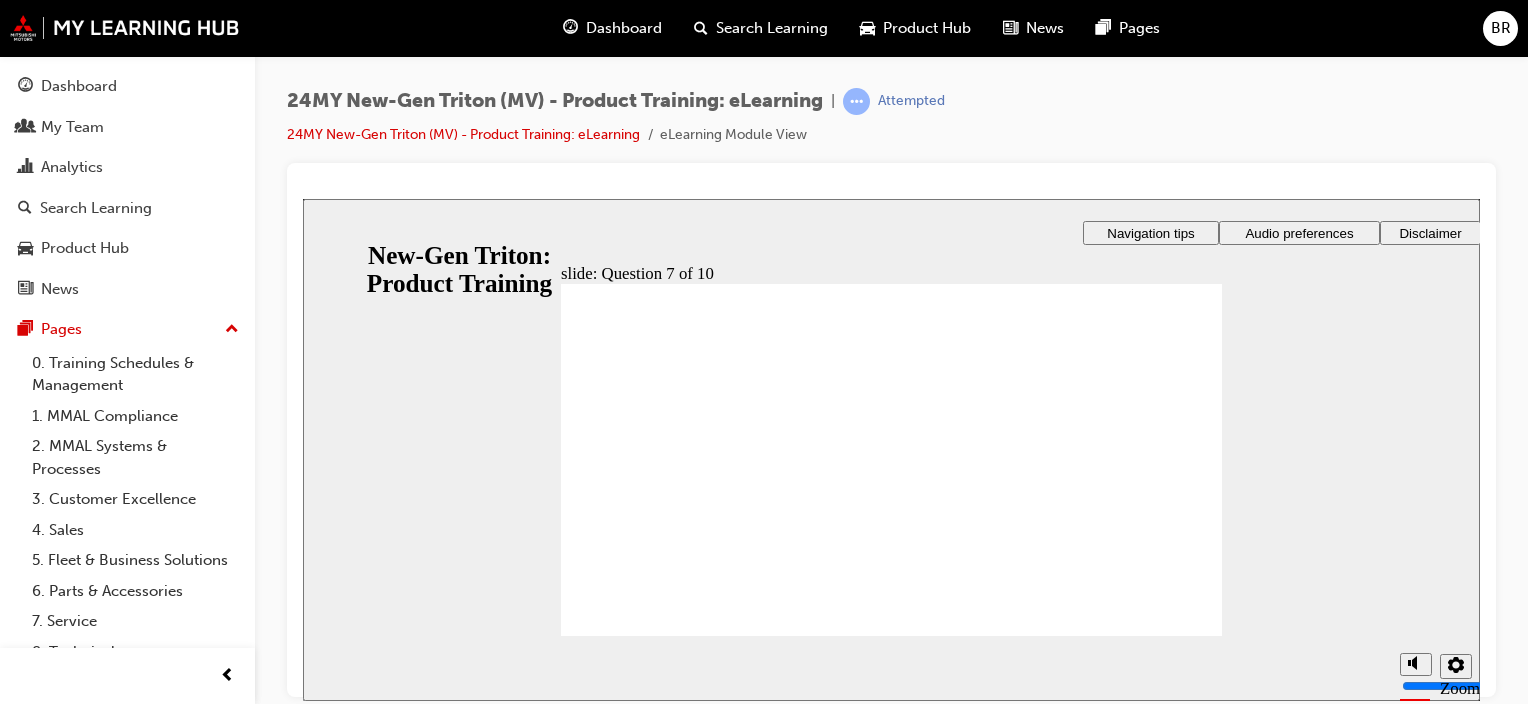 drag, startPoint x: 684, startPoint y: 445, endPoint x: 676, endPoint y: 470, distance: 26.24881 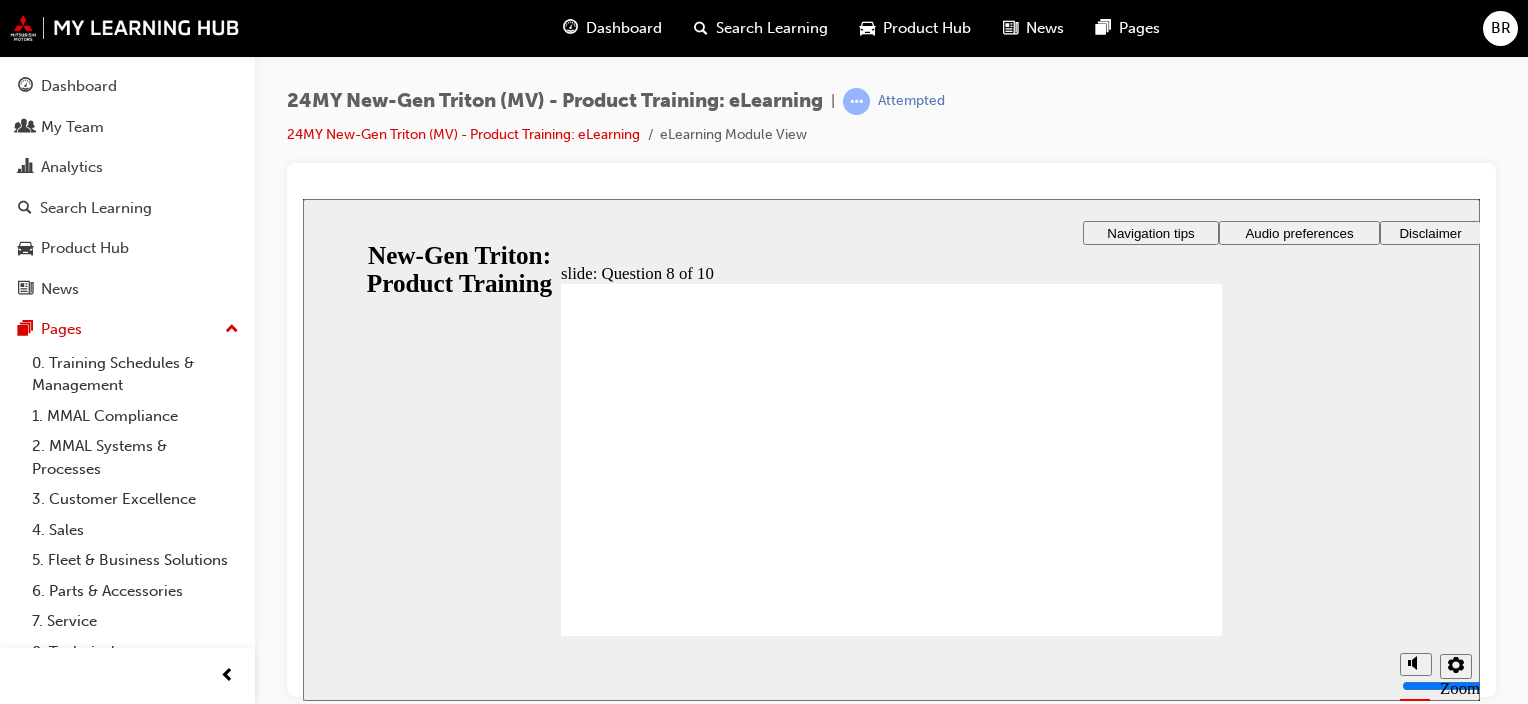 drag, startPoint x: 710, startPoint y: 393, endPoint x: 712, endPoint y: 414, distance: 21.095022 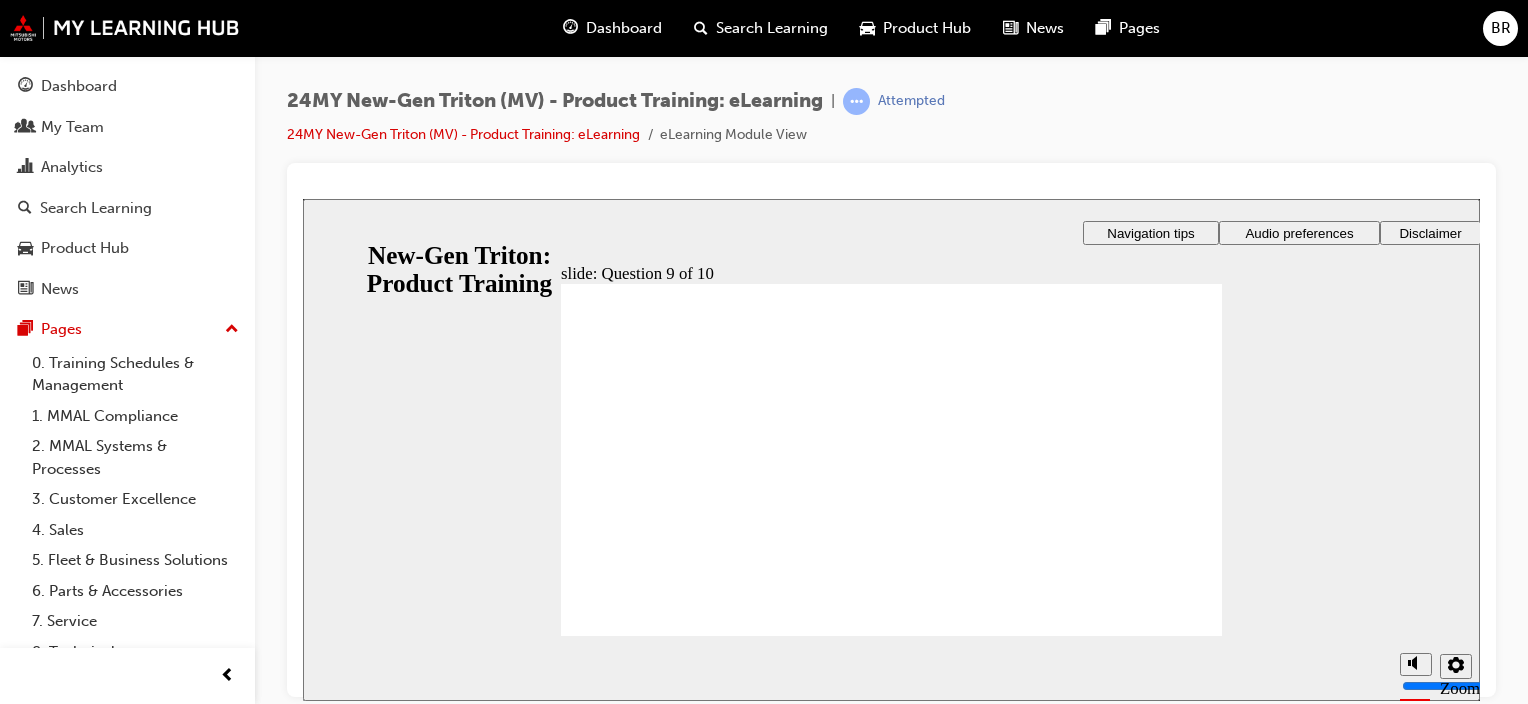 radio on "true" 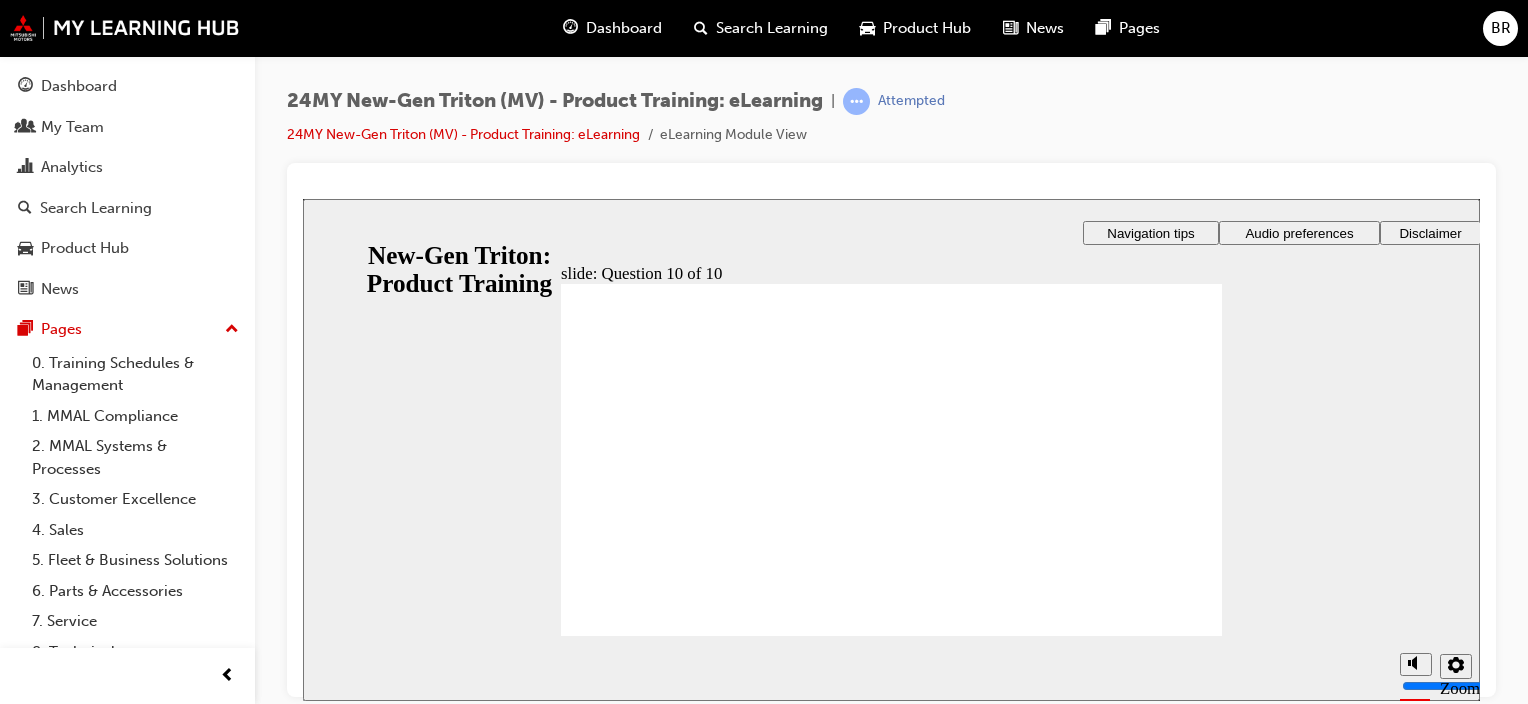 radio on "true" 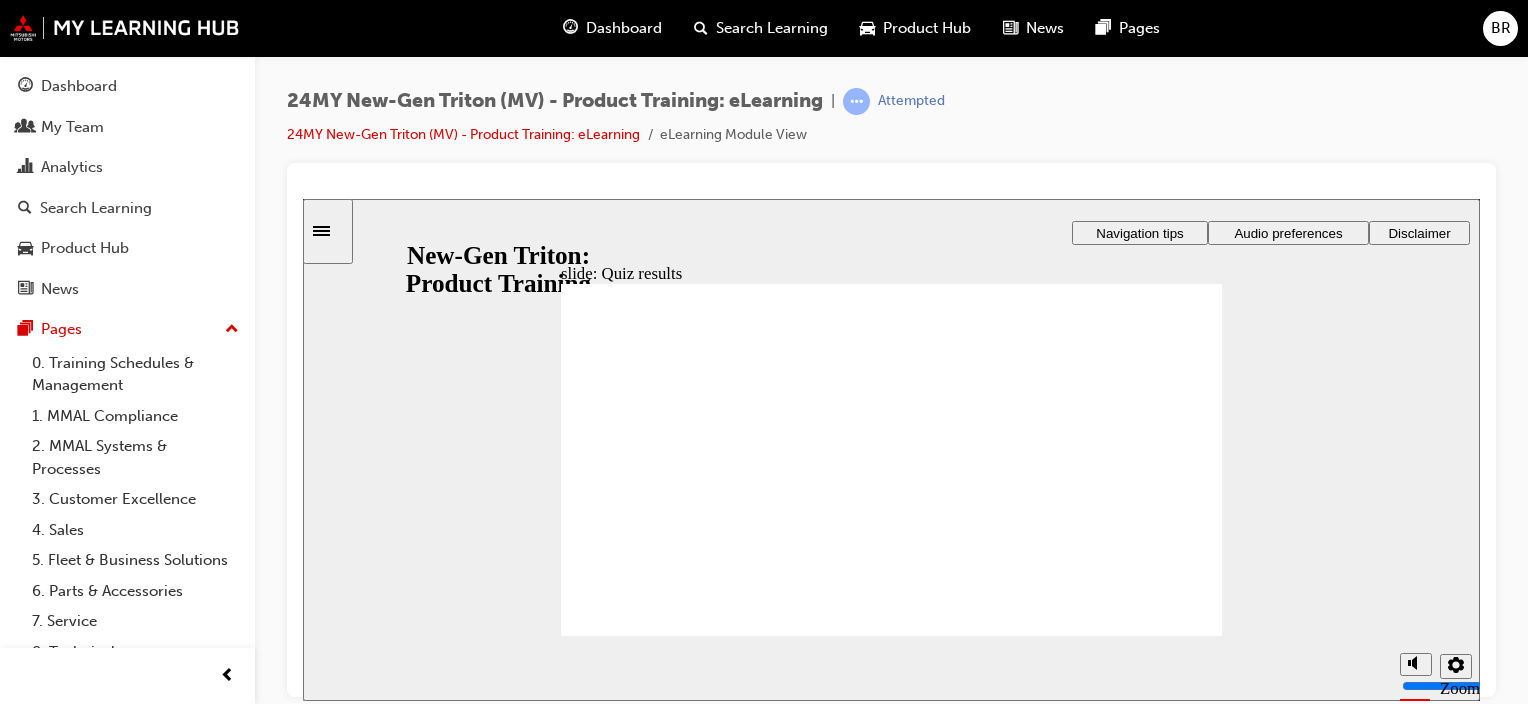 click 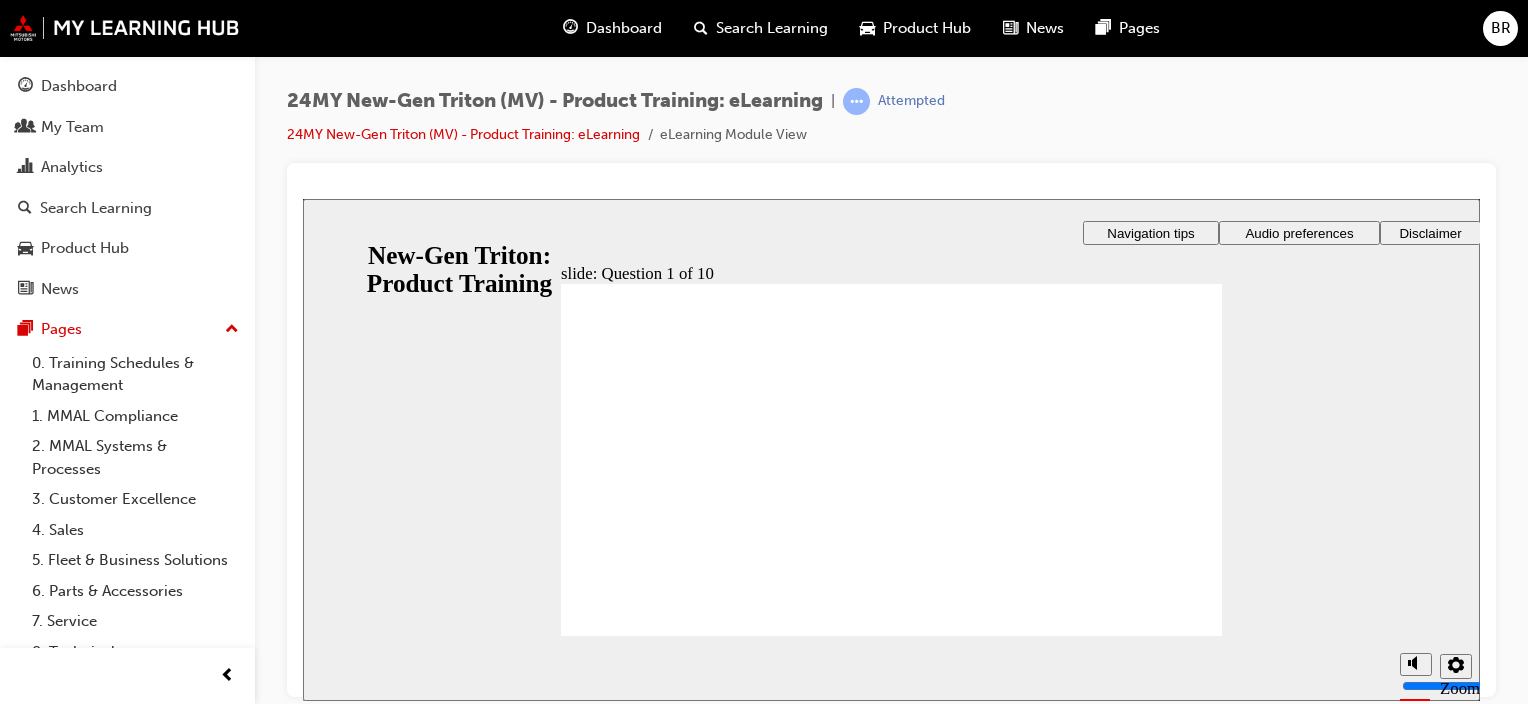 checkbox on "true" 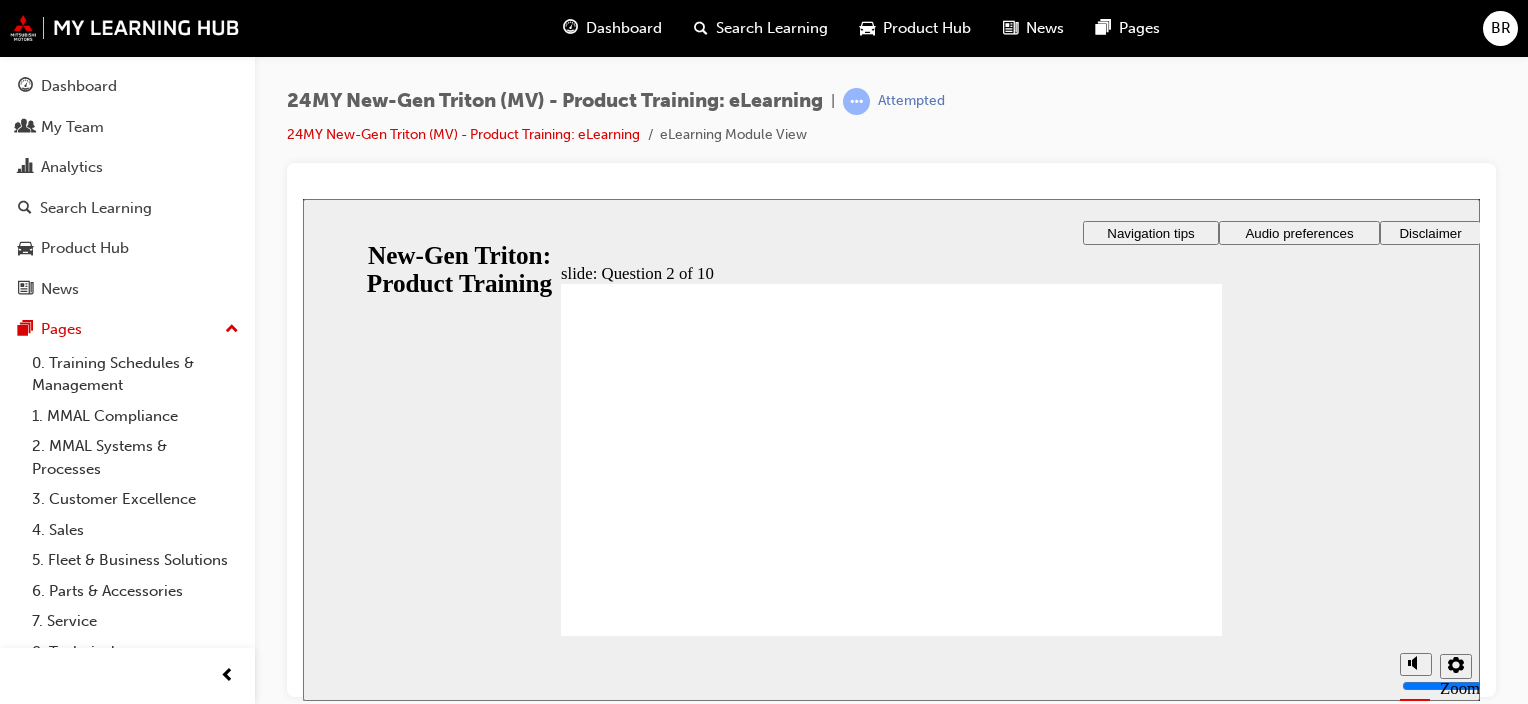 radio on "true" 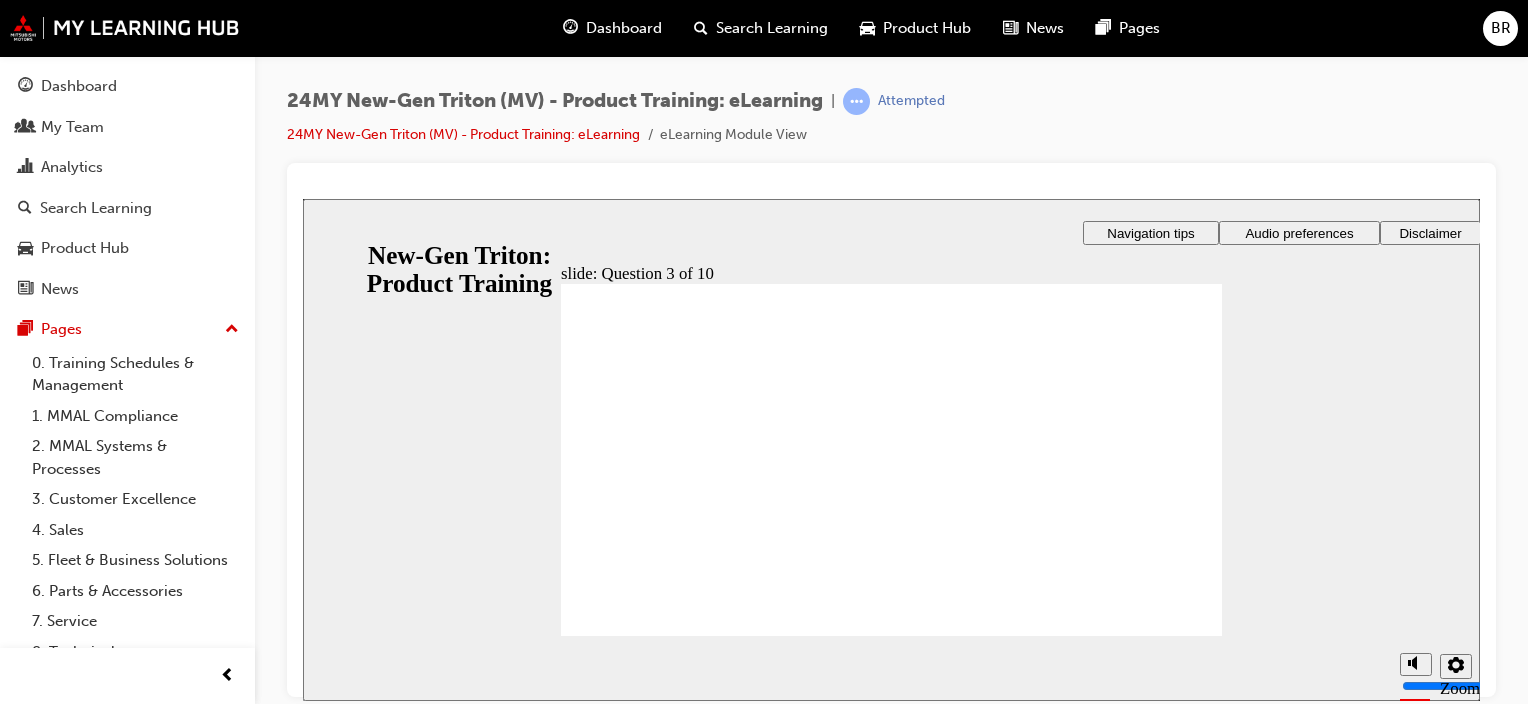 checkbox on "true" 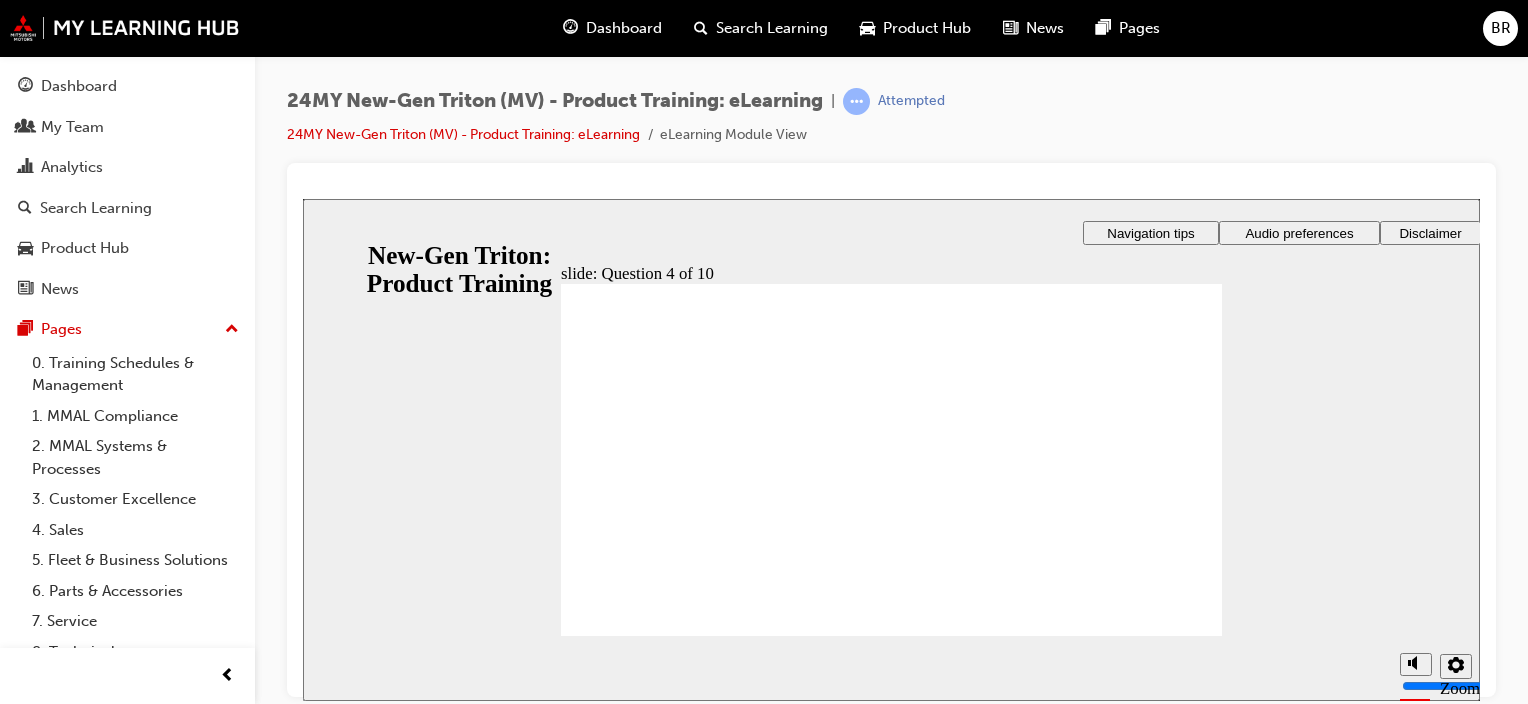 checkbox on "true" 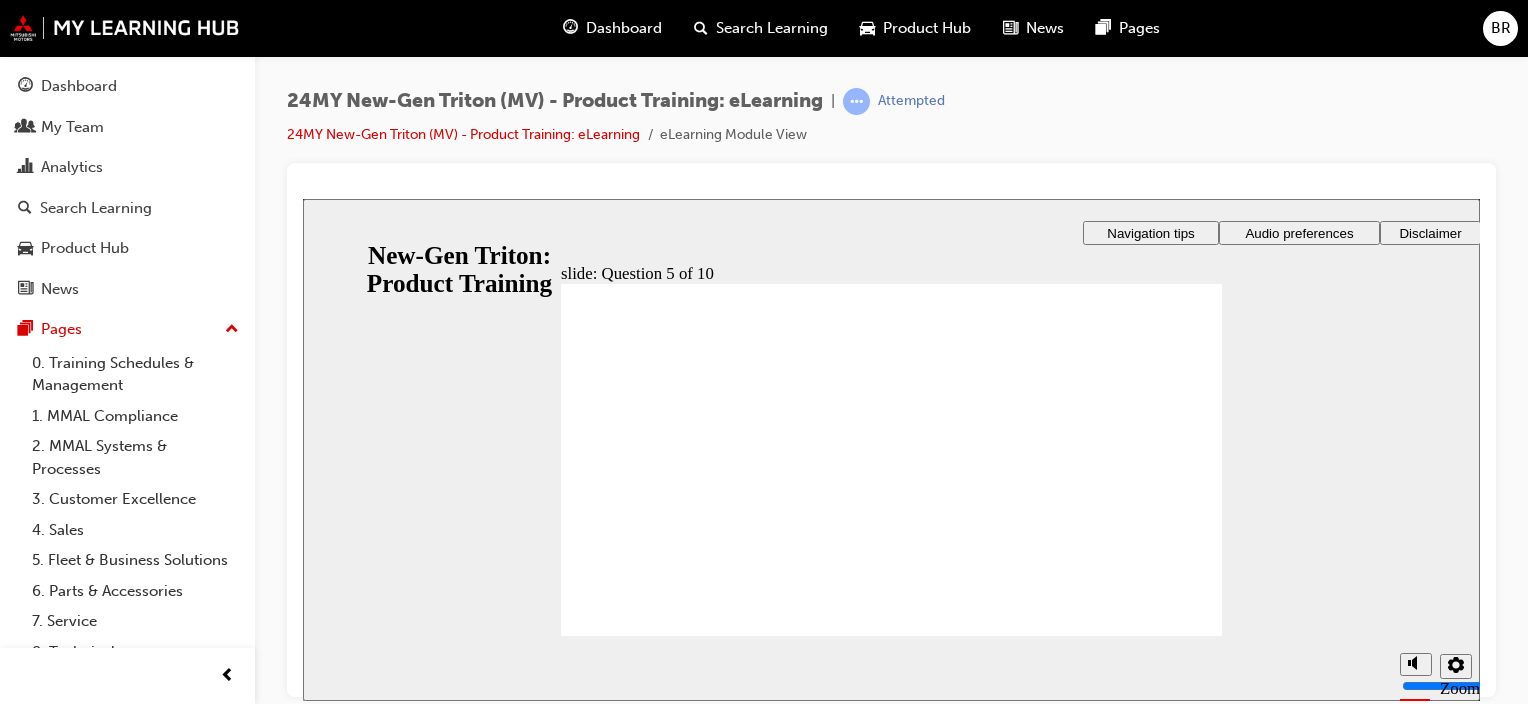 checkbox on "true" 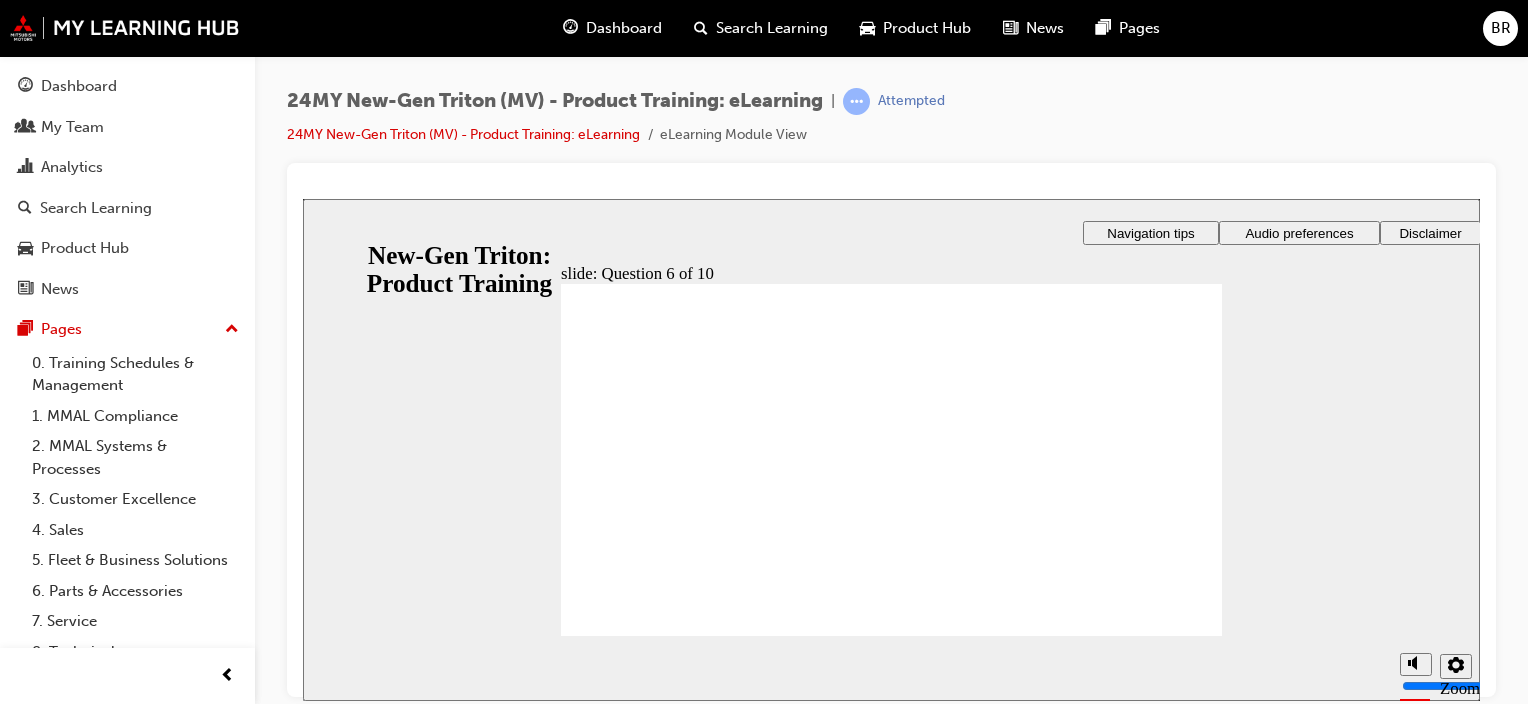 radio on "true" 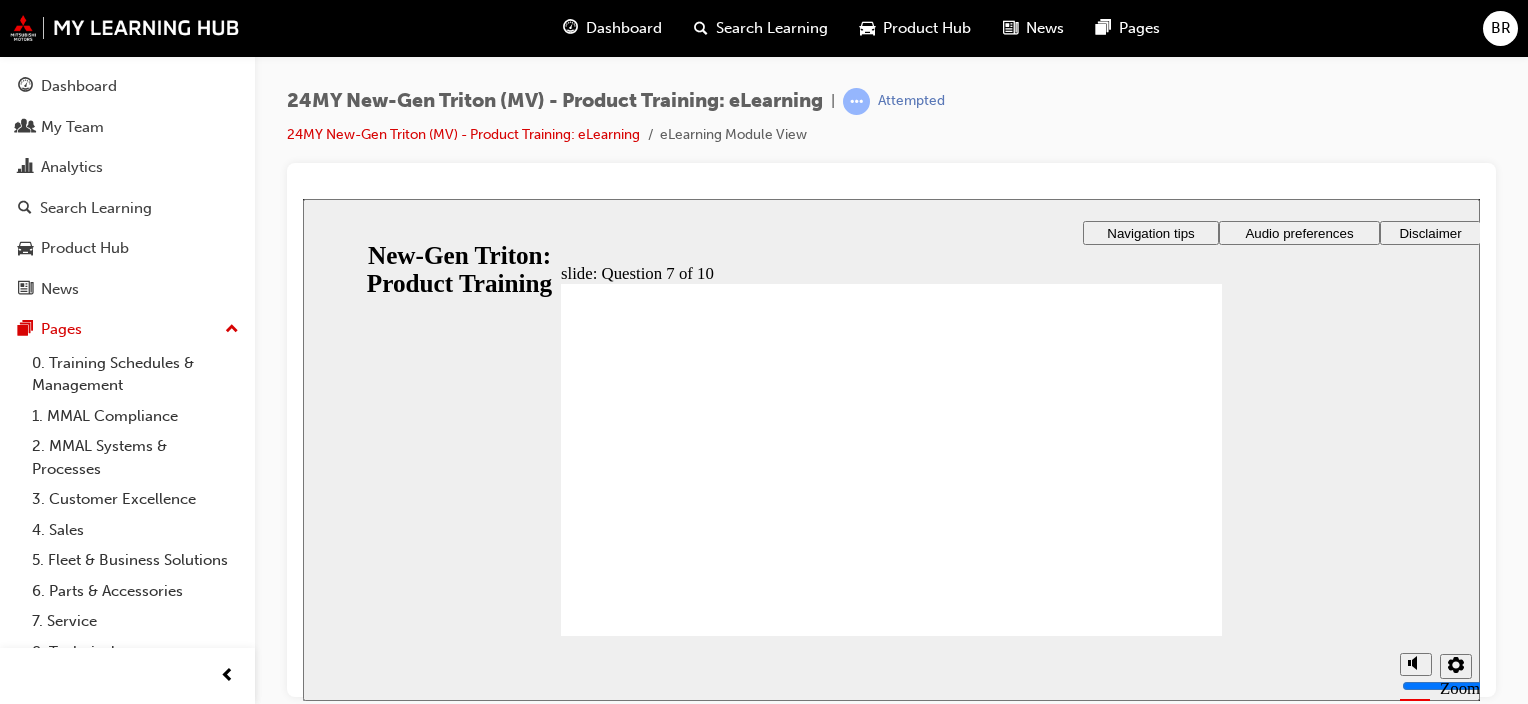checkbox on "true" 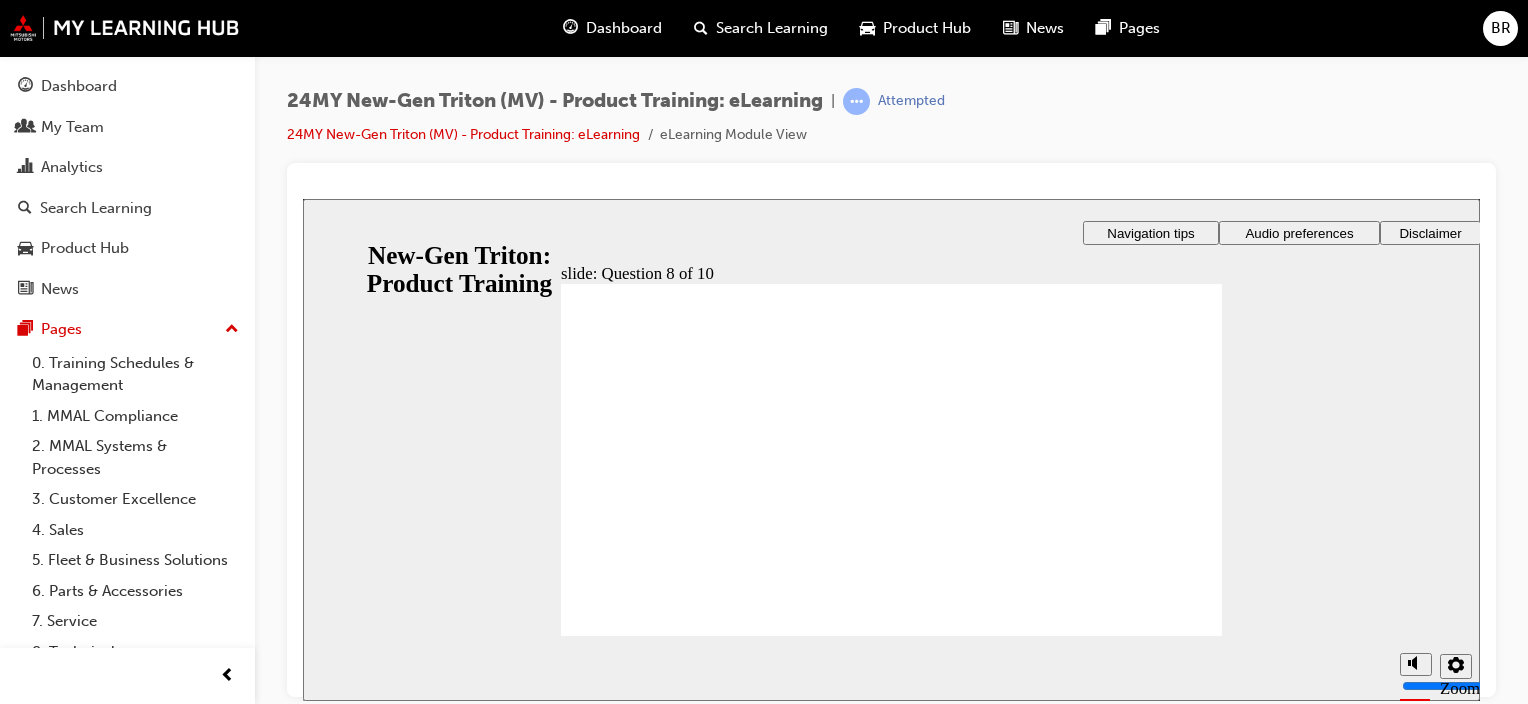 radio on "true" 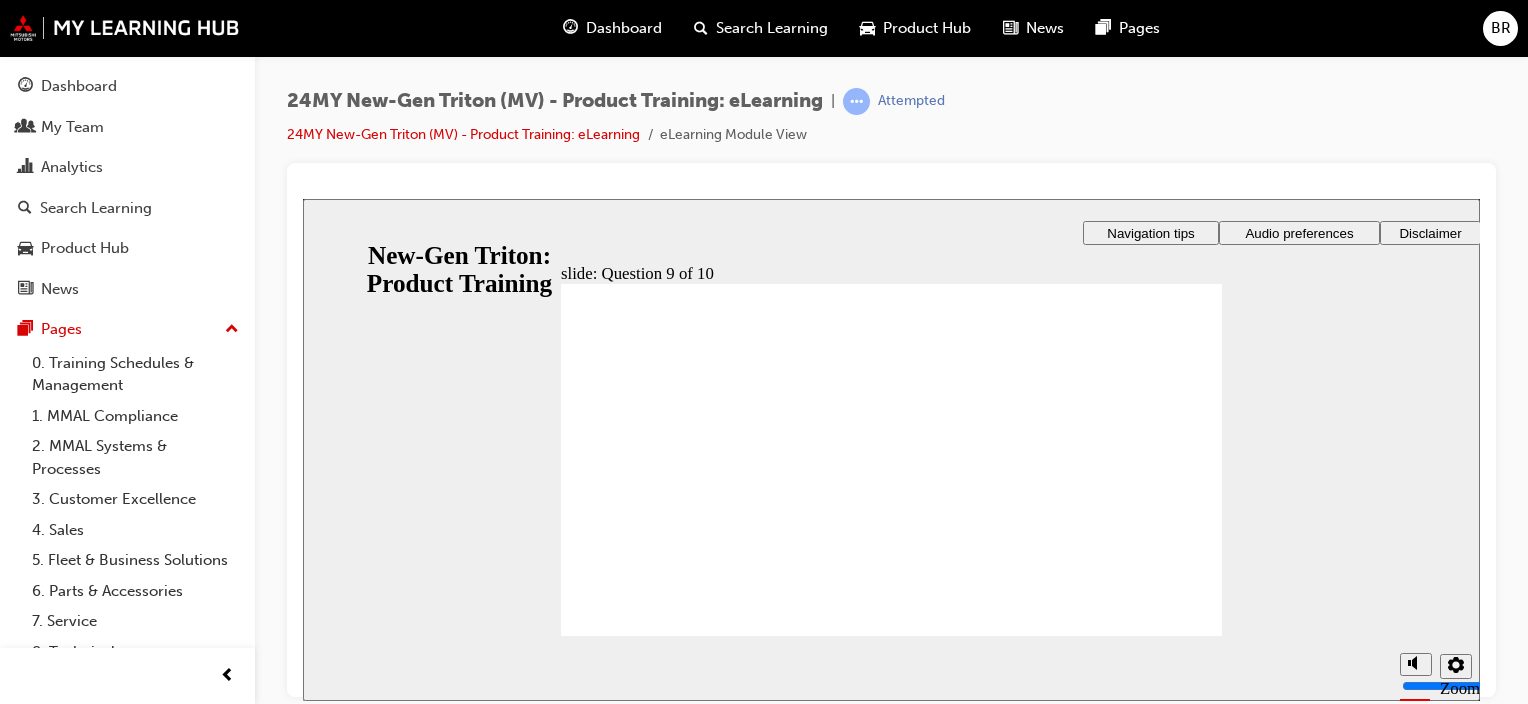 radio on "true" 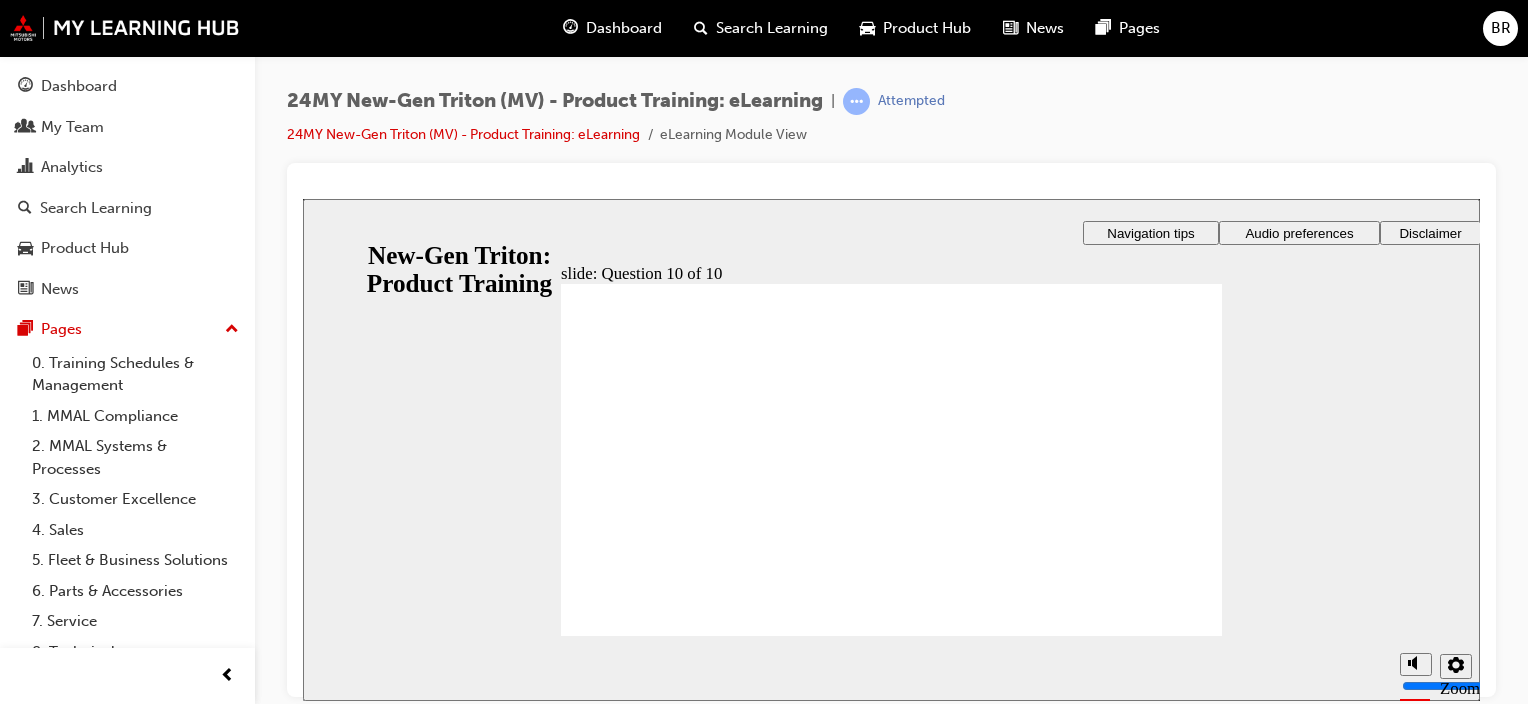 drag, startPoint x: 676, startPoint y: 438, endPoint x: 686, endPoint y: 436, distance: 10.198039 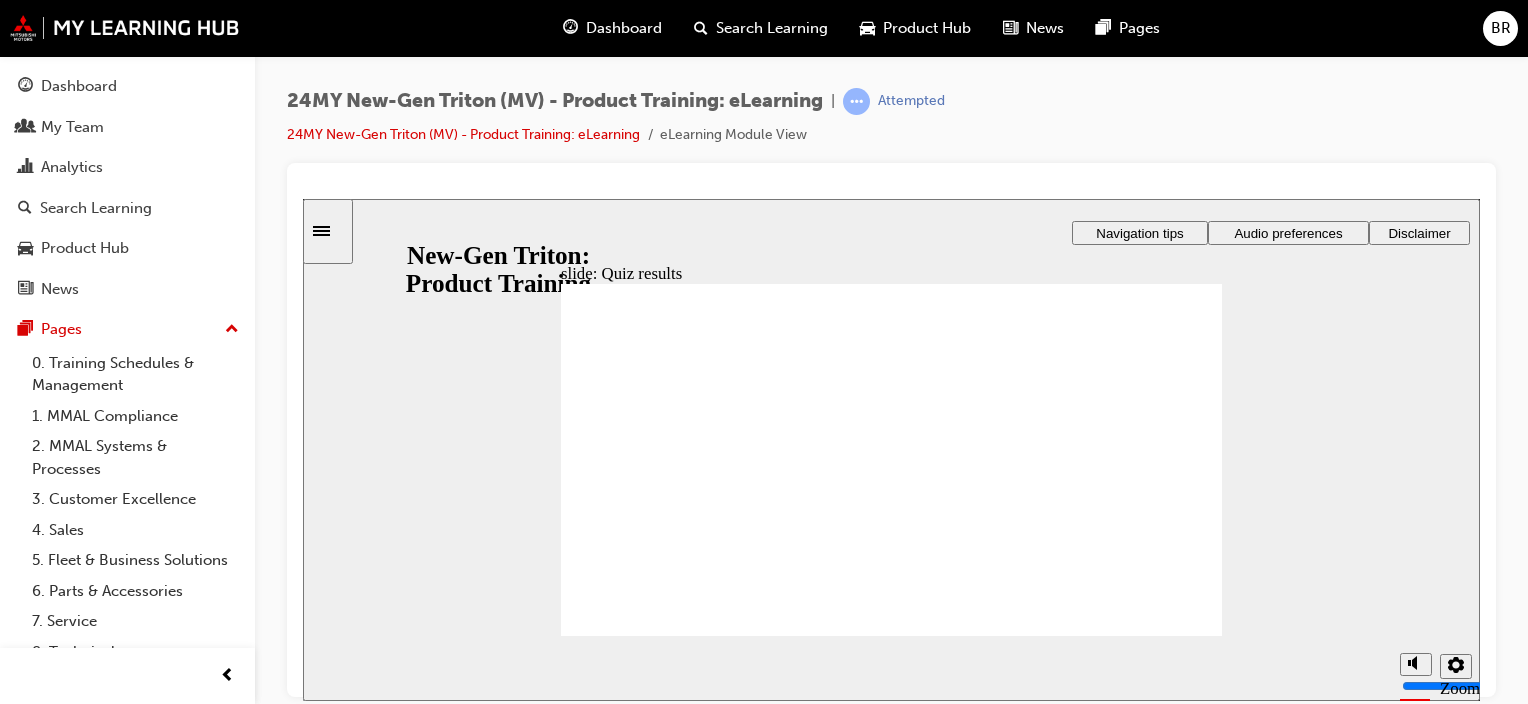 click 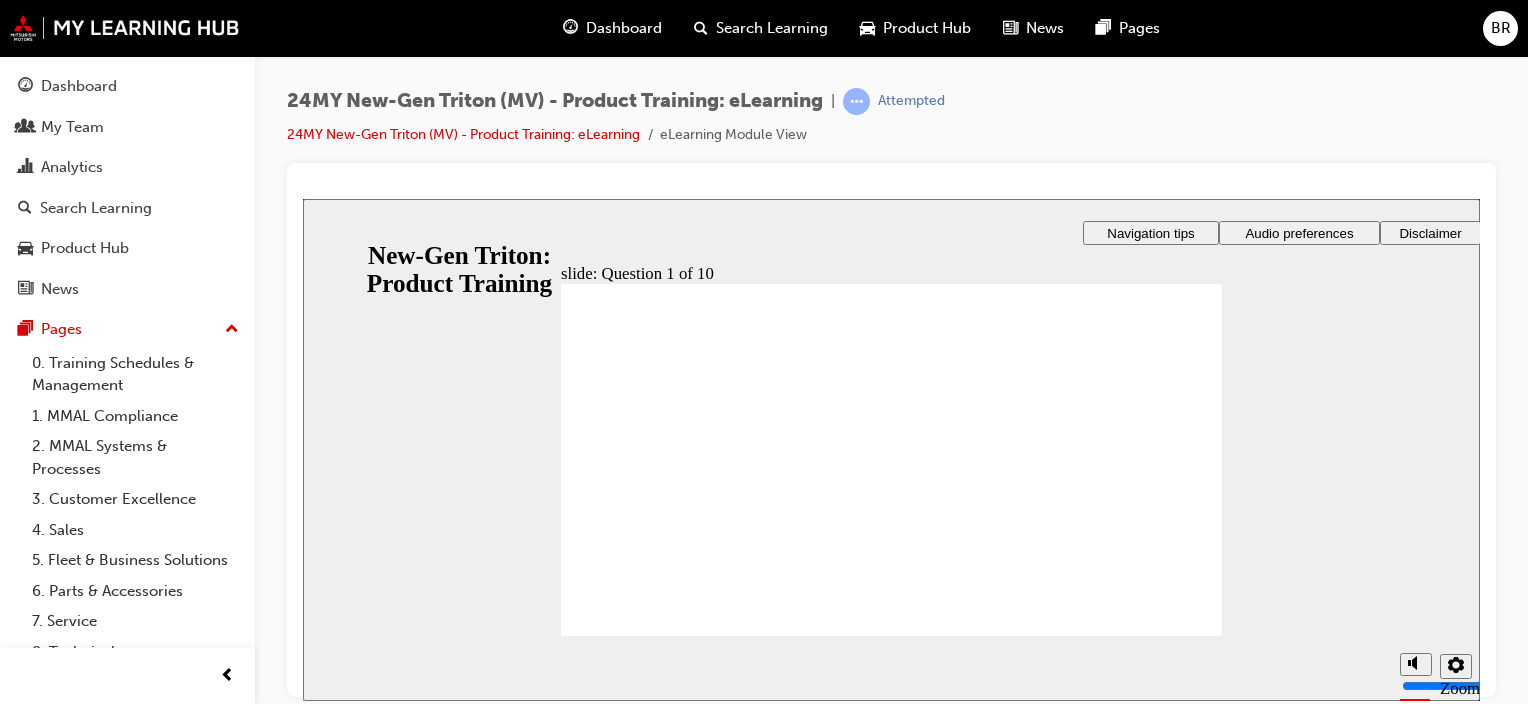 checkbox on "true" 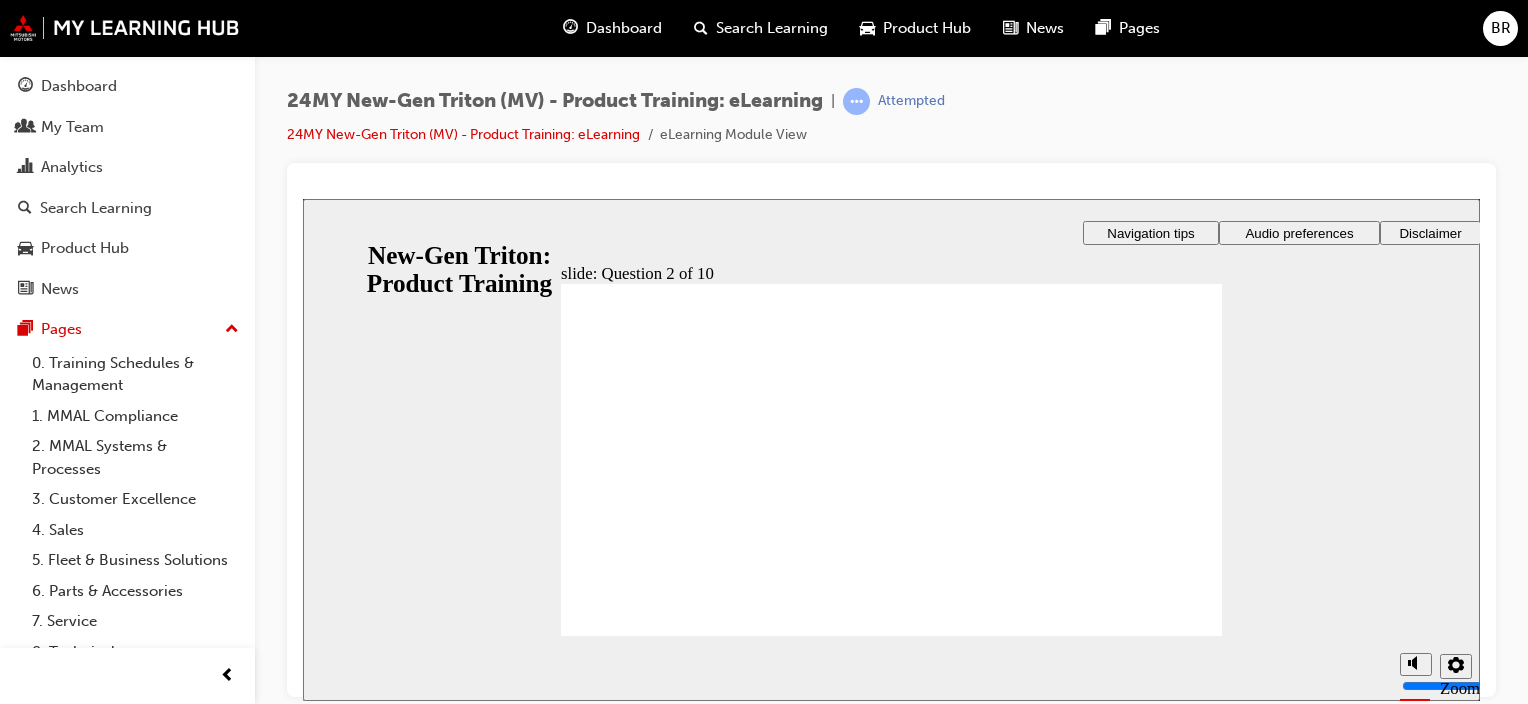 radio on "true" 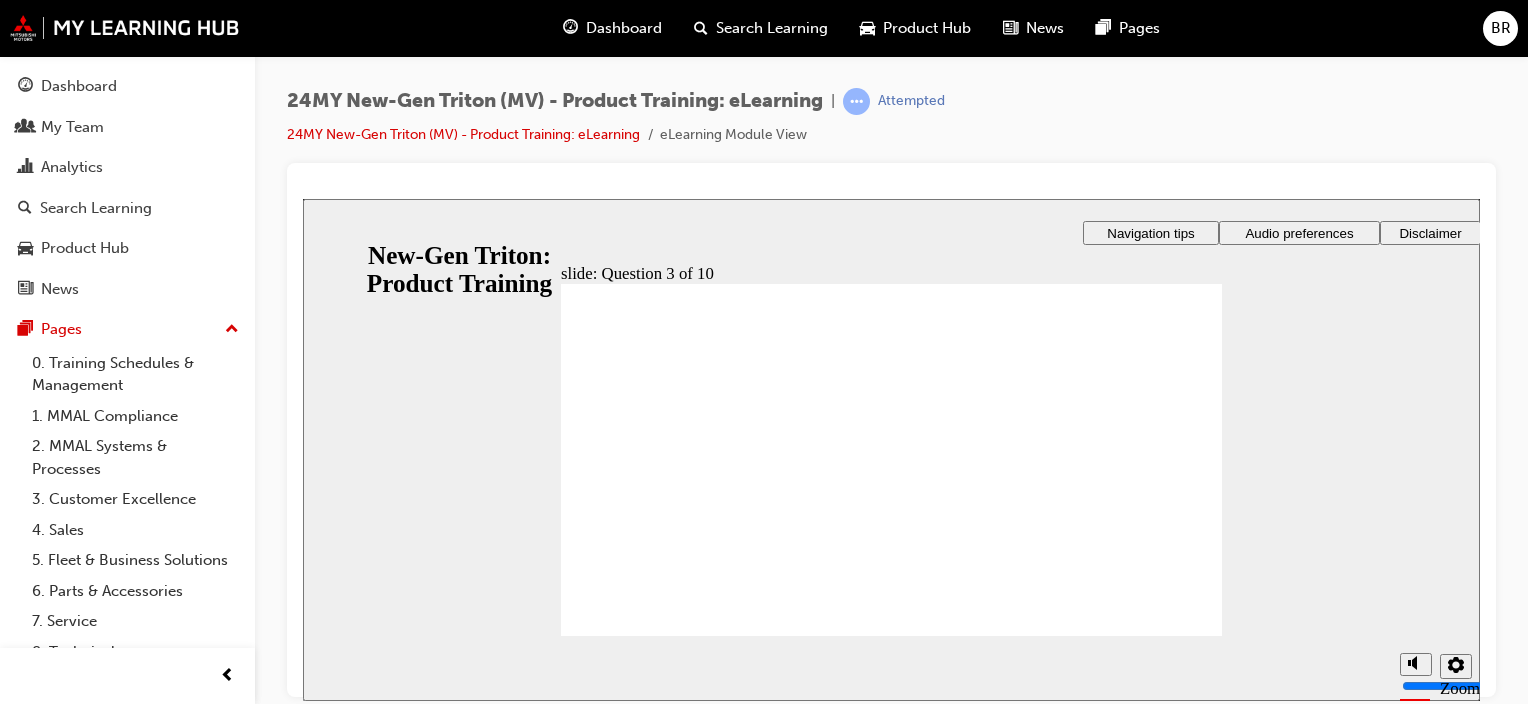 checkbox on "true" 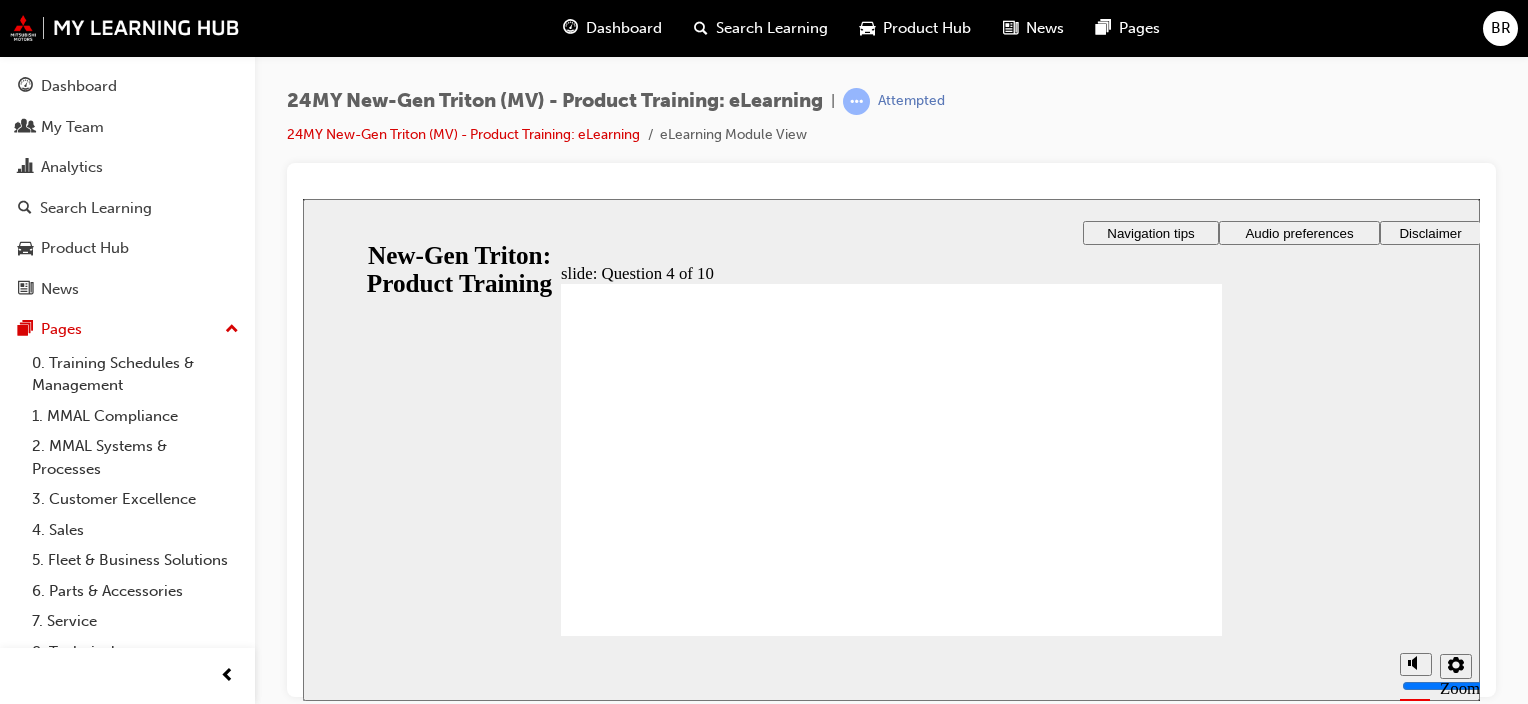checkbox on "true" 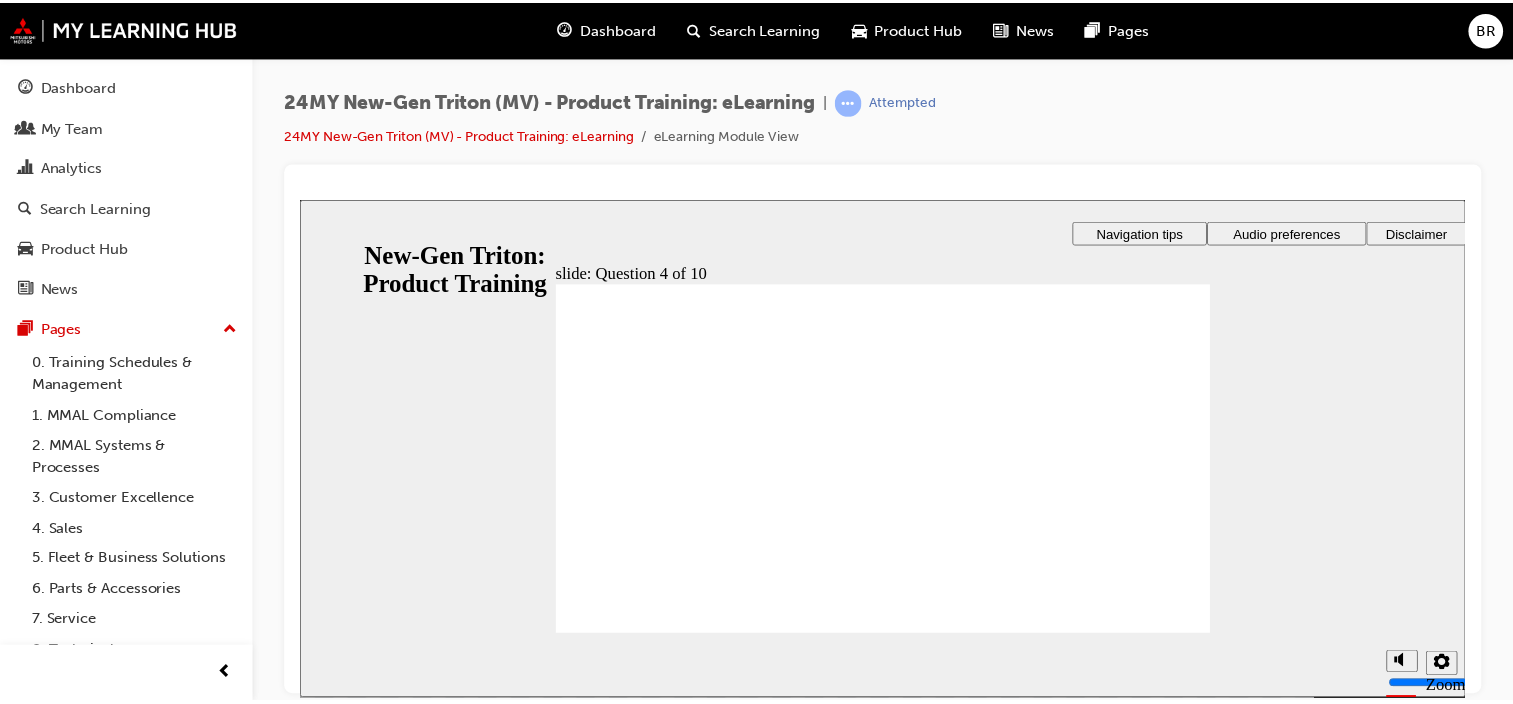 scroll, scrollTop: 0, scrollLeft: 0, axis: both 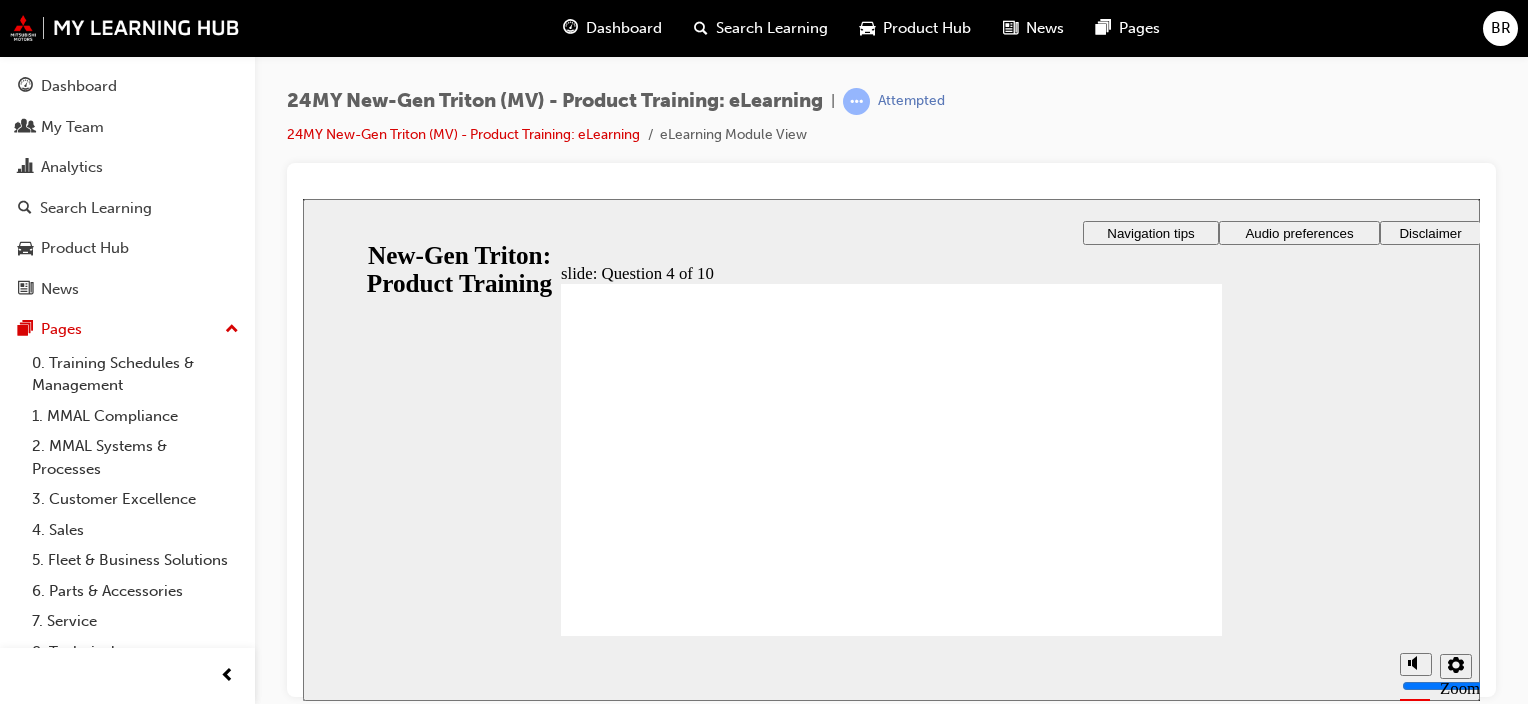click 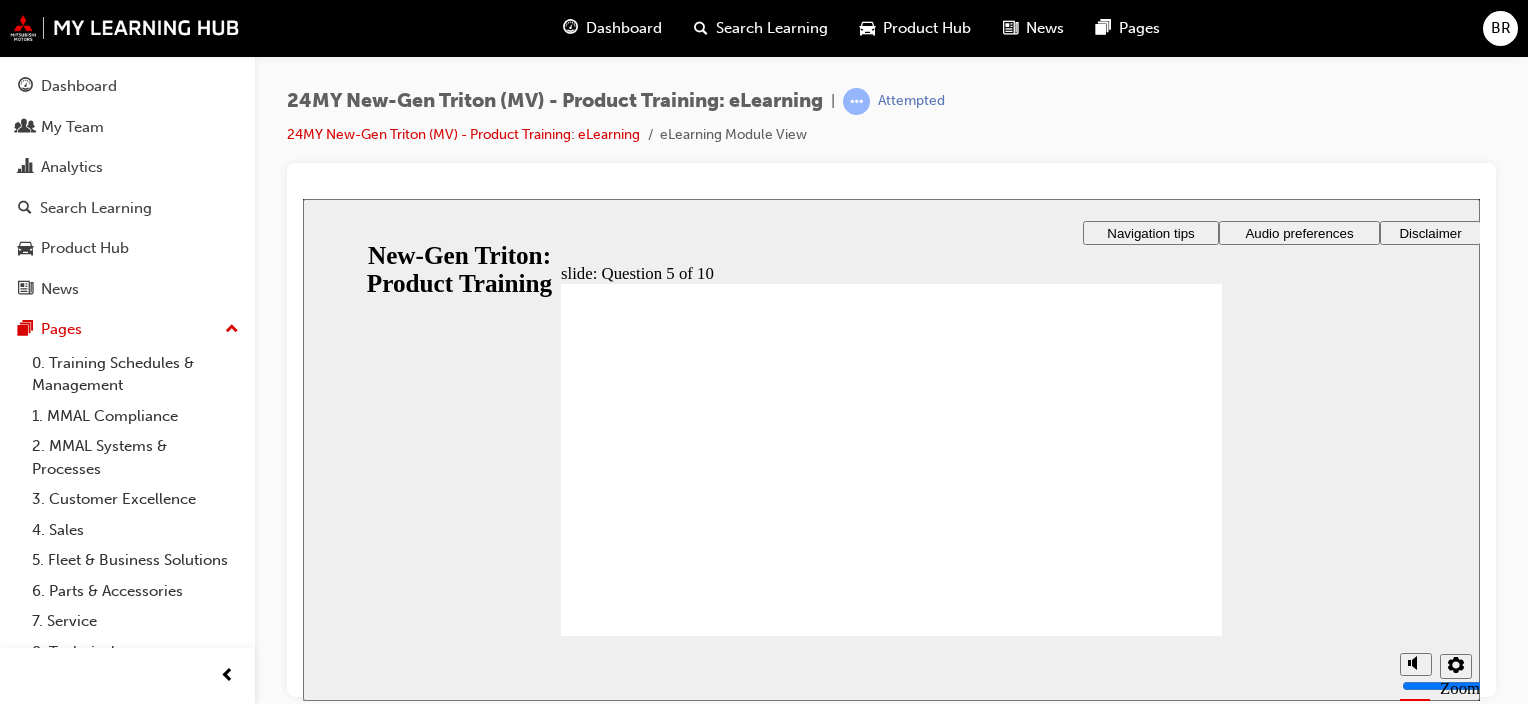 checkbox on "true" 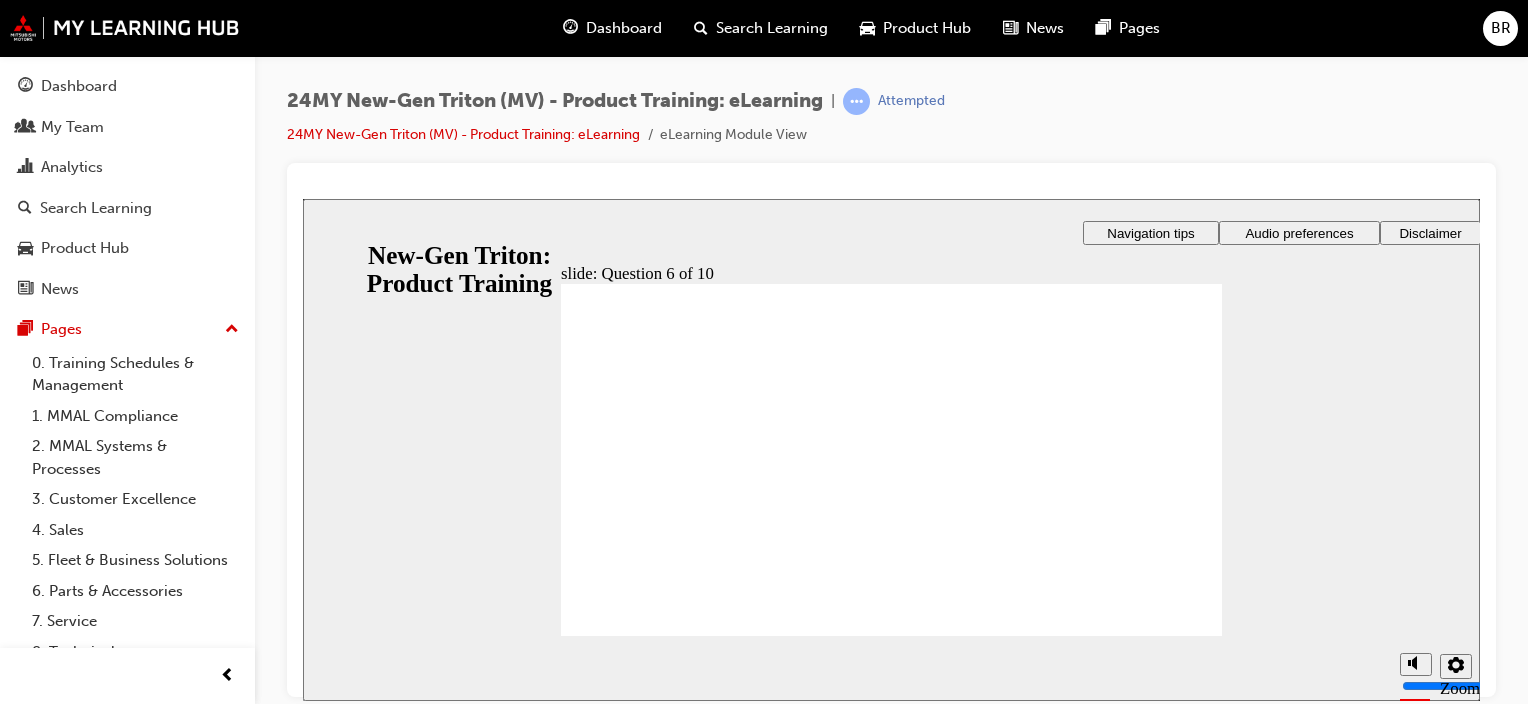 radio on "true" 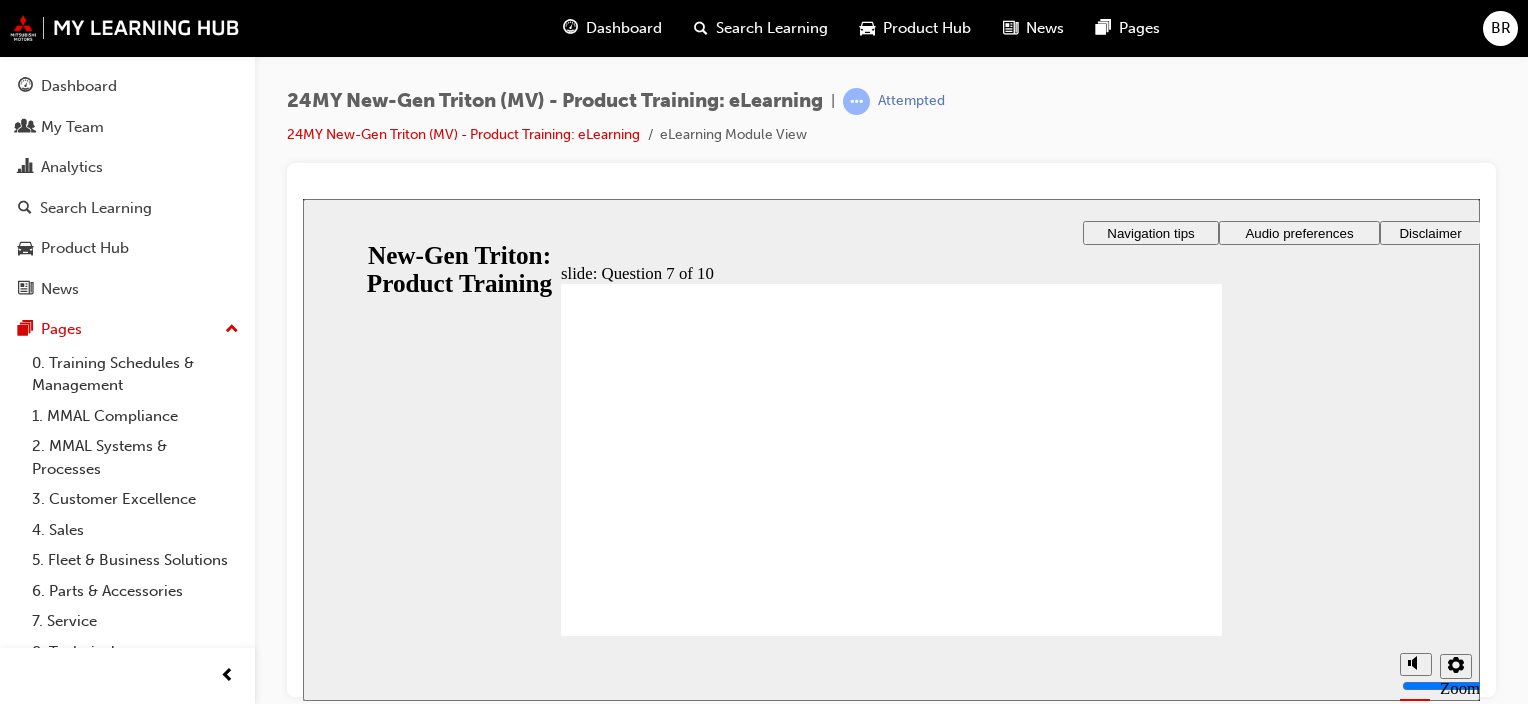 click 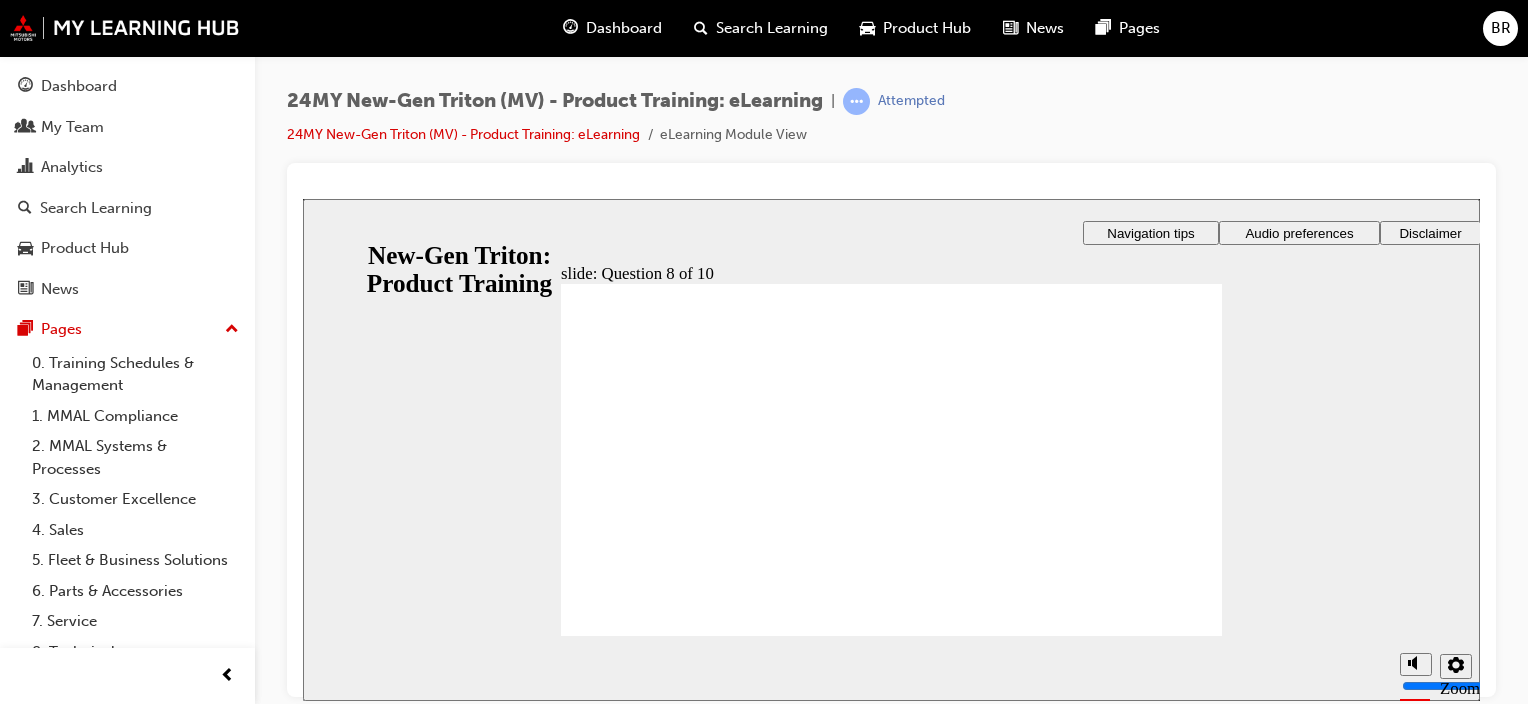 radio on "true" 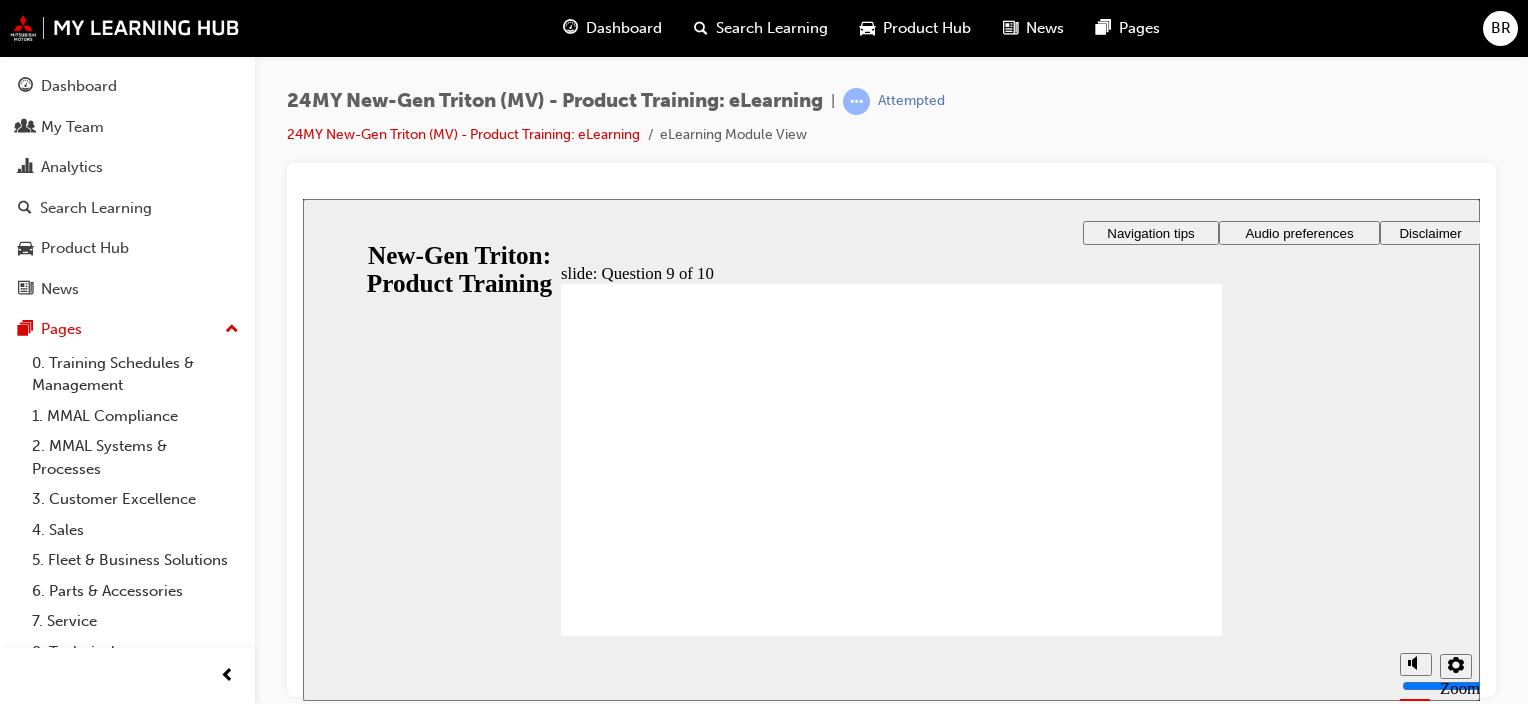 radio on "true" 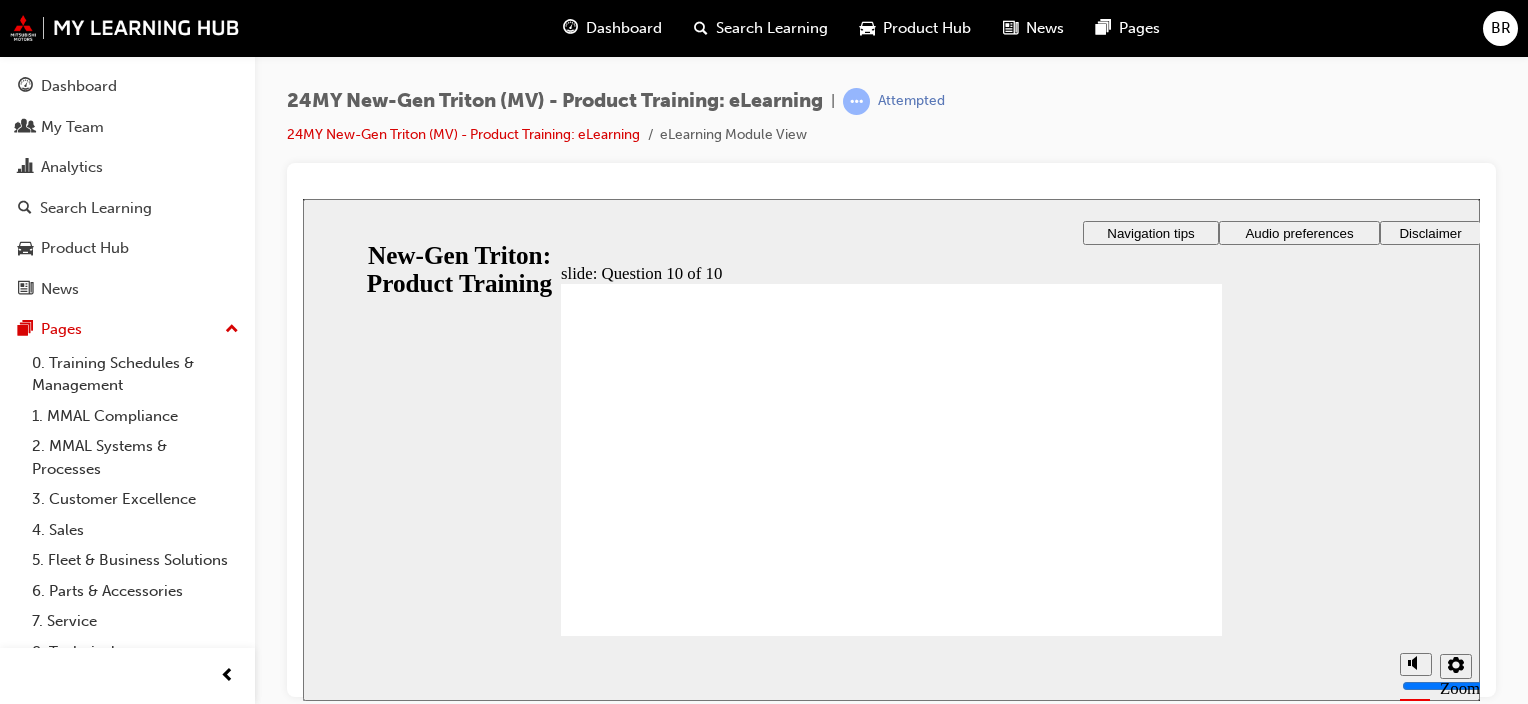 radio on "true" 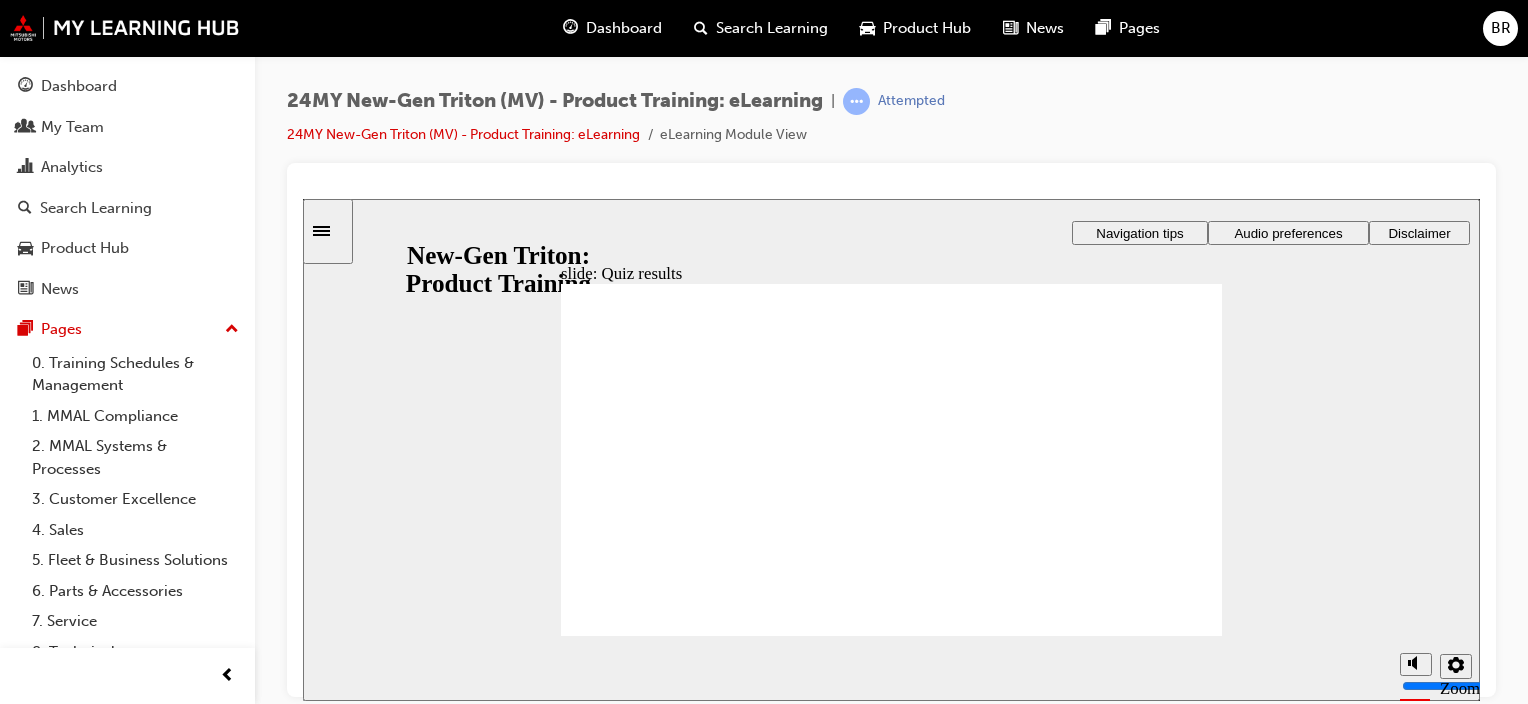 click 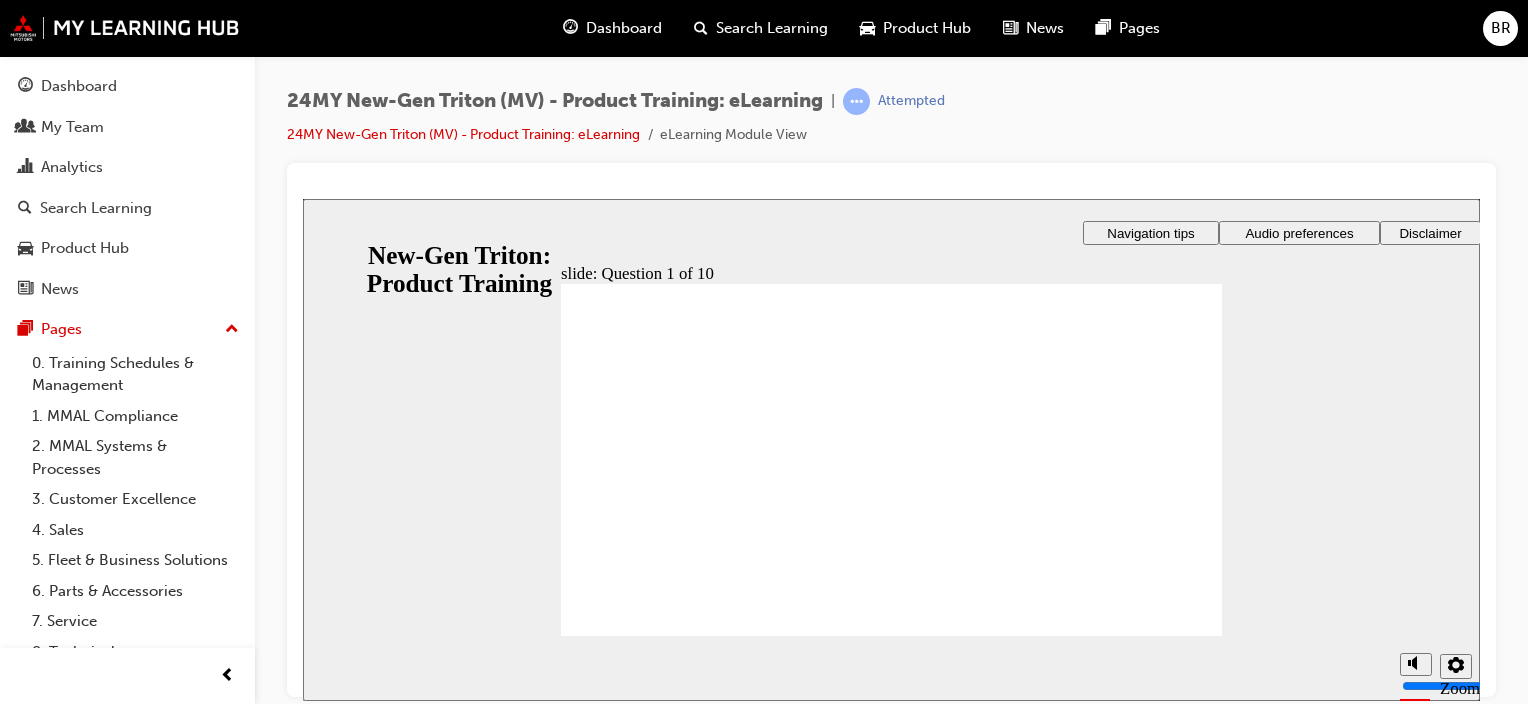 checkbox on "true" 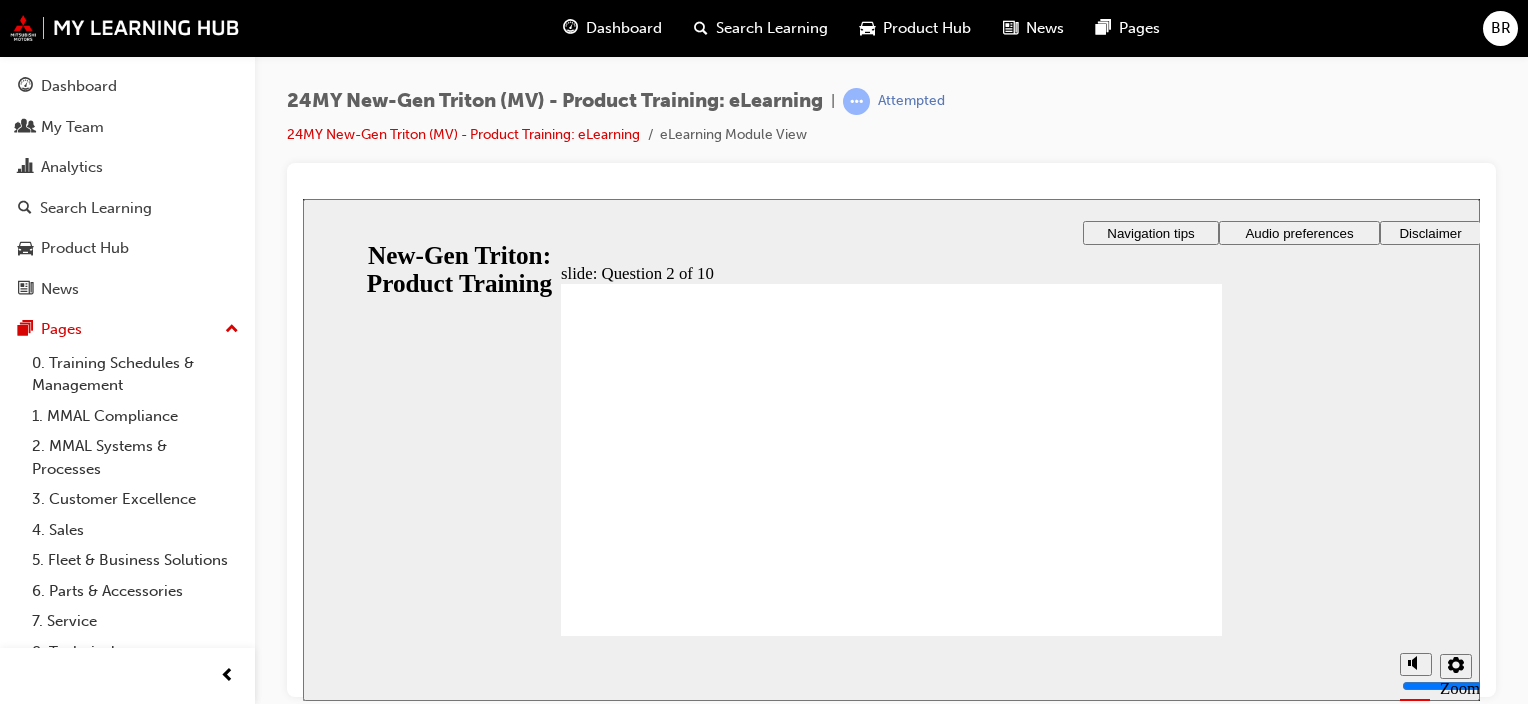 radio on "true" 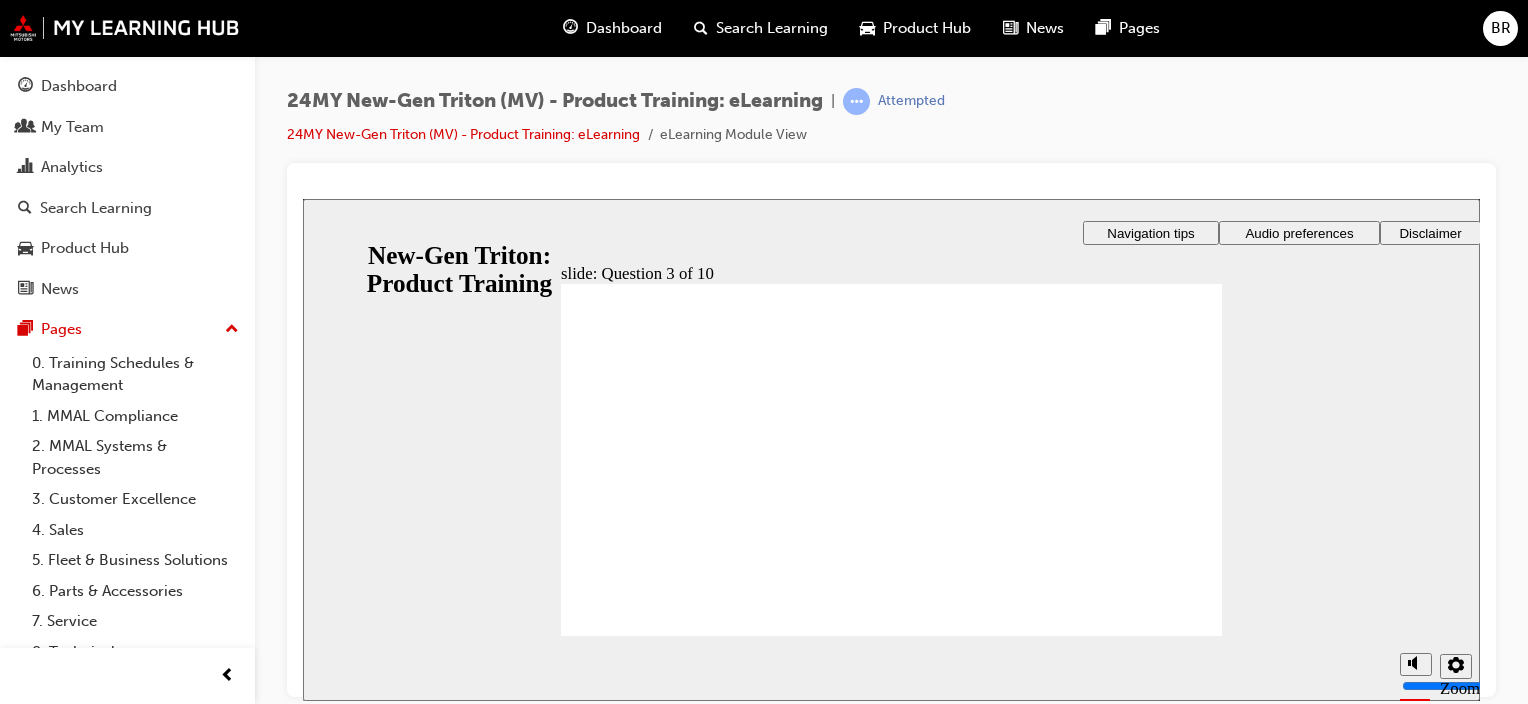 checkbox on "true" 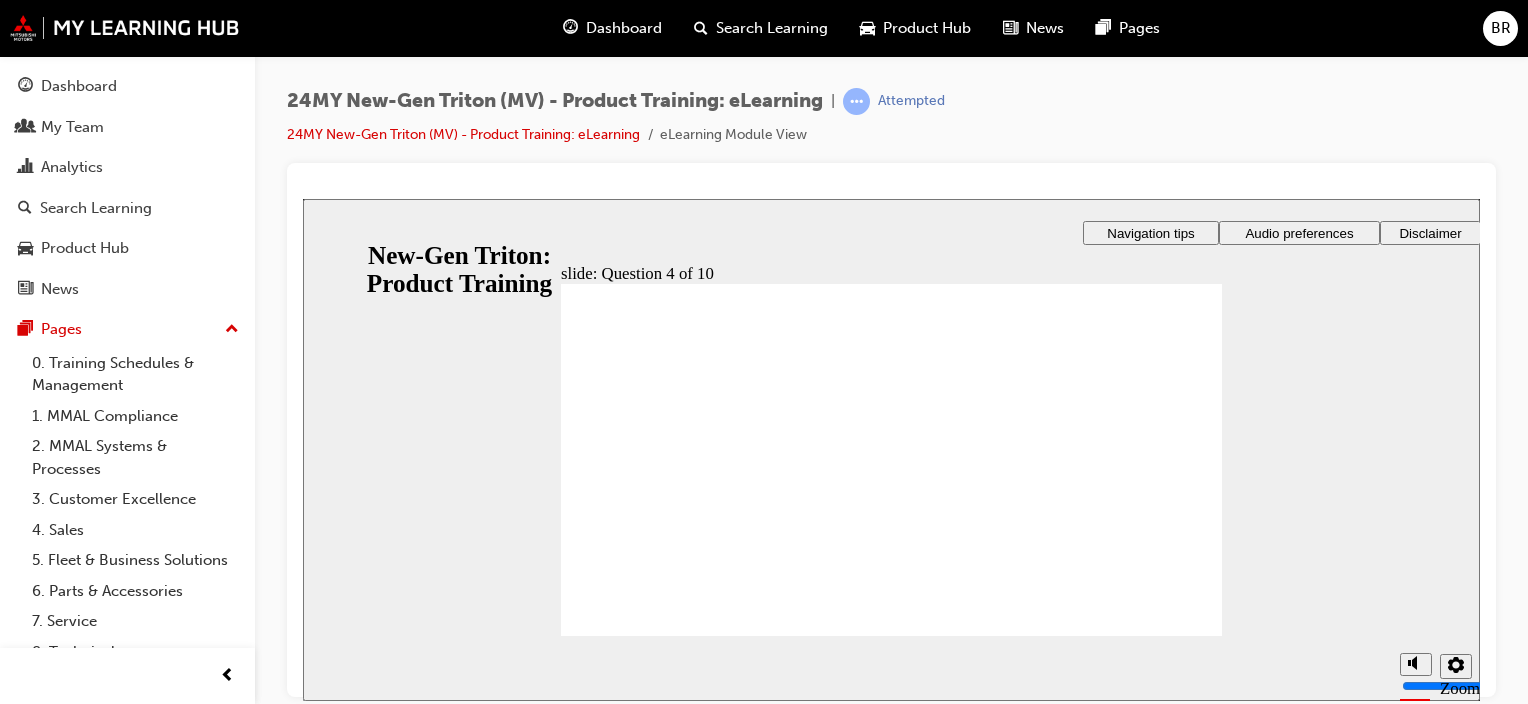 checkbox on "true" 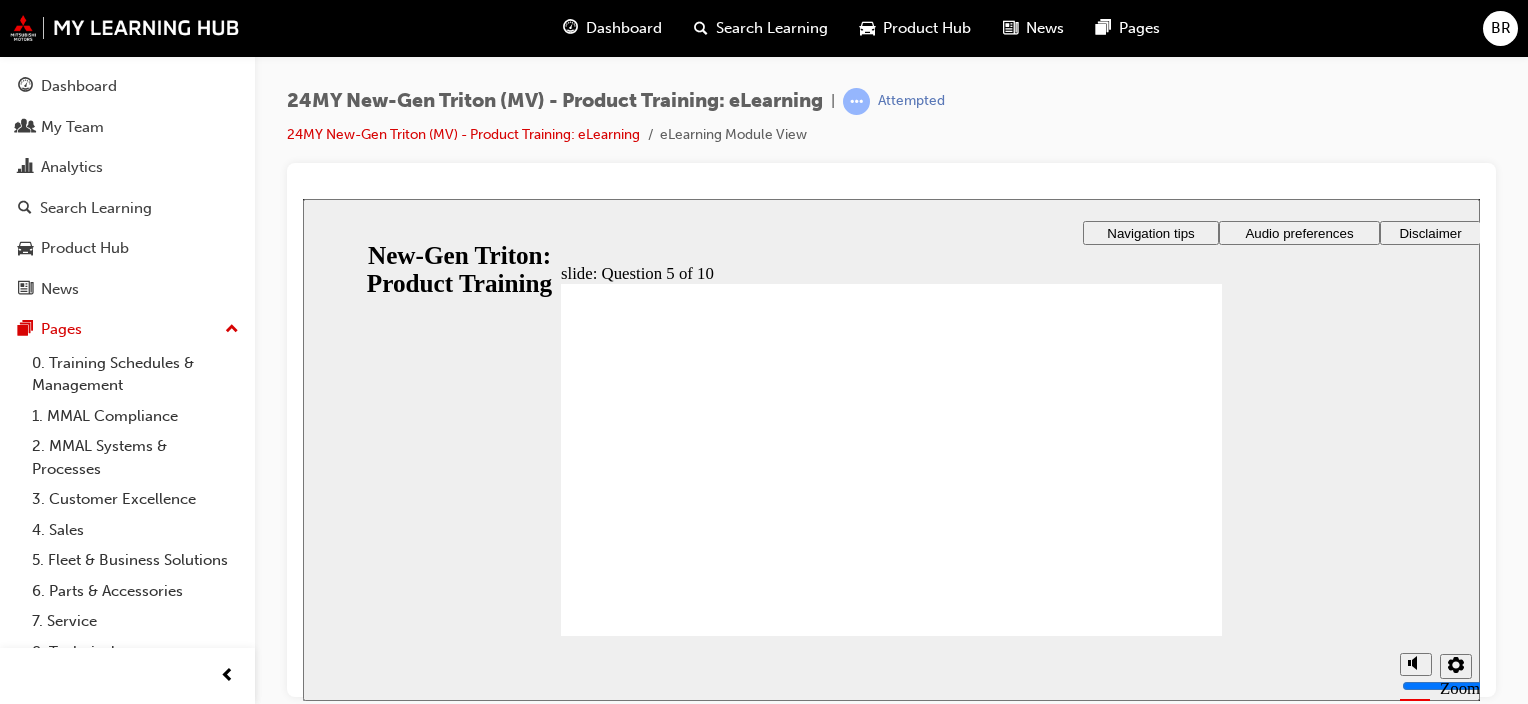checkbox on "true" 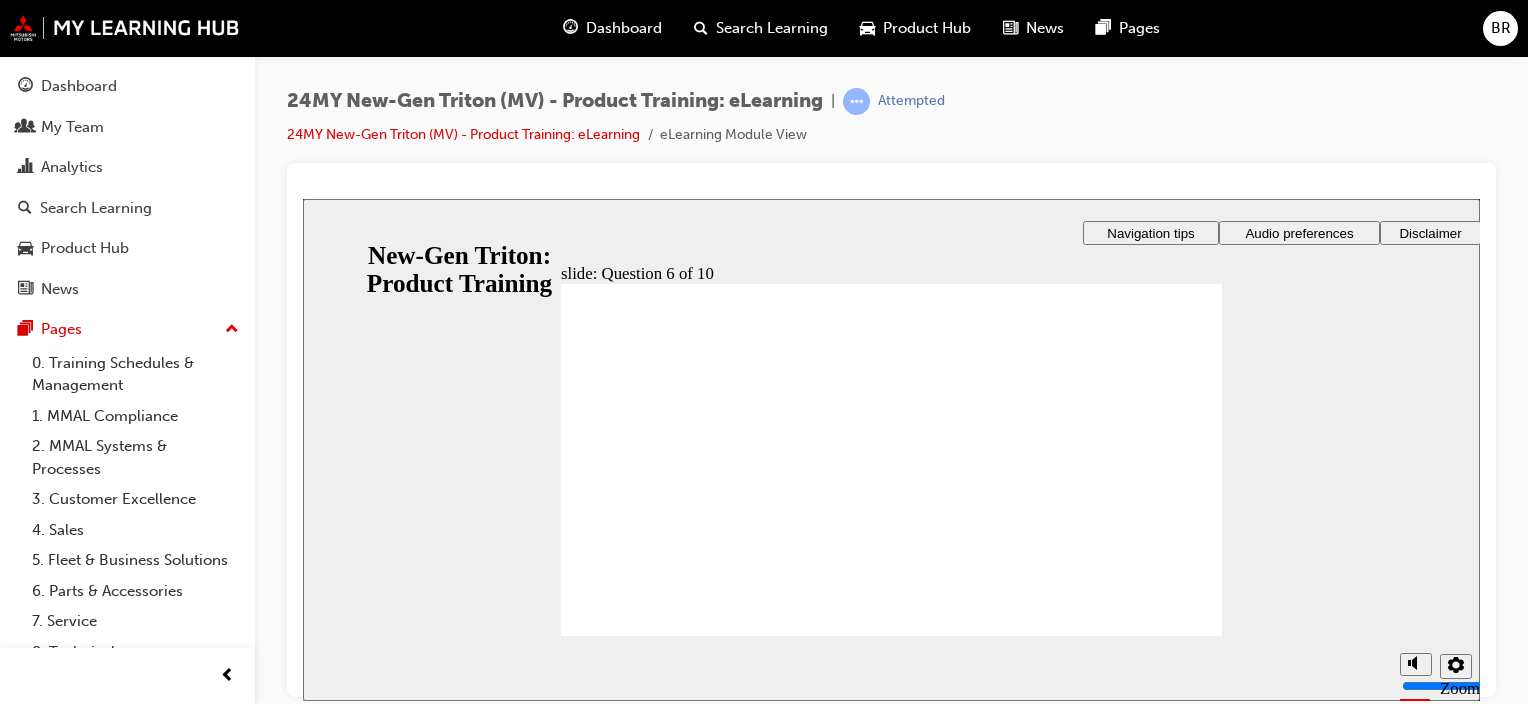 radio on "true" 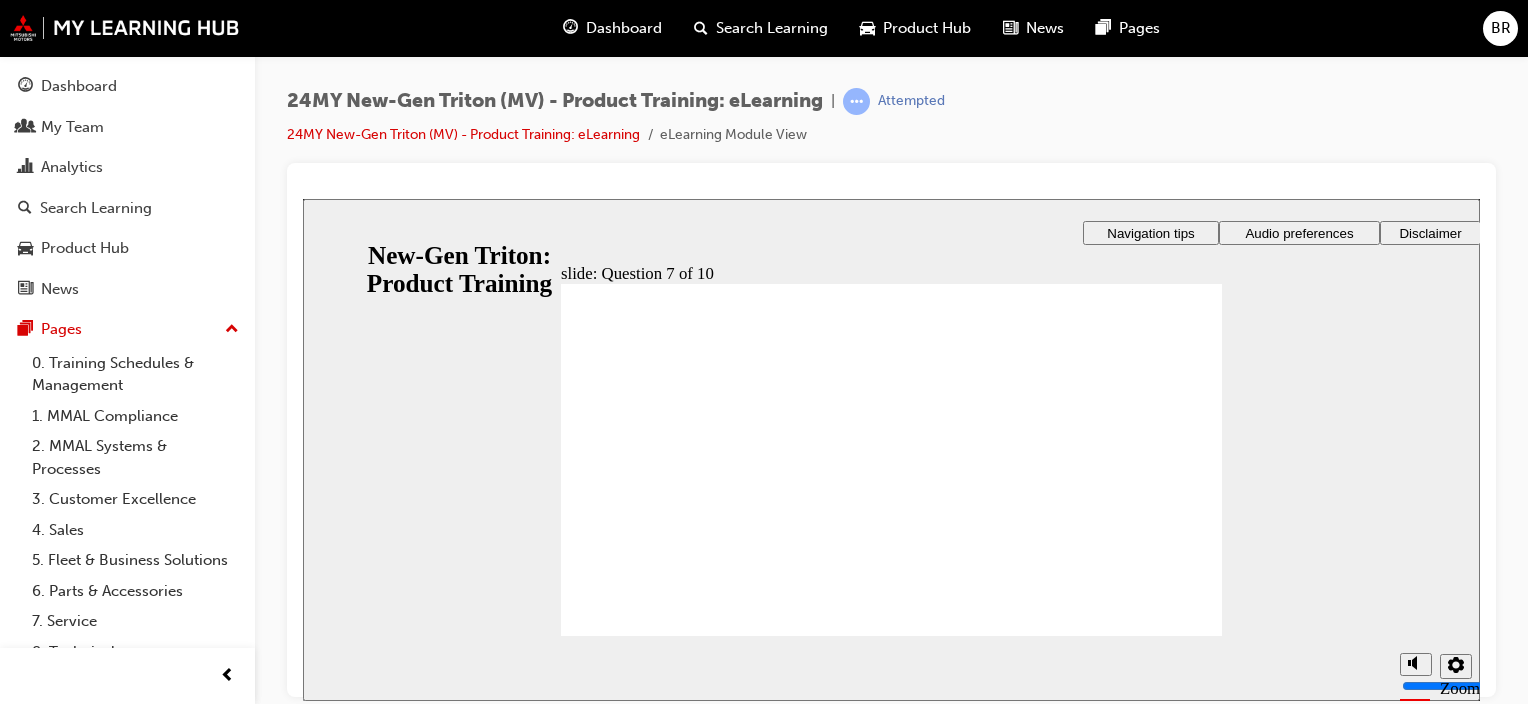 checkbox on "true" 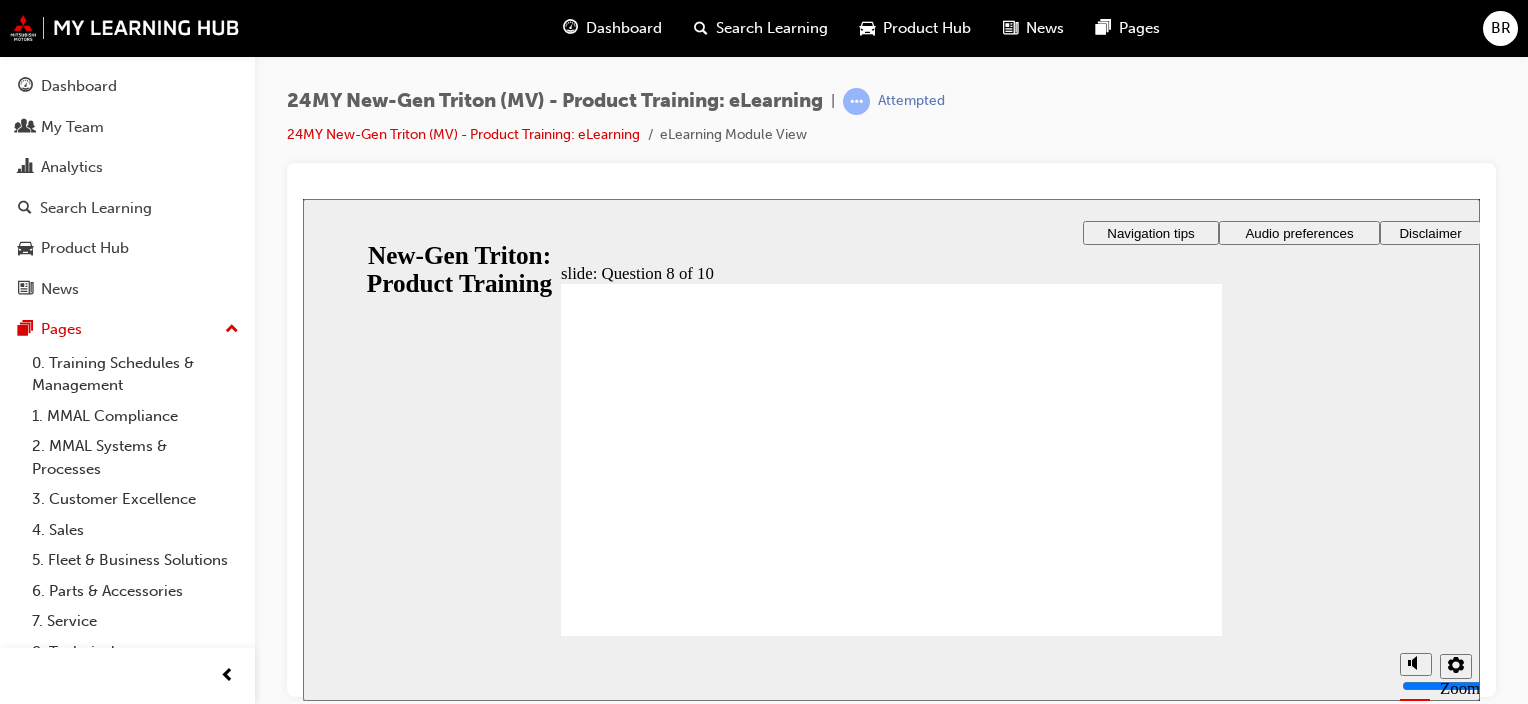 radio on "true" 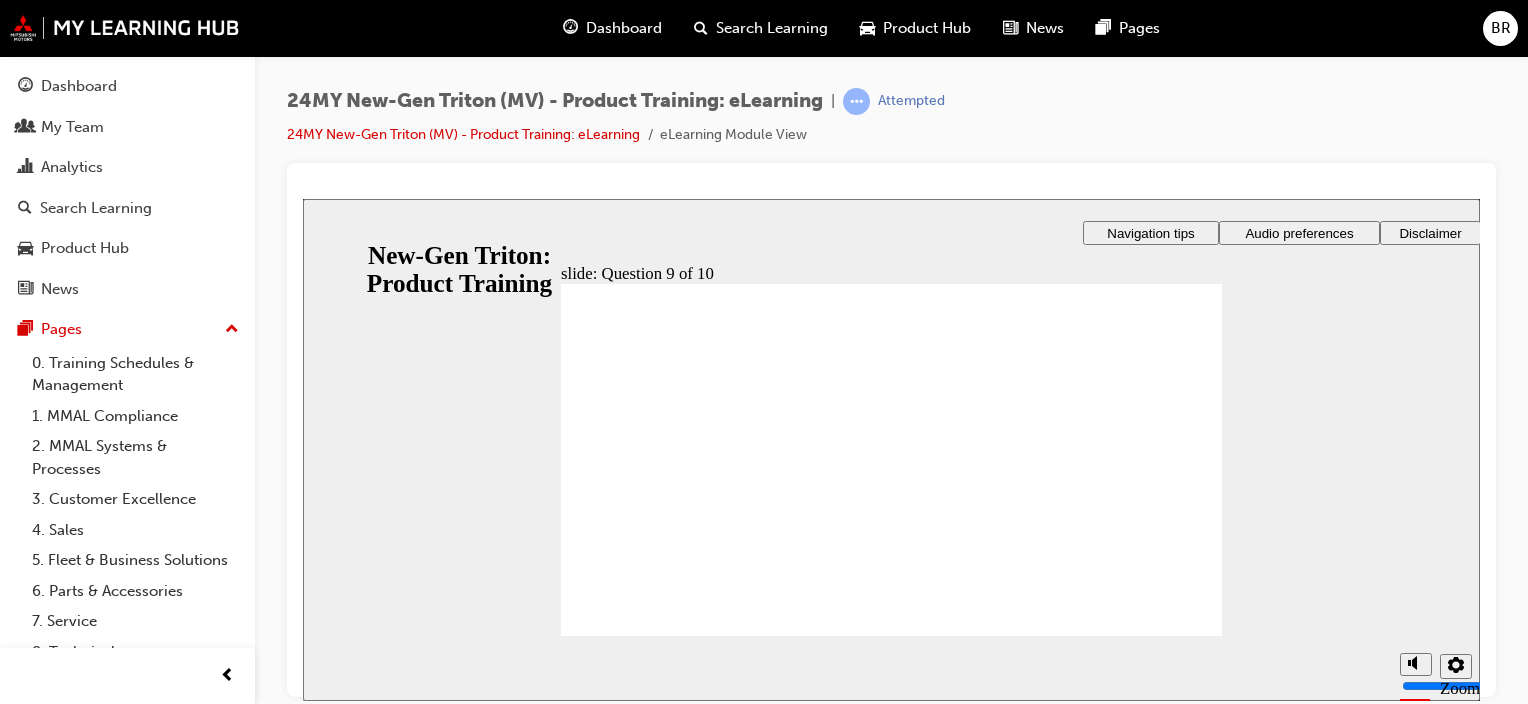 radio on "true" 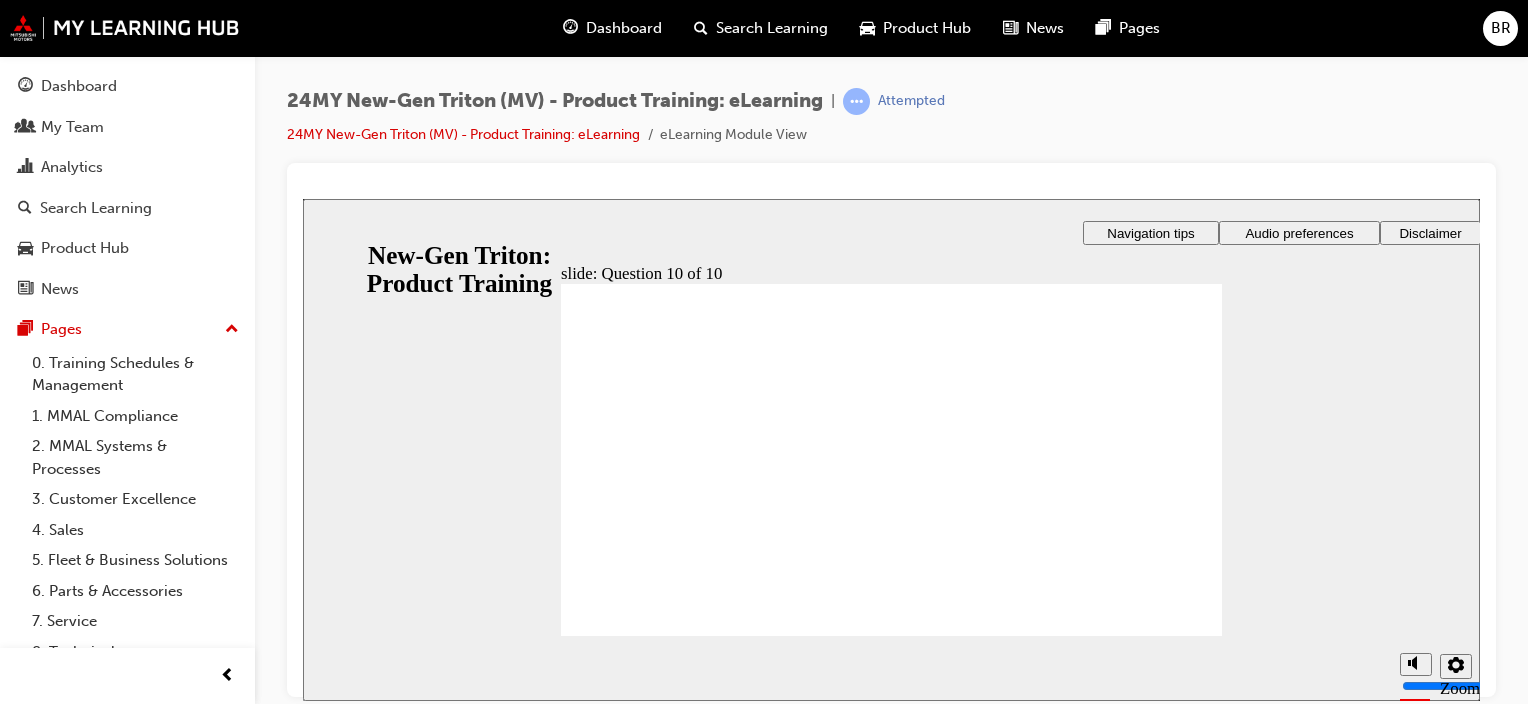 radio on "true" 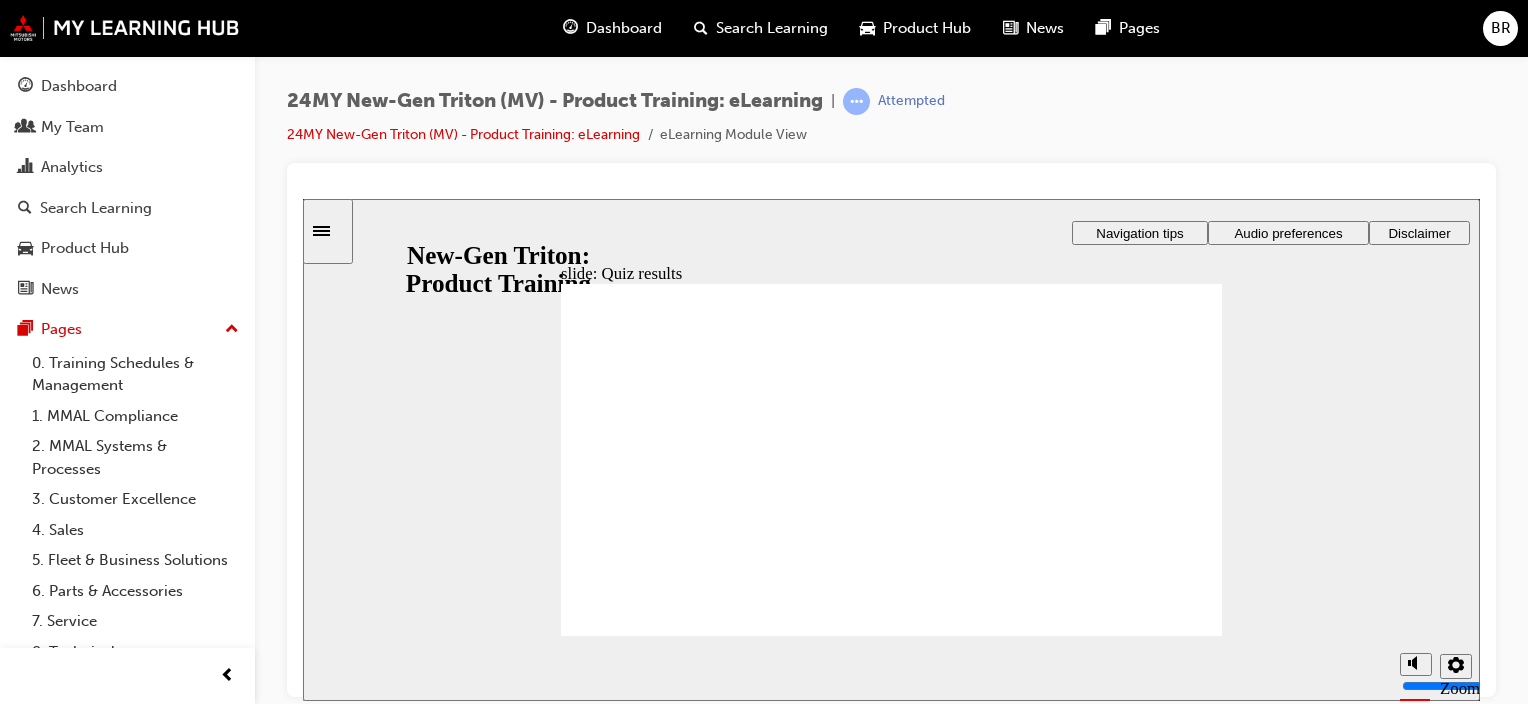 click 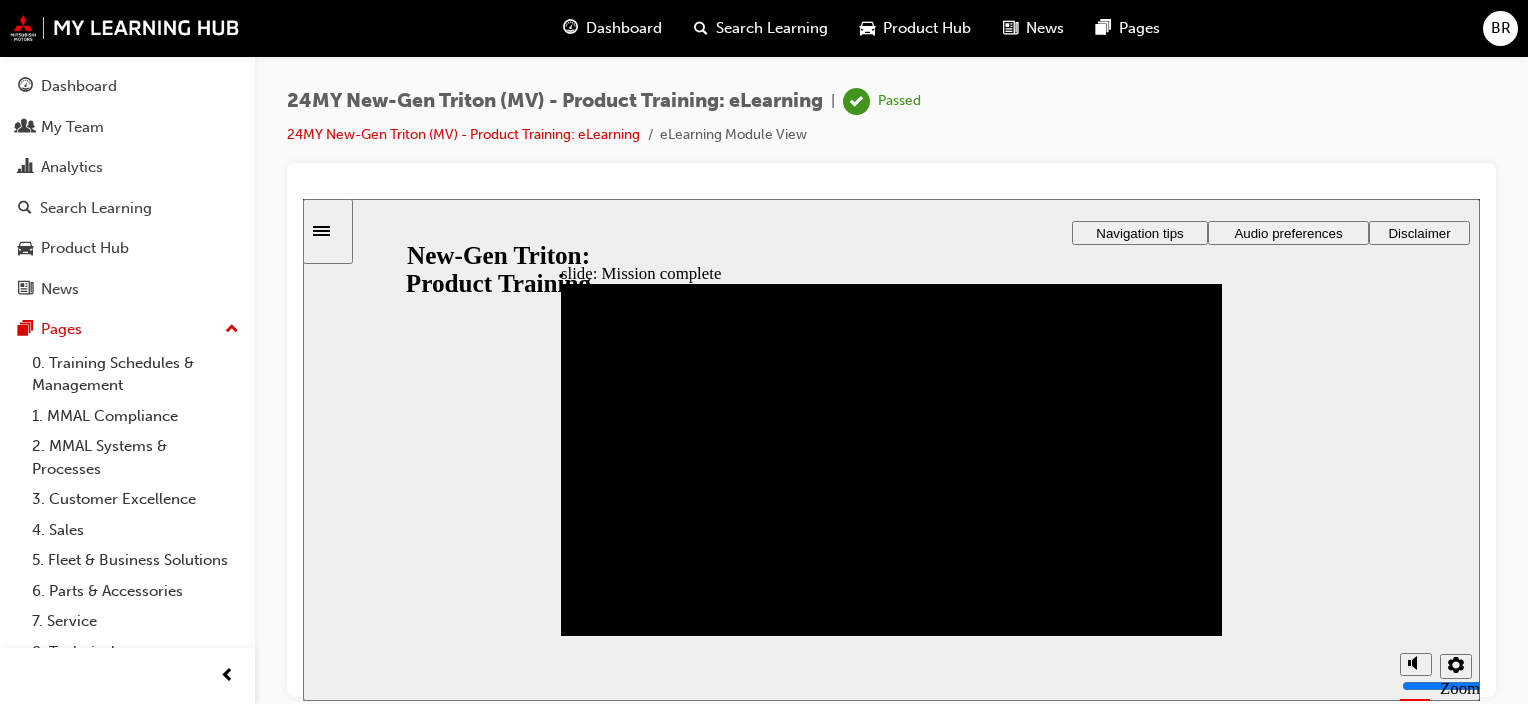 click 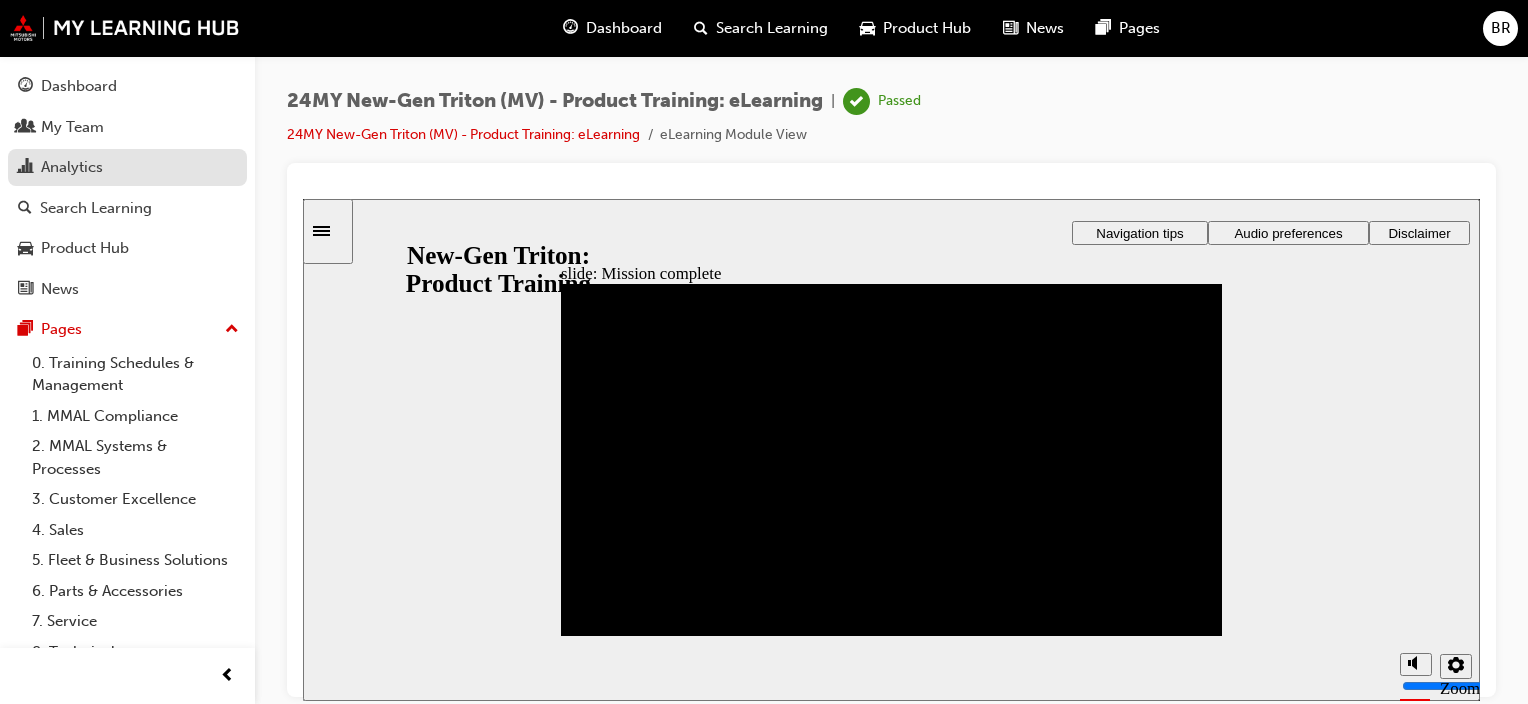click on "Analytics" at bounding box center (127, 167) 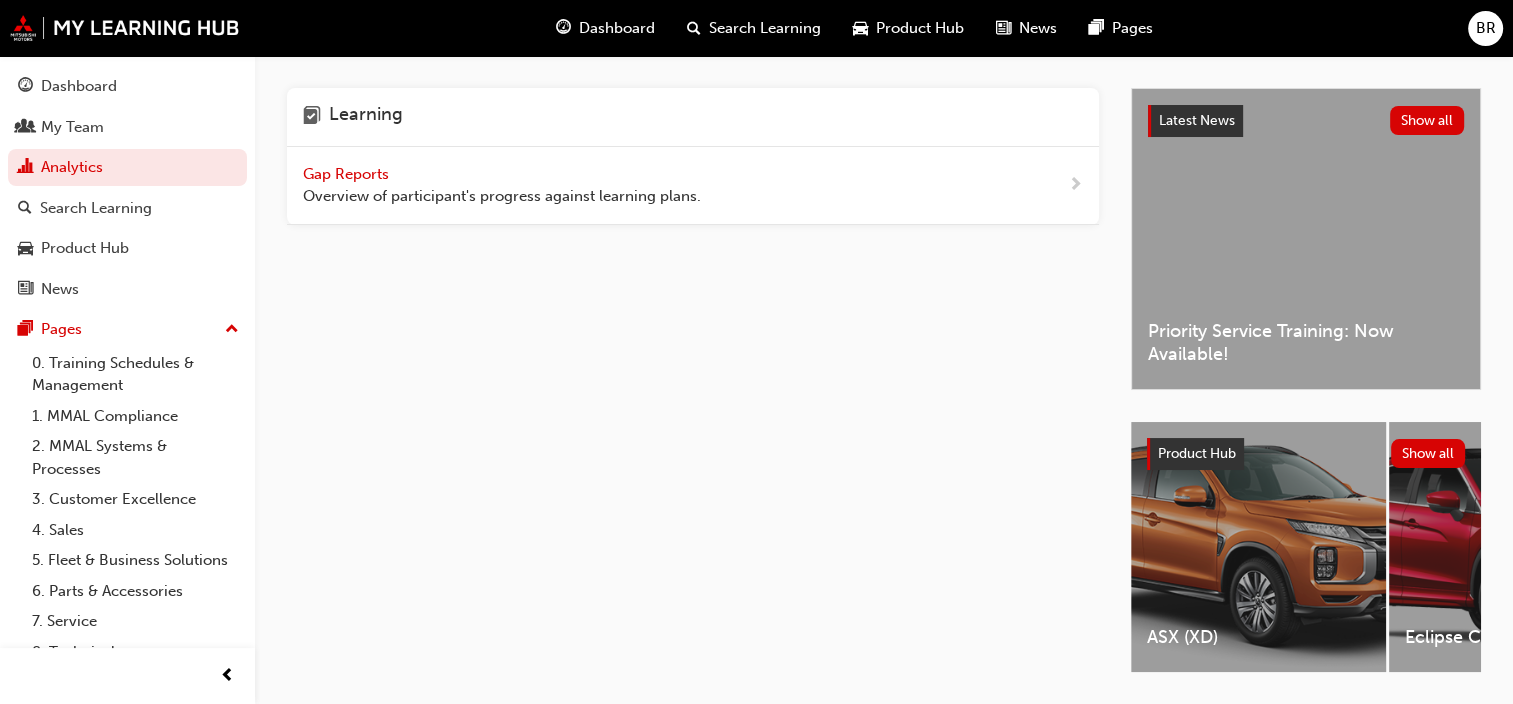 click on "Gap Reports" at bounding box center (348, 174) 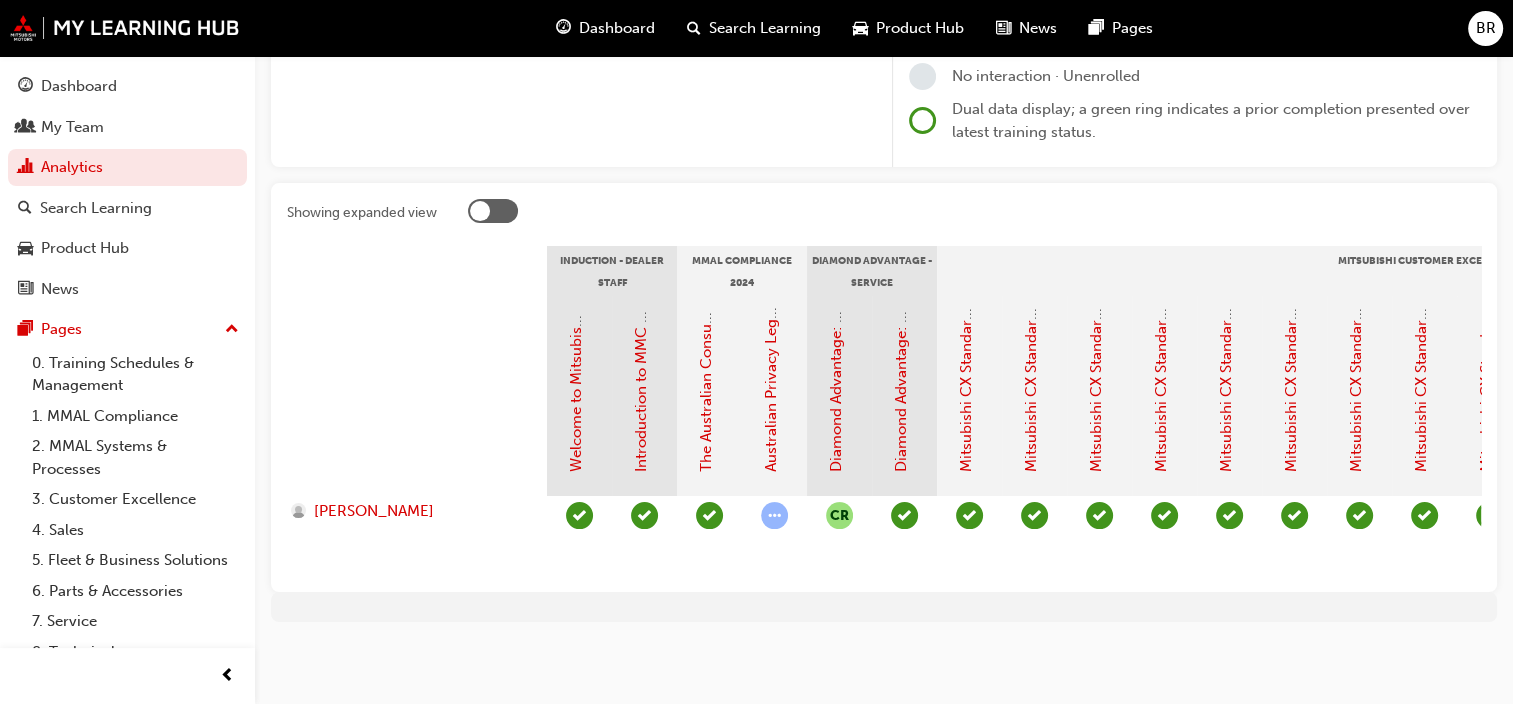 scroll, scrollTop: 312, scrollLeft: 0, axis: vertical 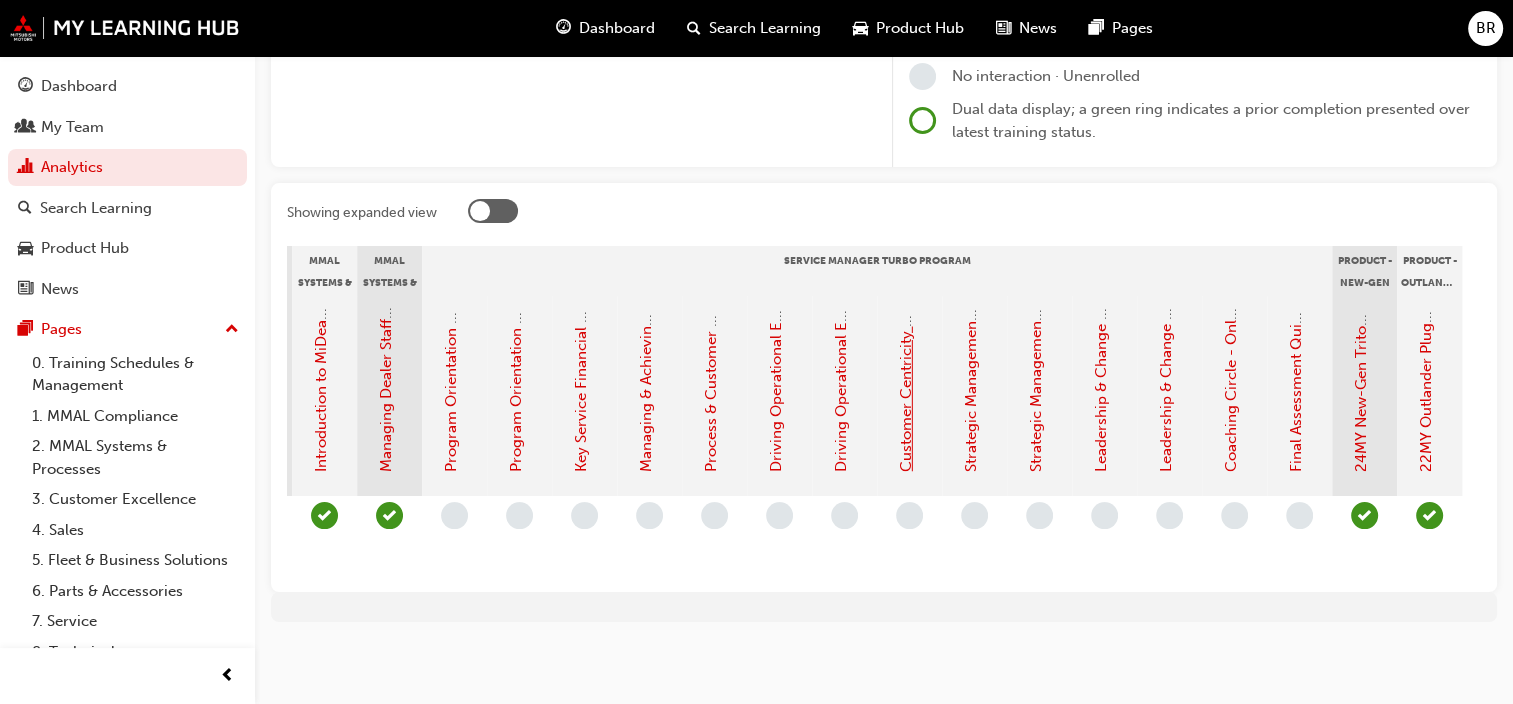 click on "Customer Centricity & Lifecycle Management - eLearning Module (Service Manager Turbo Program)" at bounding box center (906, 125) 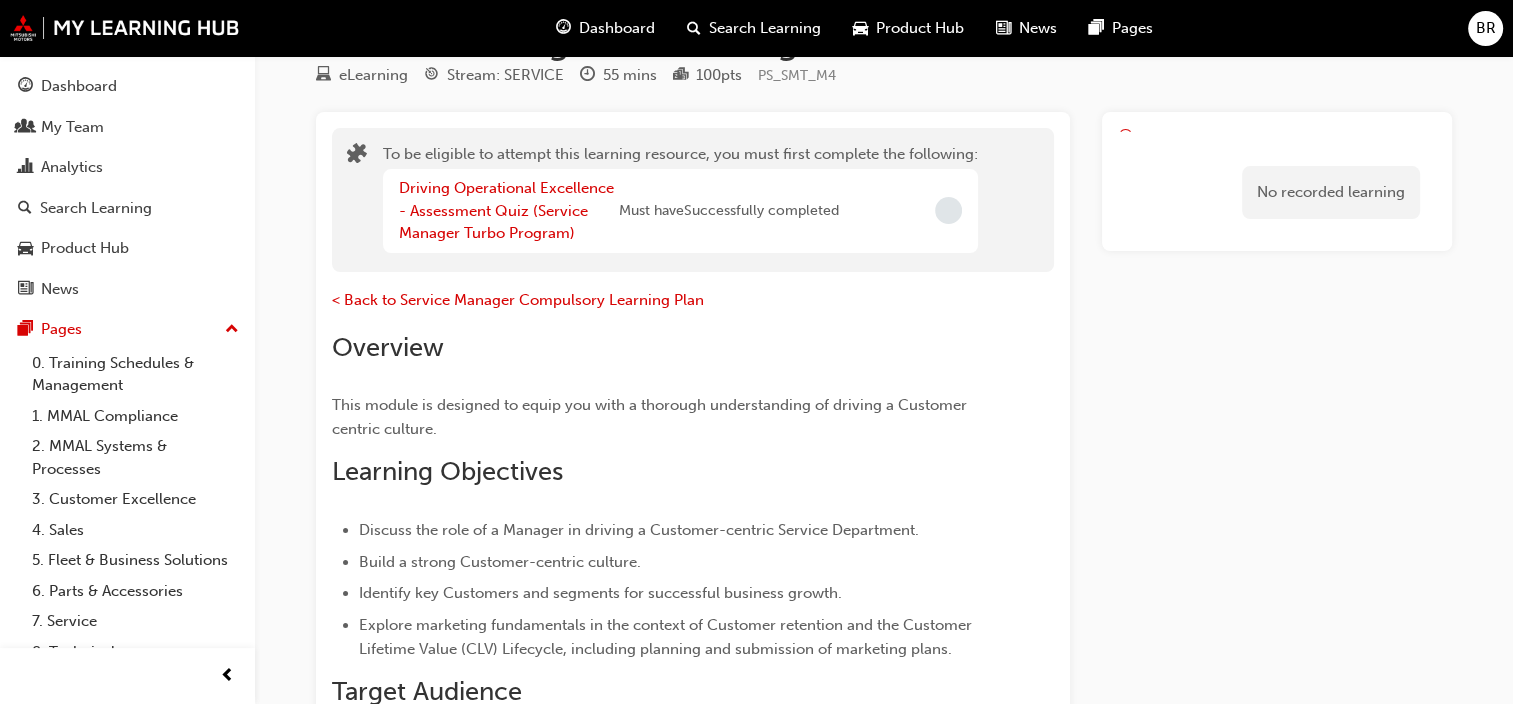 scroll, scrollTop: 108, scrollLeft: 0, axis: vertical 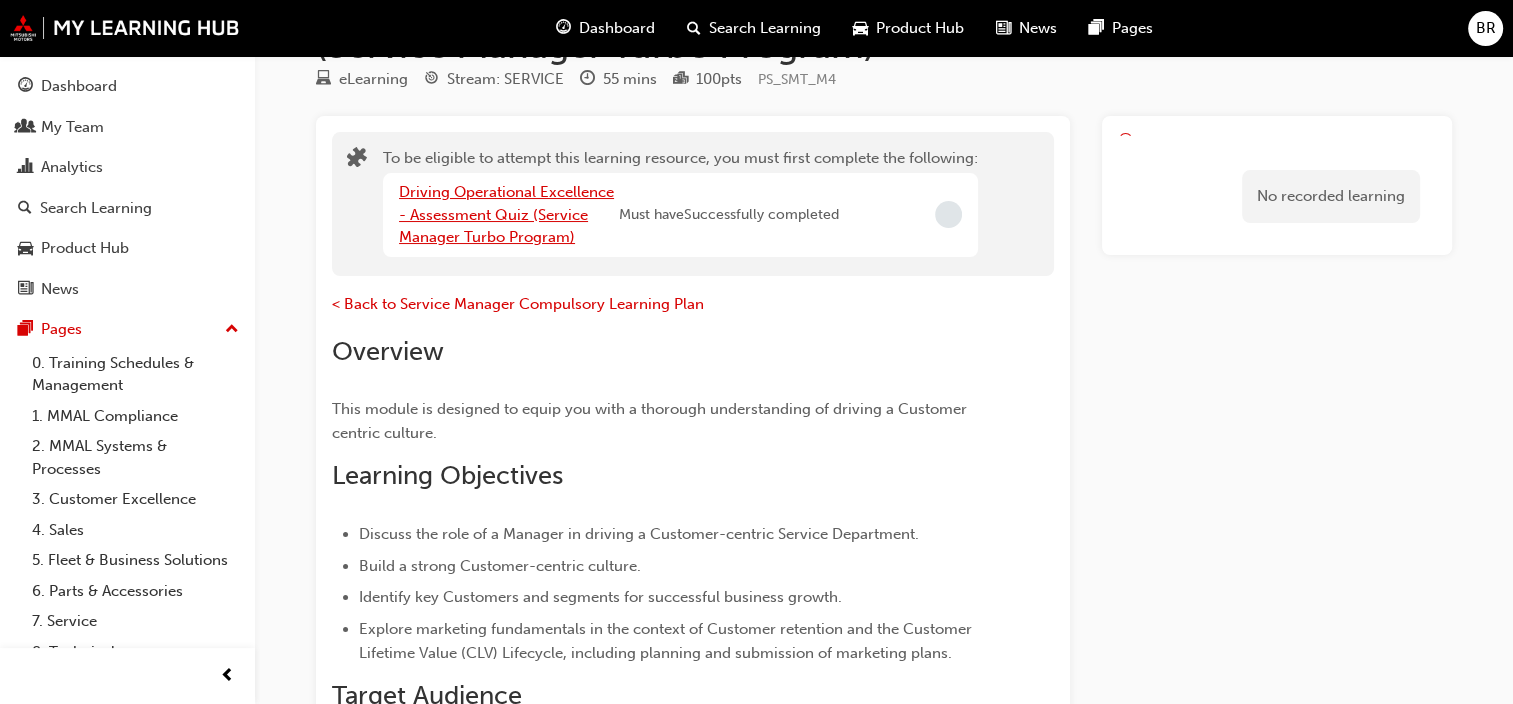 click on "Driving Operational Excellence - Assessment Quiz (Service Manager Turbo Program)" at bounding box center (506, 214) 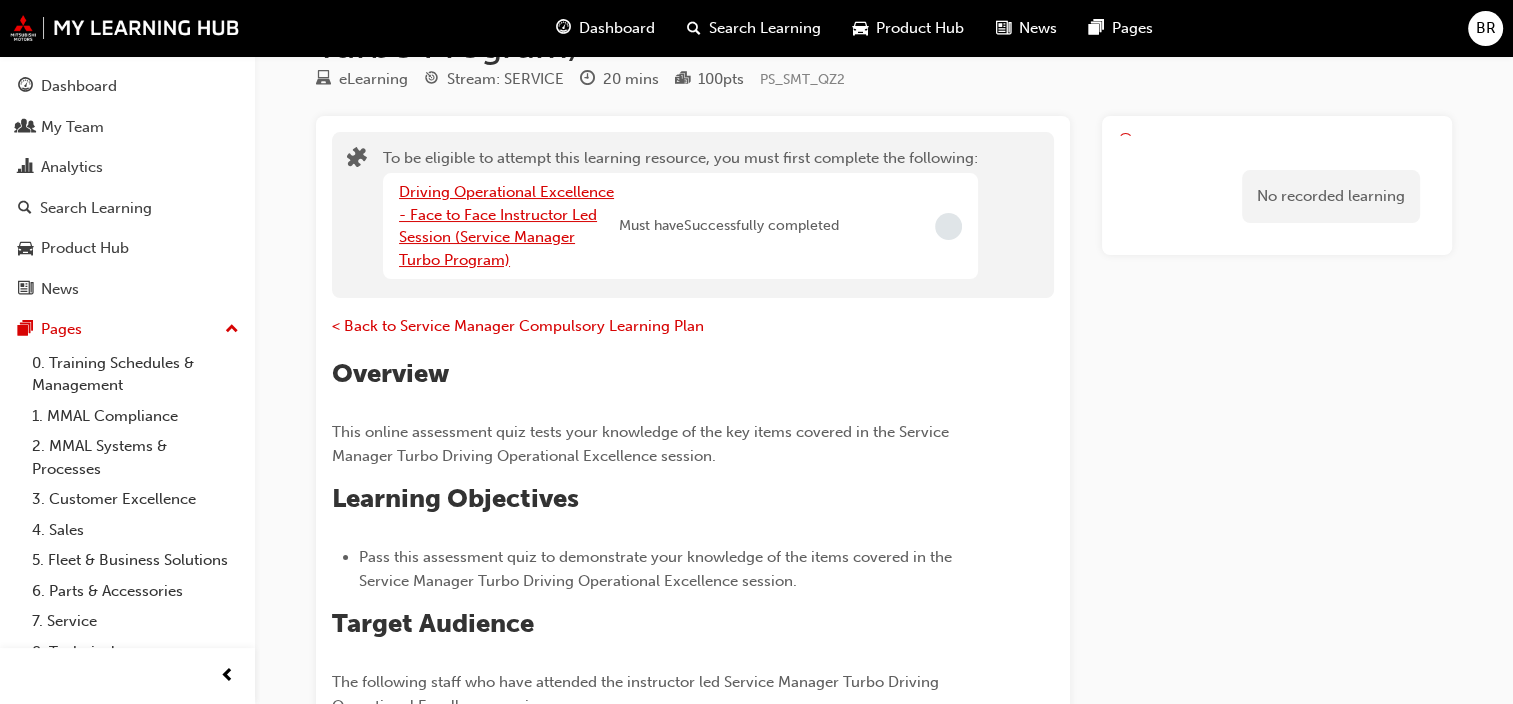 click on "Driving Operational Excellence - Face to Face Instructor Led Session (Service Manager Turbo Program)" at bounding box center (506, 226) 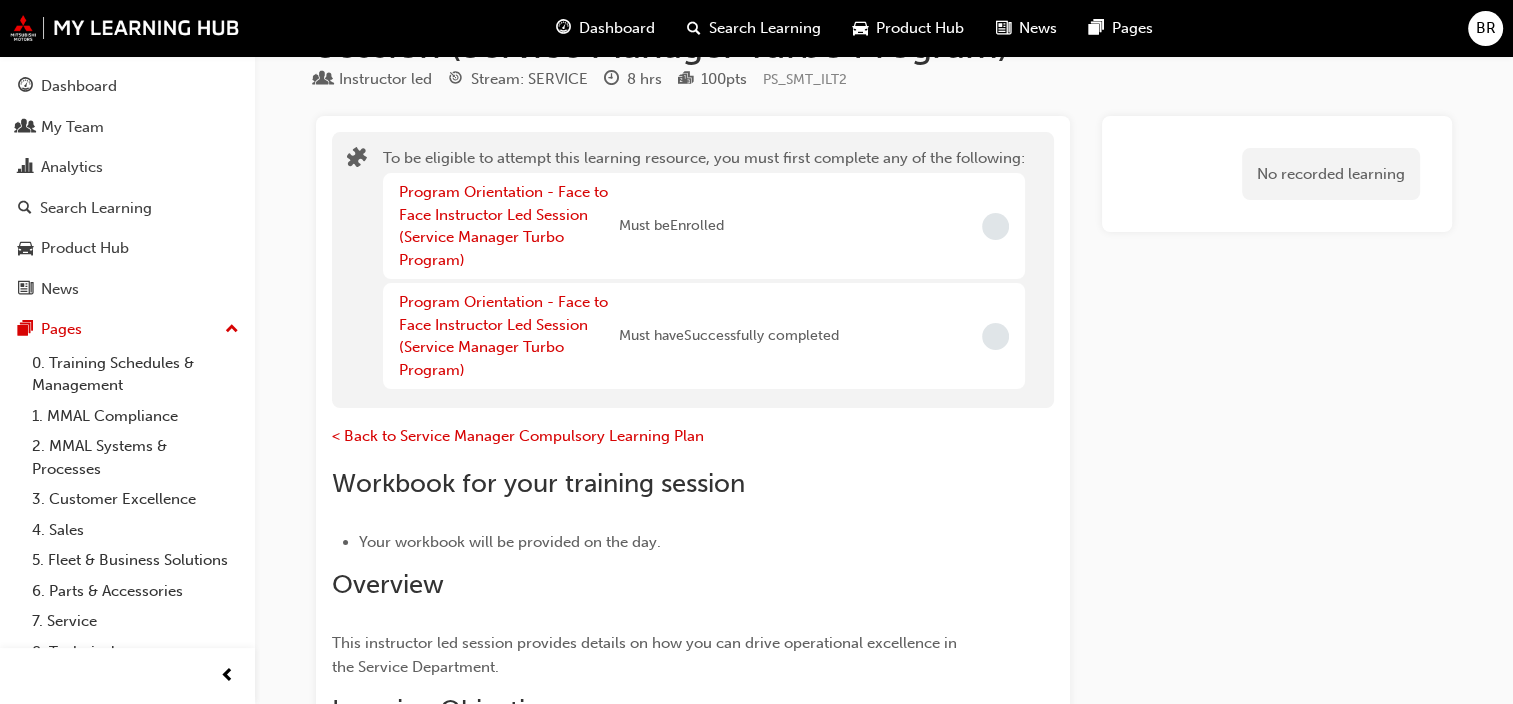 click on "Dashboard" at bounding box center [617, 28] 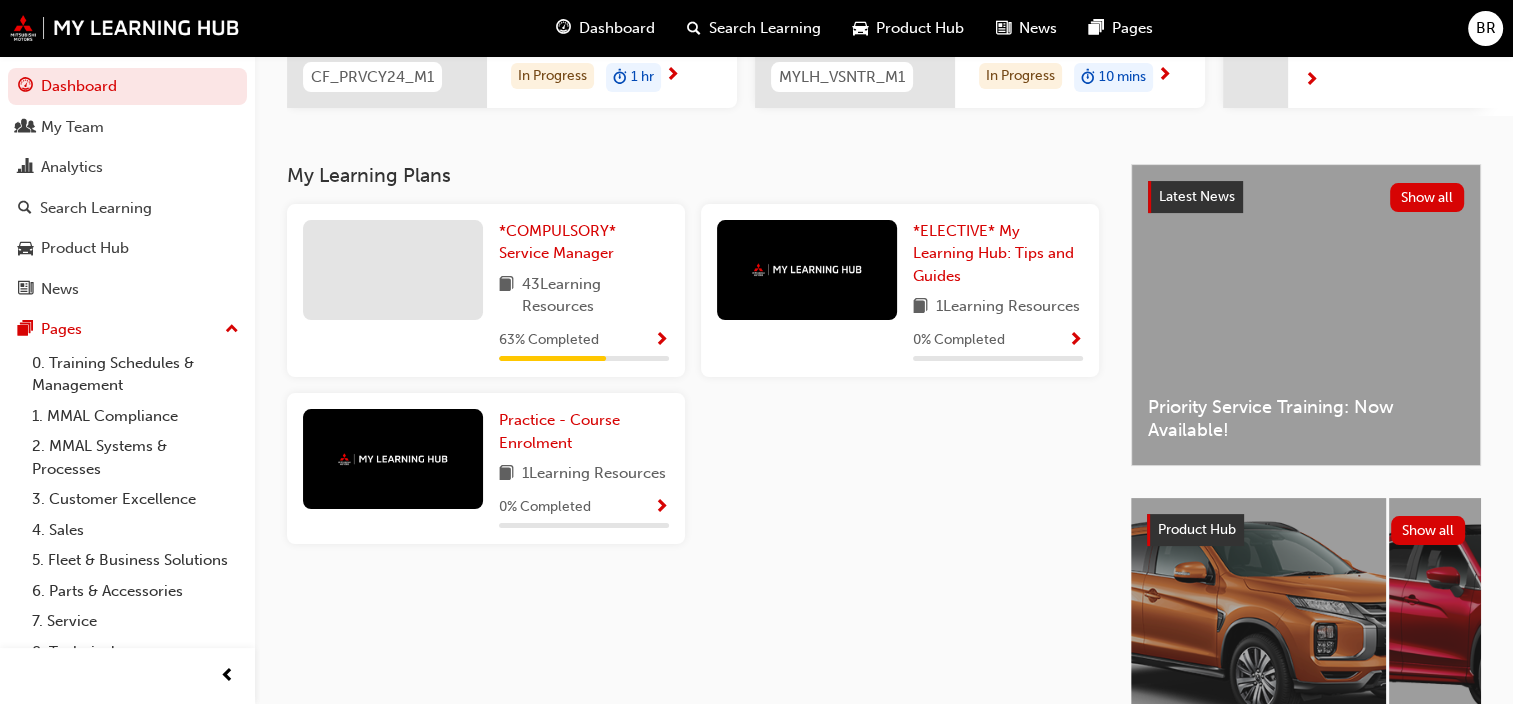 scroll, scrollTop: 344, scrollLeft: 0, axis: vertical 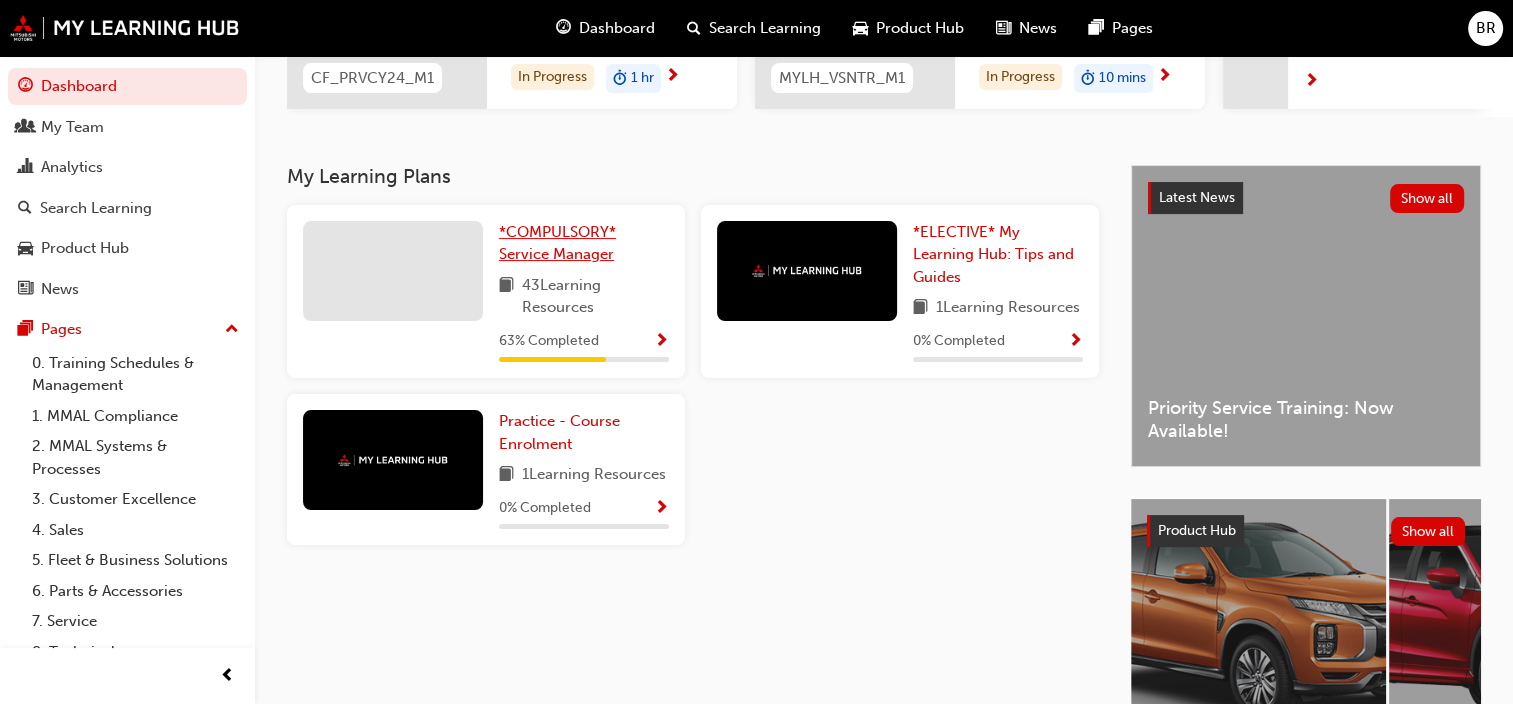 click on "*COMPULSORY* Service Manager" at bounding box center (557, 243) 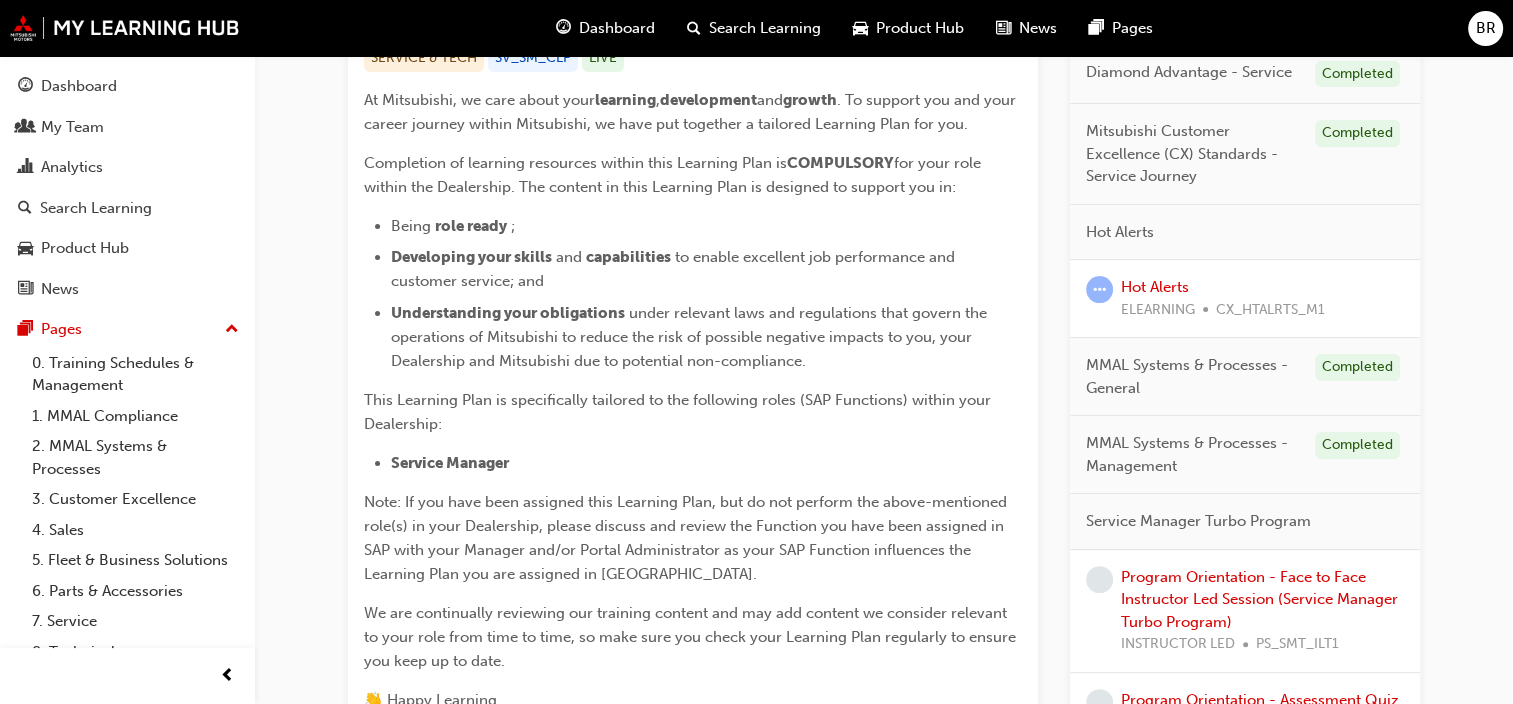 scroll, scrollTop: 431, scrollLeft: 0, axis: vertical 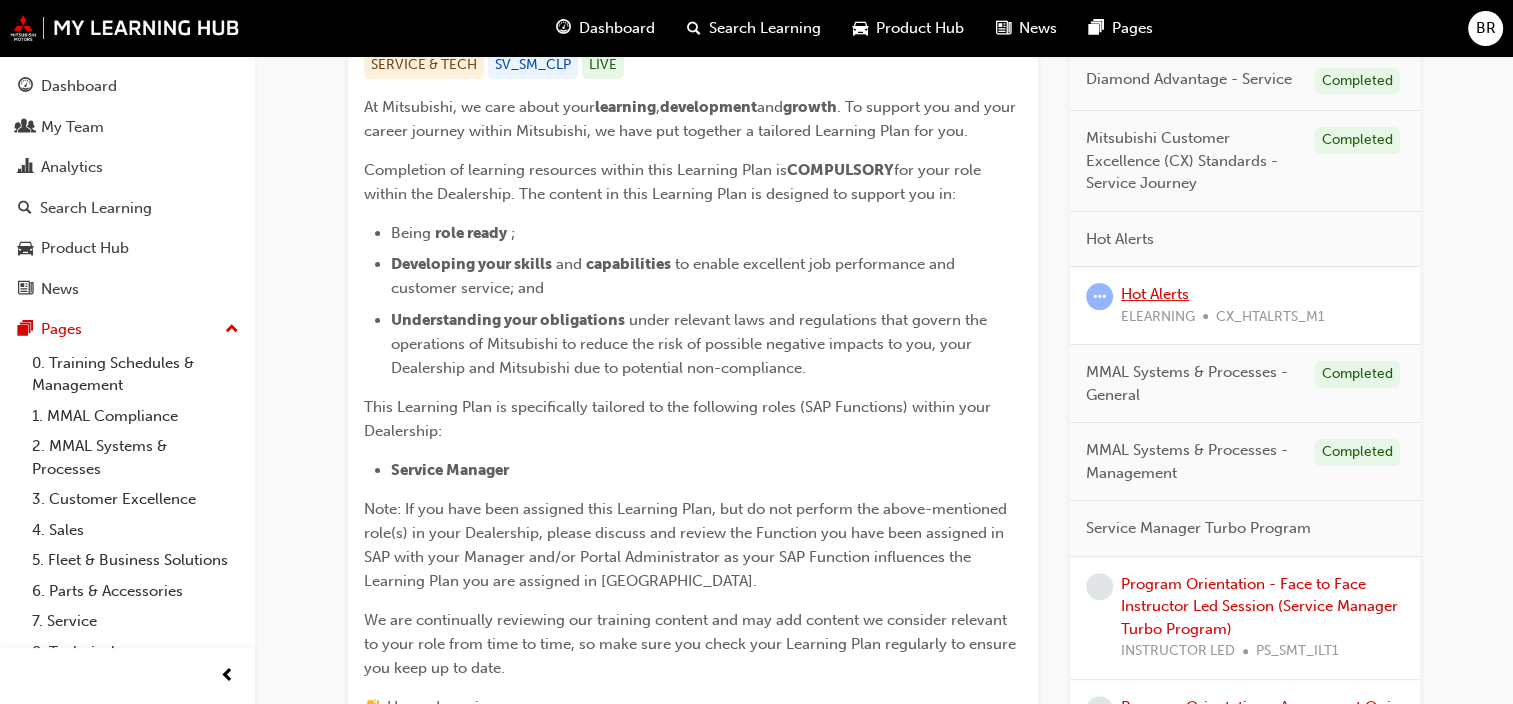 click on "Hot Alerts" at bounding box center [1155, 294] 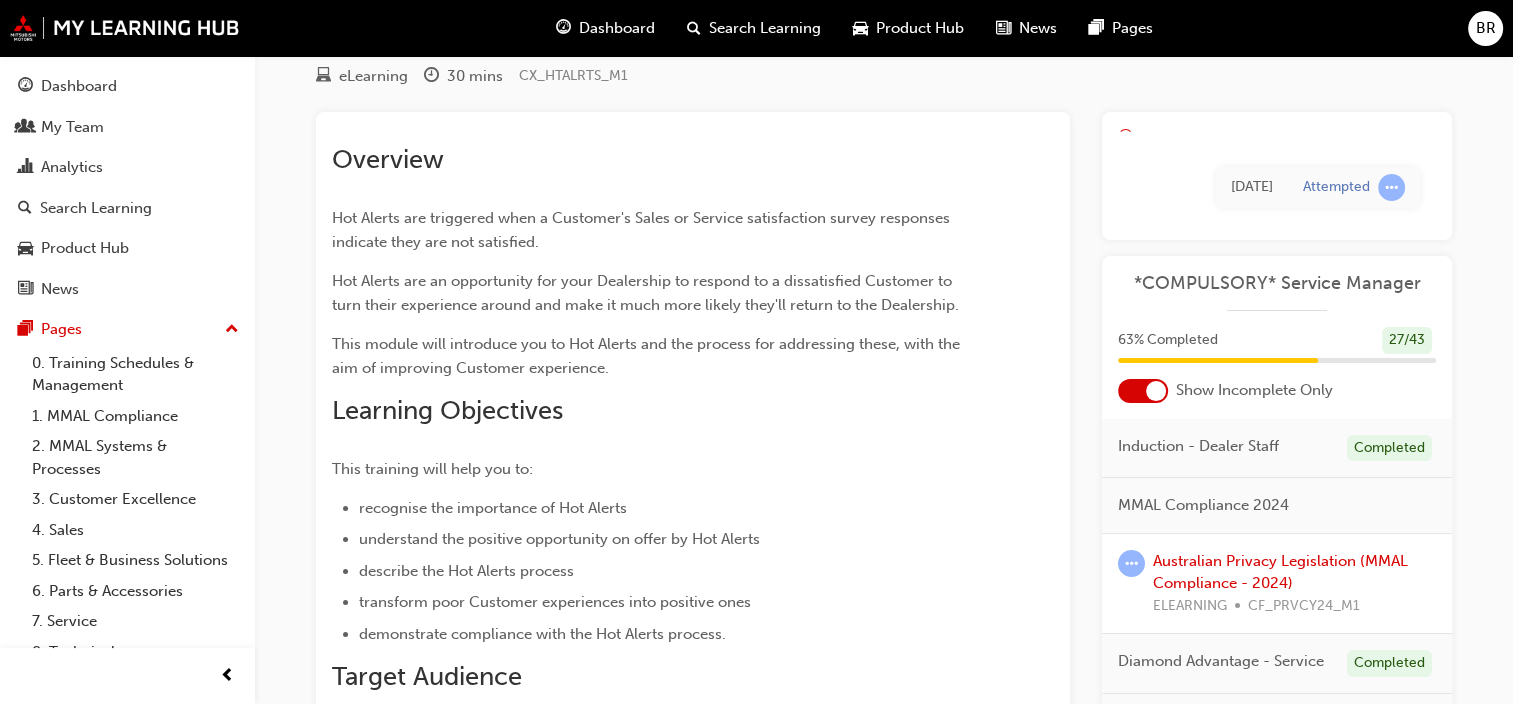 scroll, scrollTop: 0, scrollLeft: 0, axis: both 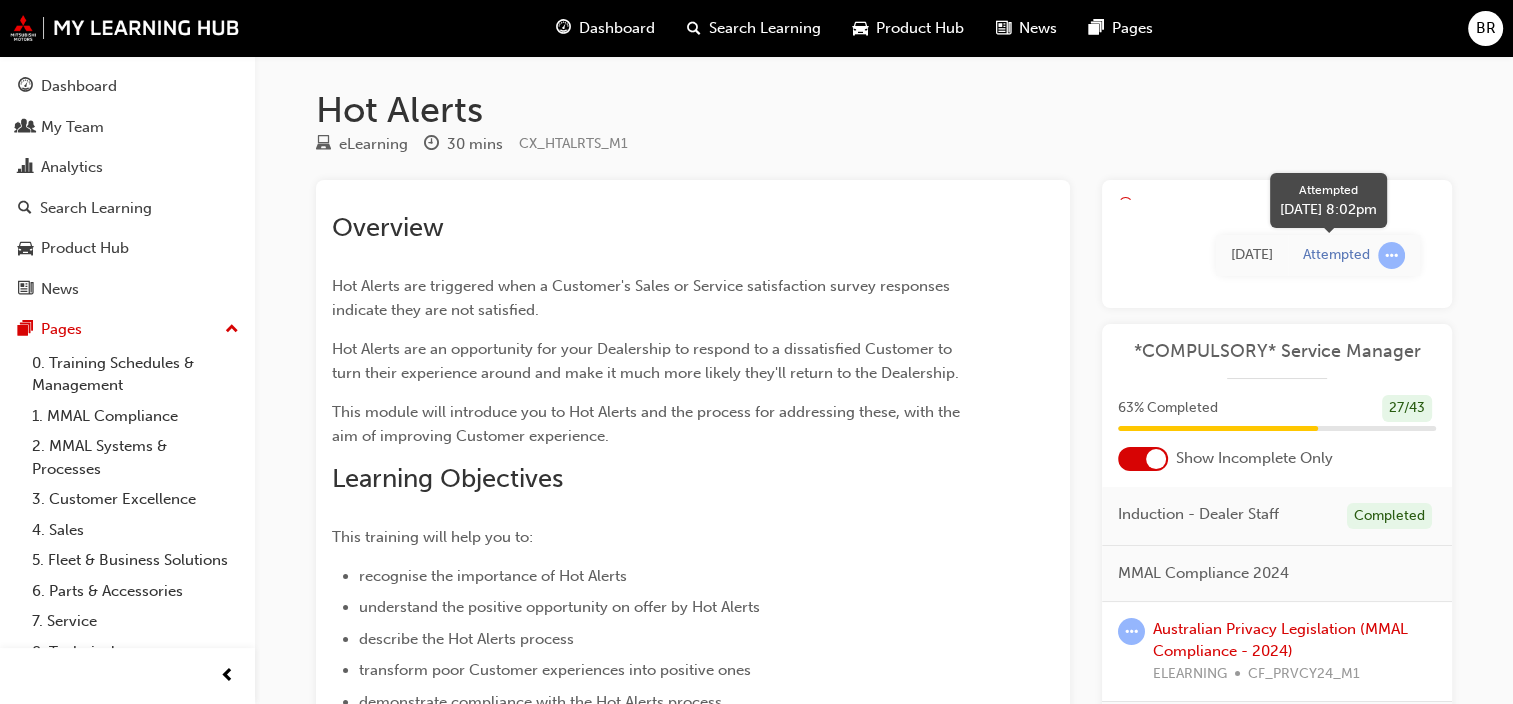 click on "Attempted" at bounding box center (1336, 255) 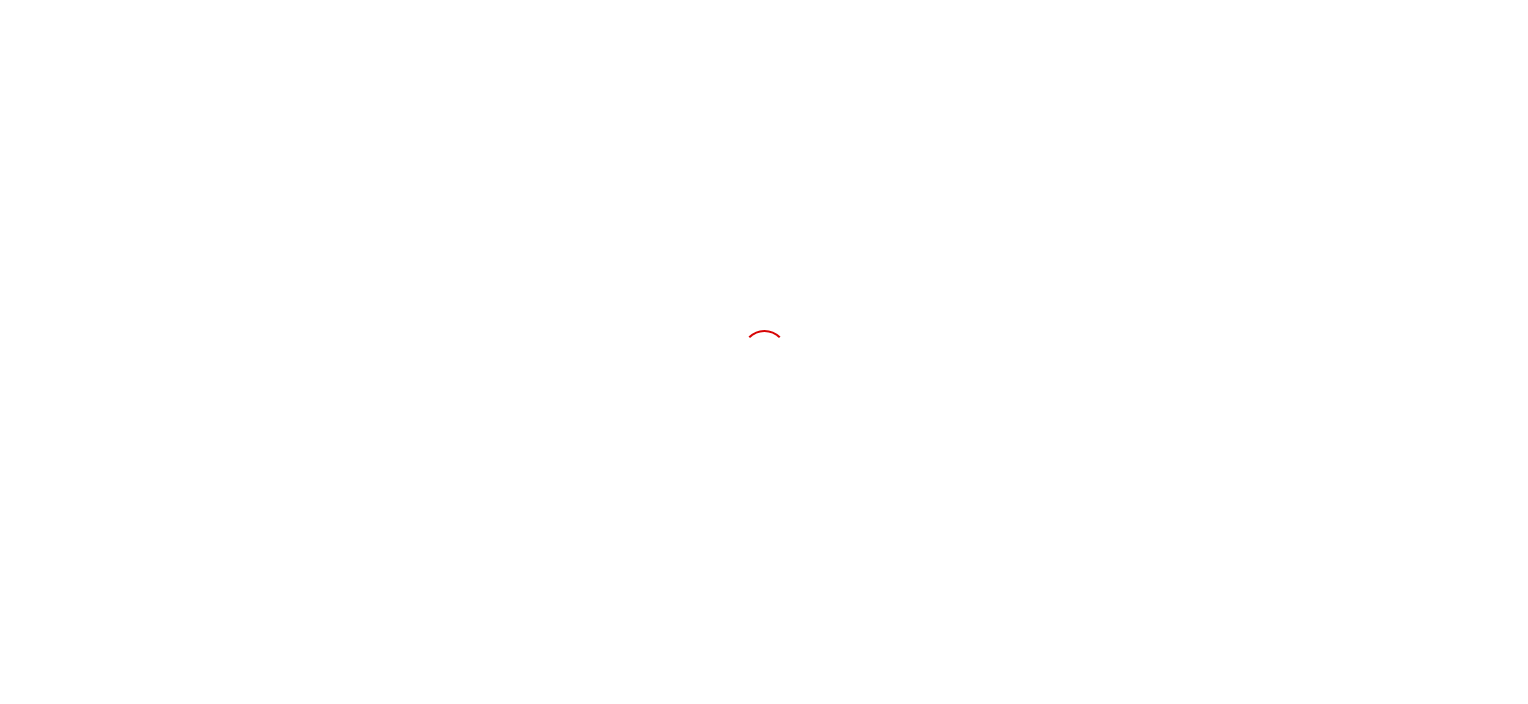 scroll, scrollTop: 0, scrollLeft: 0, axis: both 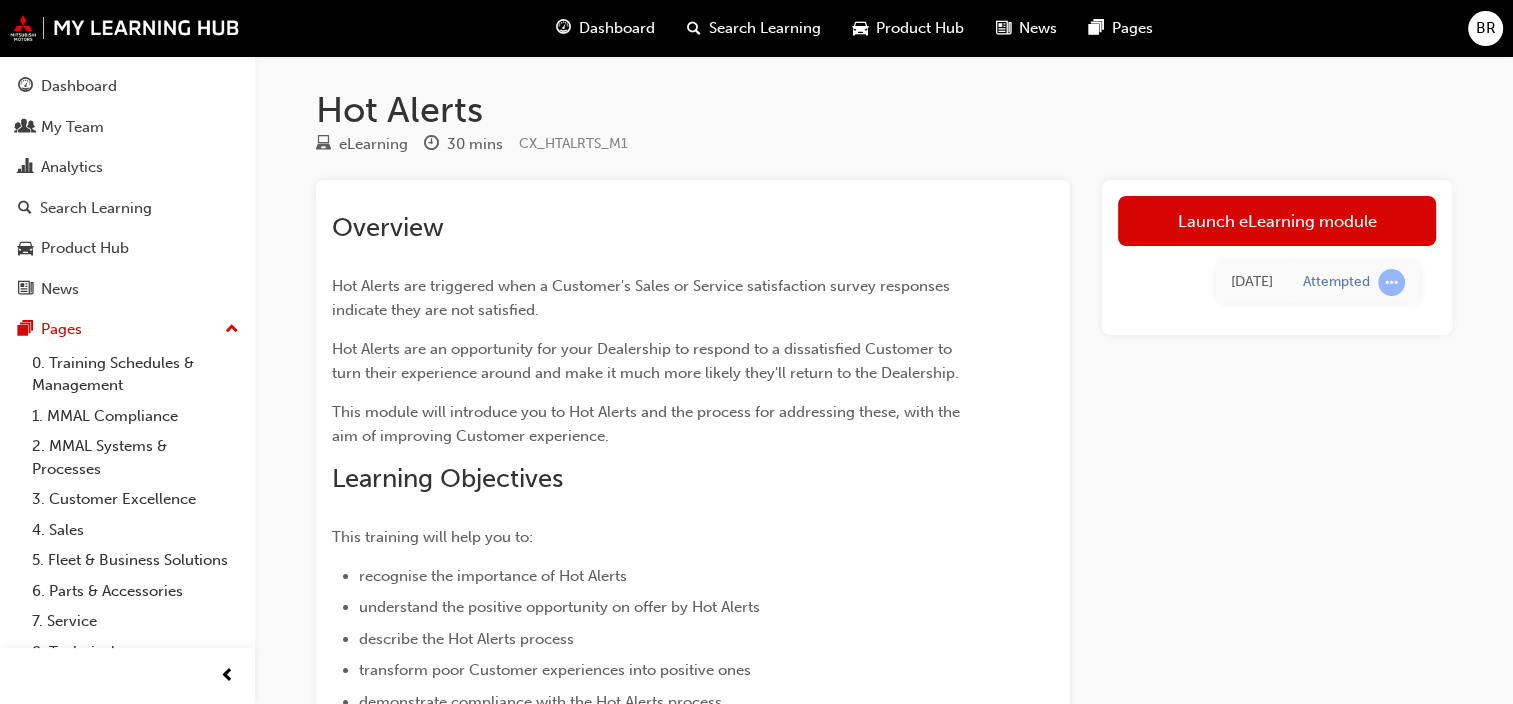 click on "Launch eLearning module" at bounding box center [1277, 221] 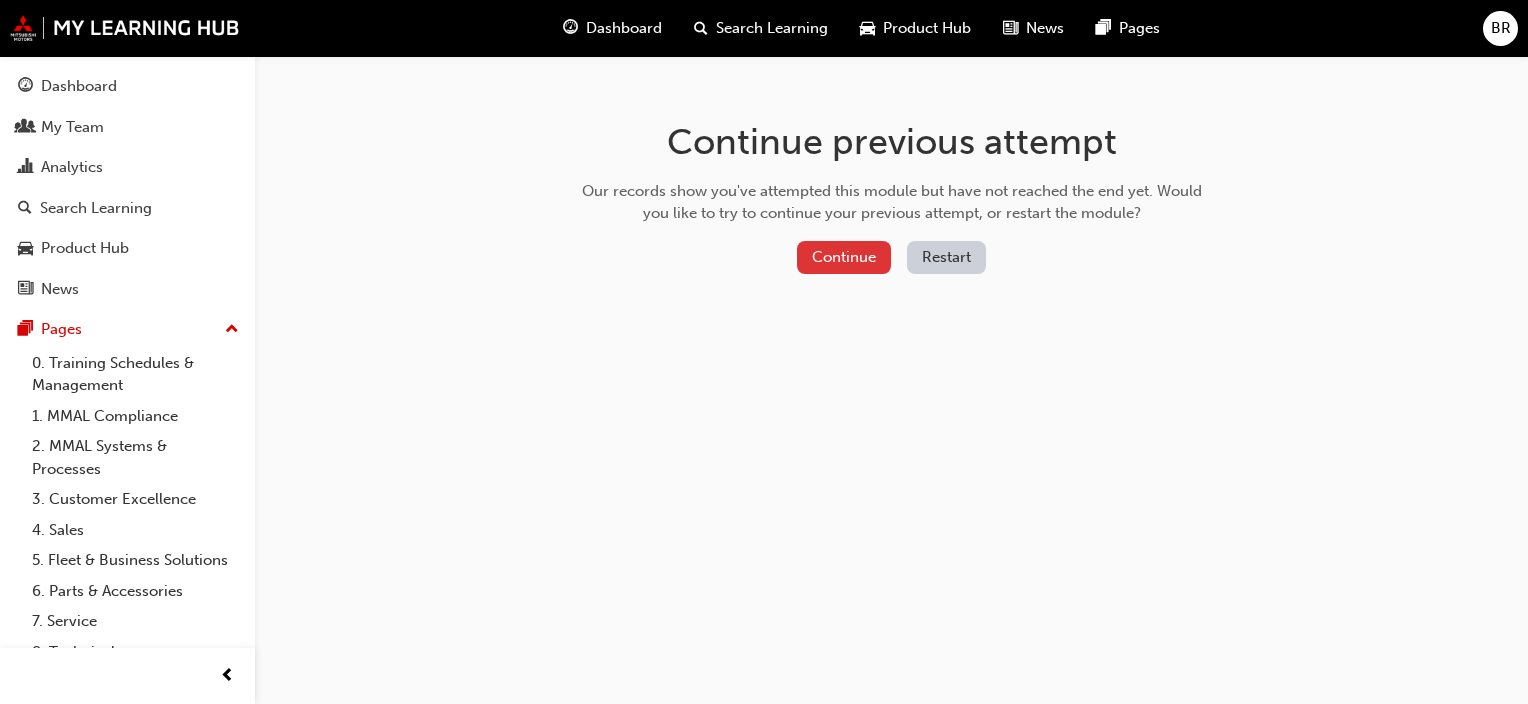 click on "Continue" at bounding box center (844, 257) 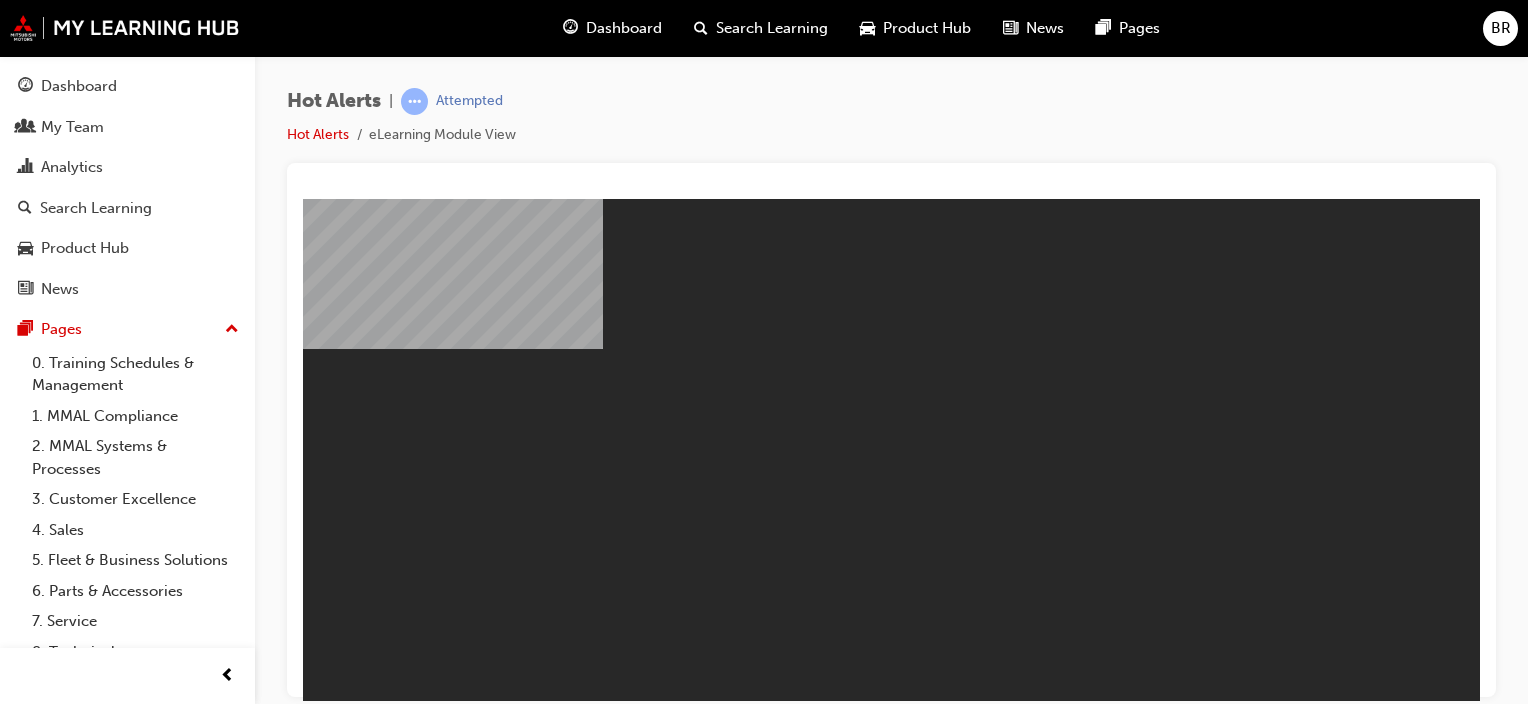 scroll, scrollTop: 0, scrollLeft: 0, axis: both 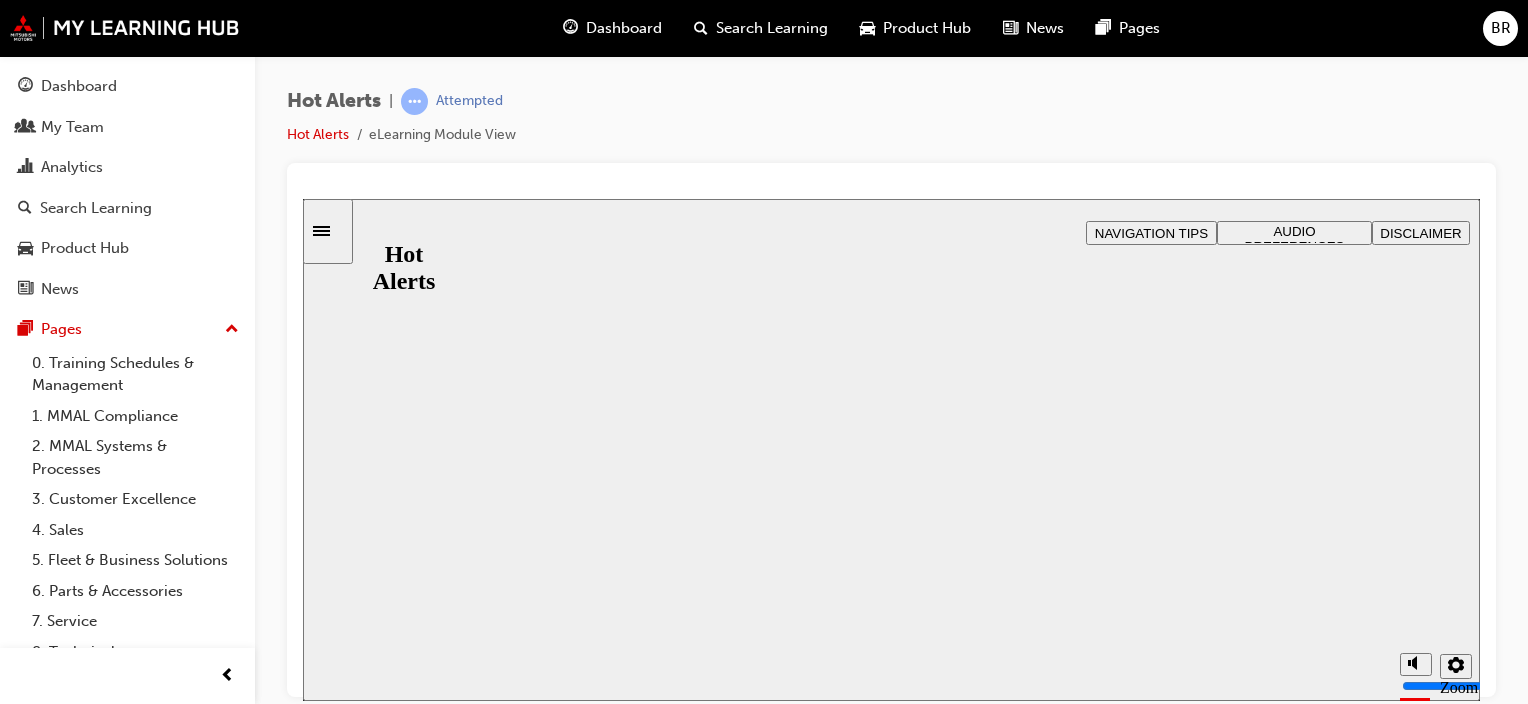 click on "Resume" at bounding box center (341, 1918) 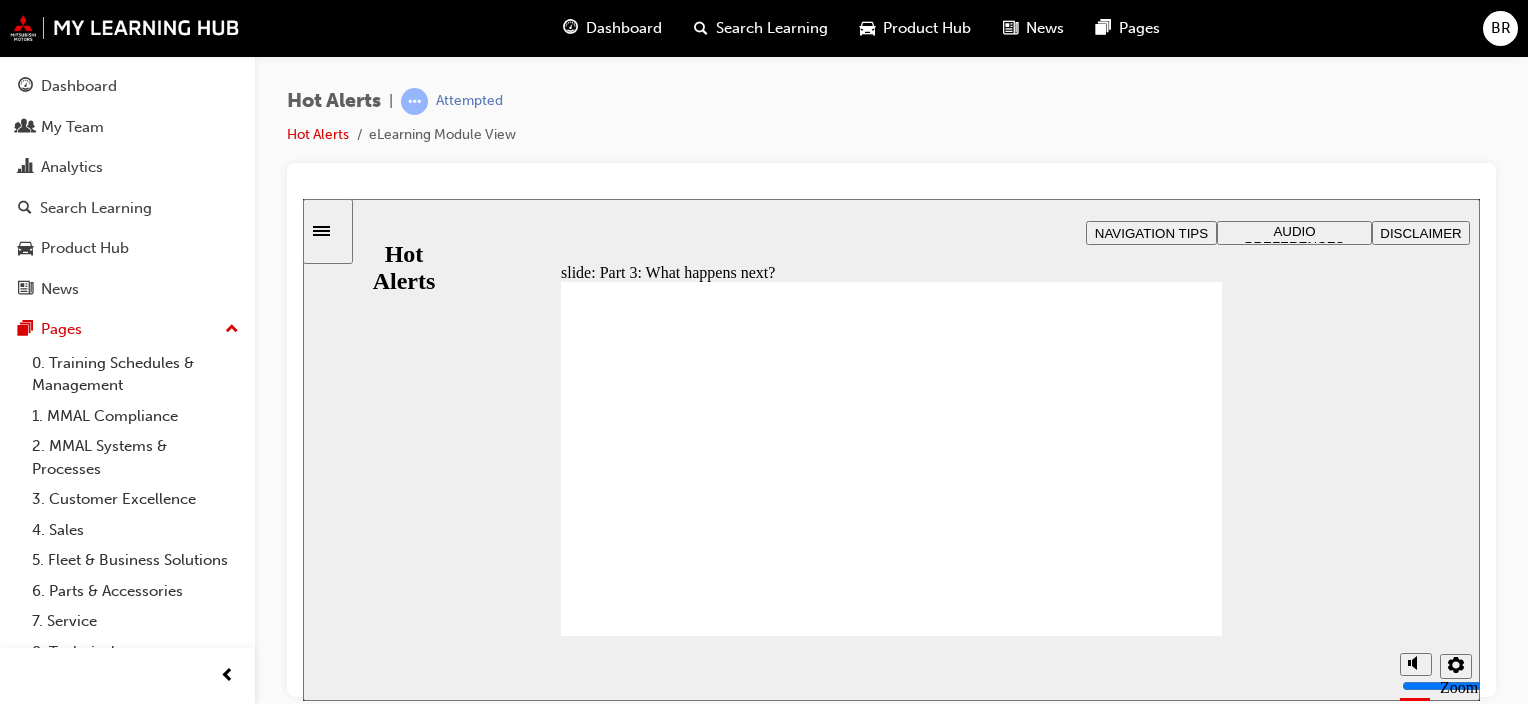 click 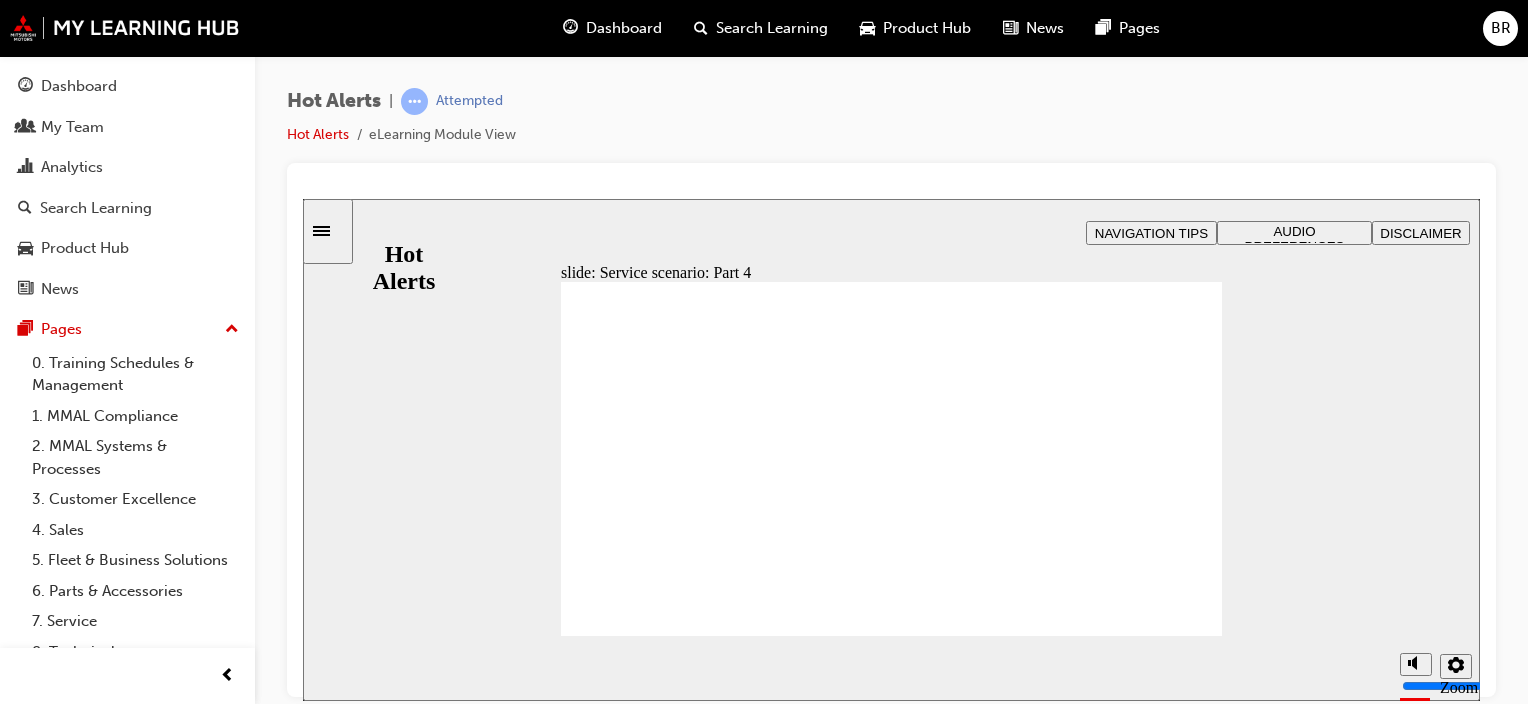 checkbox on "true" 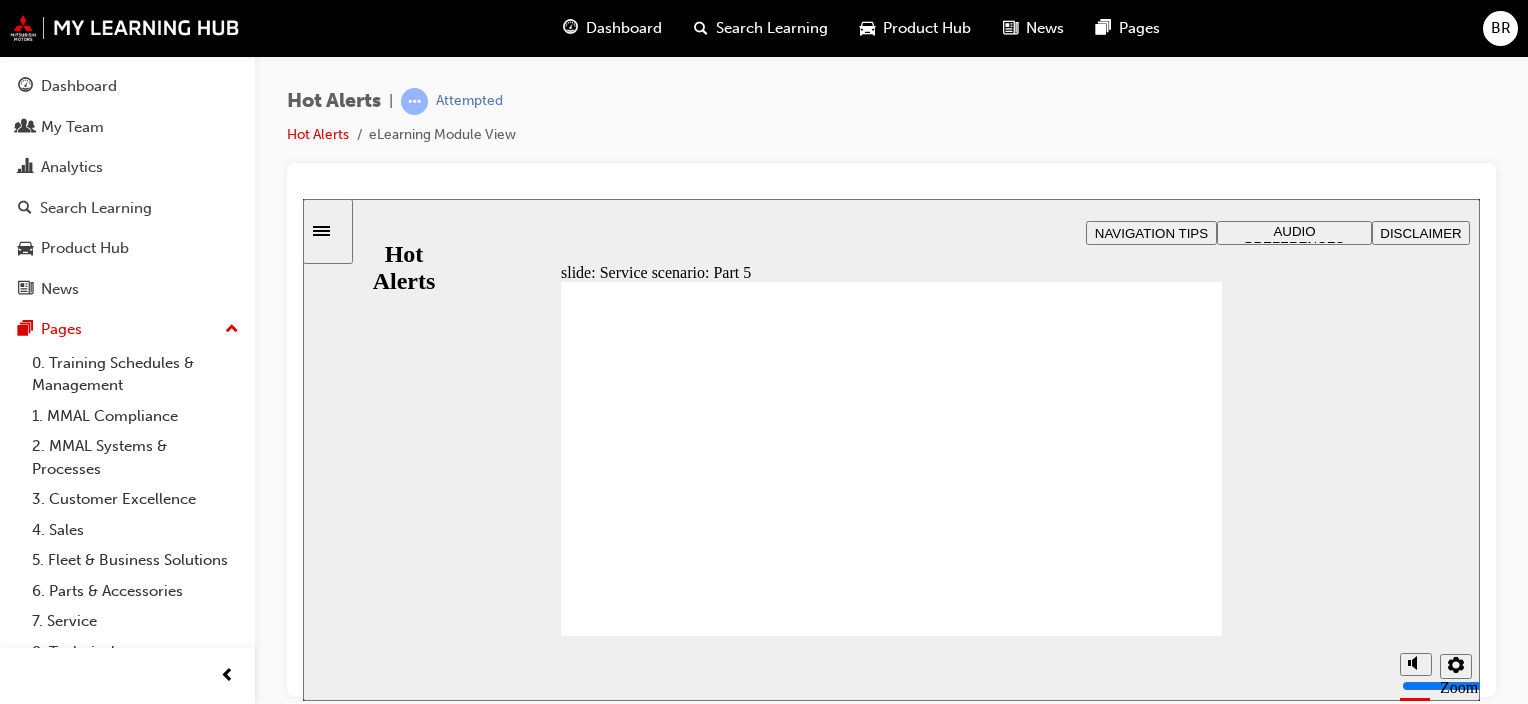 checkbox on "true" 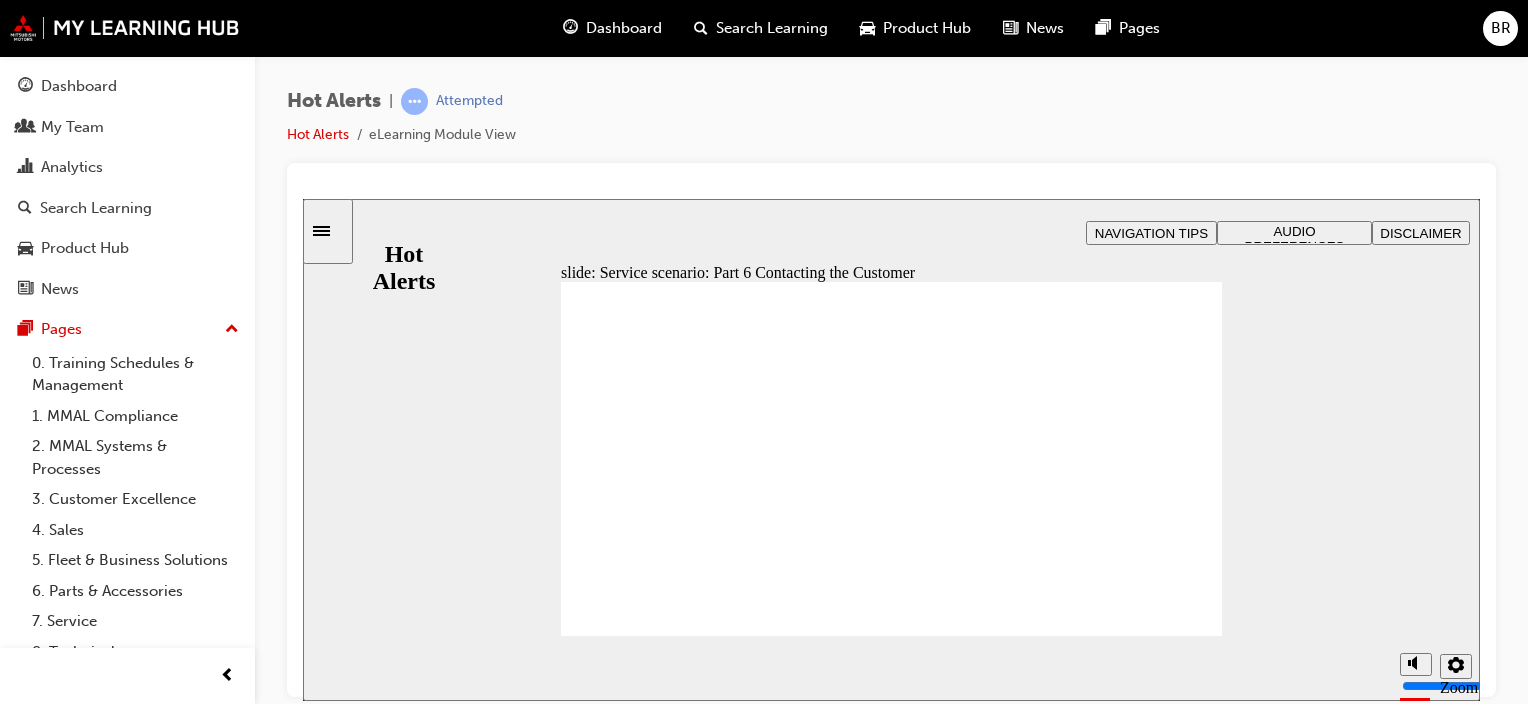 click 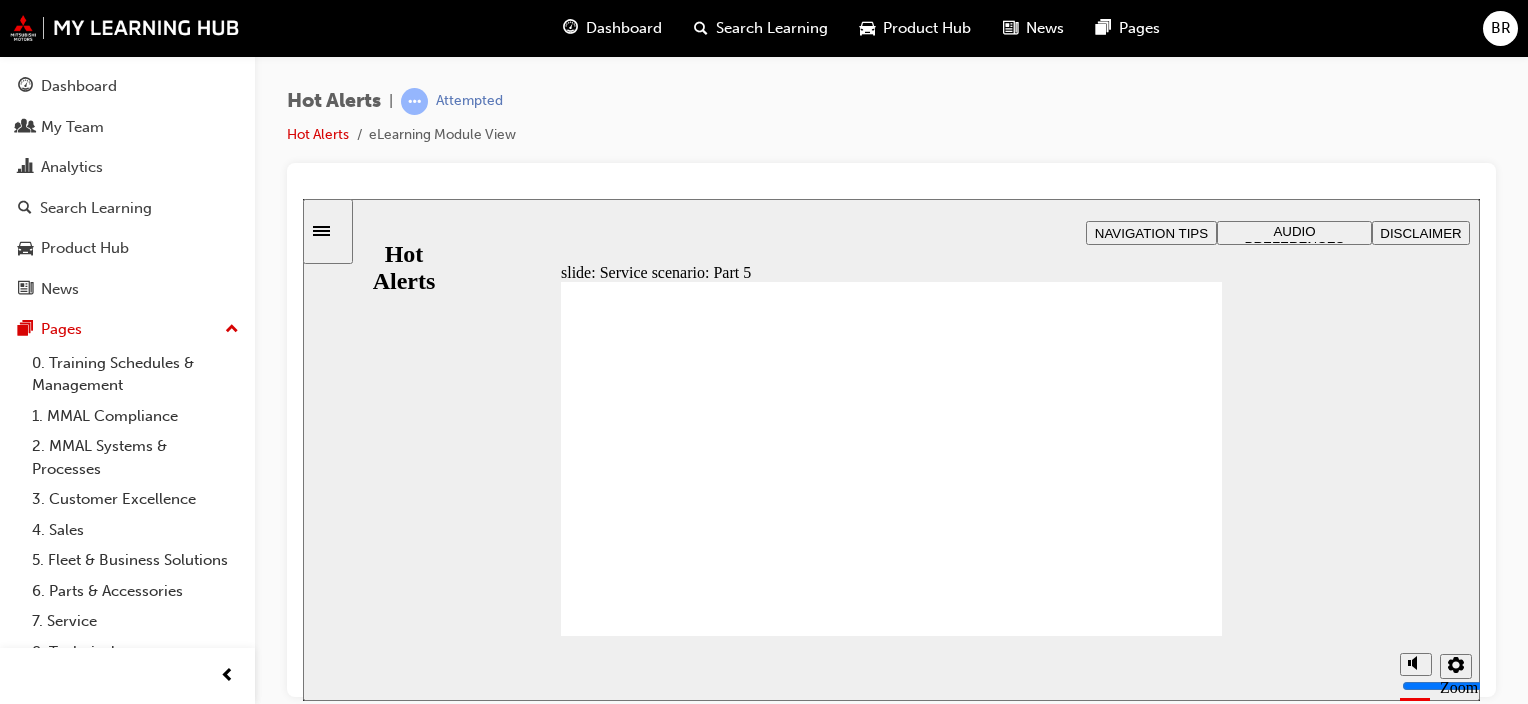 click 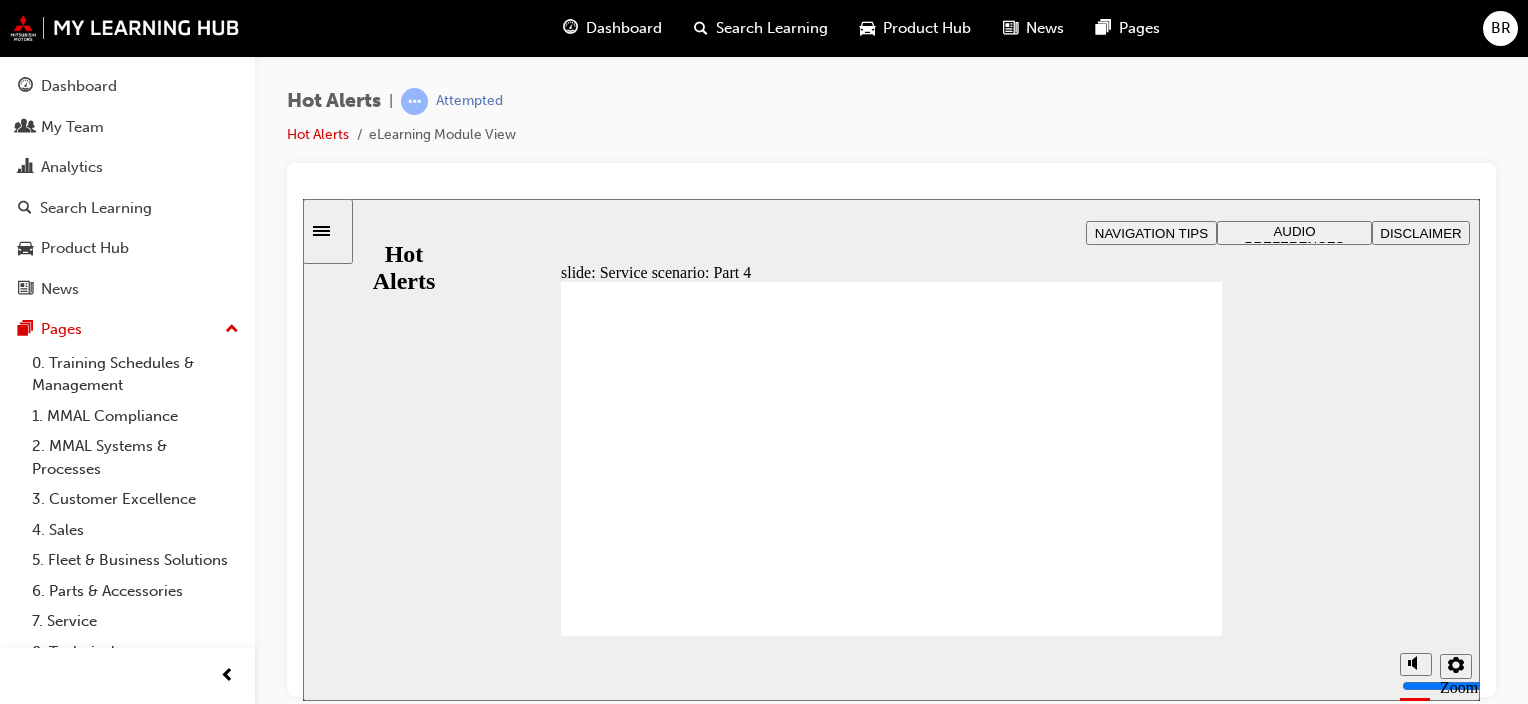 checkbox on "true" 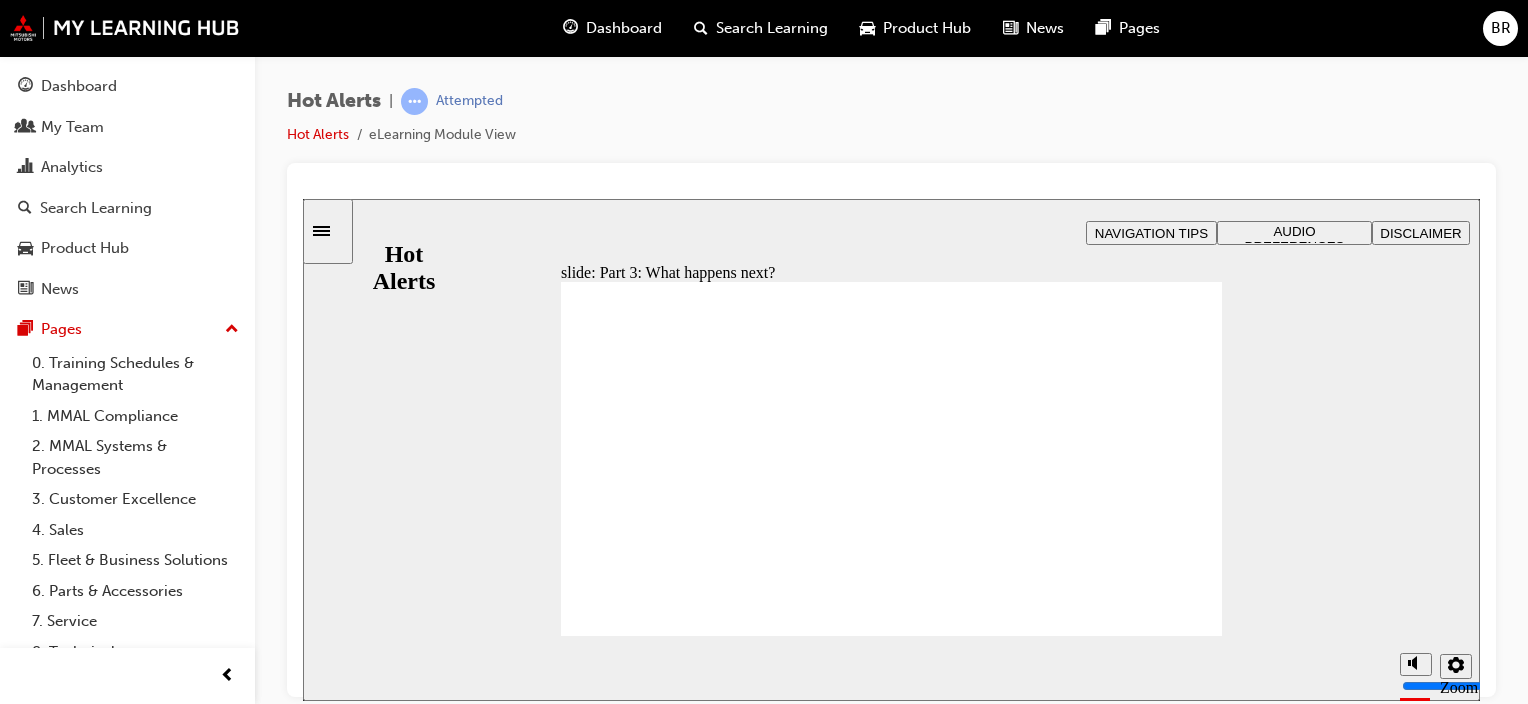 click 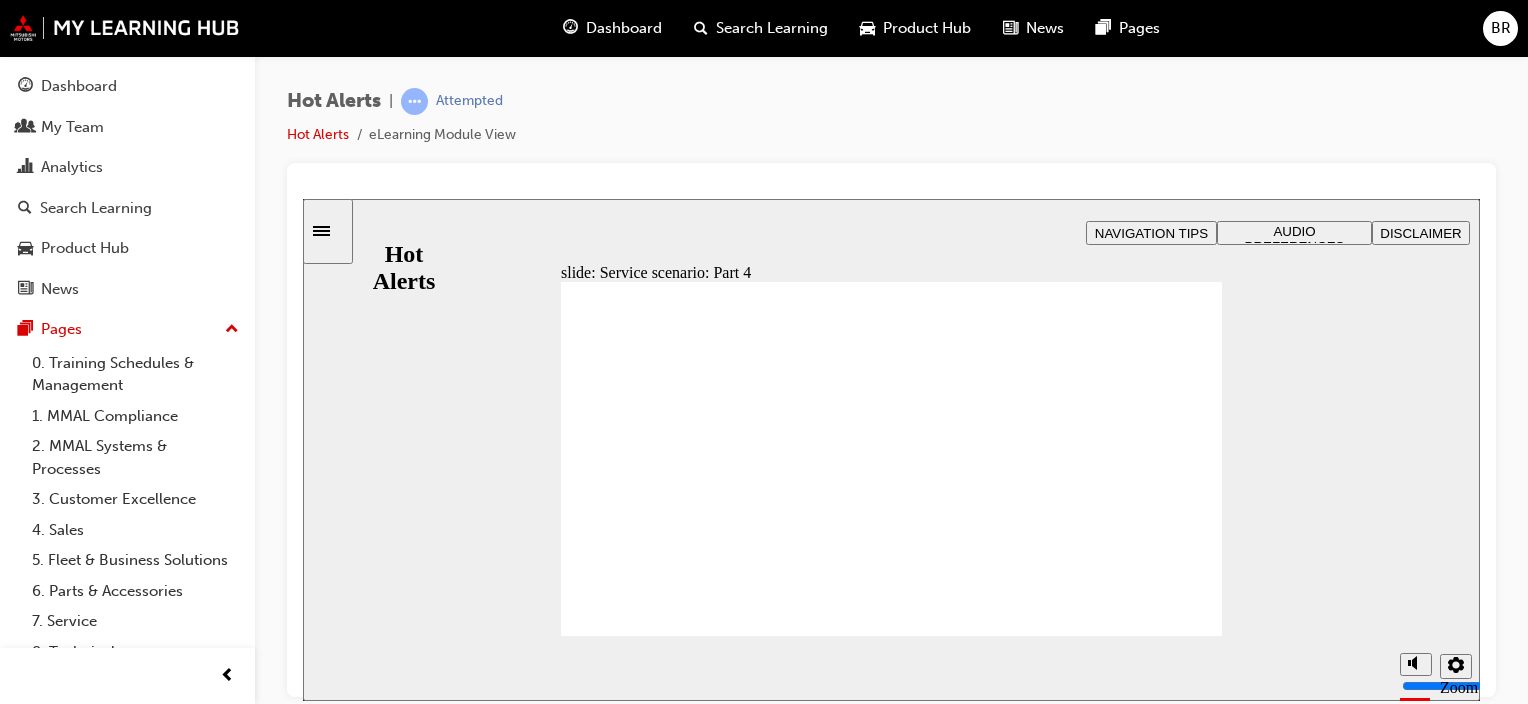 drag, startPoint x: 1085, startPoint y: 484, endPoint x: 1069, endPoint y: 430, distance: 56.32051 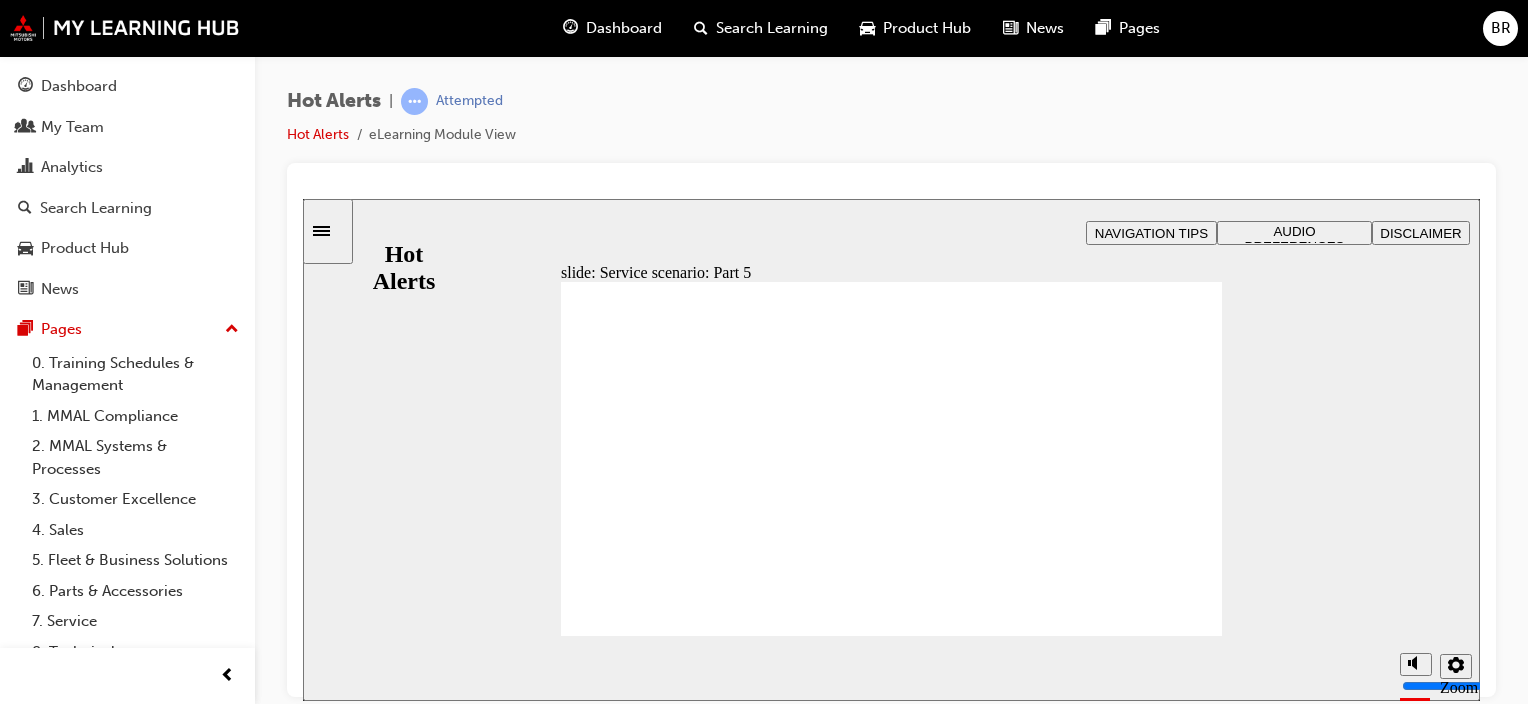 checkbox on "true" 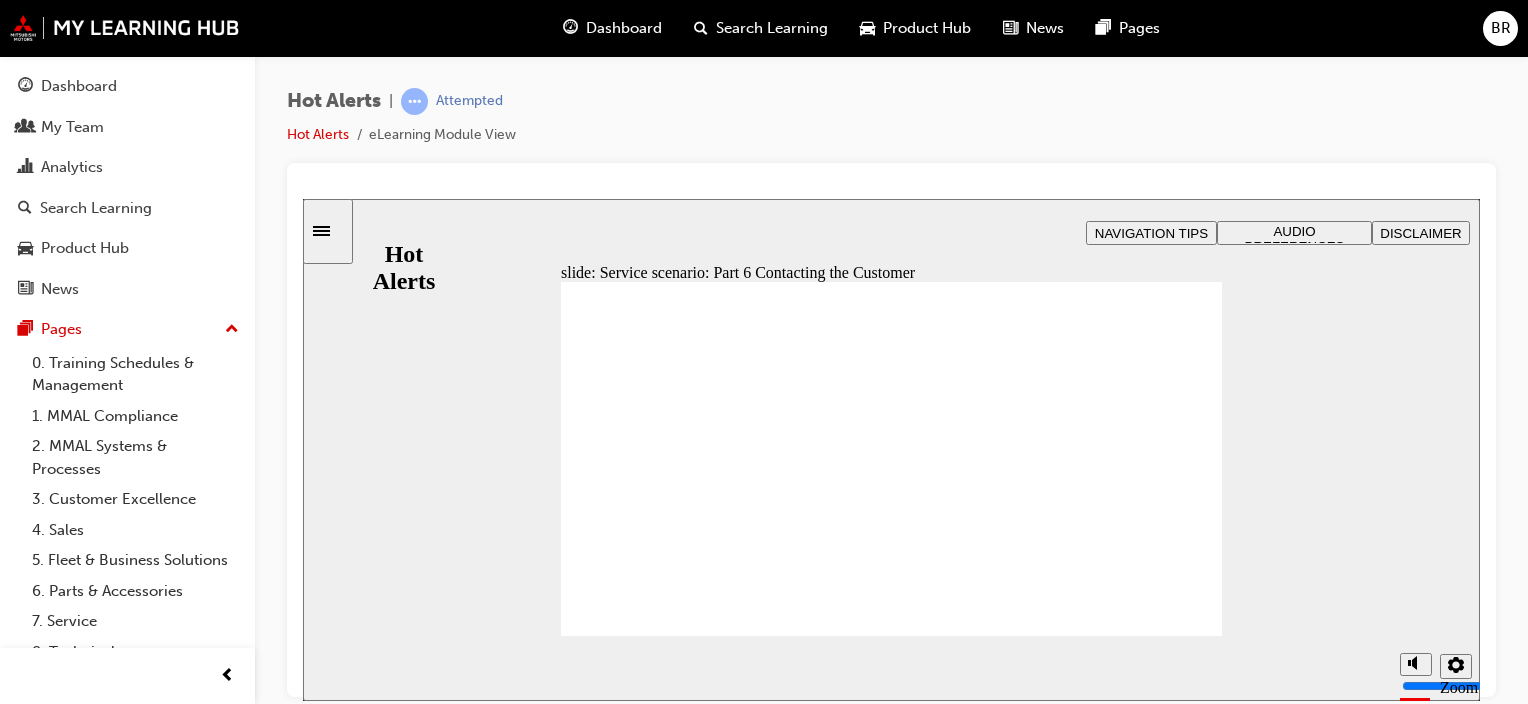 click 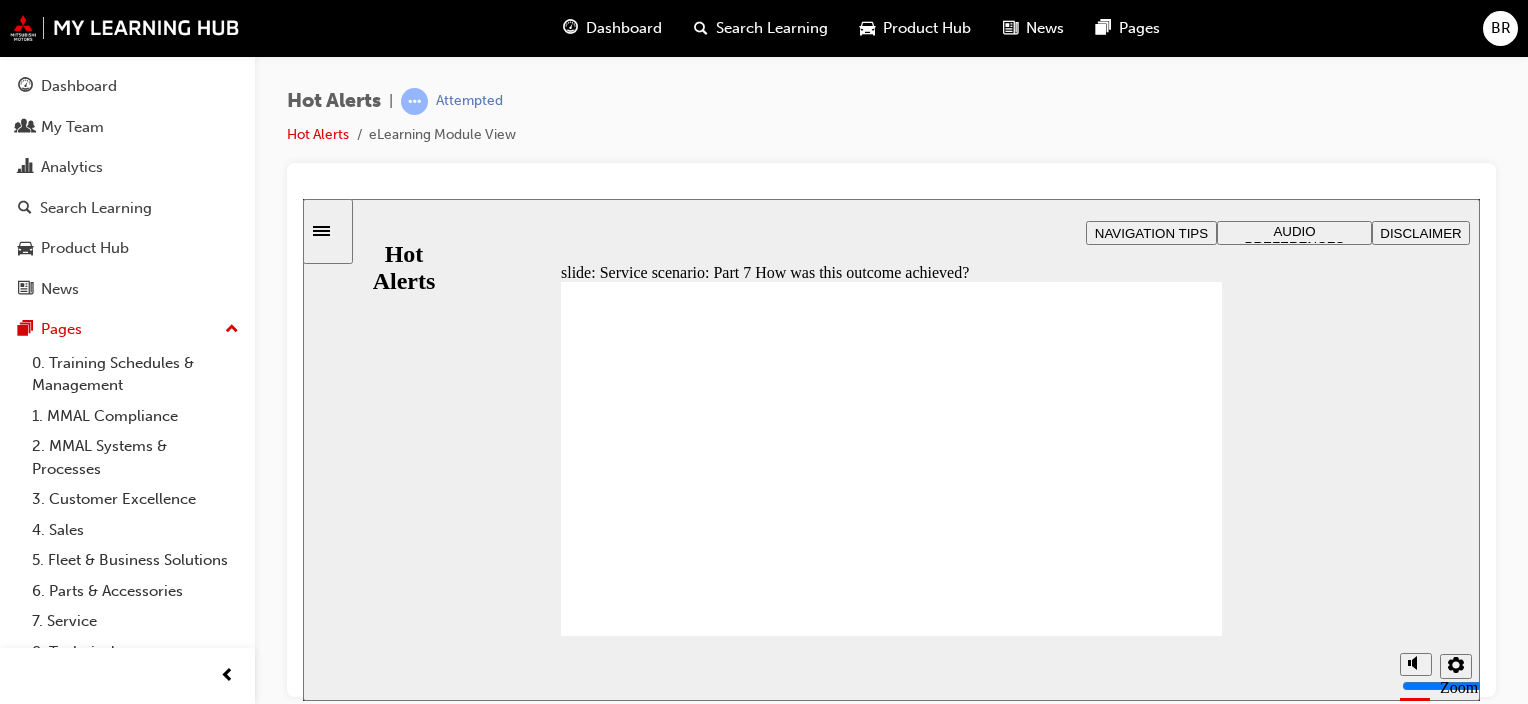 click at bounding box center [891, 1233] 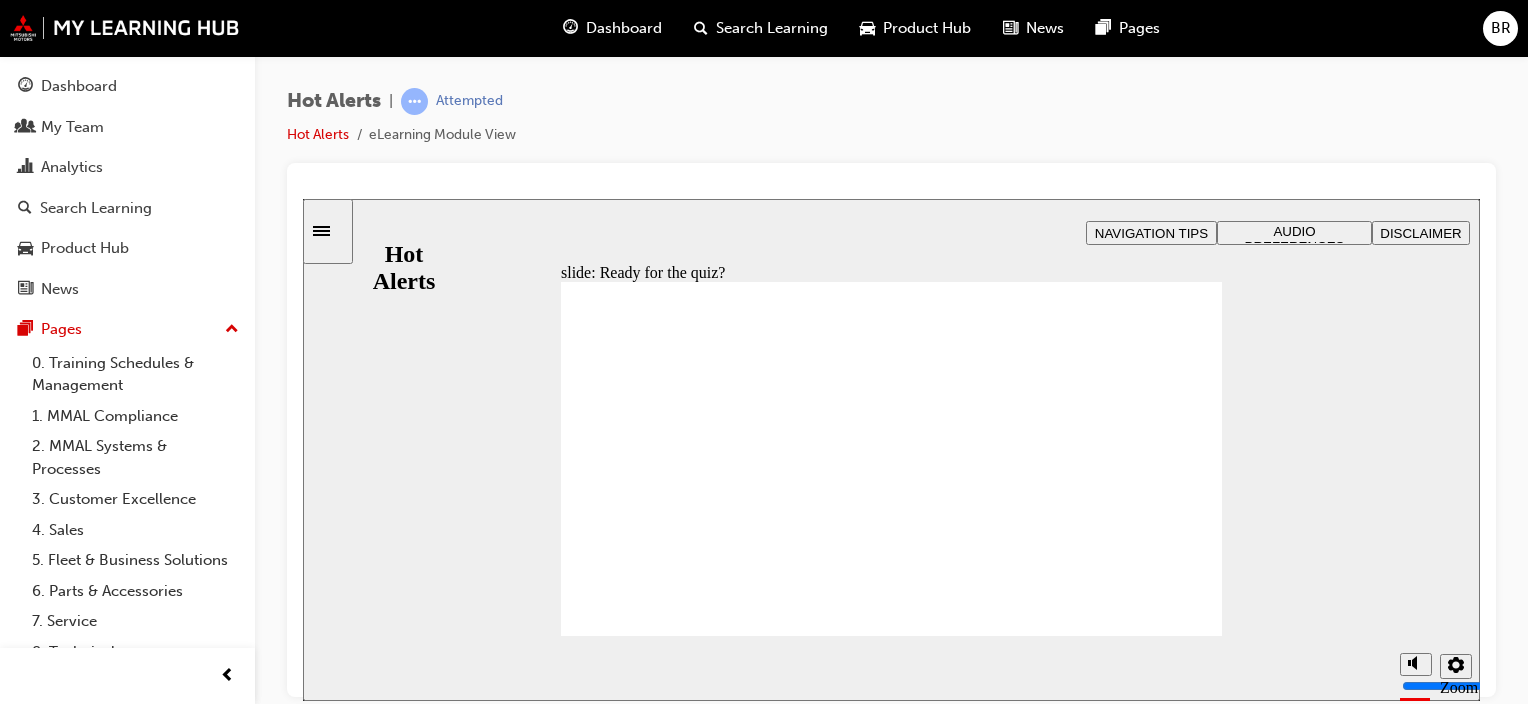 click 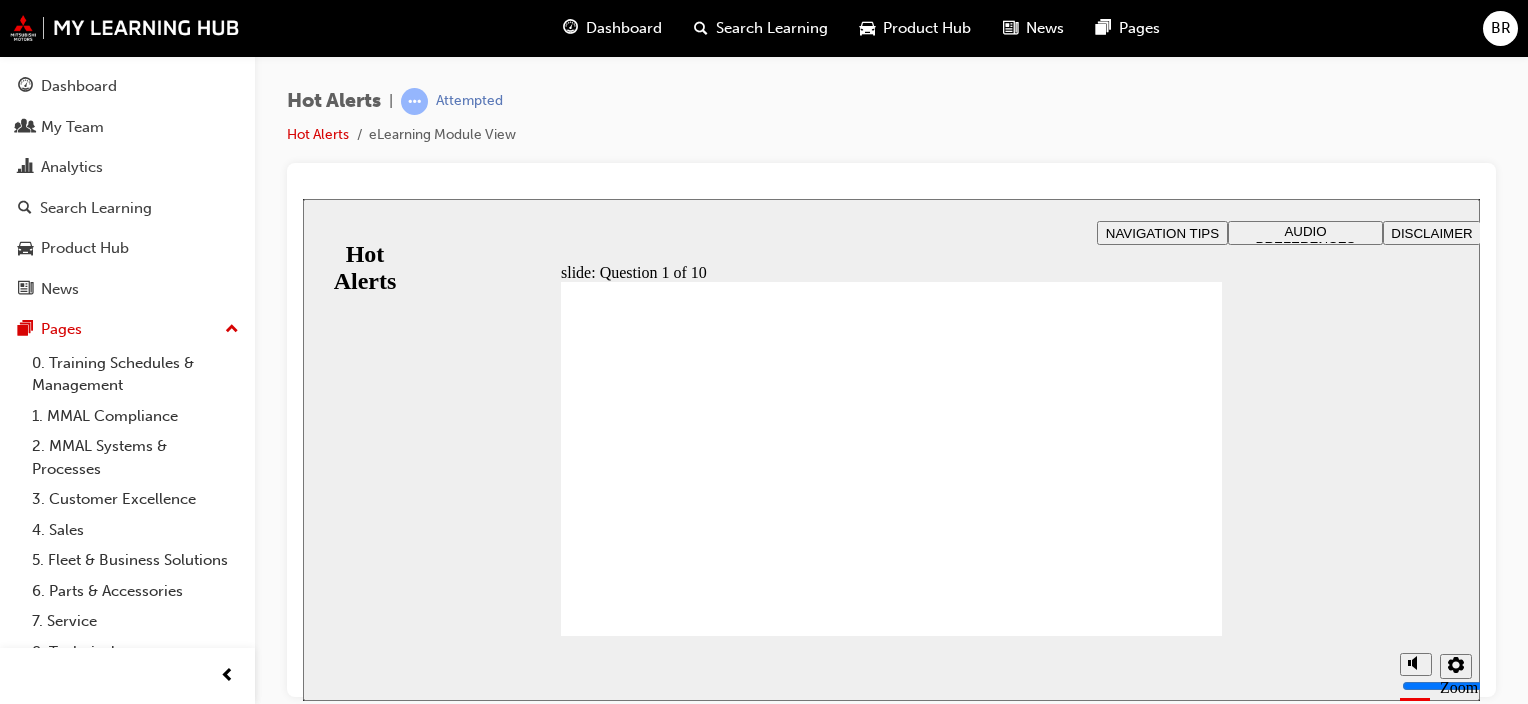 checkbox on "true" 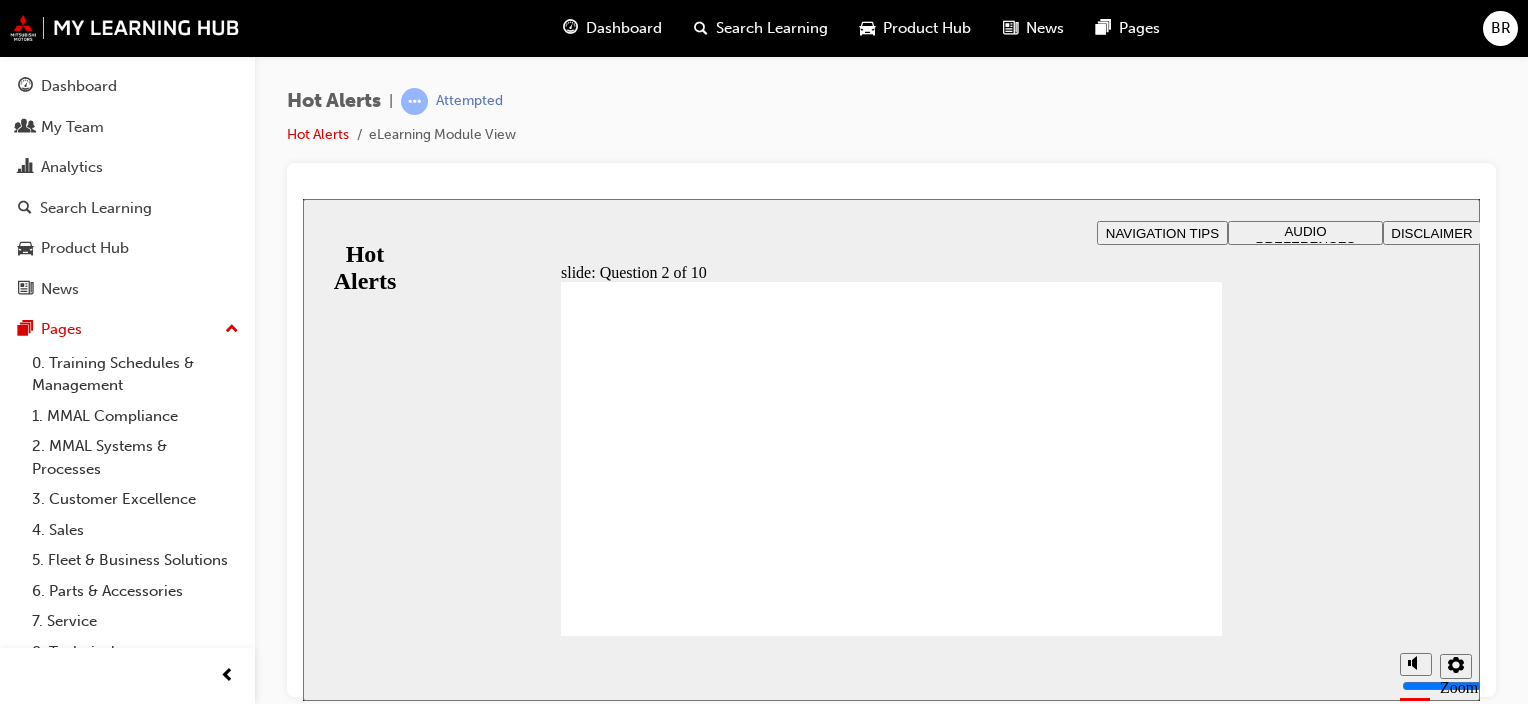drag, startPoint x: 984, startPoint y: 493, endPoint x: 744, endPoint y: 566, distance: 250.85654 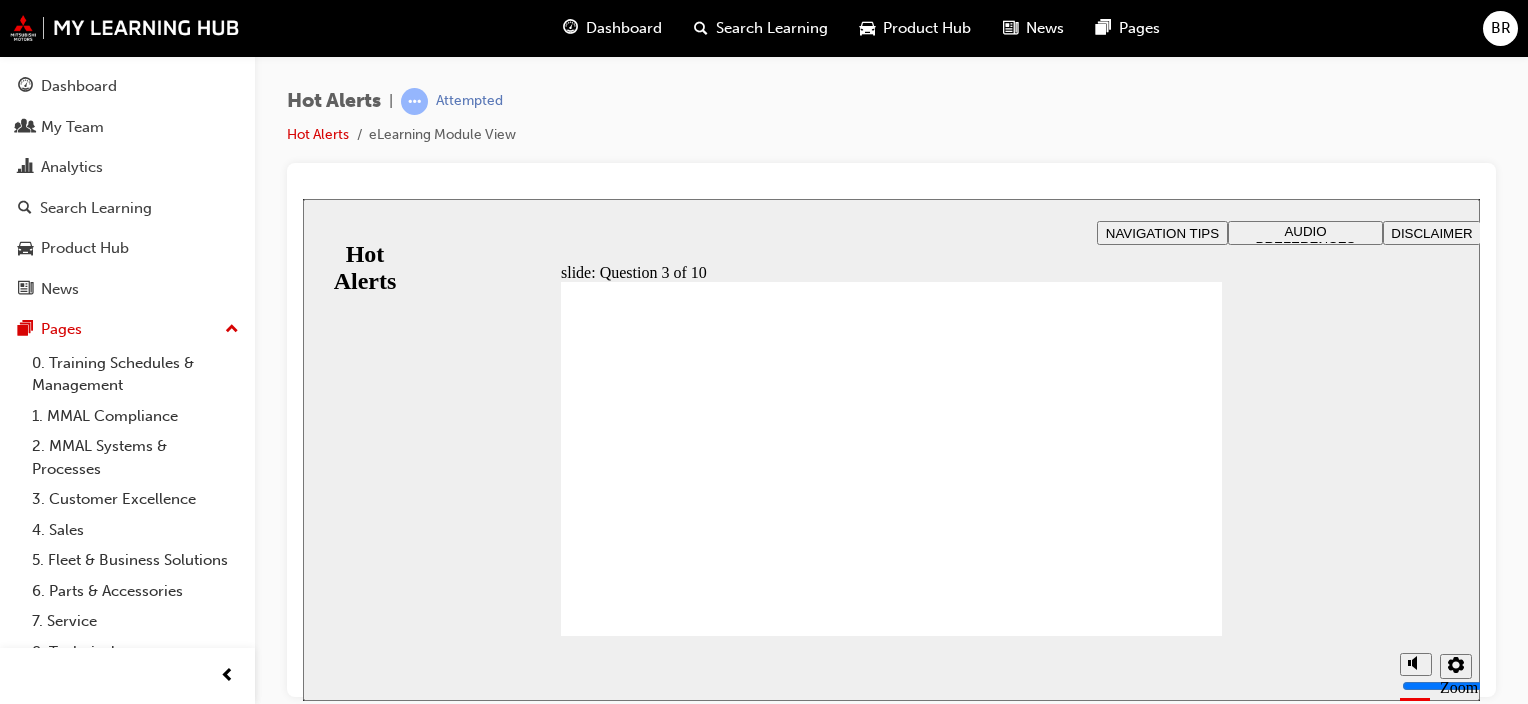checkbox on "true" 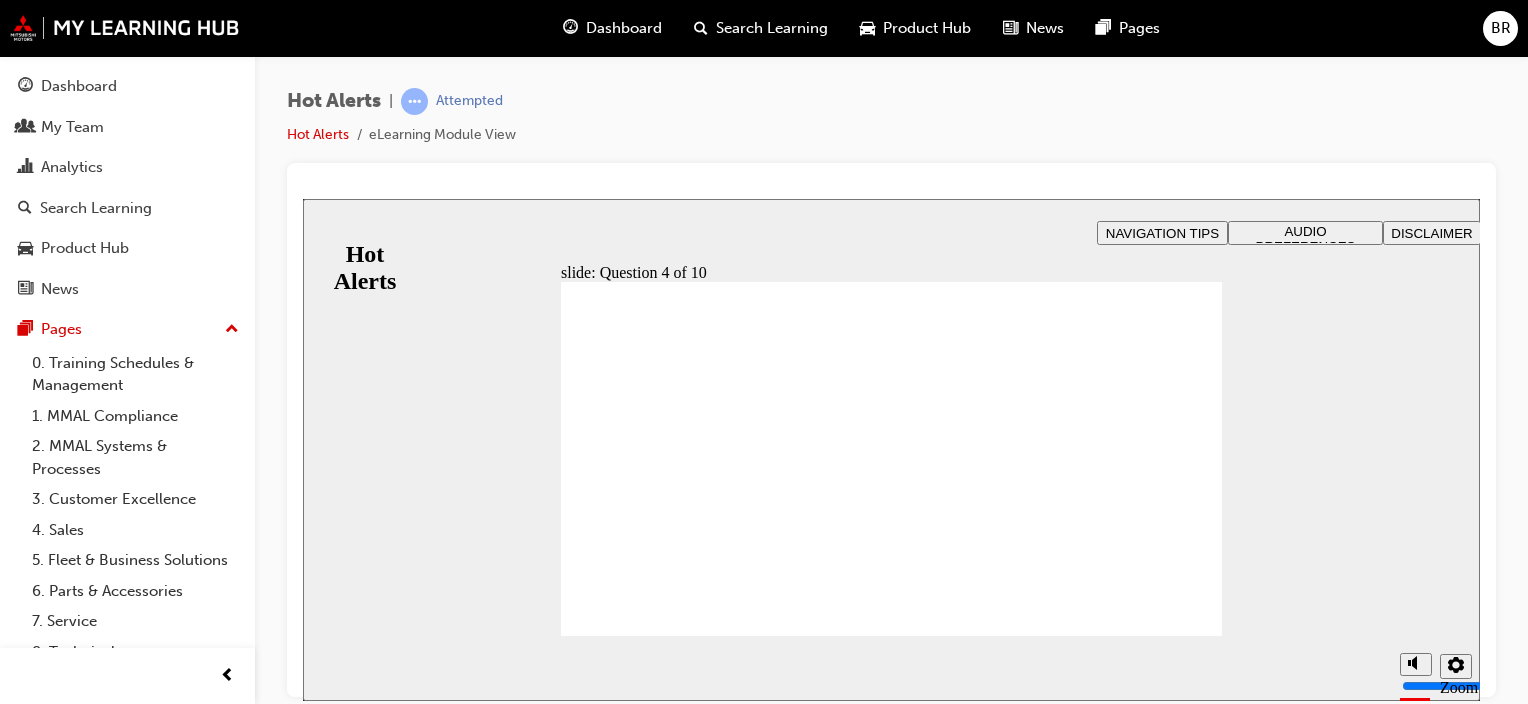 checkbox on "true" 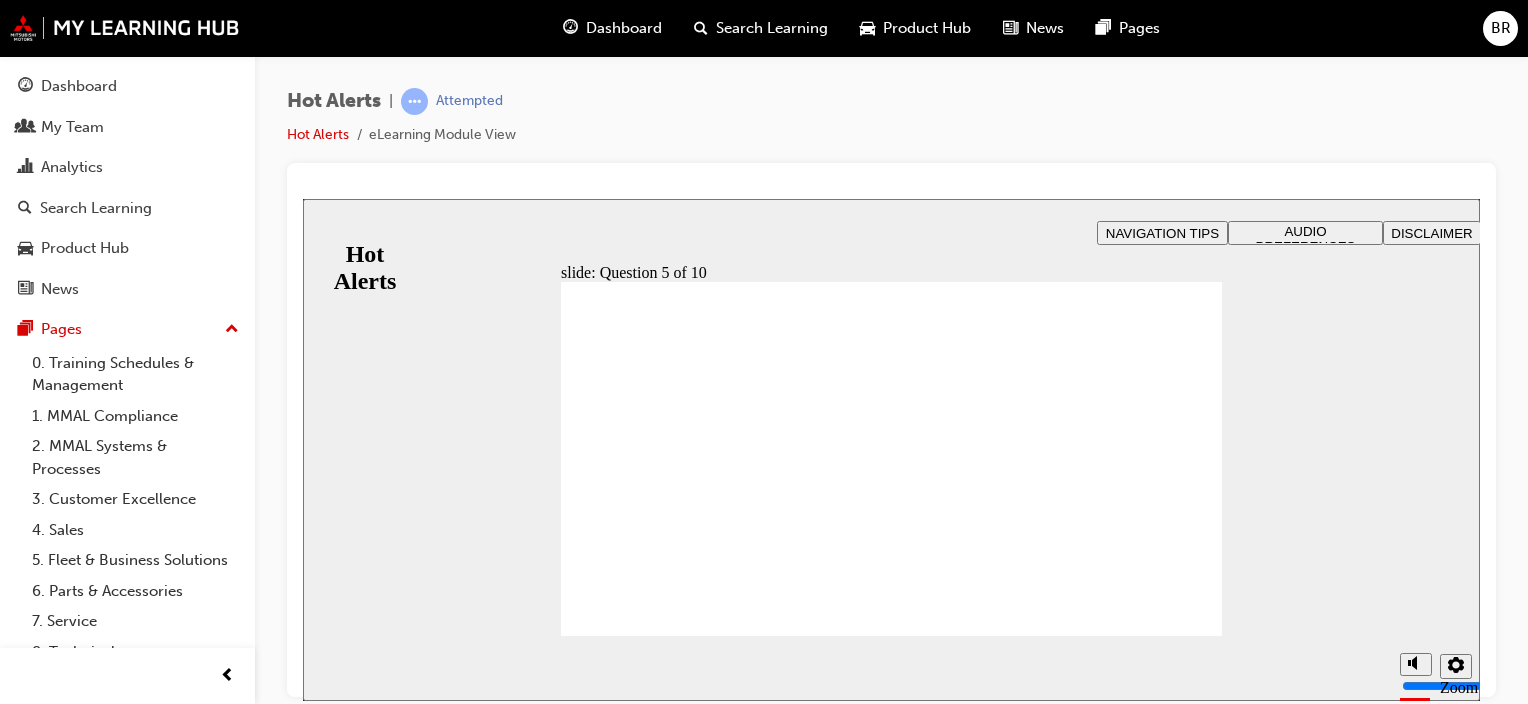 checkbox on "true" 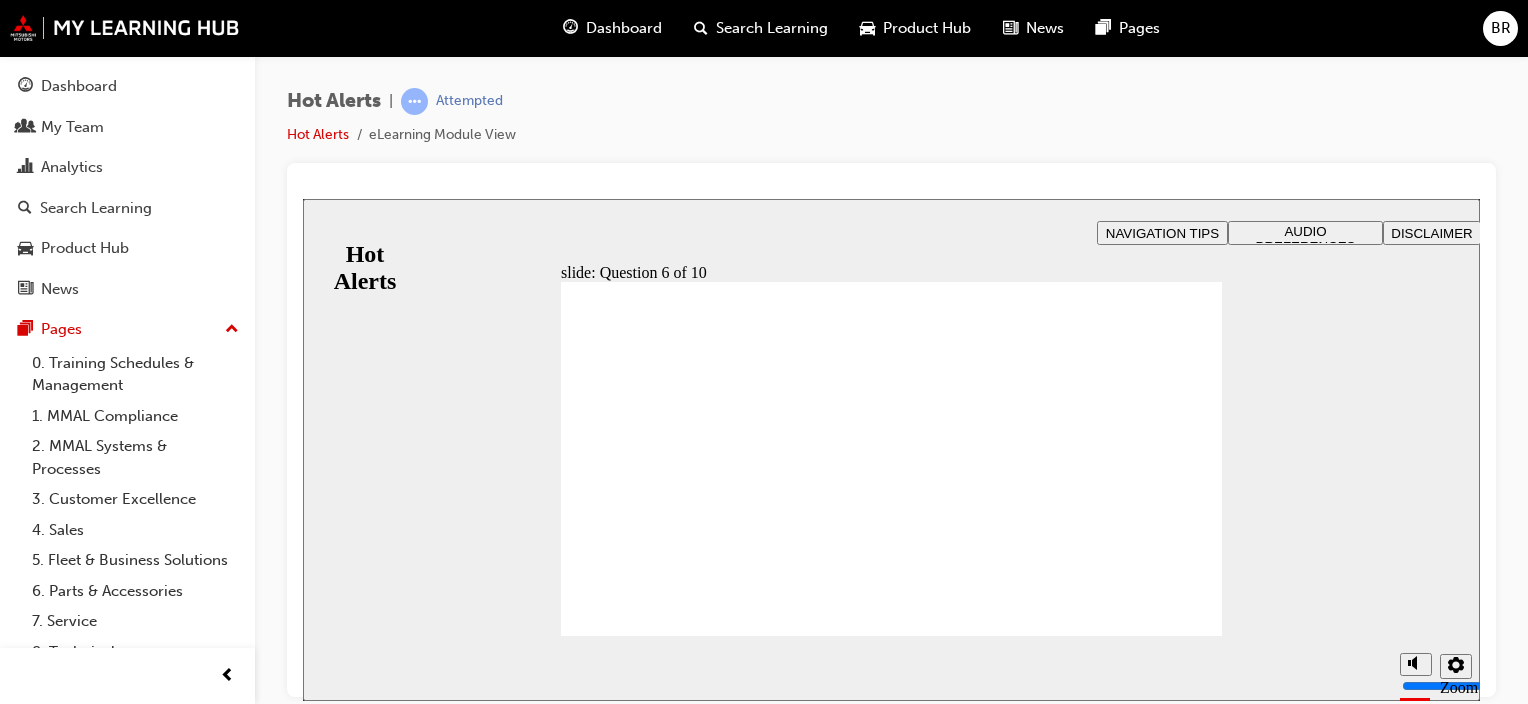 checkbox on "true" 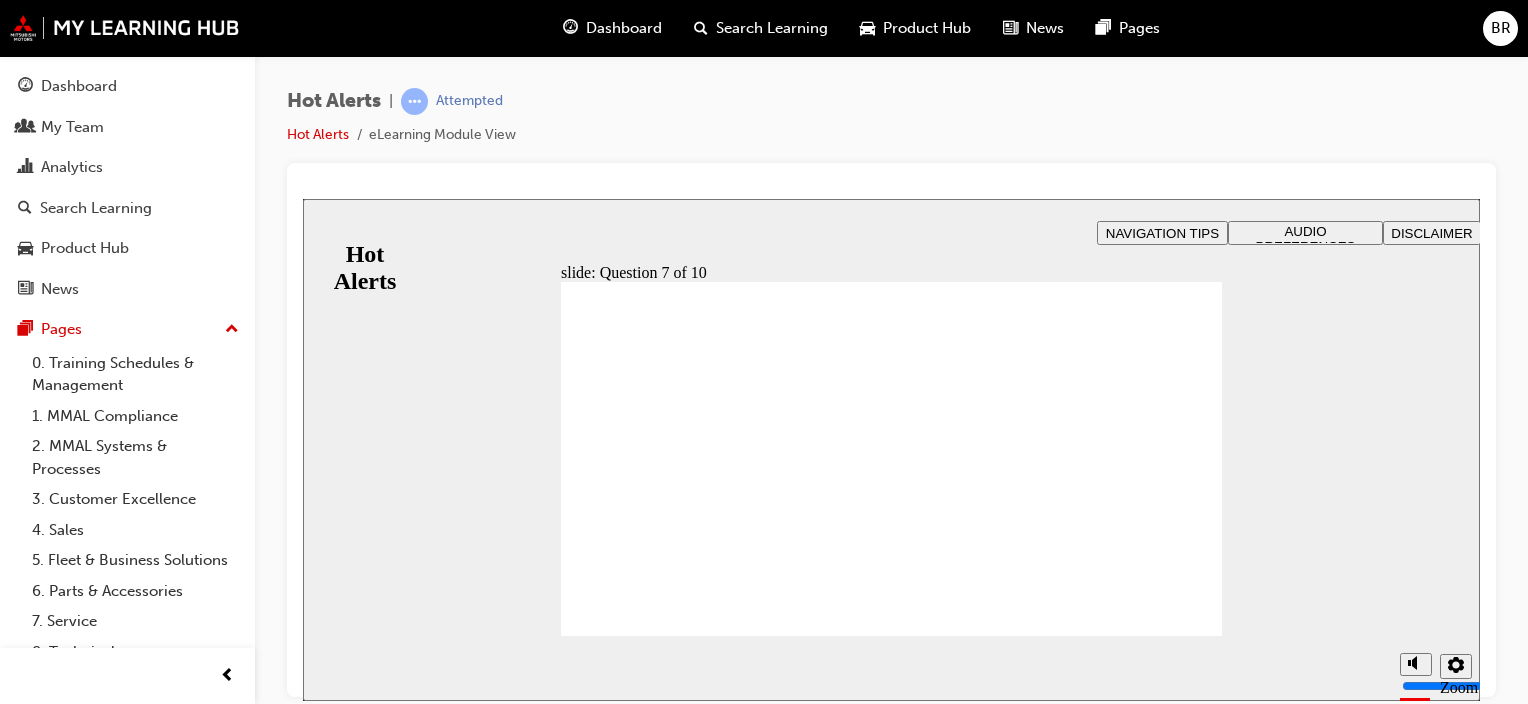 click 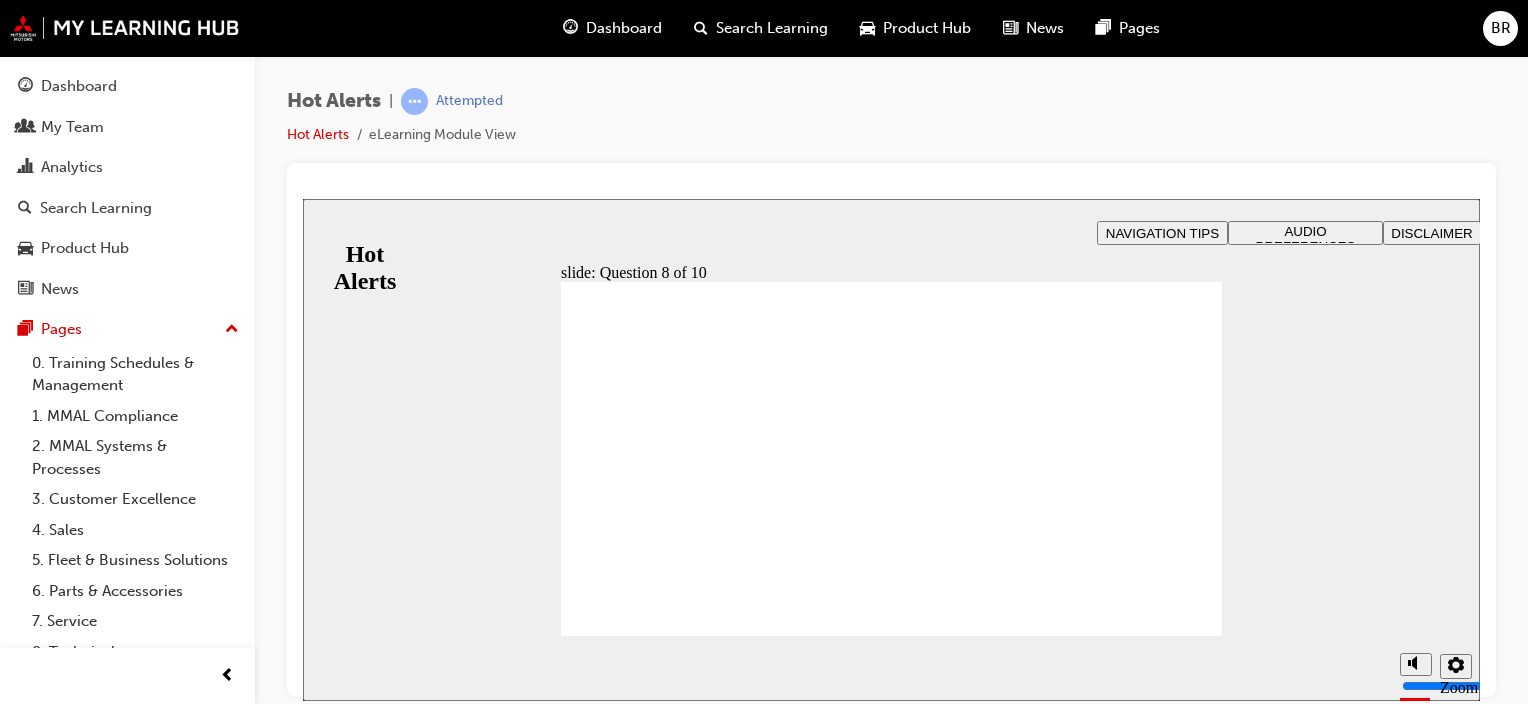 click 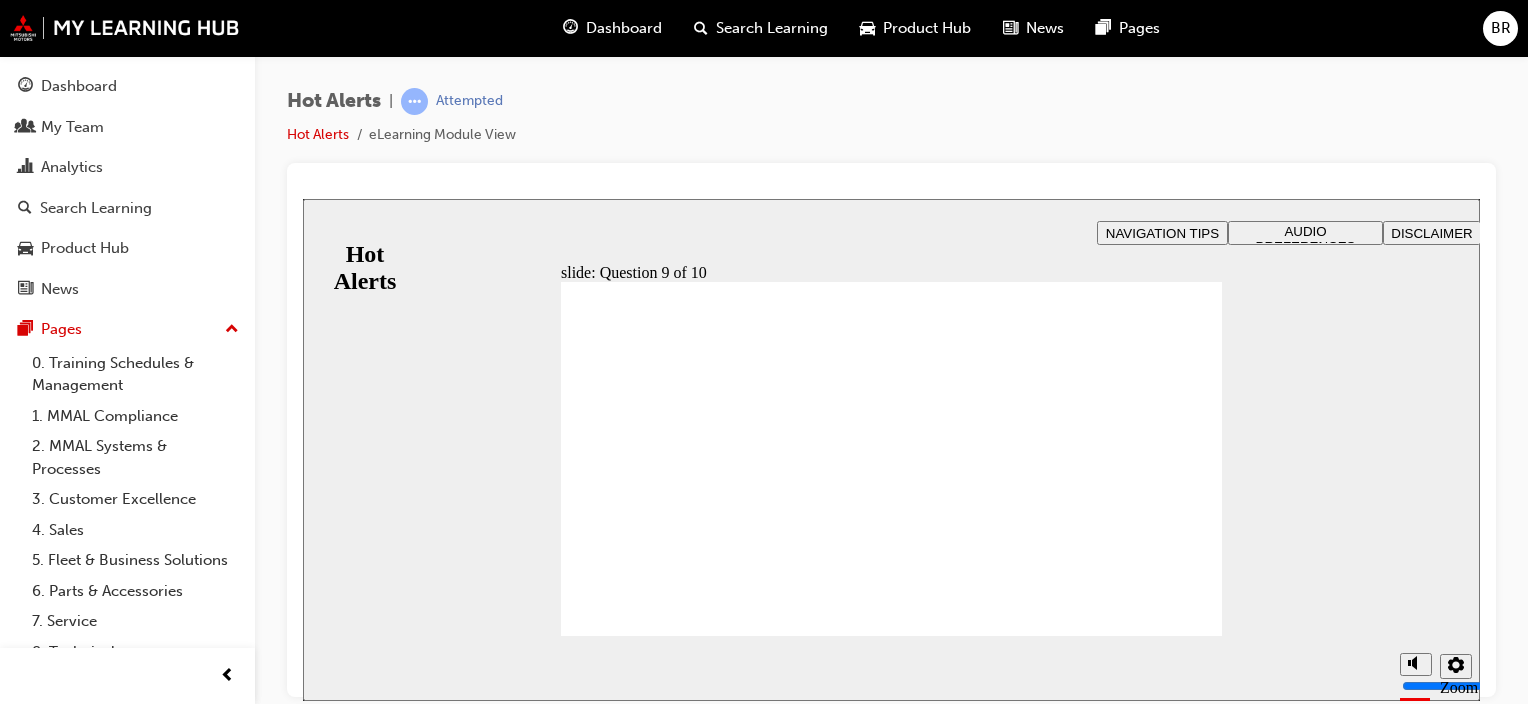 checkbox on "true" 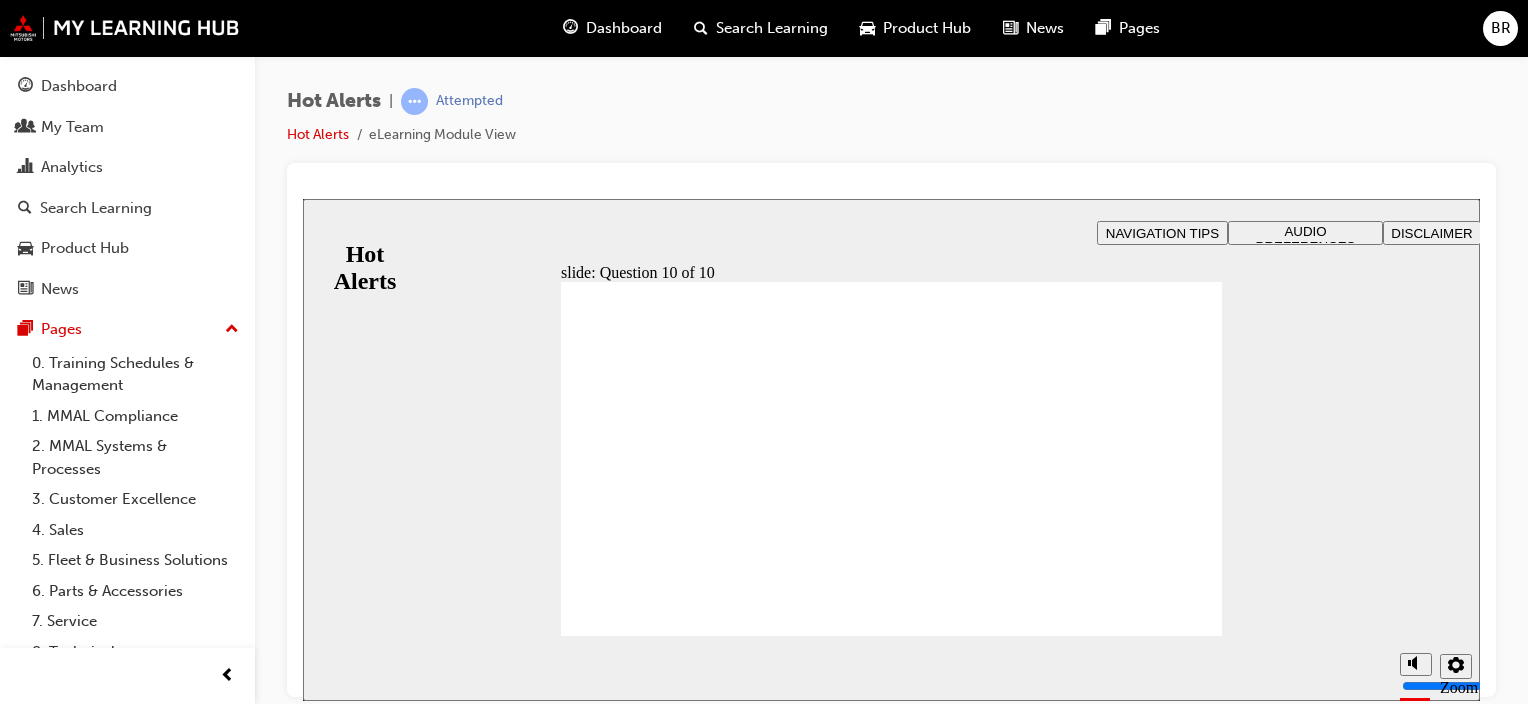click 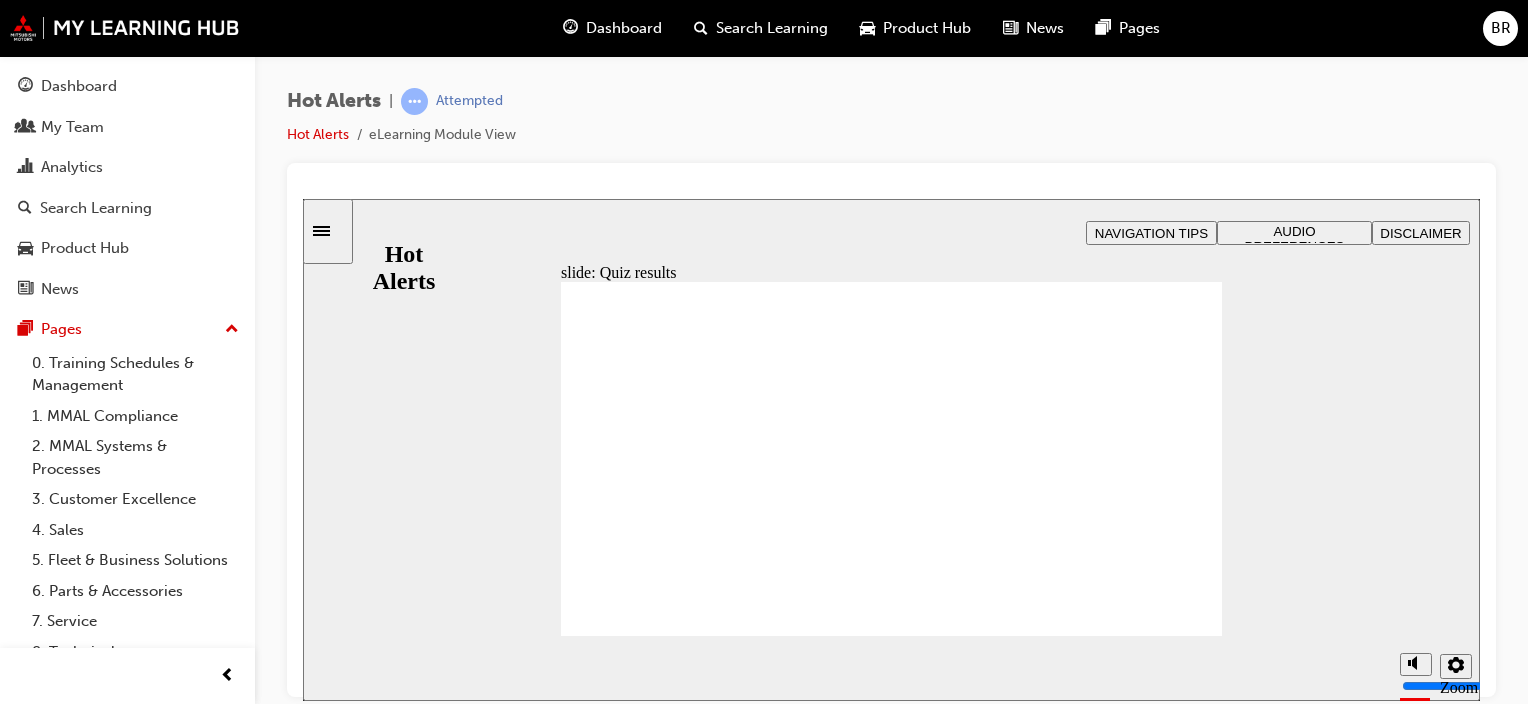 click on "Quiz  results Sorry, you didn't pass. Click  Retry quiz  to try again.  Before you take the quiz again, feel free to use the hamburger menu at the top left of the page to quickly jump back and review any of the content in this module. YOUR SCORE 60 % PASSING SCORE:  80 % Retry quiz Click  Next  to continue. Round Same Side Corner 3 Next Next Rectangle 1 Next Rectangle 1 Oval 1 Round Same Side Corner 3 Back Back Rectangle 1 Oval 1 Back Rectangle 1 B N N B Quiz  results YOUR SCORE PASSING SCORE:  80% Next Next Next Back Back Back Click  Next  to continue. Sorry, you didn't pass. Click  Retry quiz  to try again.   Before you take the quiz again, feel free to use the hamburger menu at the top left  of the page to quickly jump back and review any of the content in this module. 60 % Retry quiz" at bounding box center (891, 1315) 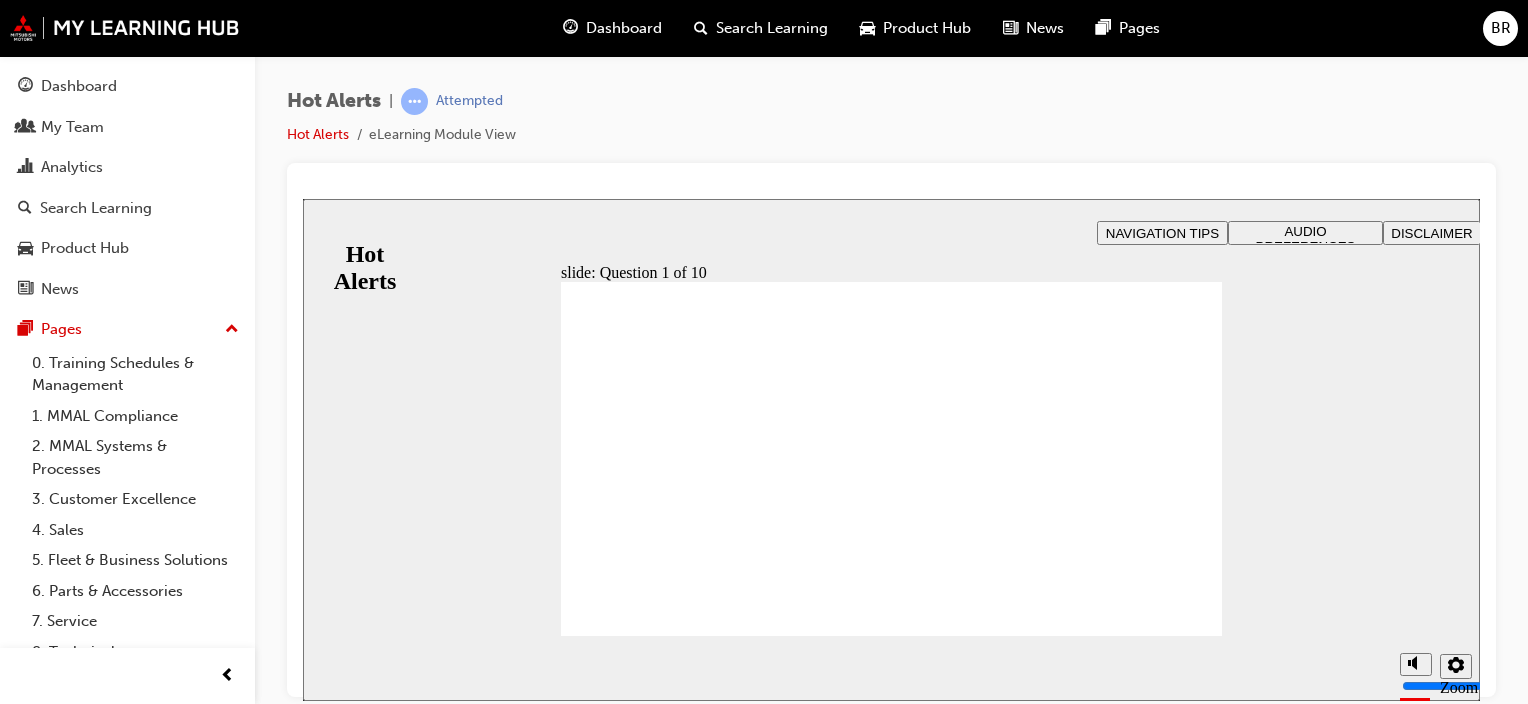 checkbox on "true" 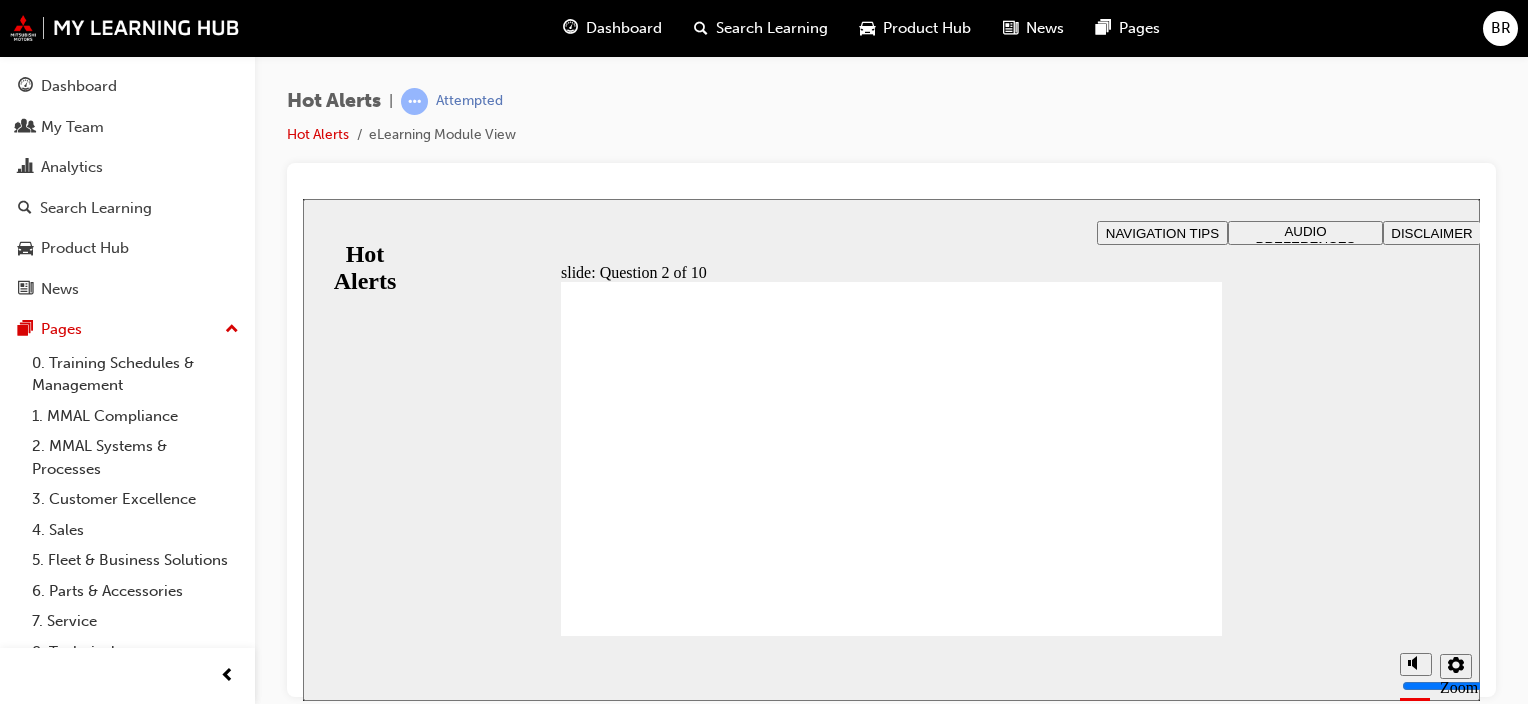 drag, startPoint x: 868, startPoint y: 489, endPoint x: 597, endPoint y: 569, distance: 282.5615 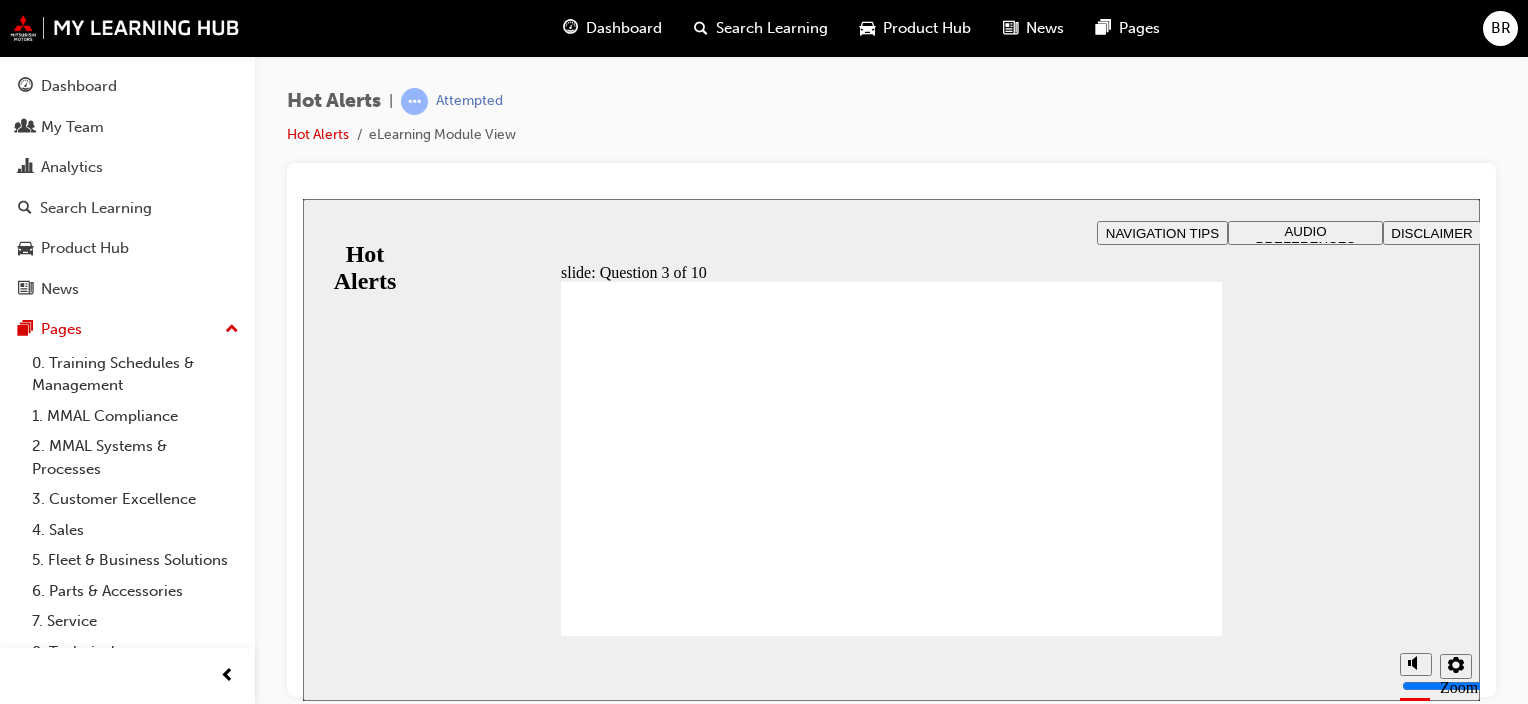 checkbox on "true" 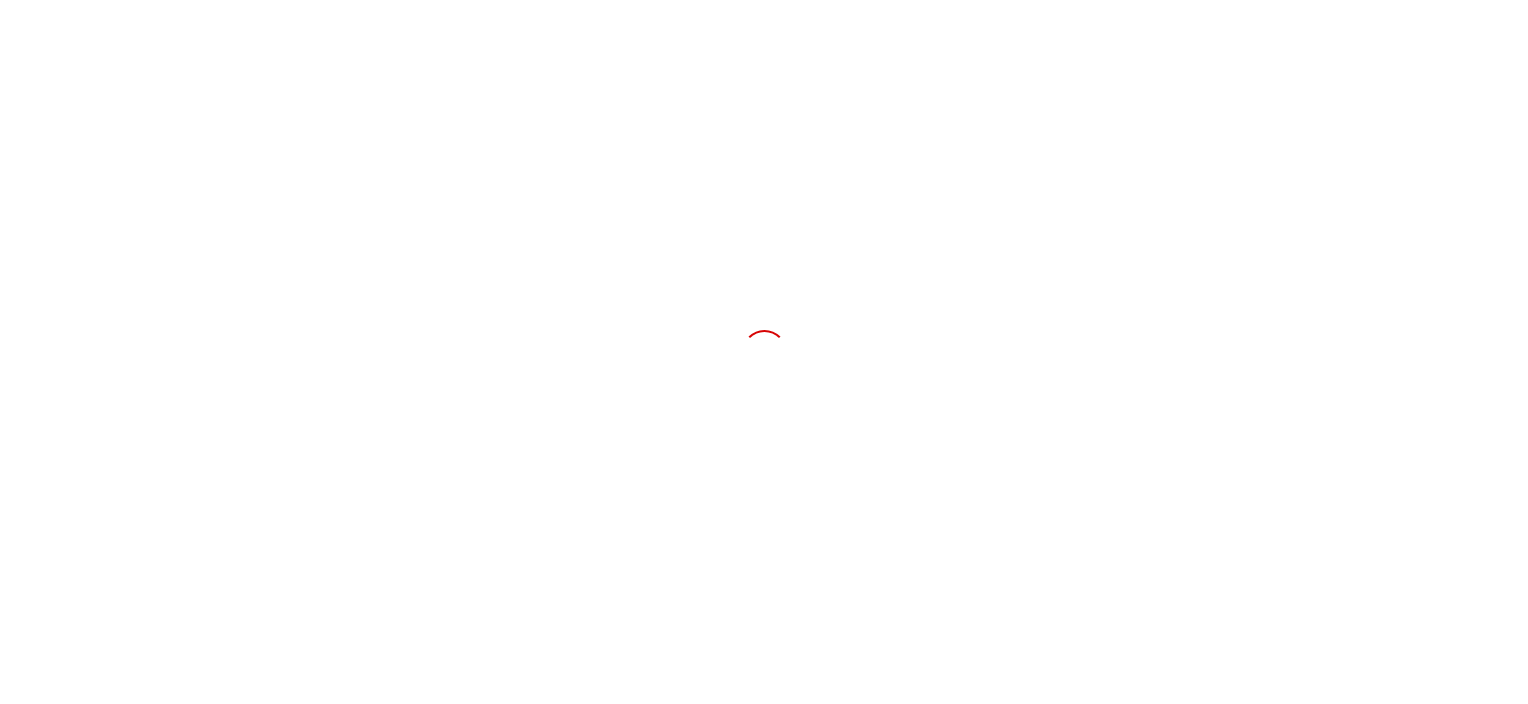 scroll, scrollTop: 0, scrollLeft: 0, axis: both 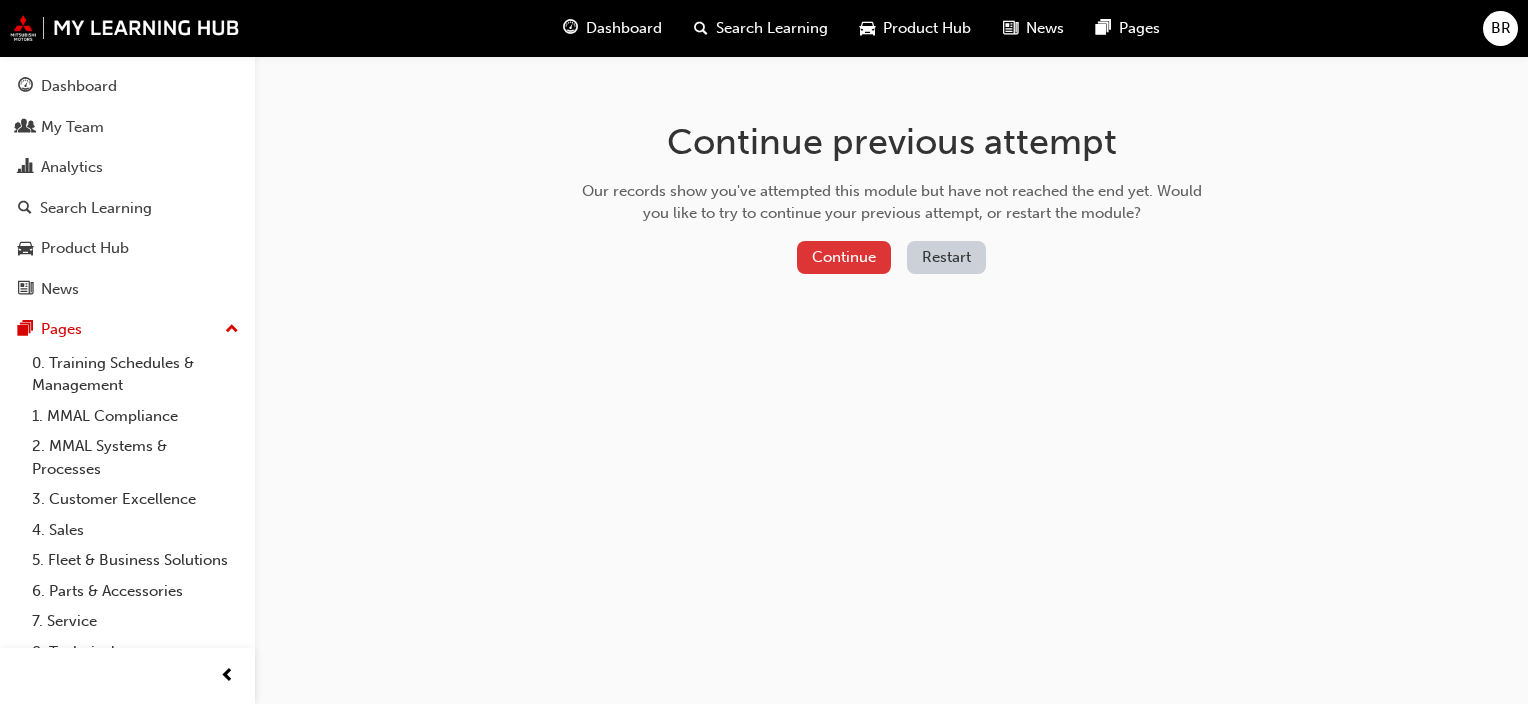 click on "Continue" at bounding box center (844, 257) 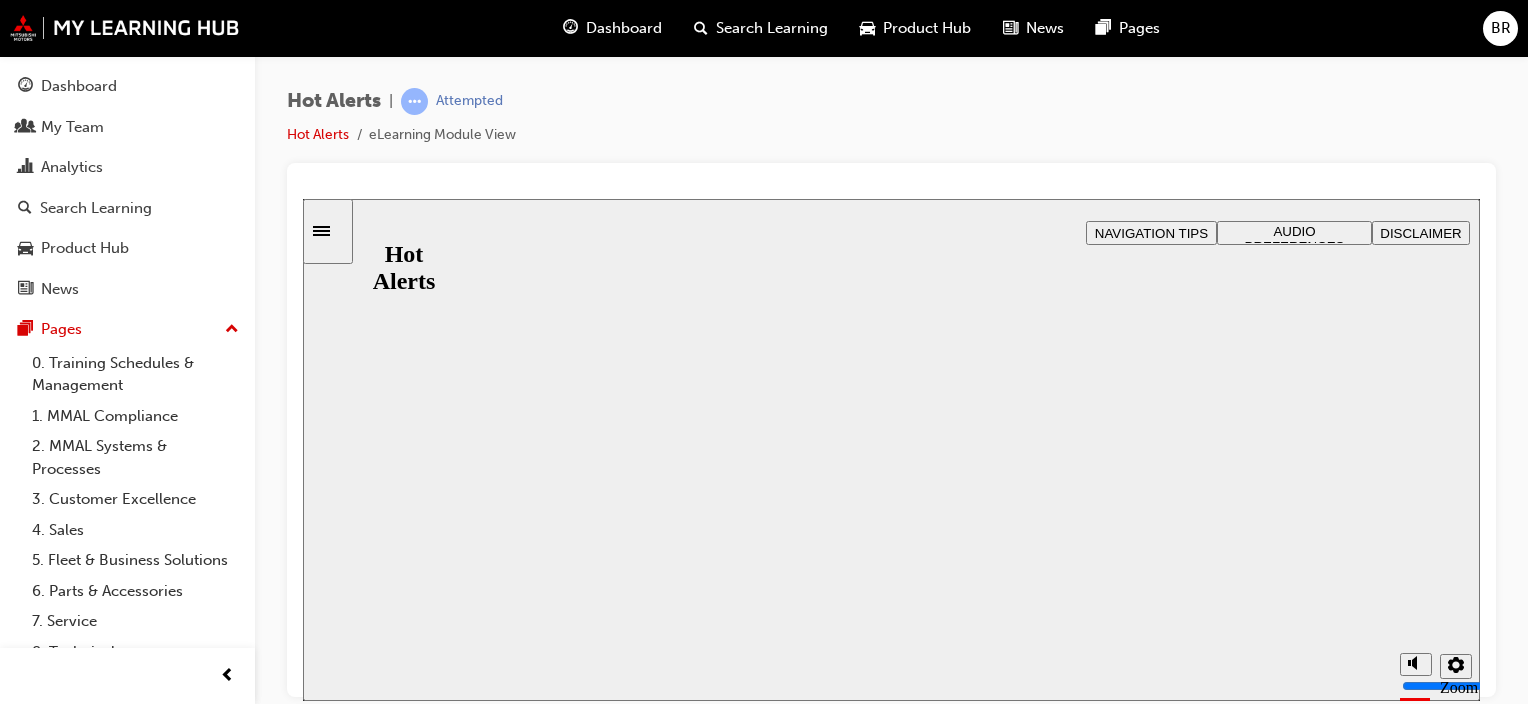click on "Resume" at bounding box center (341, 1918) 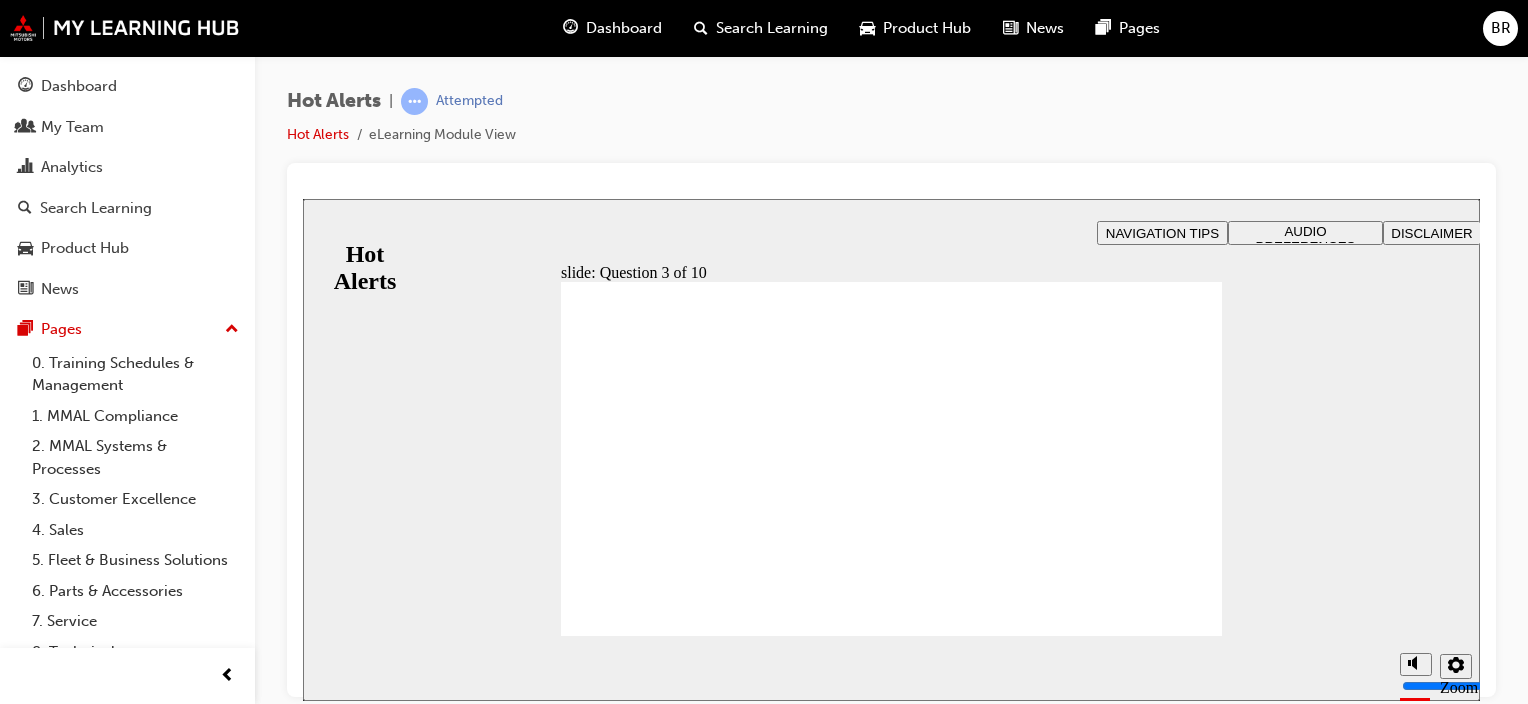checkbox on "true" 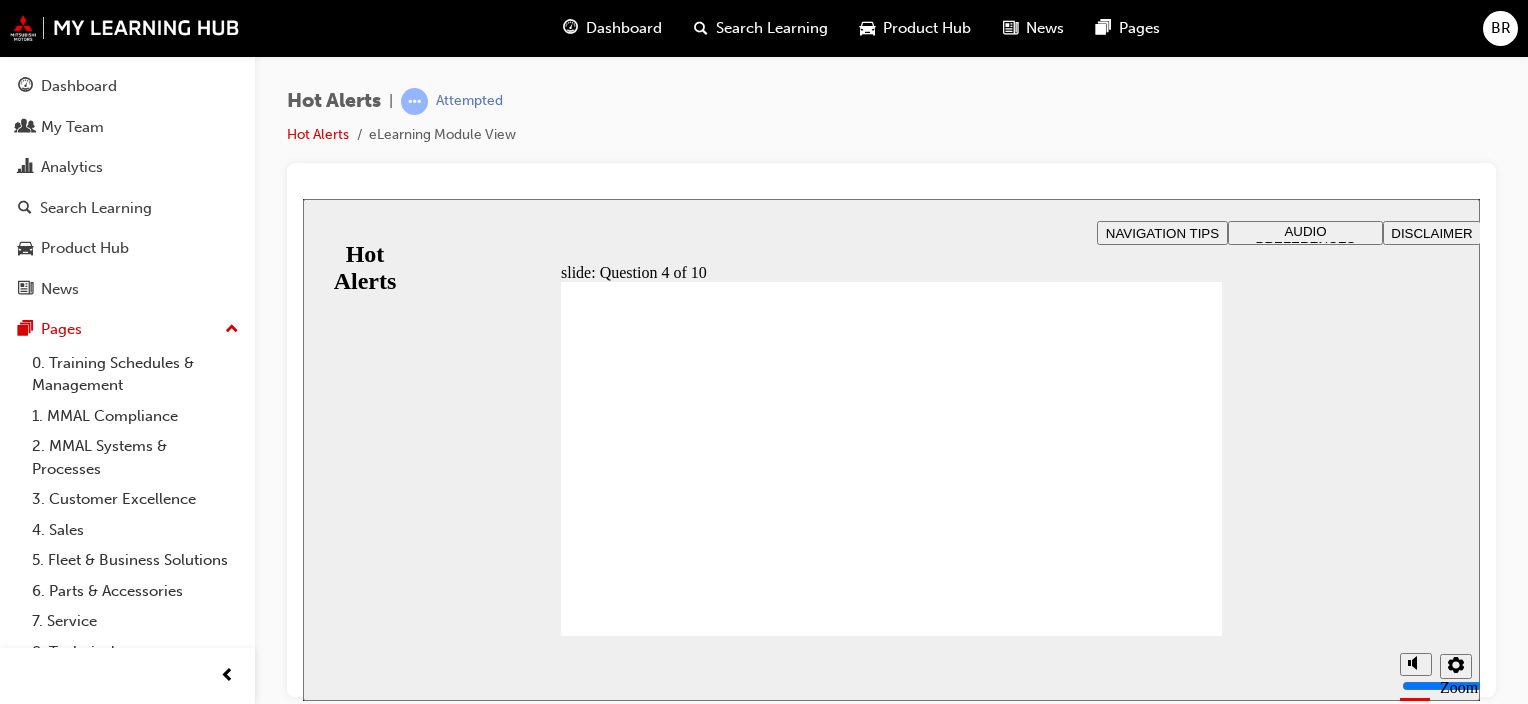 click on "Improves our reputation, sales and Customer retention. Helps us create Customer loyalty and create brand advocates. Give us opportunities to make amends. Builds fail-safes into our Customer journey." at bounding box center (796, 1715) 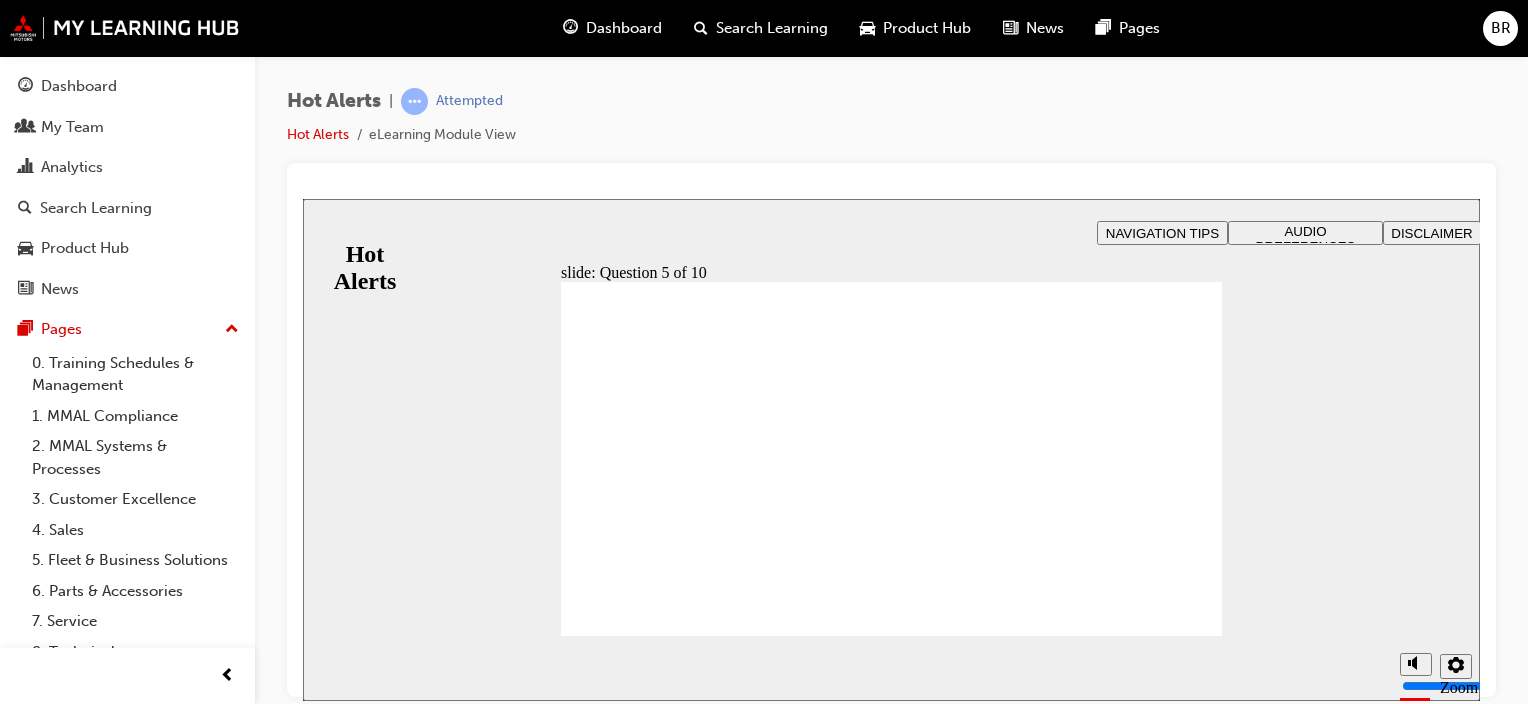 checkbox on "true" 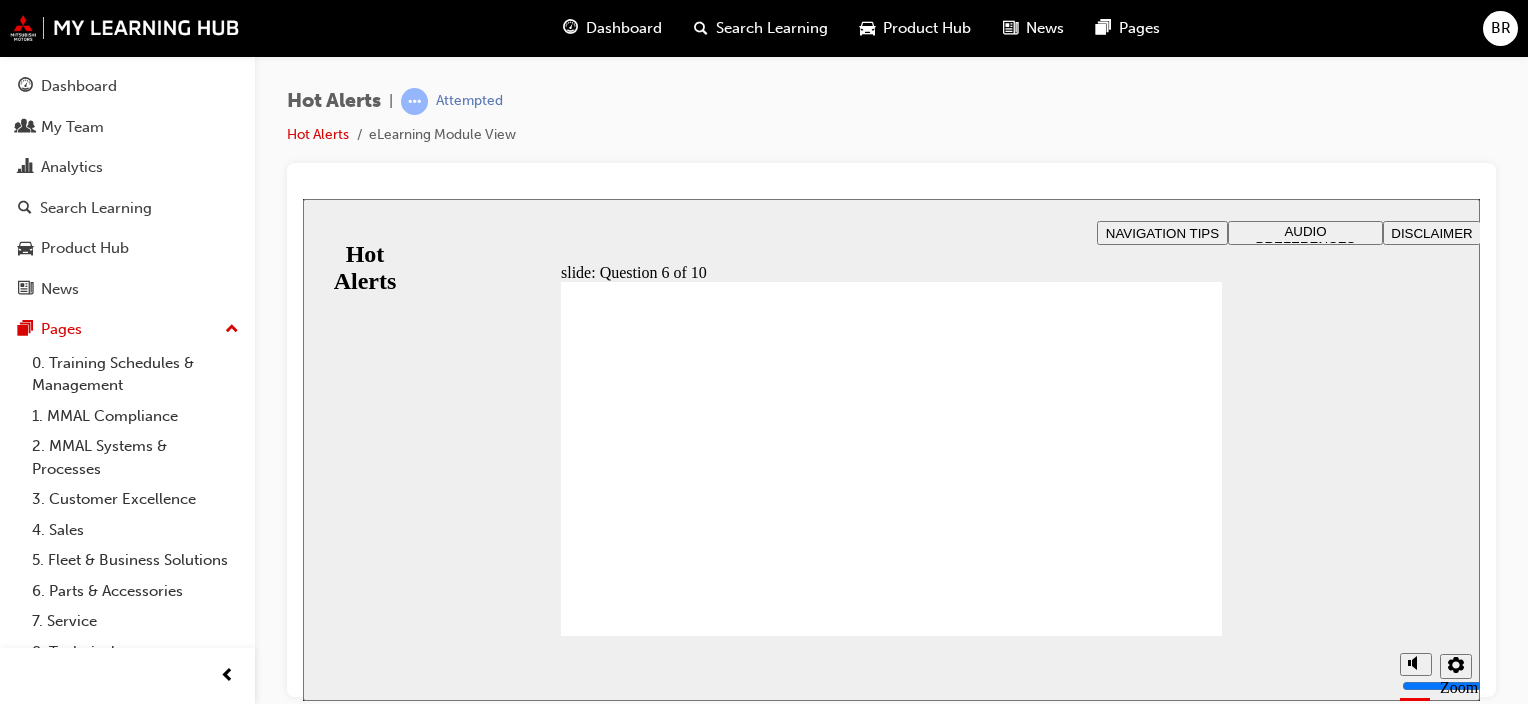 checkbox on "true" 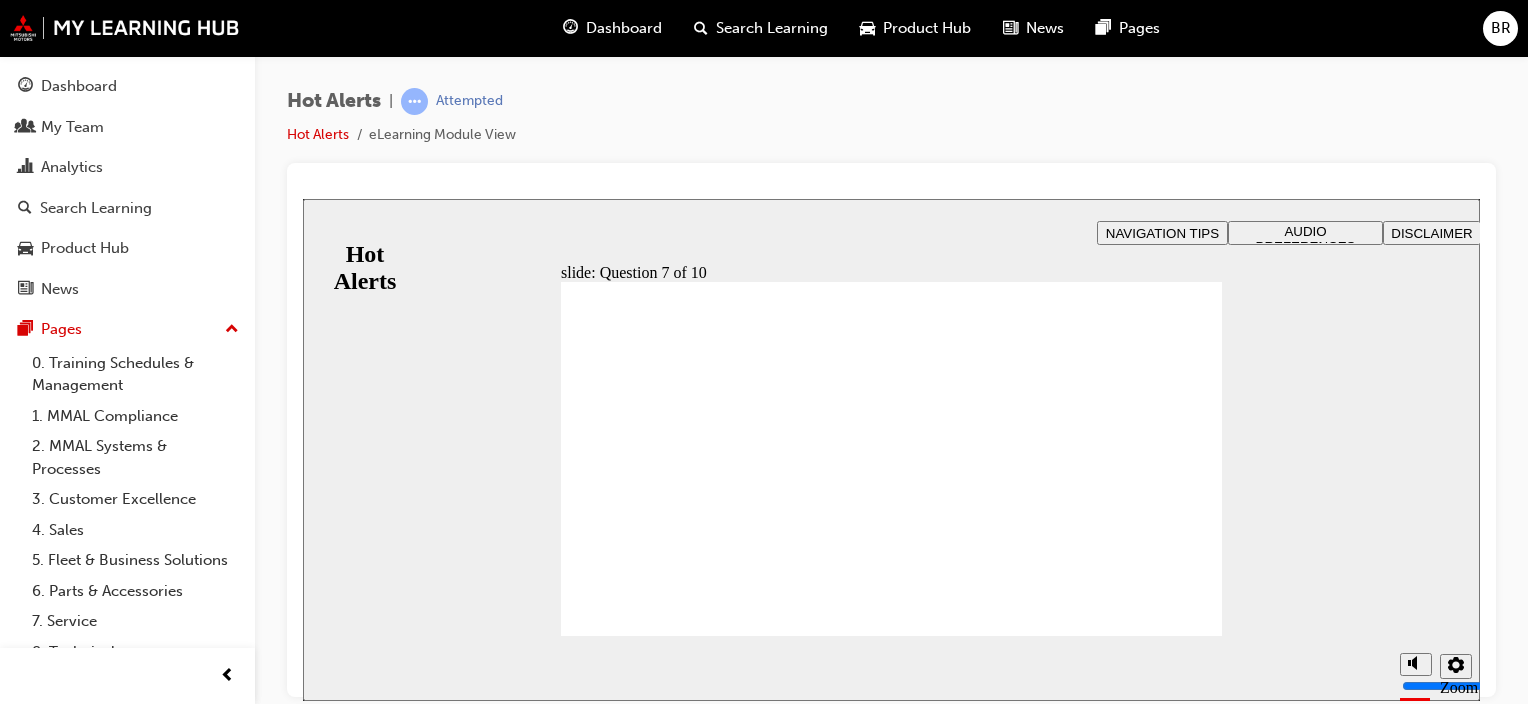 click 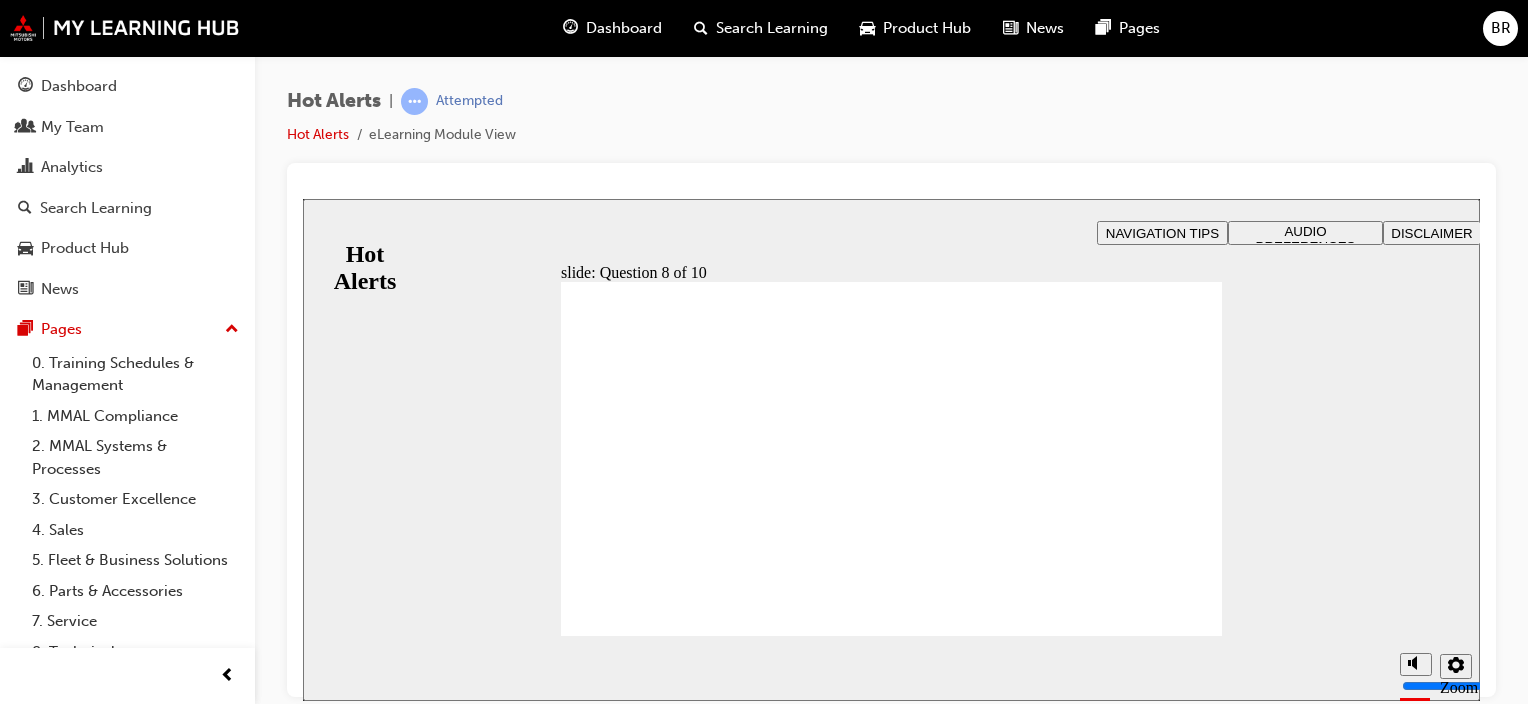 click at bounding box center [891, 4209] 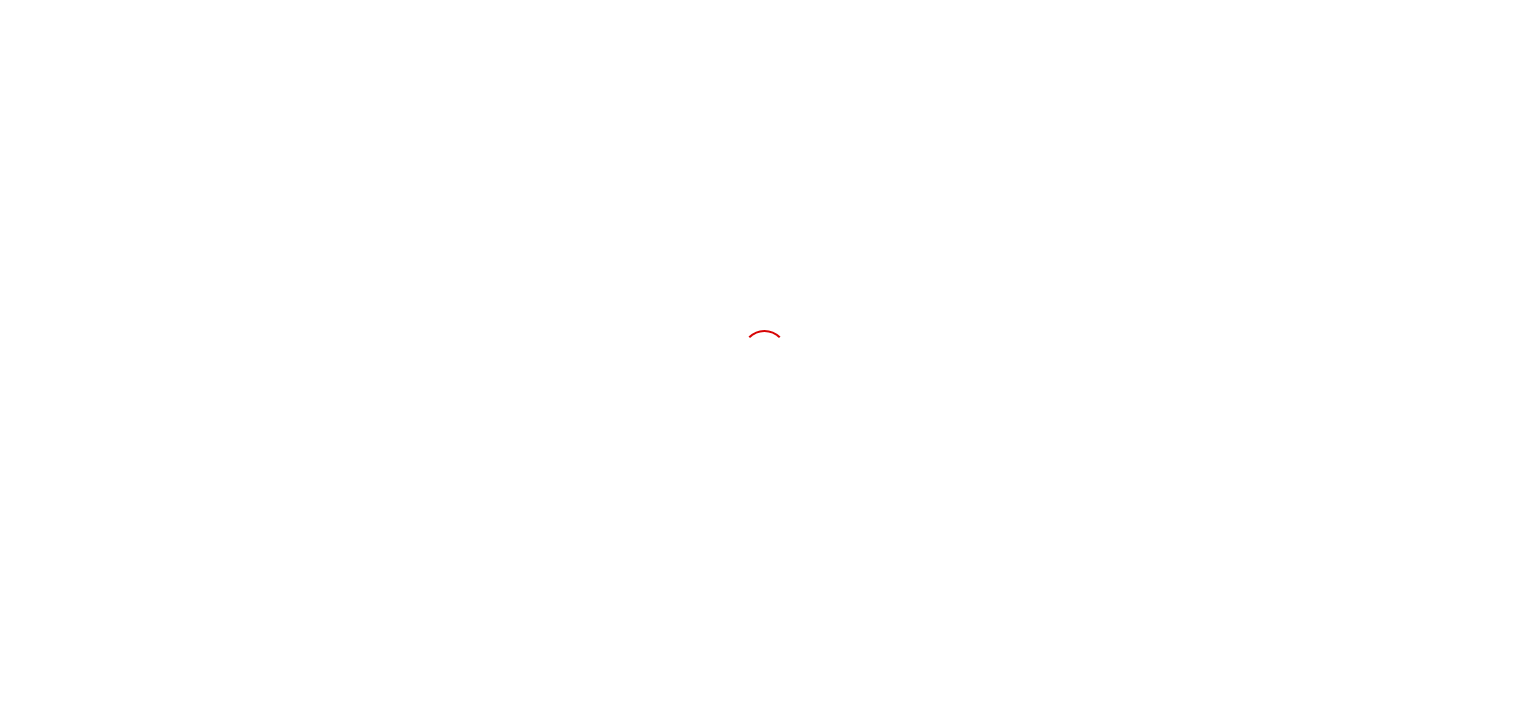 scroll, scrollTop: 0, scrollLeft: 0, axis: both 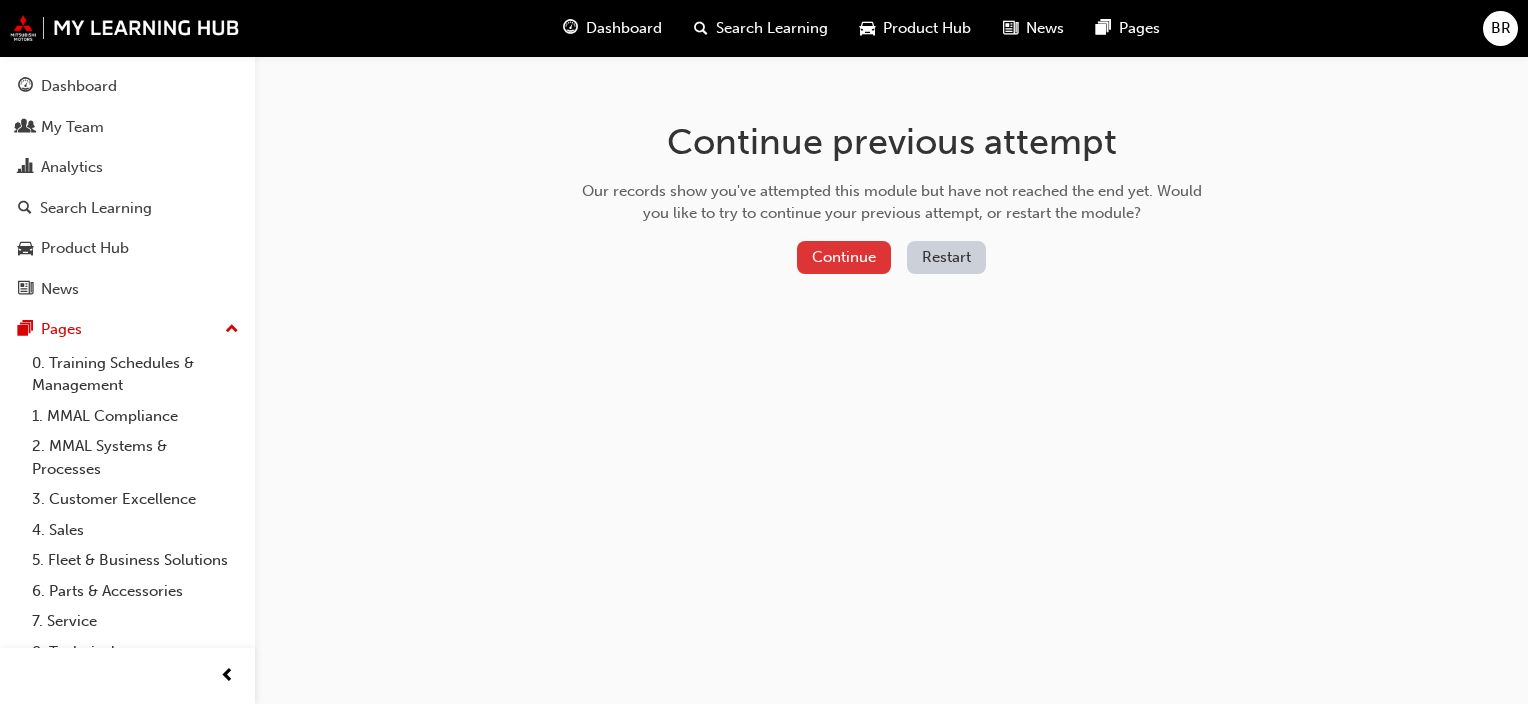 click on "Continue" at bounding box center [844, 257] 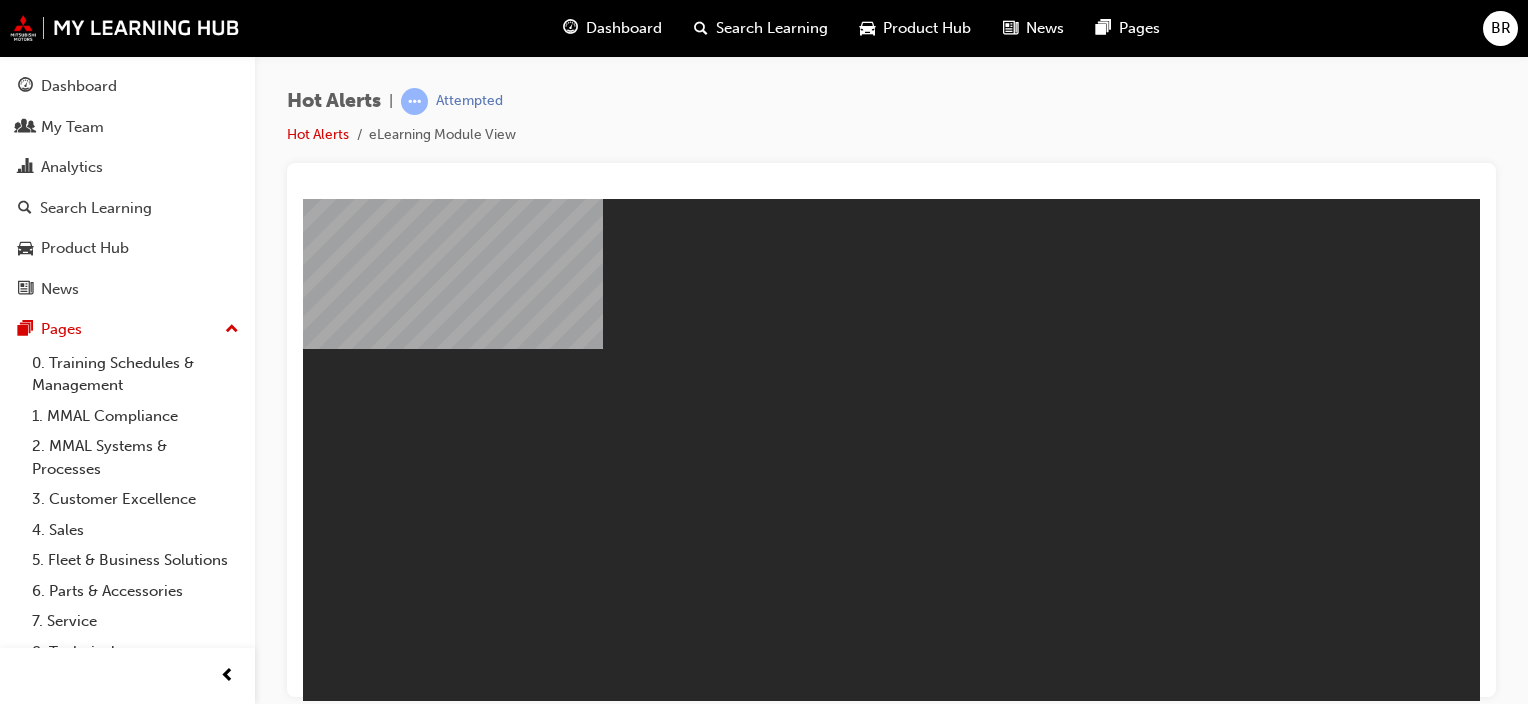 scroll, scrollTop: 0, scrollLeft: 0, axis: both 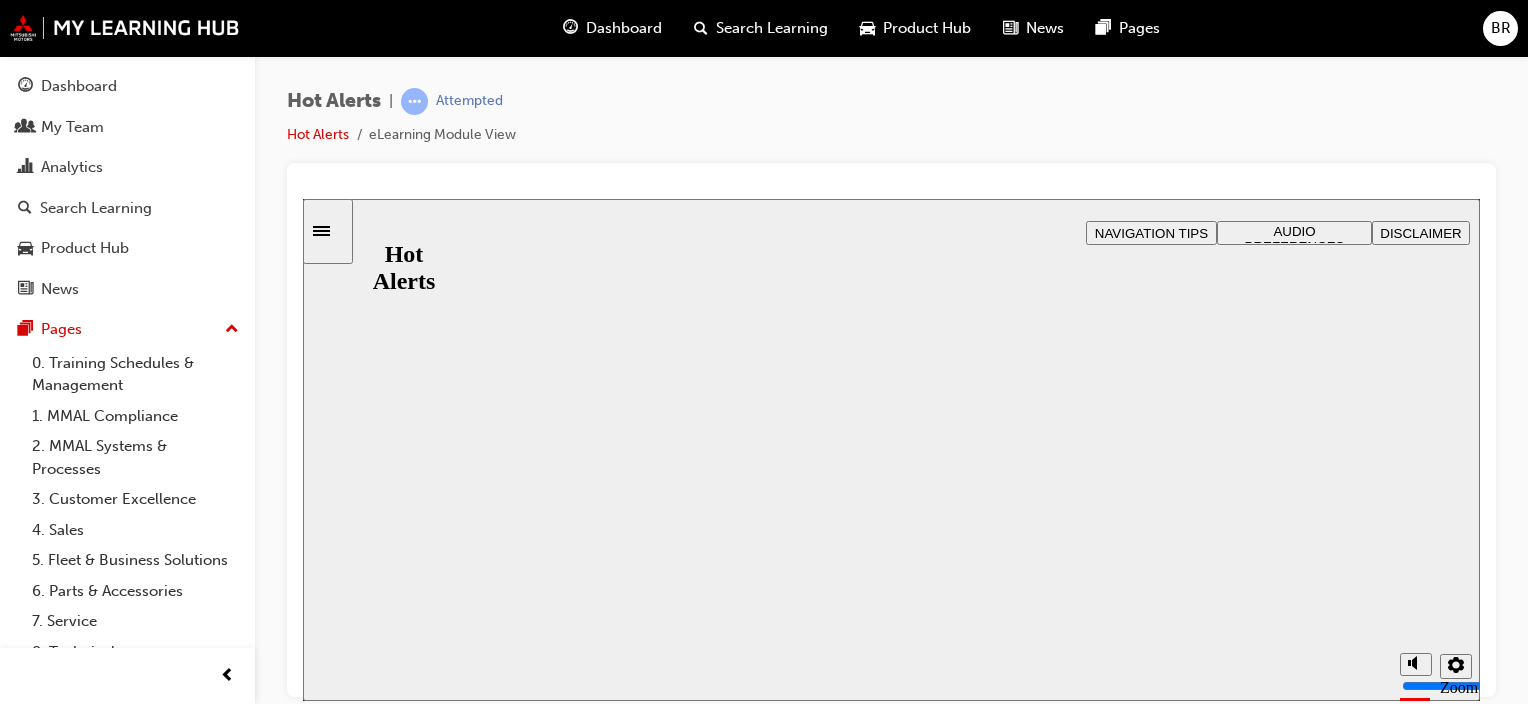 click on "Resume" at bounding box center (341, 1918) 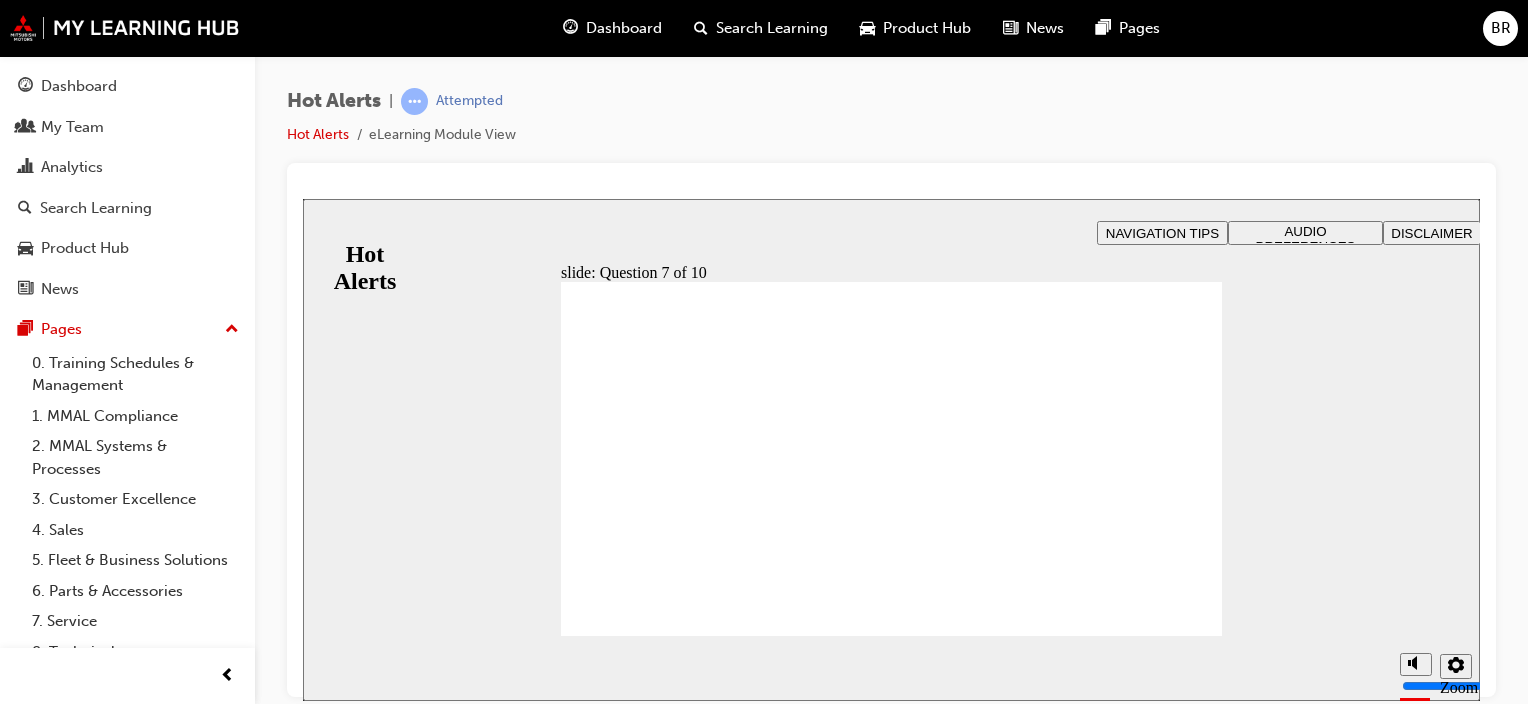 click 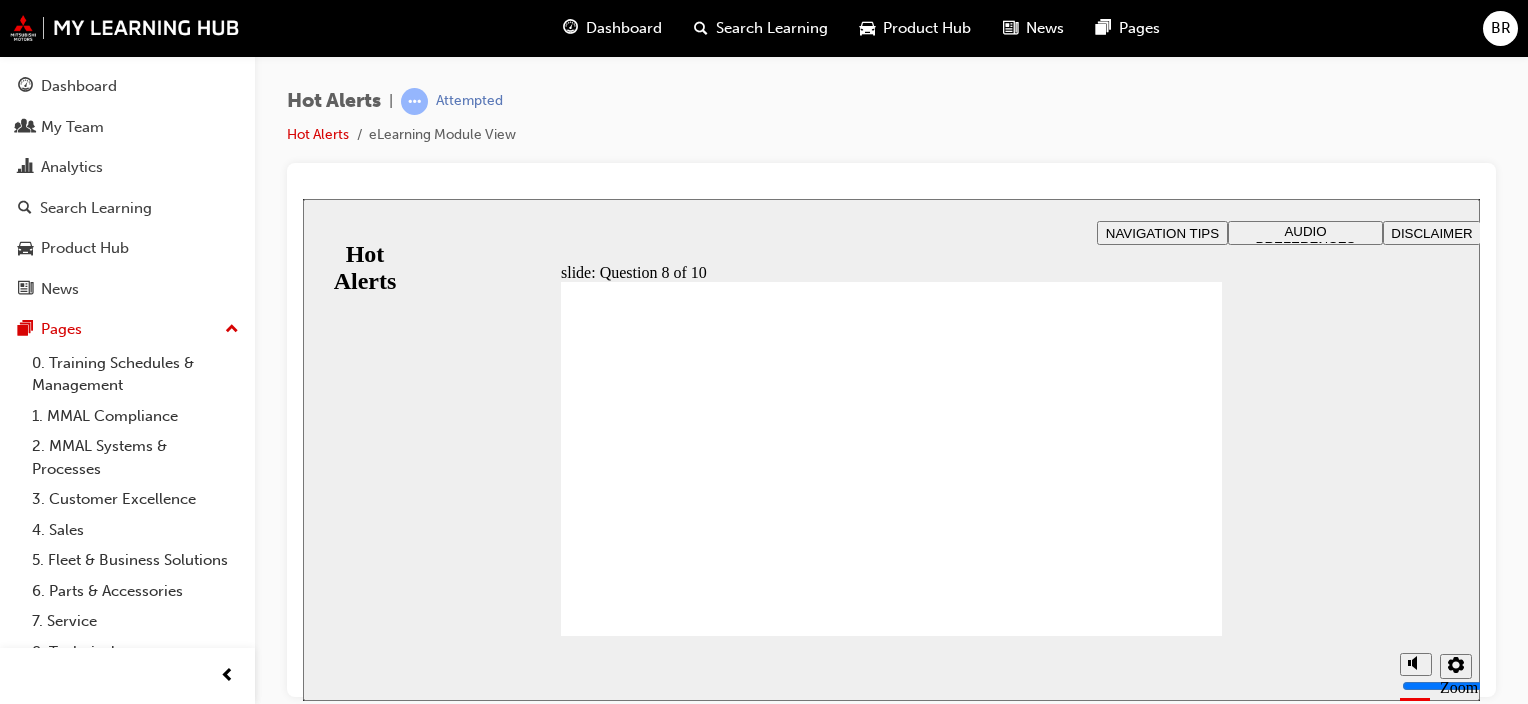 click 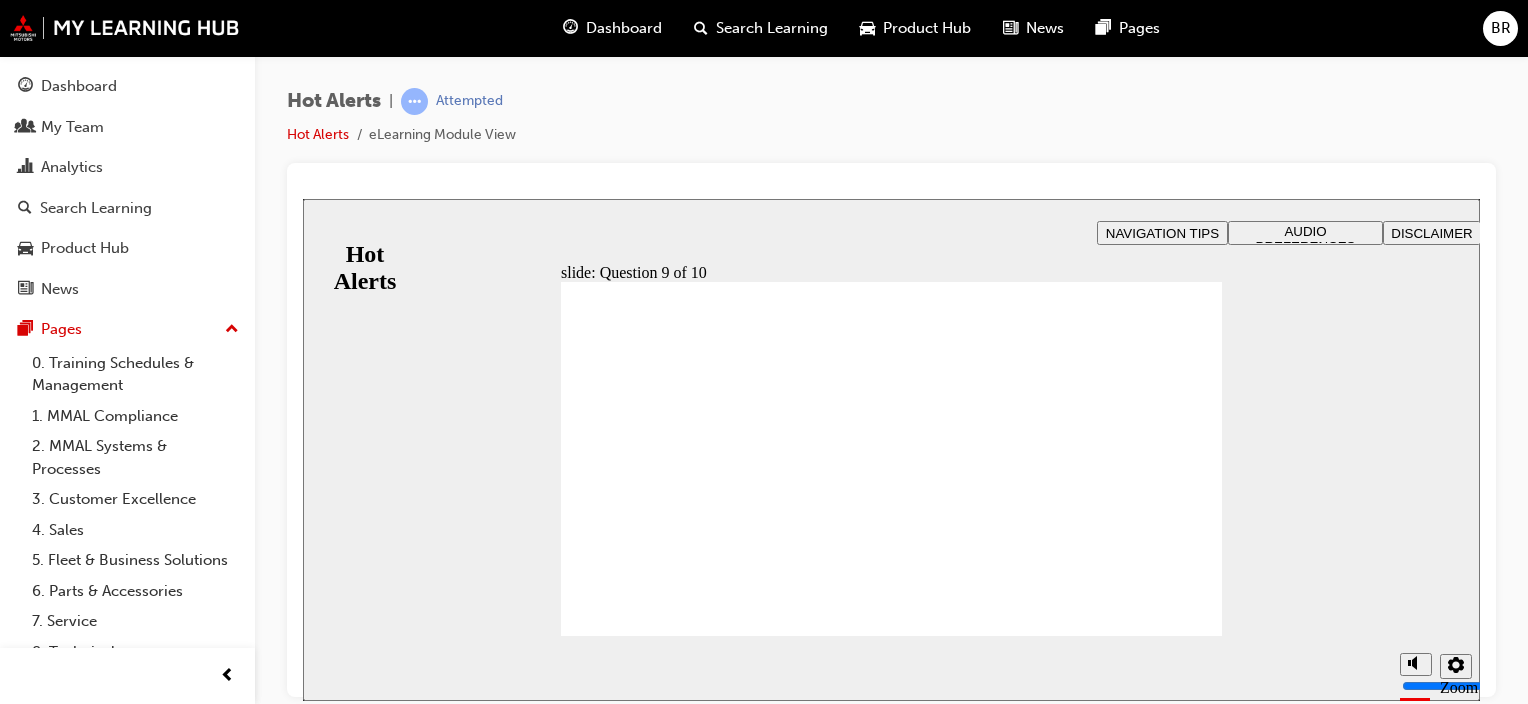 checkbox on "true" 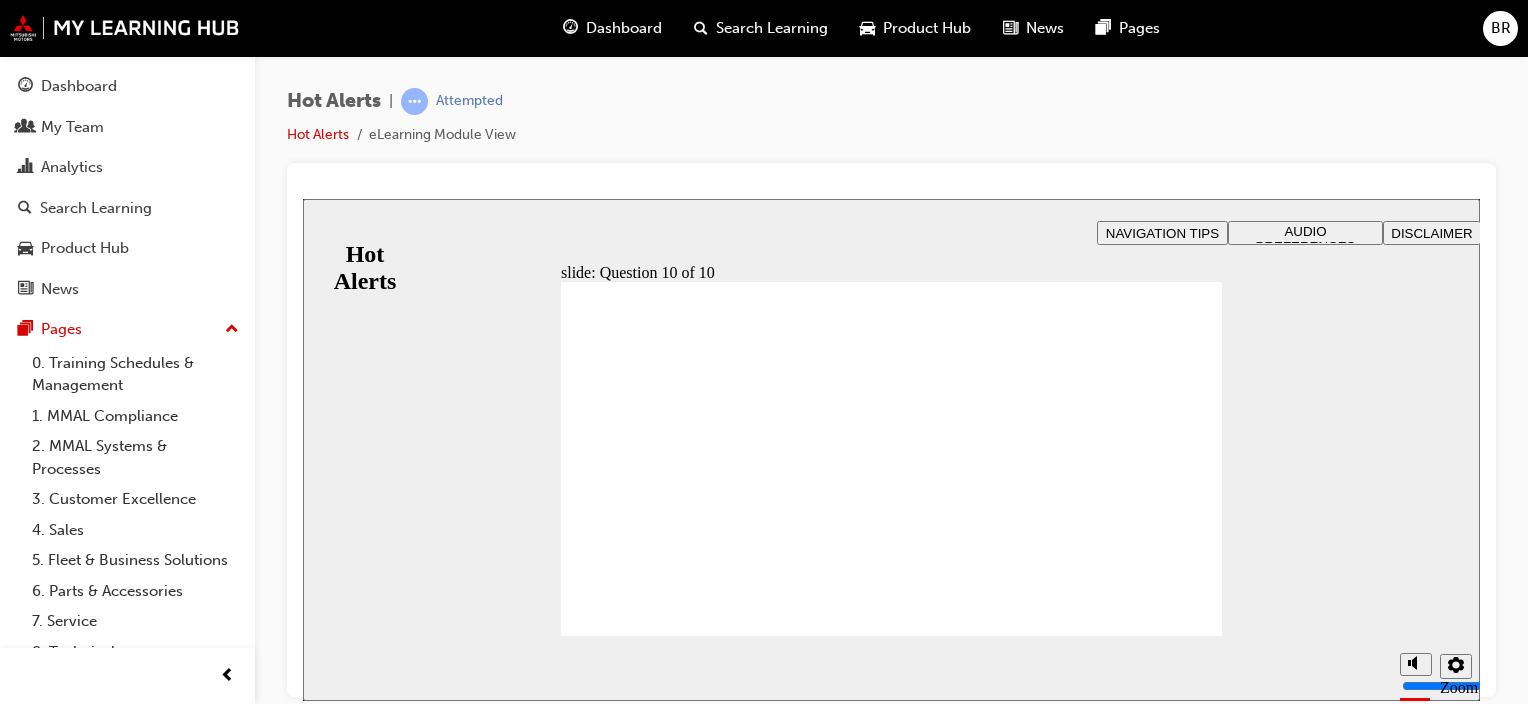 click 